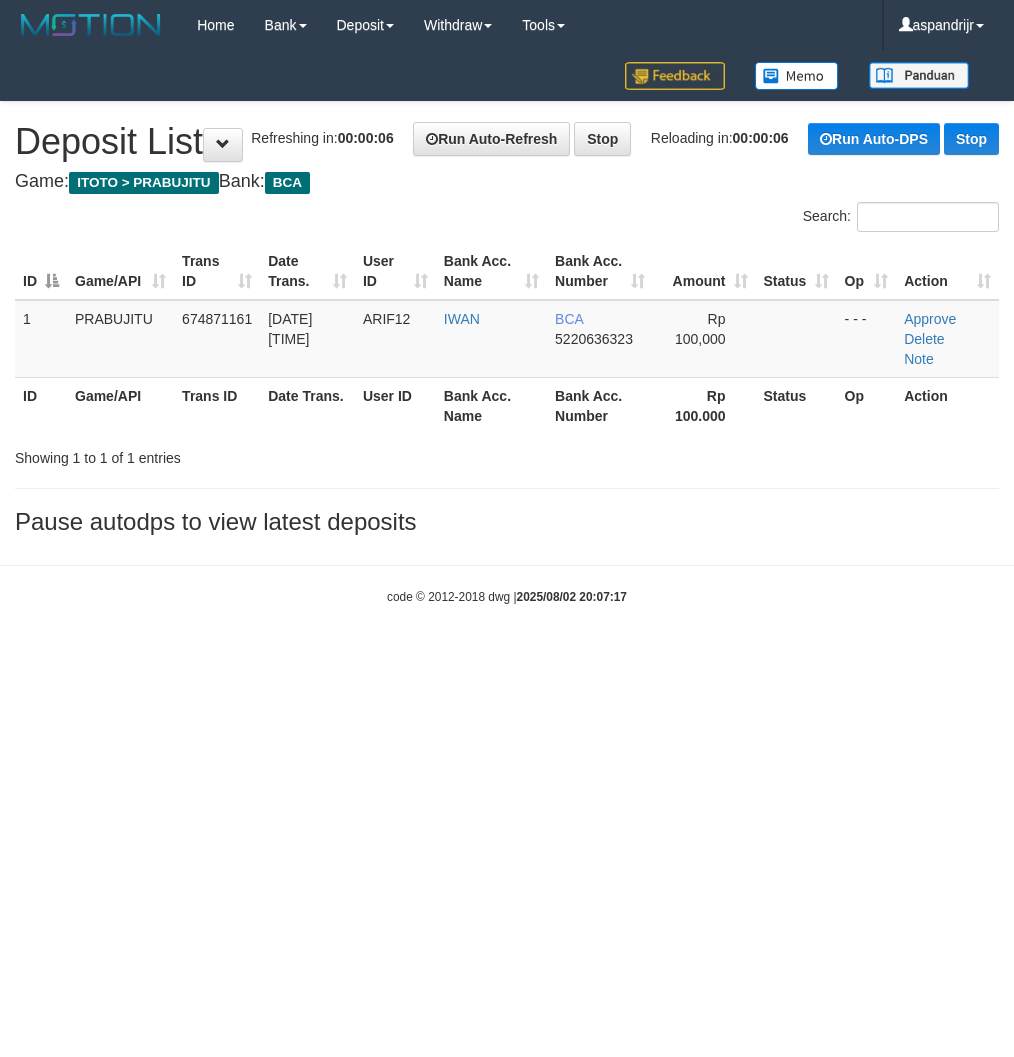 scroll, scrollTop: 0, scrollLeft: 0, axis: both 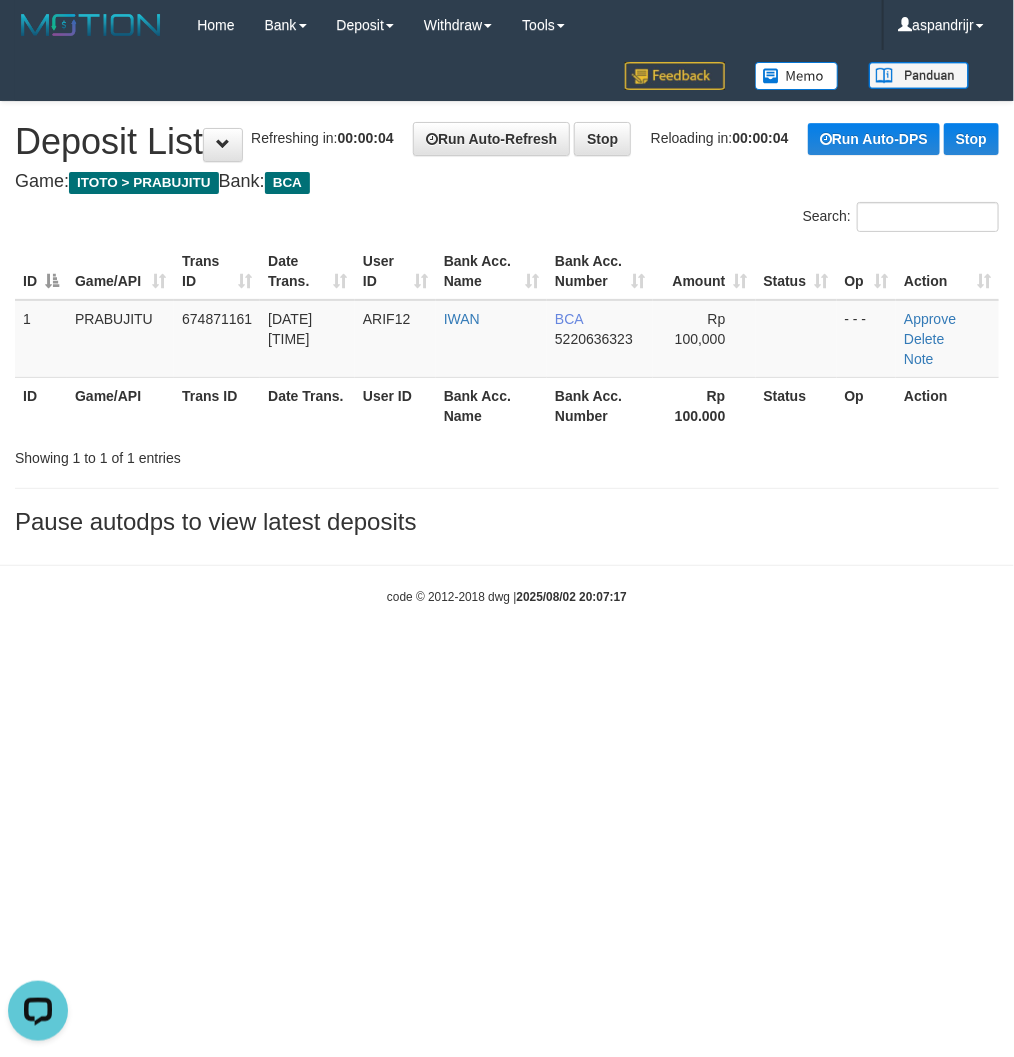 click on "Toggle navigation
Home
Bank
Account List
Load
By Website
Group
[ITOTO]													PRABUJITU
By Load Group (DPS)
Group asp-1
Mutasi Bank
Search
Sync
Note Mutasi
Deposit
DPS List" at bounding box center (507, 328) 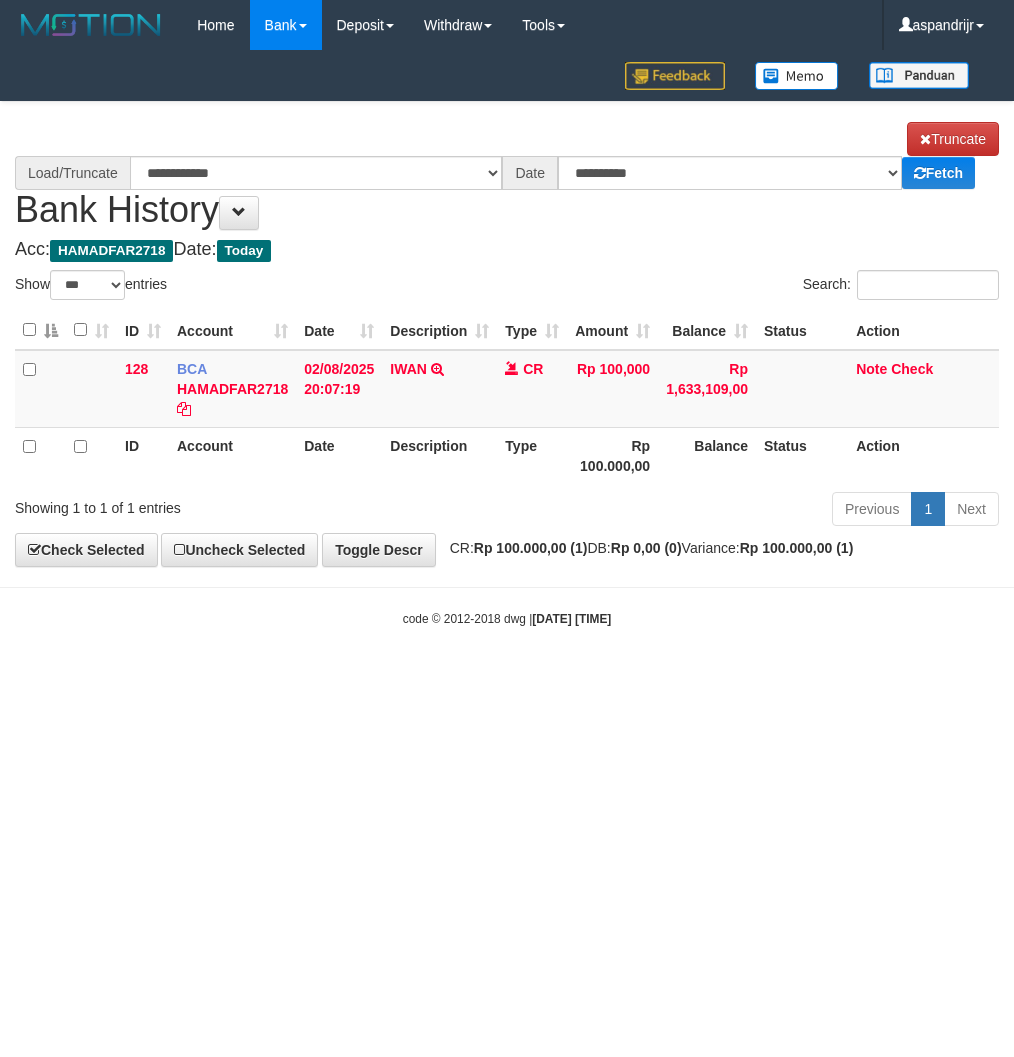 select on "***" 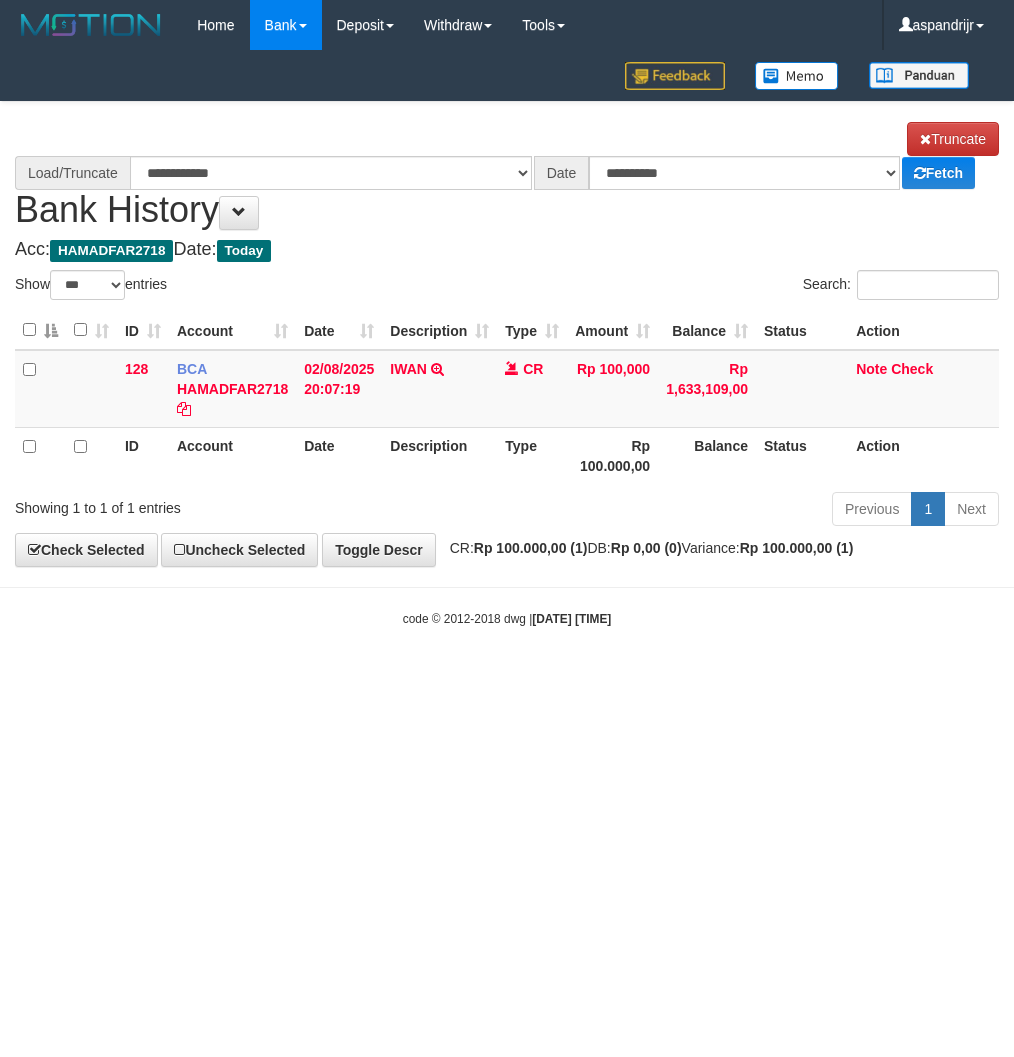 scroll, scrollTop: 0, scrollLeft: 0, axis: both 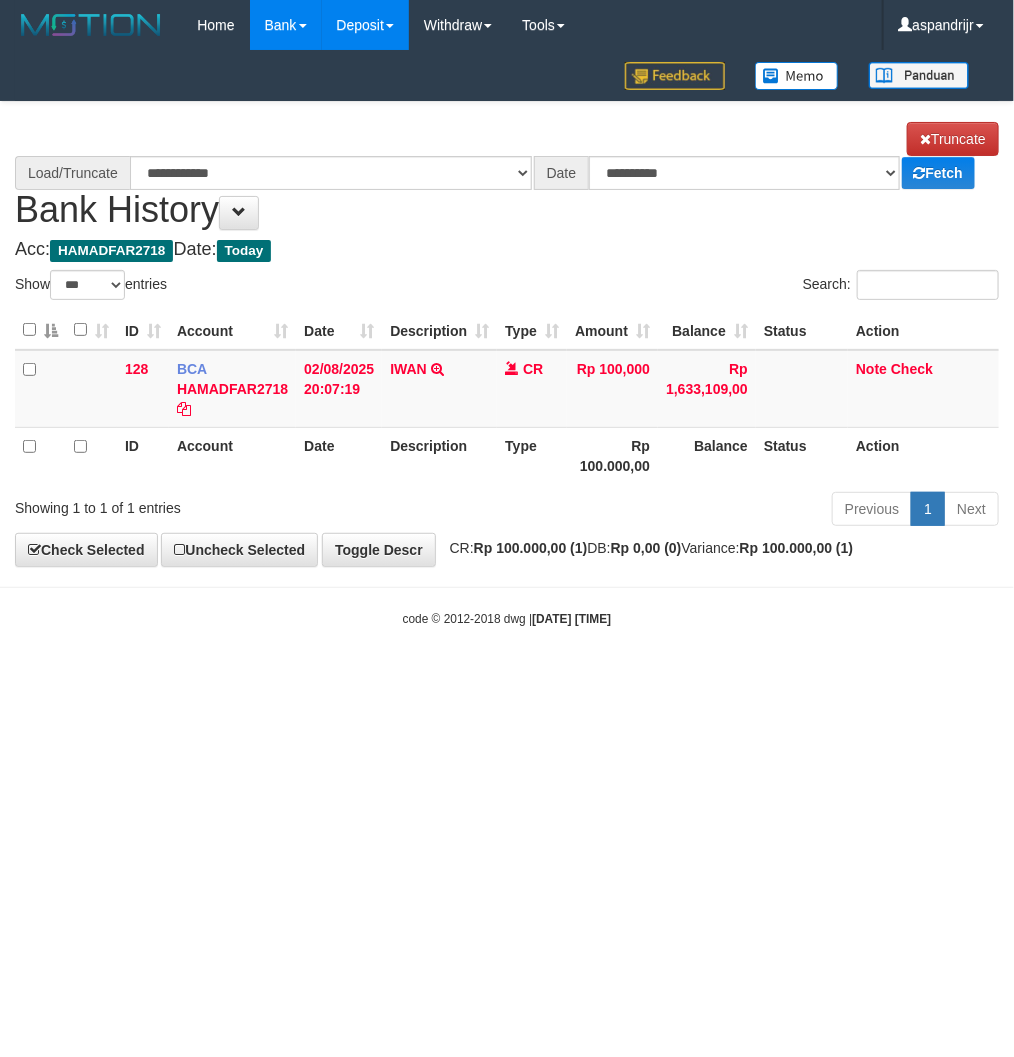 select on "****" 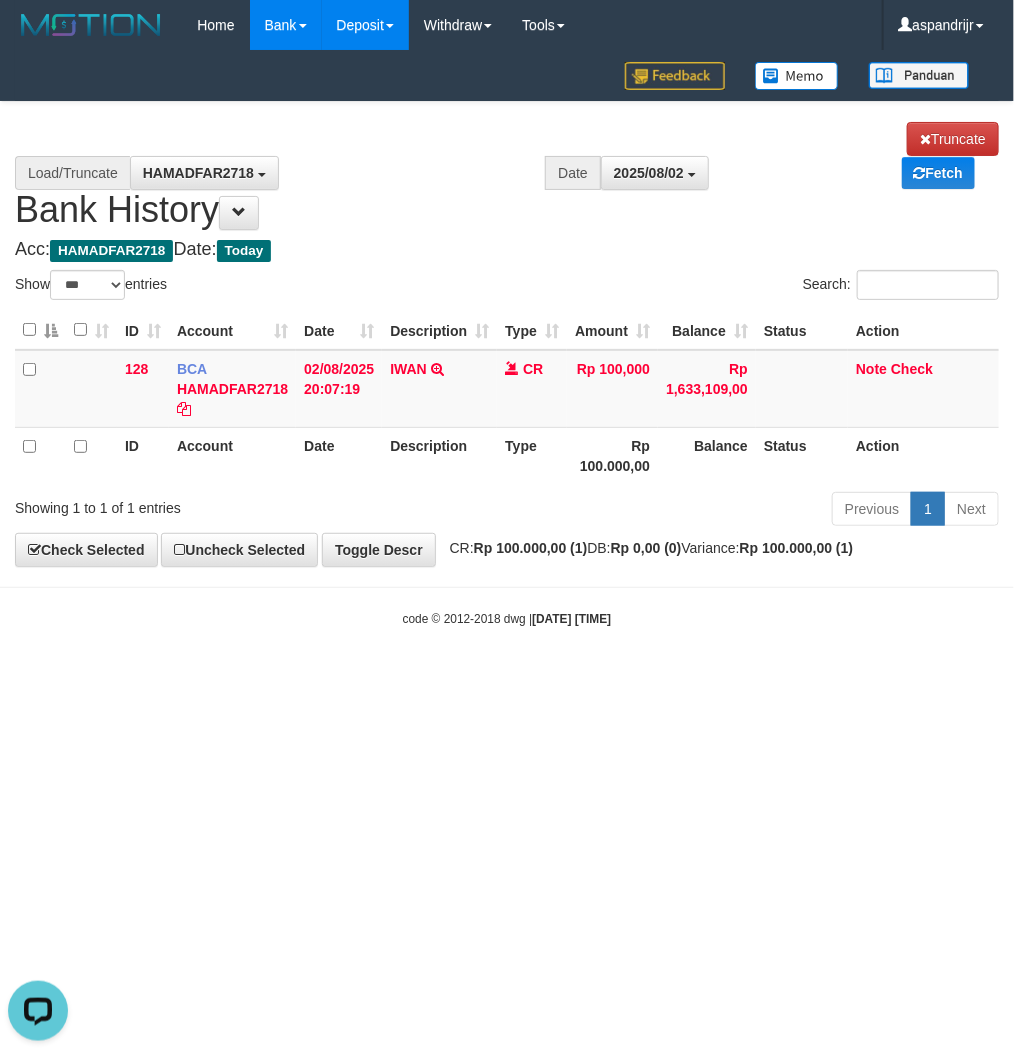 scroll, scrollTop: 0, scrollLeft: 0, axis: both 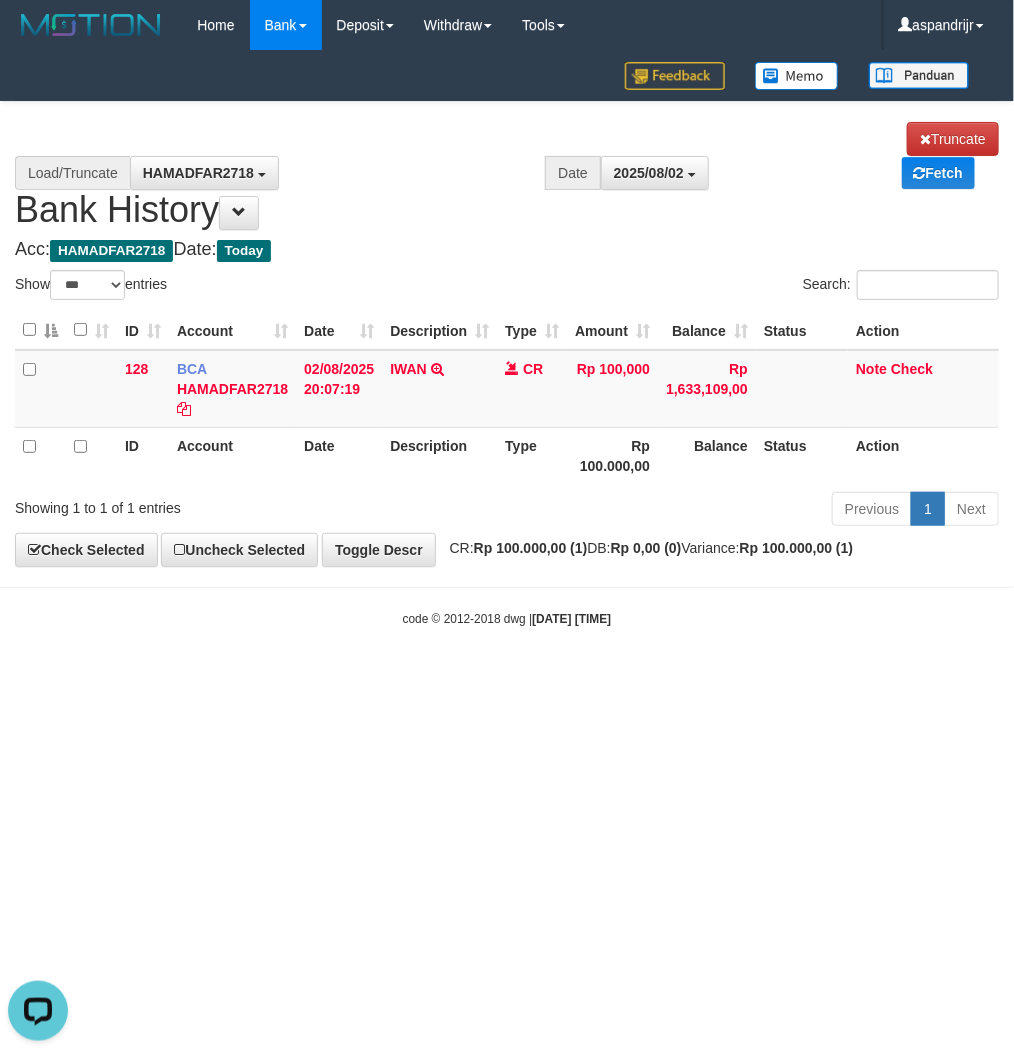 click on "Toggle navigation
Home
Bank
Account List
Load
By Website
Group
[ITOTO]													PRABUJITU
By Load Group (DPS)
Group asp-1
Mutasi Bank
Search
Sync
Note Mutasi
Deposit
DPS Fetch -" at bounding box center [507, 339] 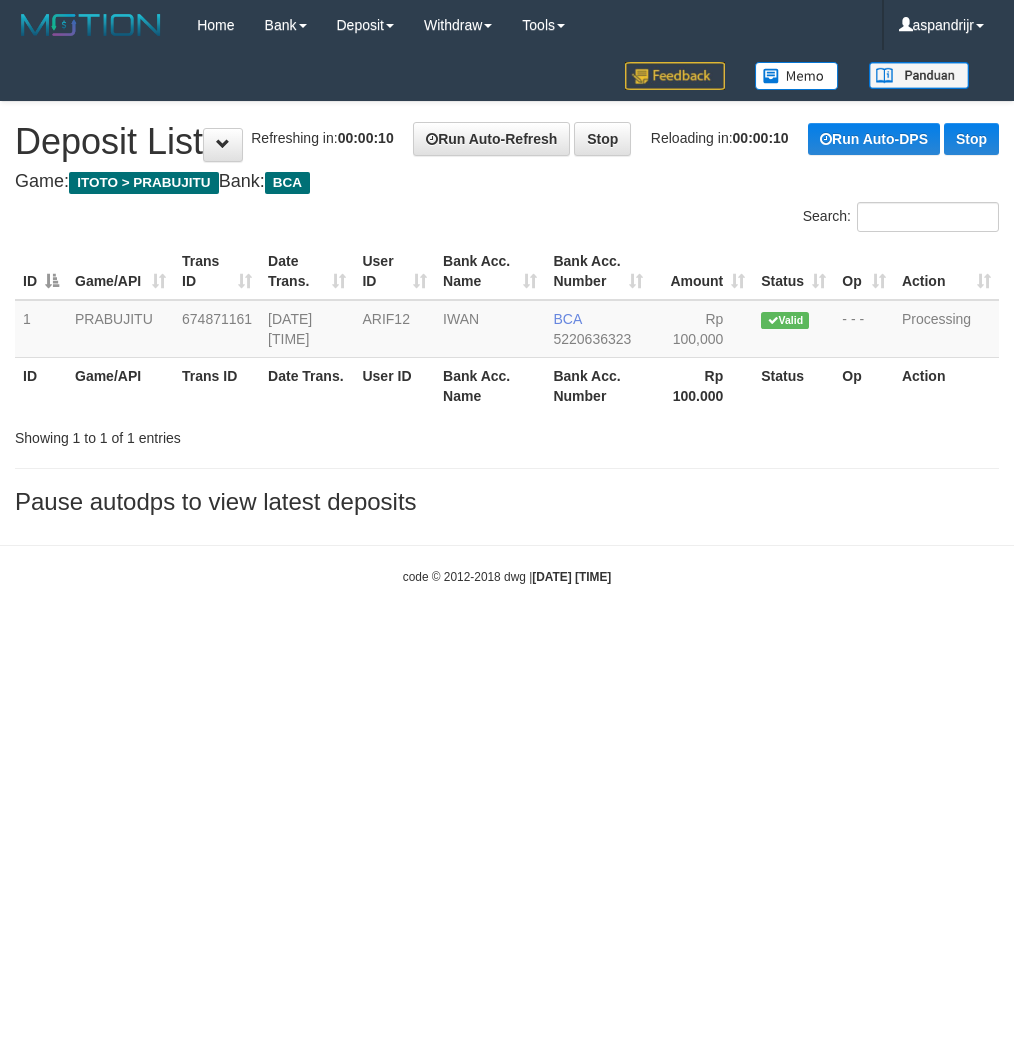 scroll, scrollTop: 0, scrollLeft: 0, axis: both 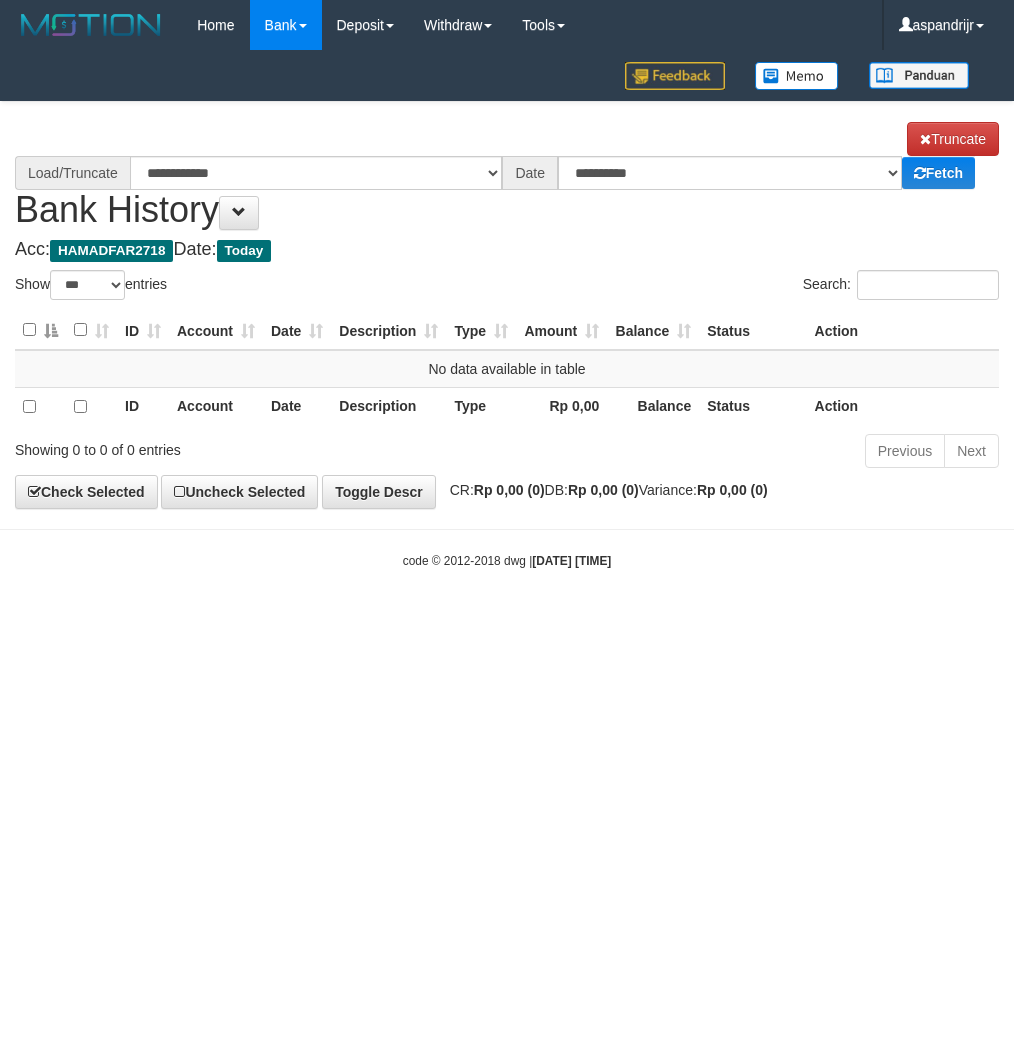 select on "***" 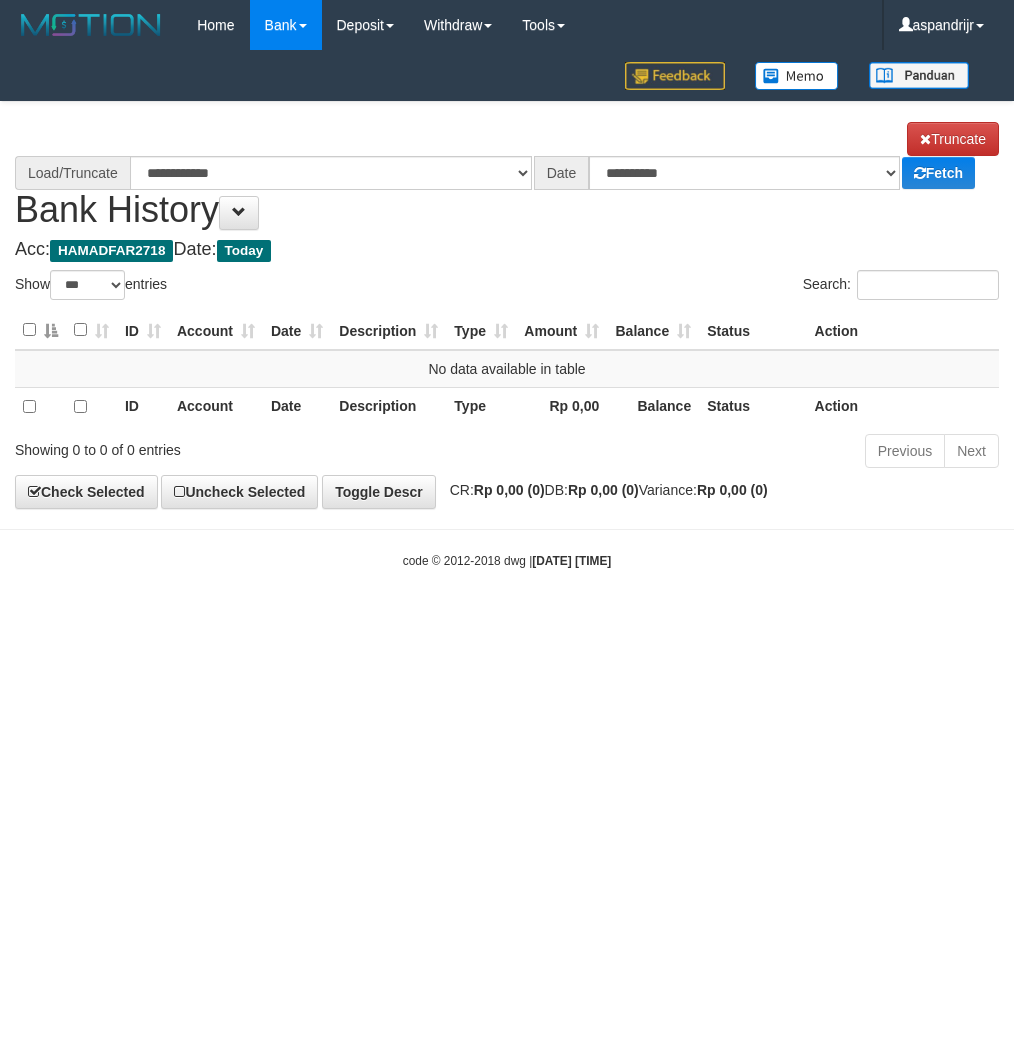 scroll, scrollTop: 0, scrollLeft: 0, axis: both 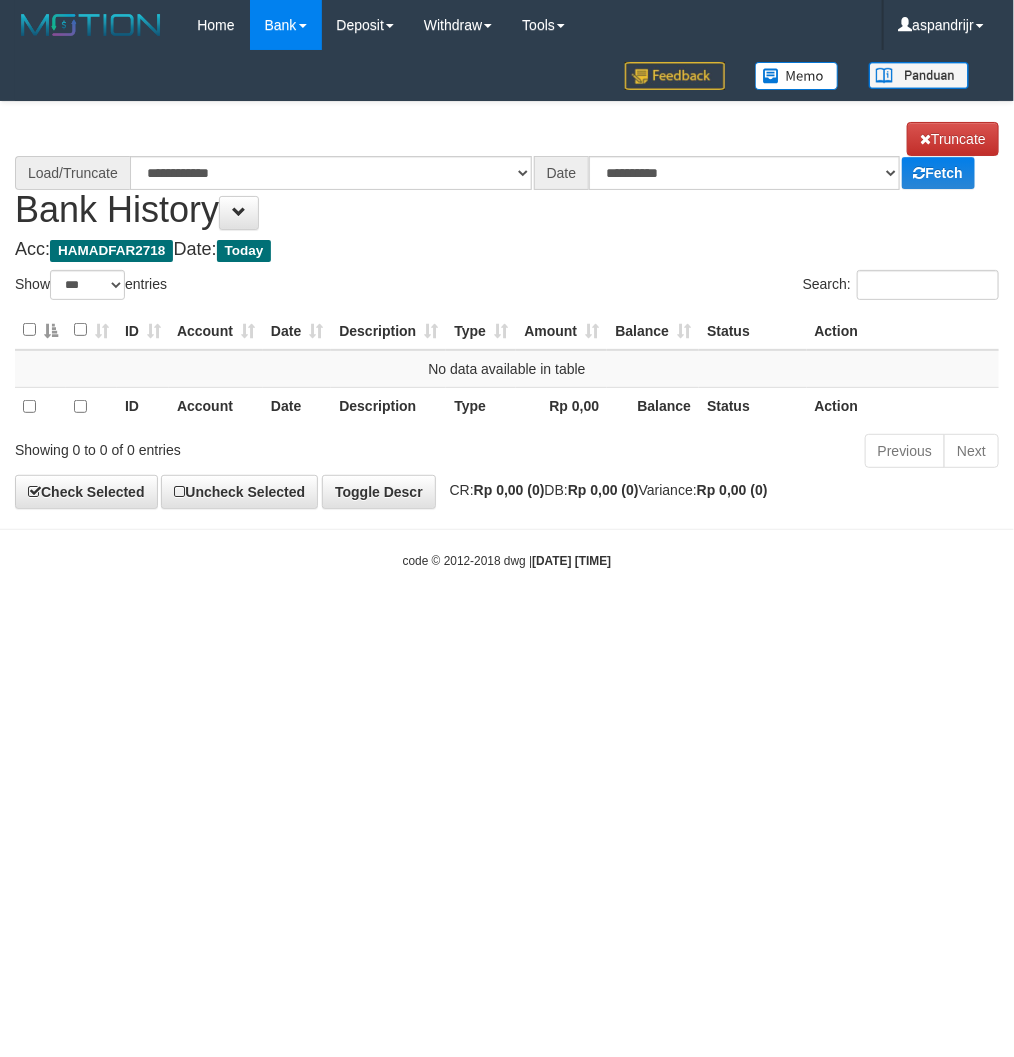 select on "****" 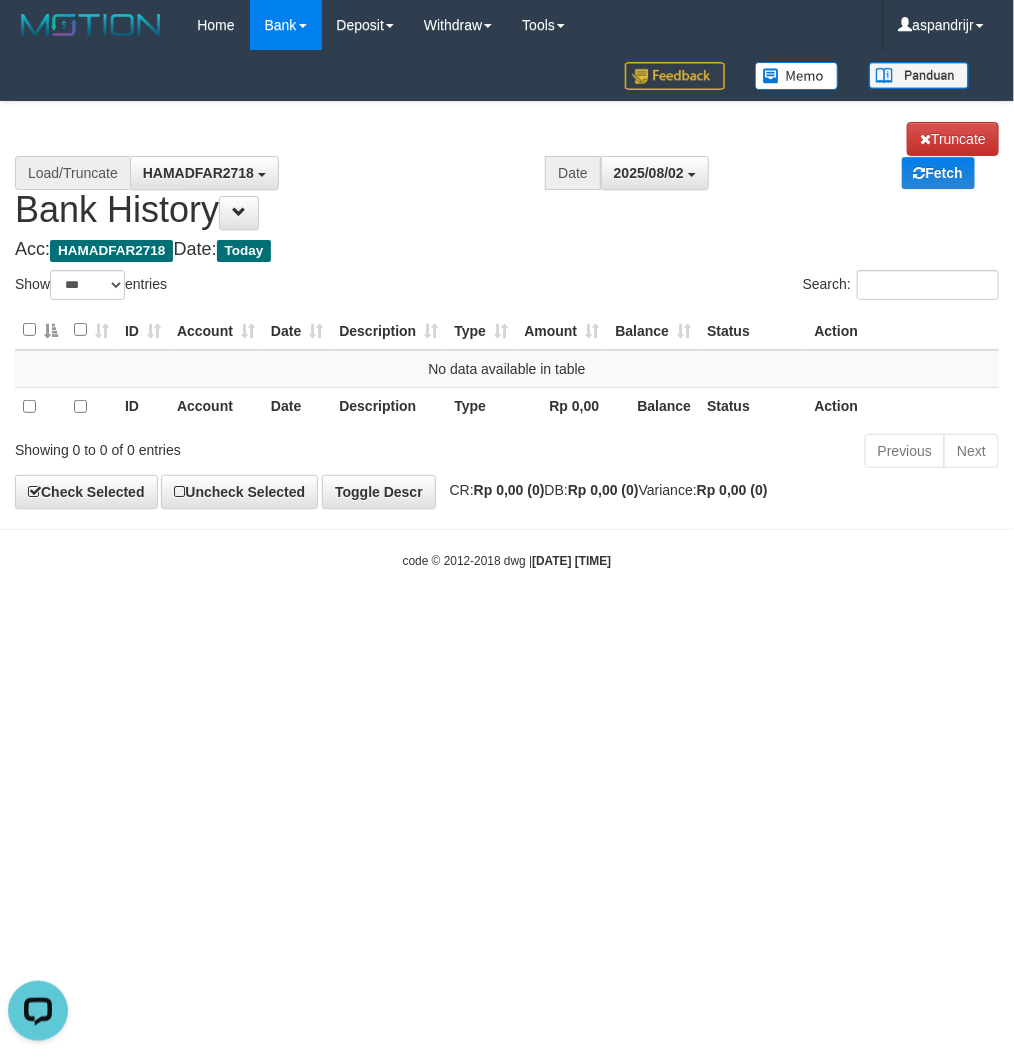 scroll, scrollTop: 0, scrollLeft: 0, axis: both 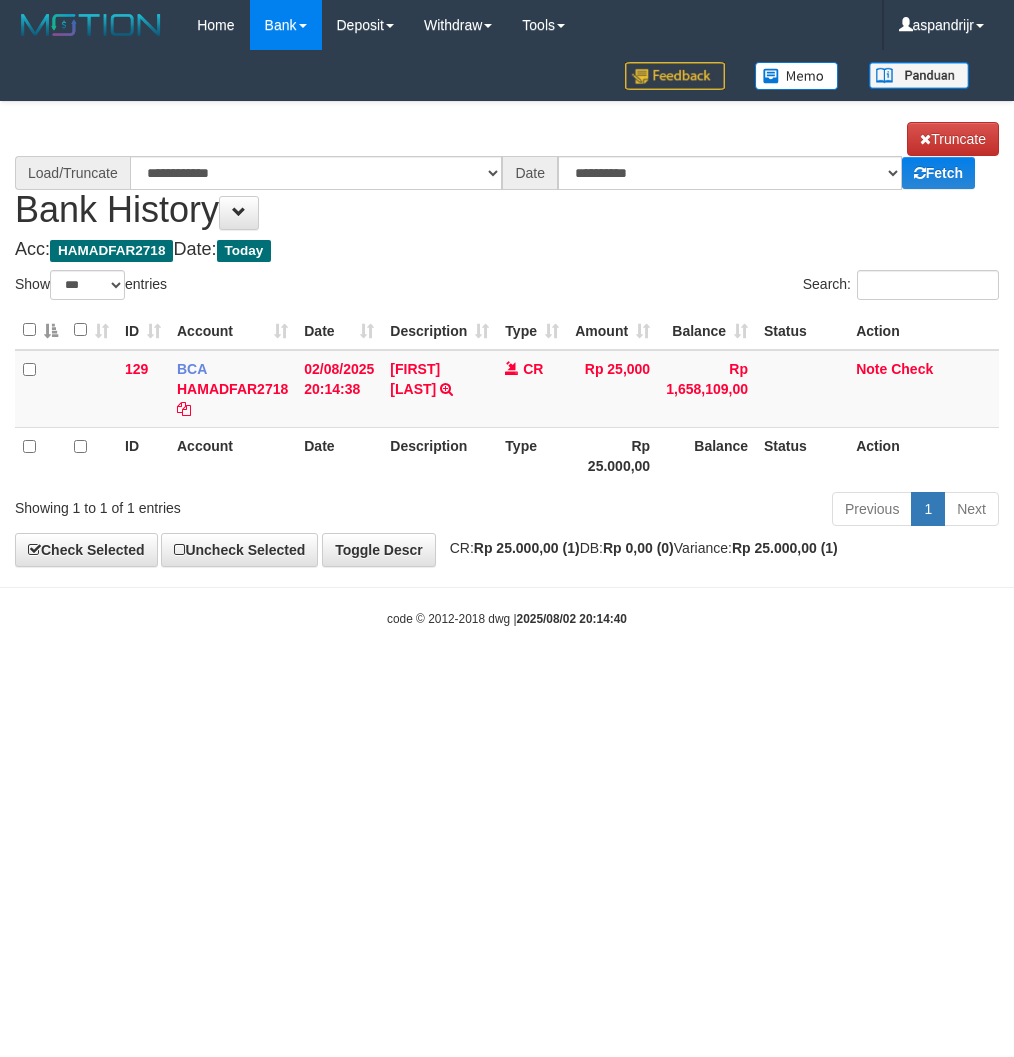 select on "***" 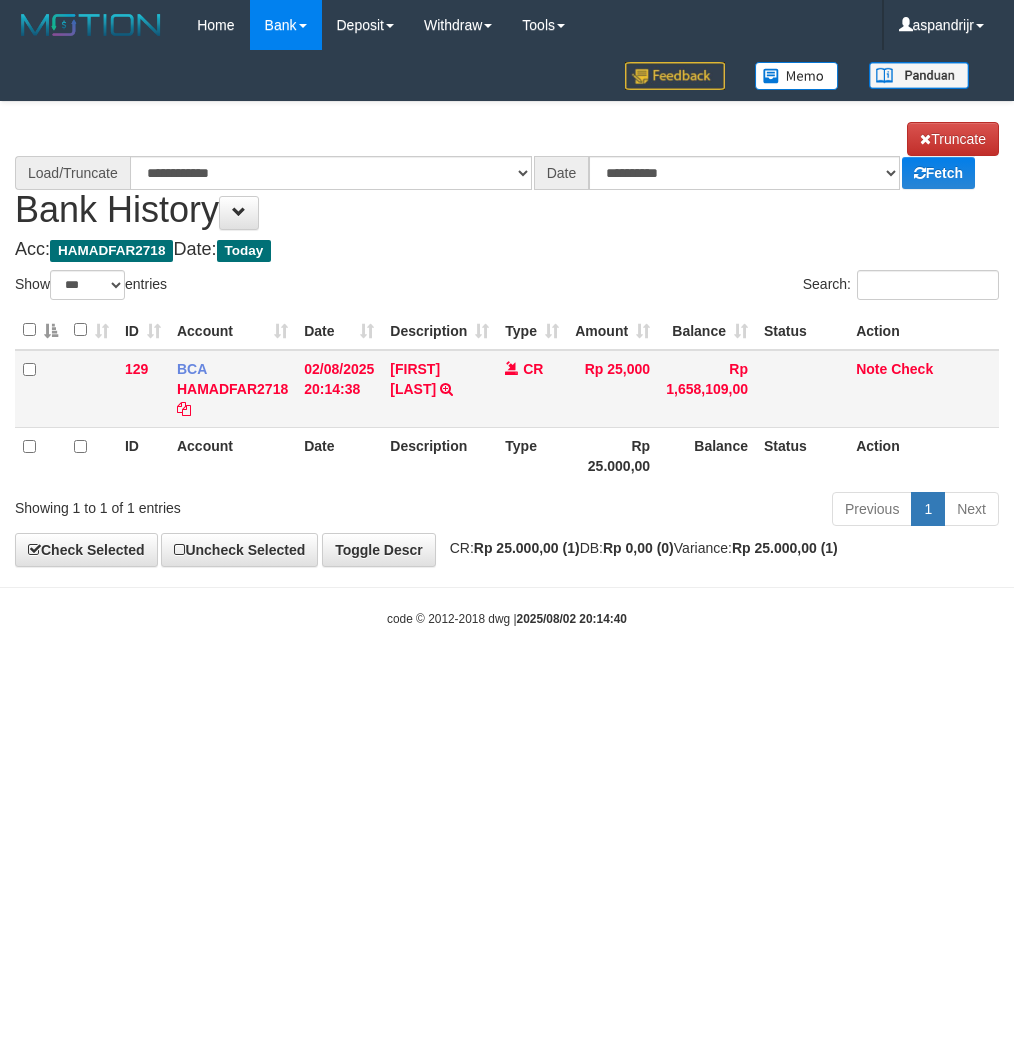 scroll, scrollTop: 0, scrollLeft: 0, axis: both 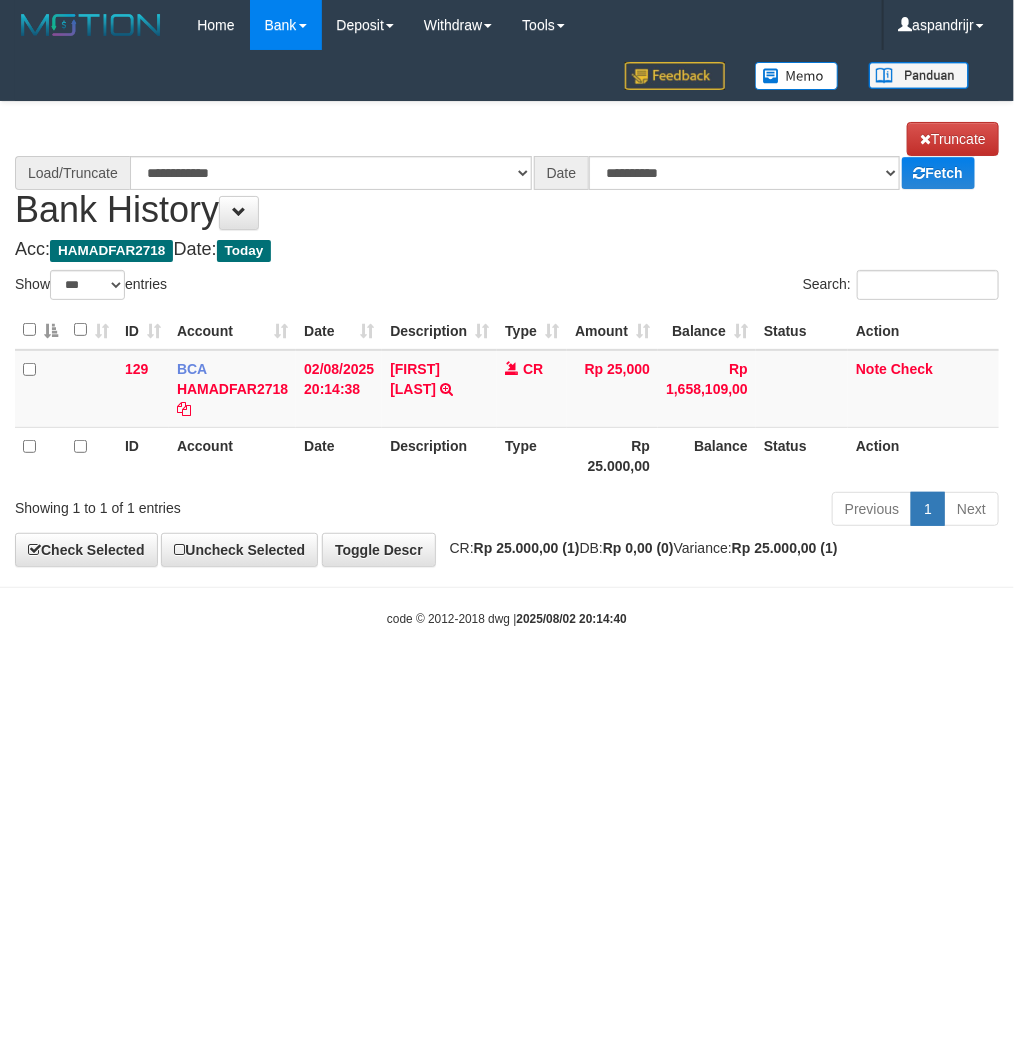 click on "Toggle navigation
Home
Bank
Account List
Load
By Website
Group
[ITOTO]													PRABUJITU
By Load Group (DPS)
Group asp-1
Mutasi Bank
Search
Sync
Note Mutasi
Deposit
DPS List" at bounding box center [507, 339] 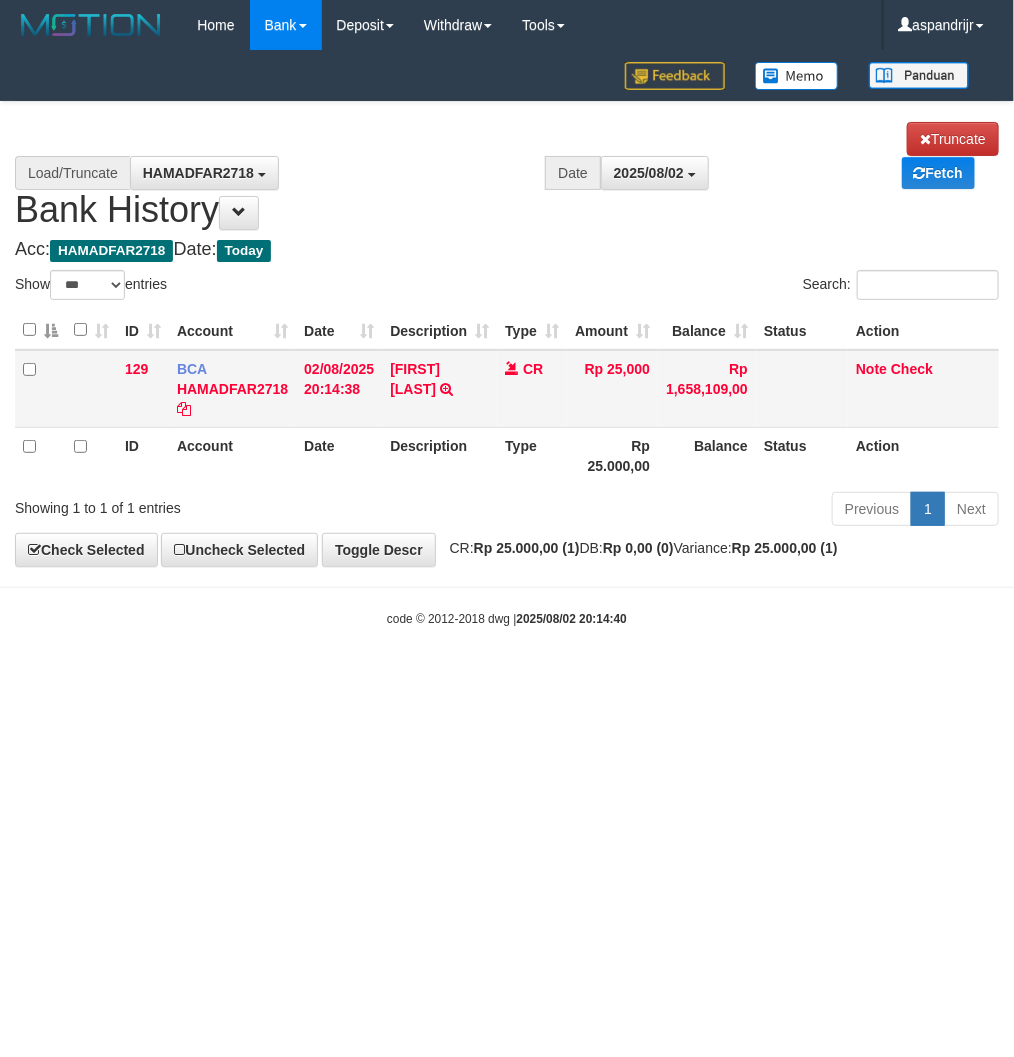drag, startPoint x: 391, startPoint y: 780, endPoint x: 326, endPoint y: 381, distance: 404.25983 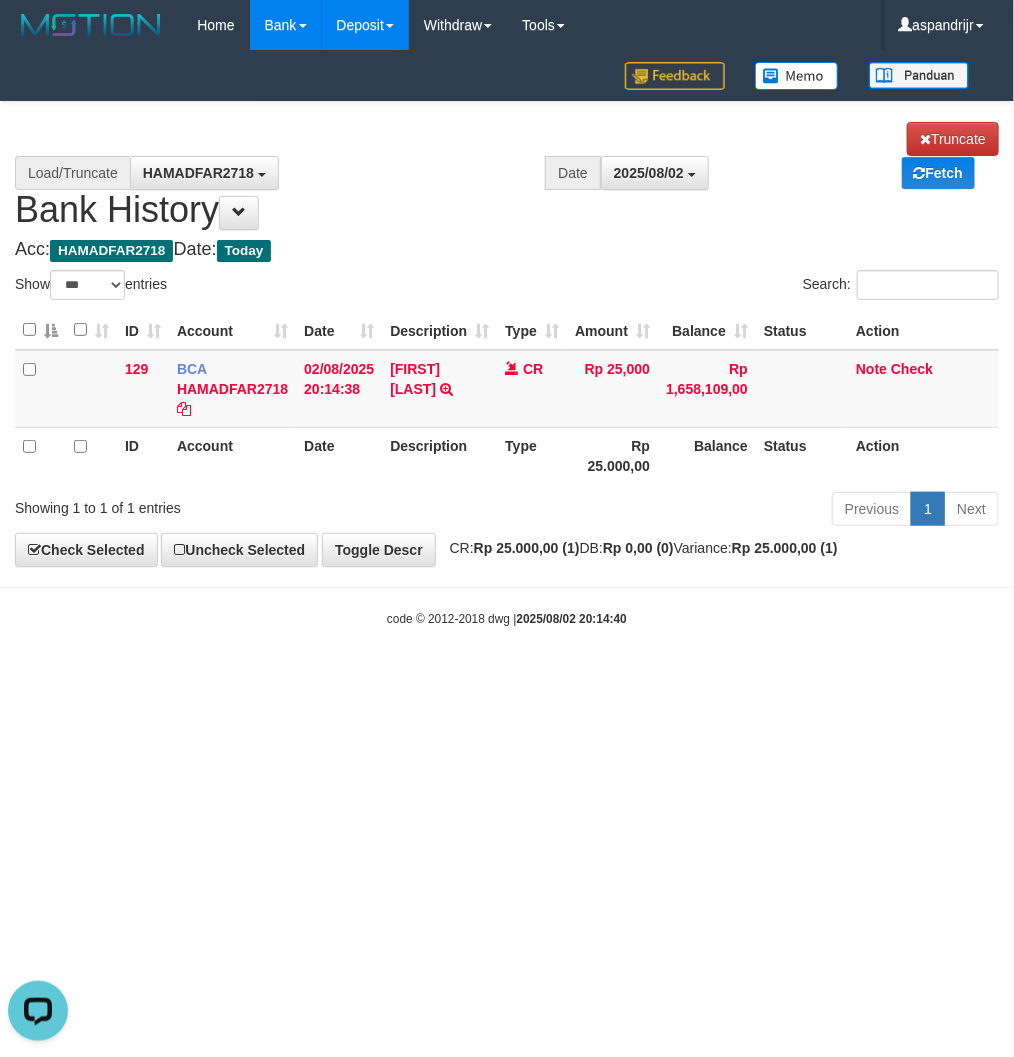 scroll, scrollTop: 0, scrollLeft: 0, axis: both 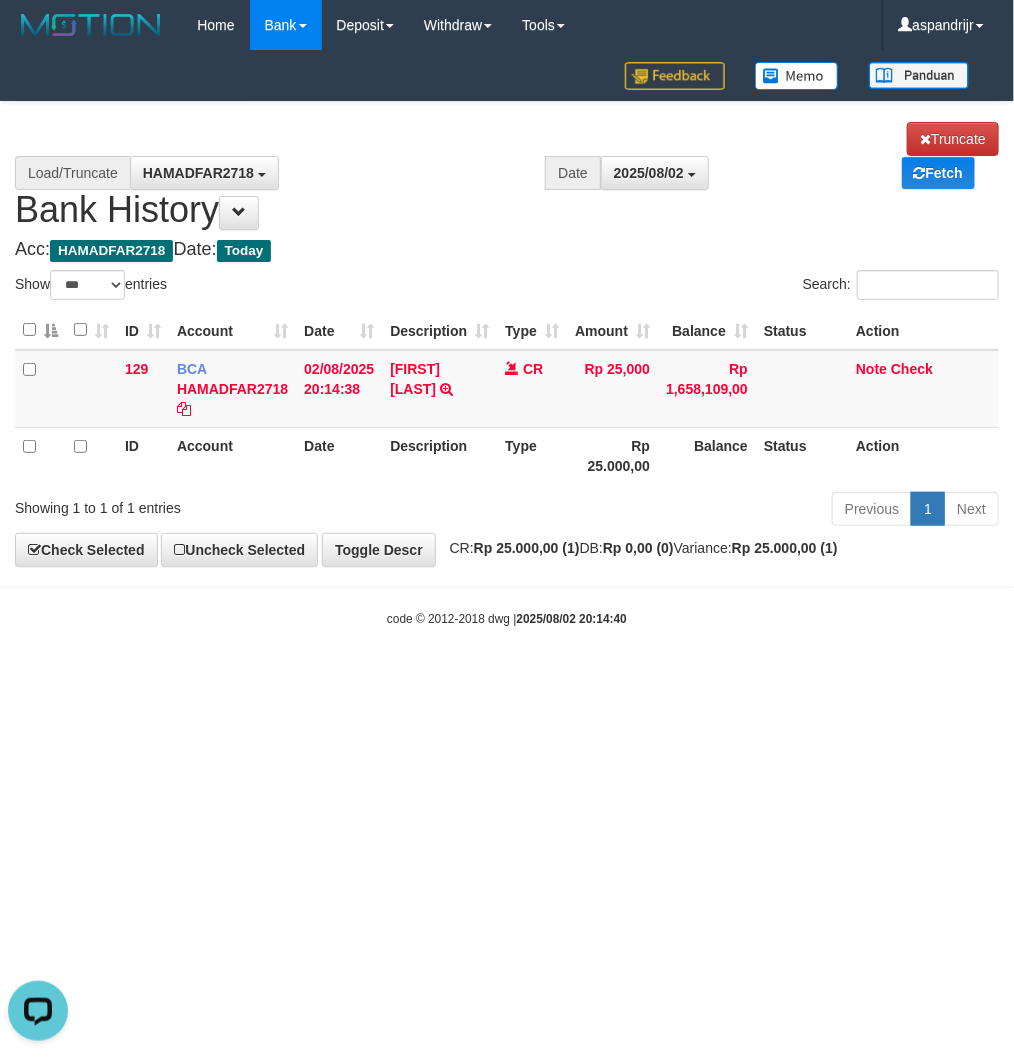 click on "Toggle navigation
Home
Bank
Account List
Load
By Website
Group
[ITOTO]													PRABUJITU
By Load Group (DPS)
Group asp-1
Mutasi Bank
Search
Sync
Note Mutasi
Deposit
DPS Fetch -" at bounding box center [507, 339] 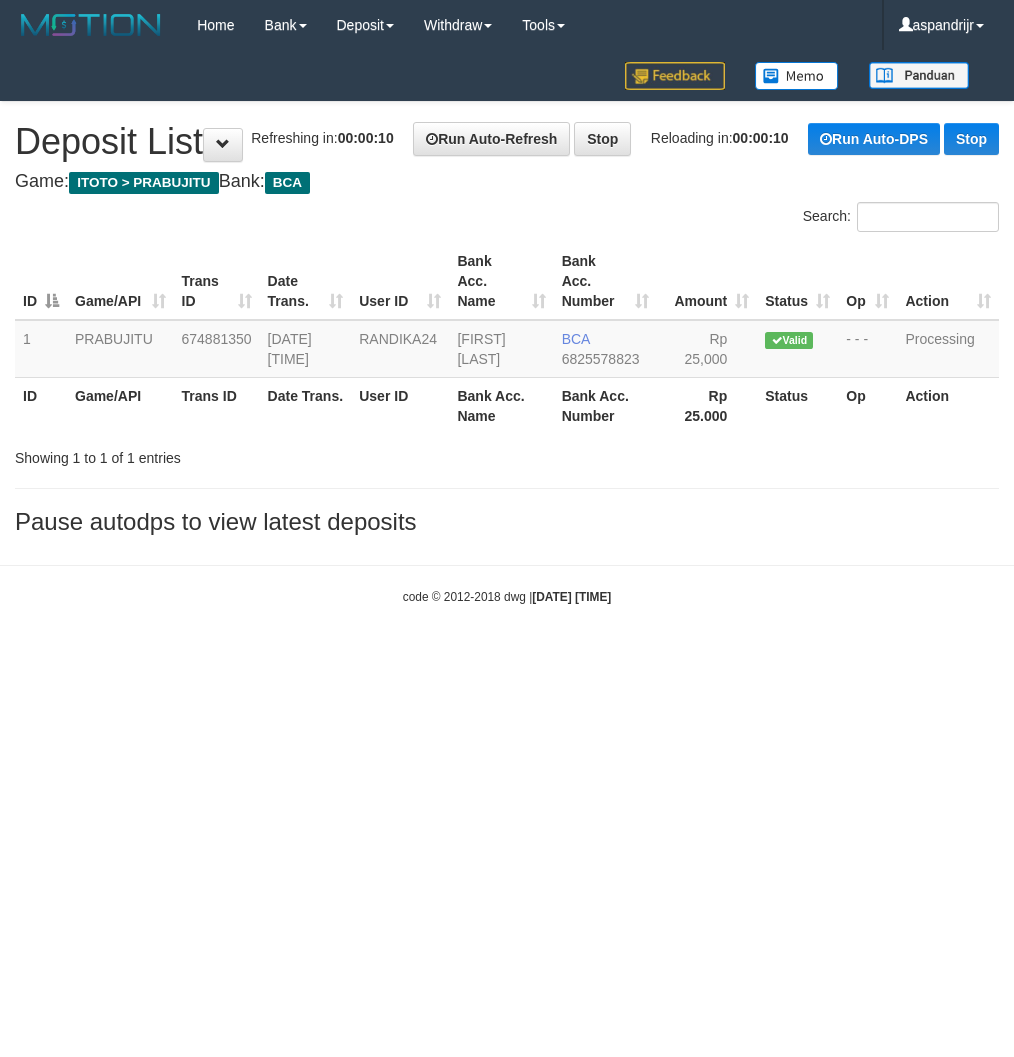 scroll, scrollTop: 0, scrollLeft: 0, axis: both 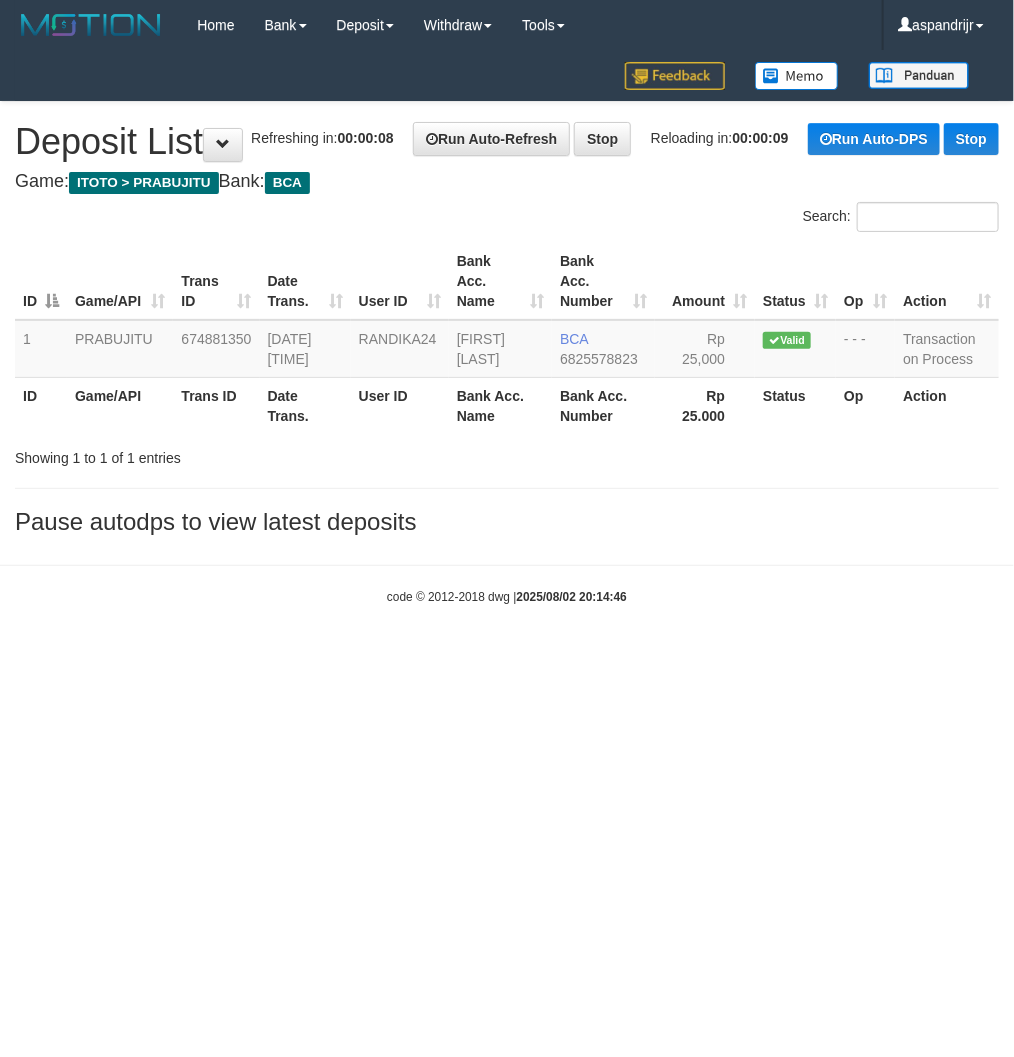 click on "Toggle navigation
Home
Bank
Account List
Load
By Website
Group
[ITOTO]													PRABUJITU
By Load Group (DPS)
Group asp-1
Mutasi Bank
Search
Sync
Note Mutasi
Deposit
DPS Fetch -" at bounding box center [507, 328] 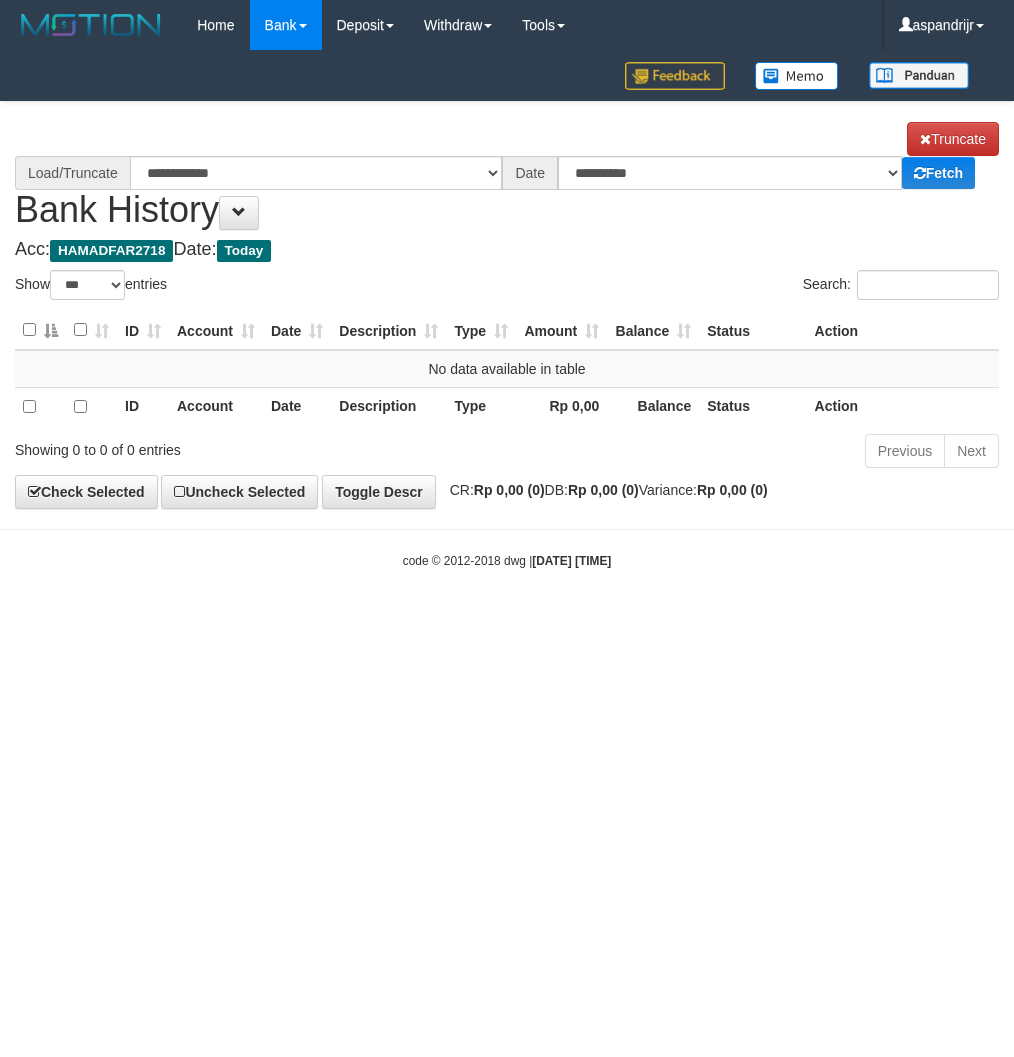select on "***" 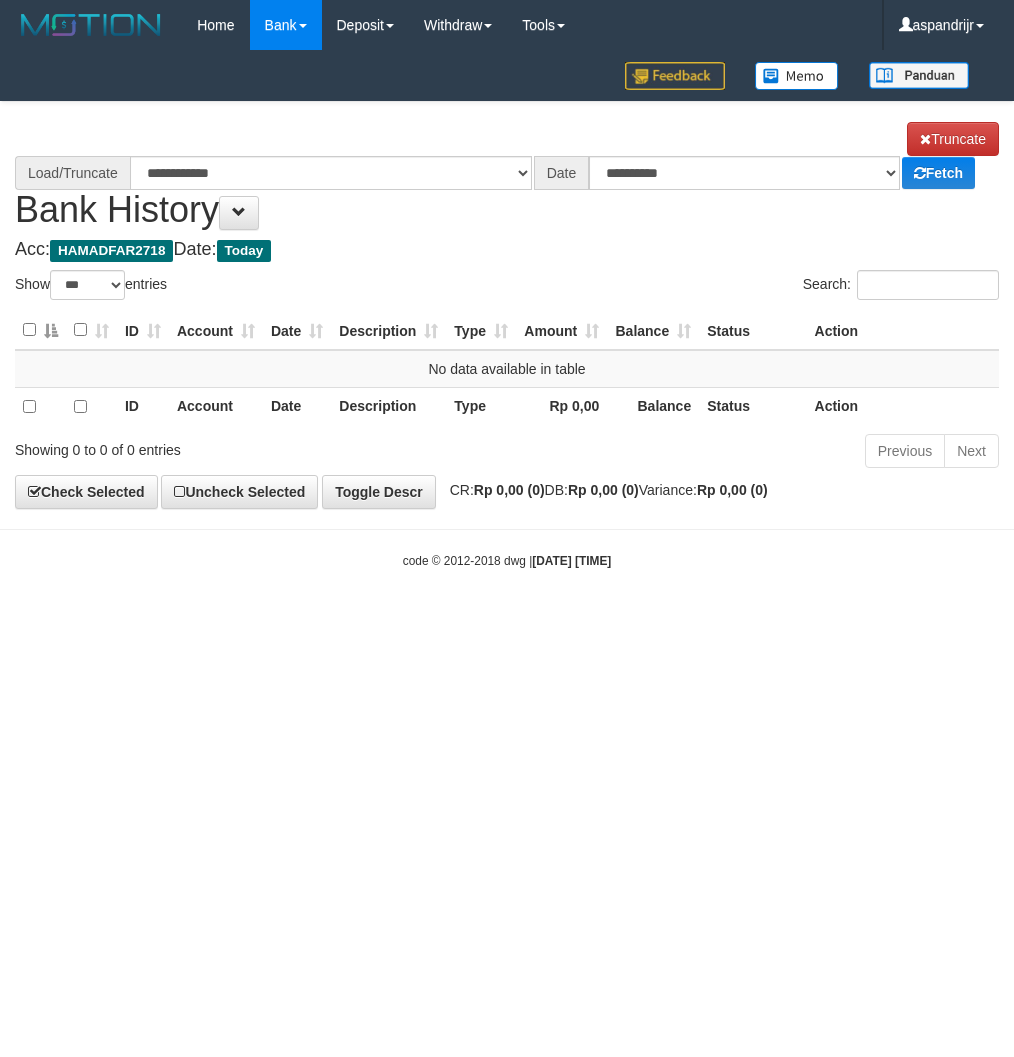 scroll, scrollTop: 0, scrollLeft: 0, axis: both 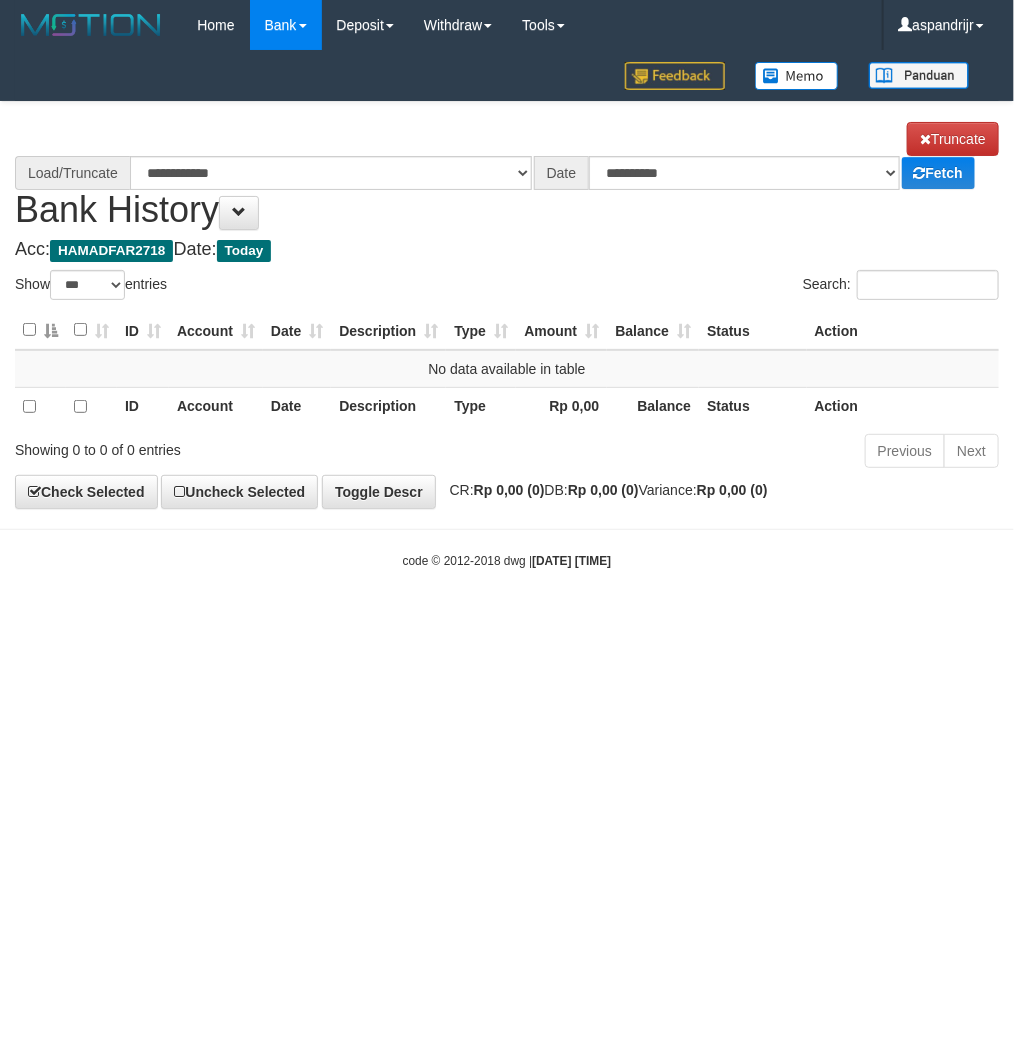 select on "****" 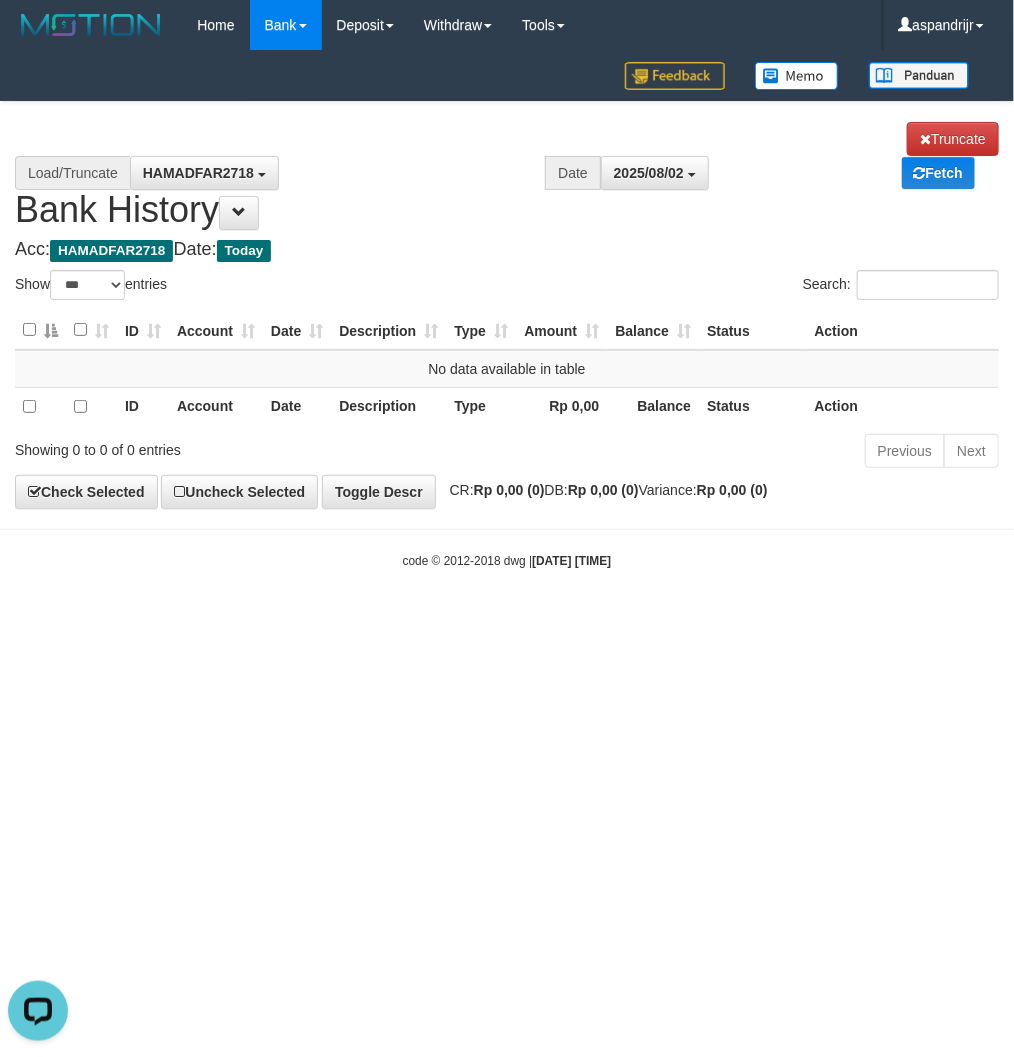 scroll, scrollTop: 0, scrollLeft: 0, axis: both 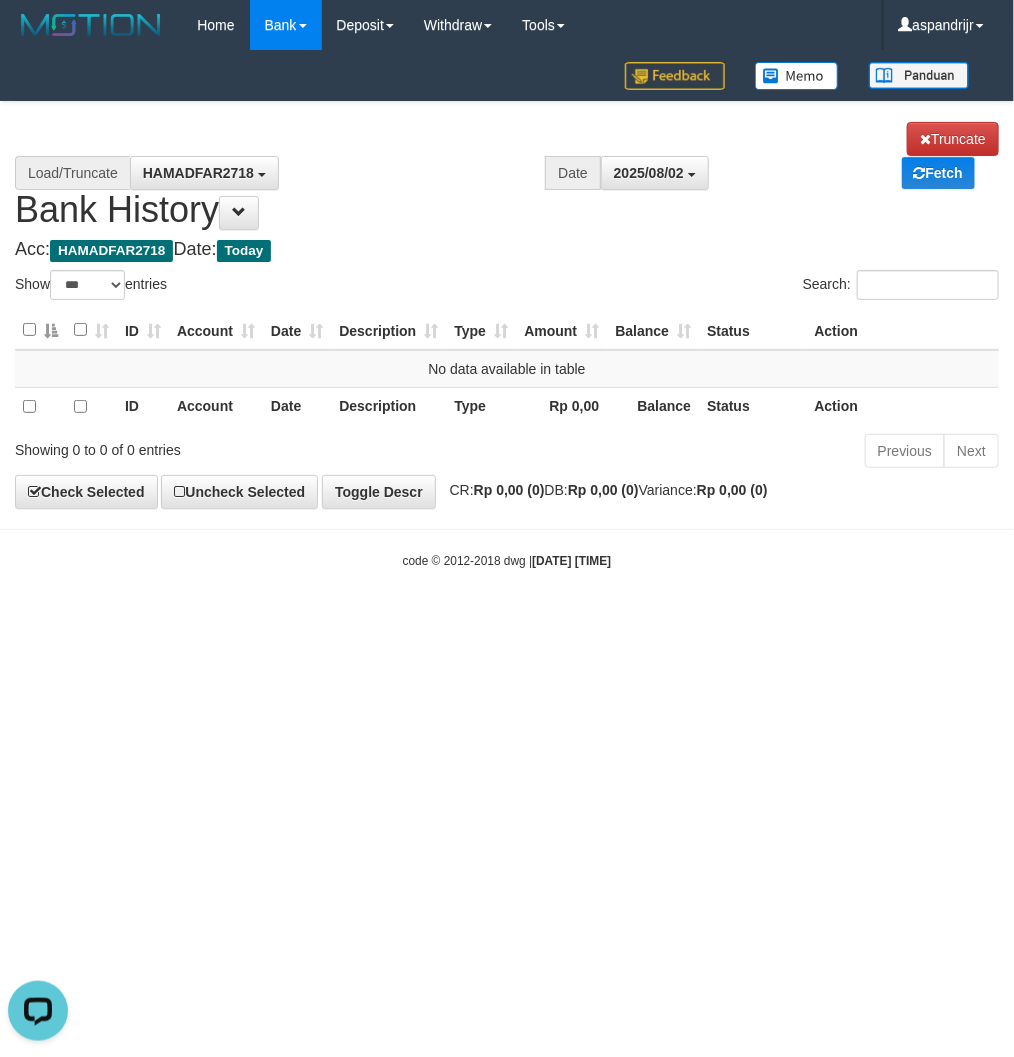 click on "Toggle navigation
Home
Bank
Account List
Load
By Website
Group
[ITOTO]													PRABUJITU
By Load Group (DPS)
Group asp-1
Mutasi Bank
Search
Sync
Note Mutasi
Deposit
DPS List" at bounding box center [507, 310] 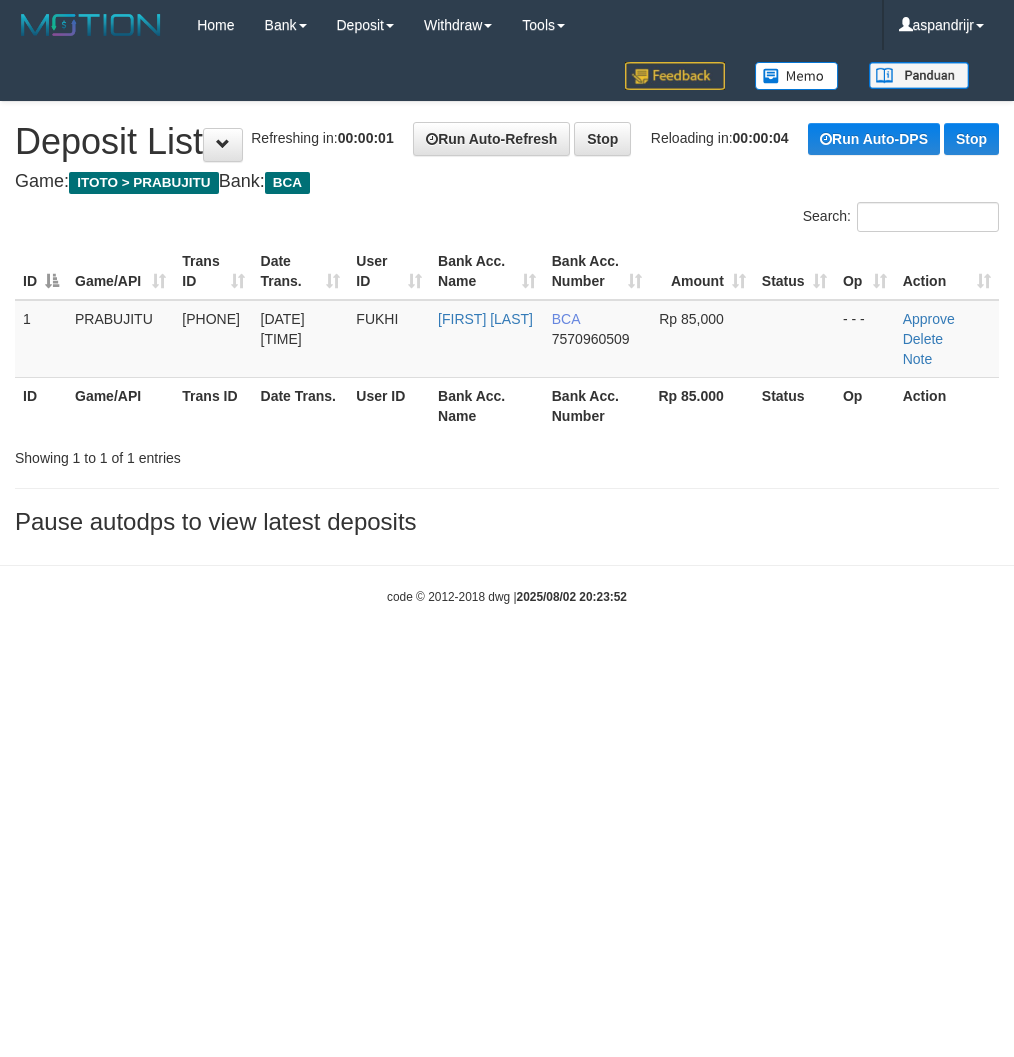 scroll, scrollTop: 0, scrollLeft: 0, axis: both 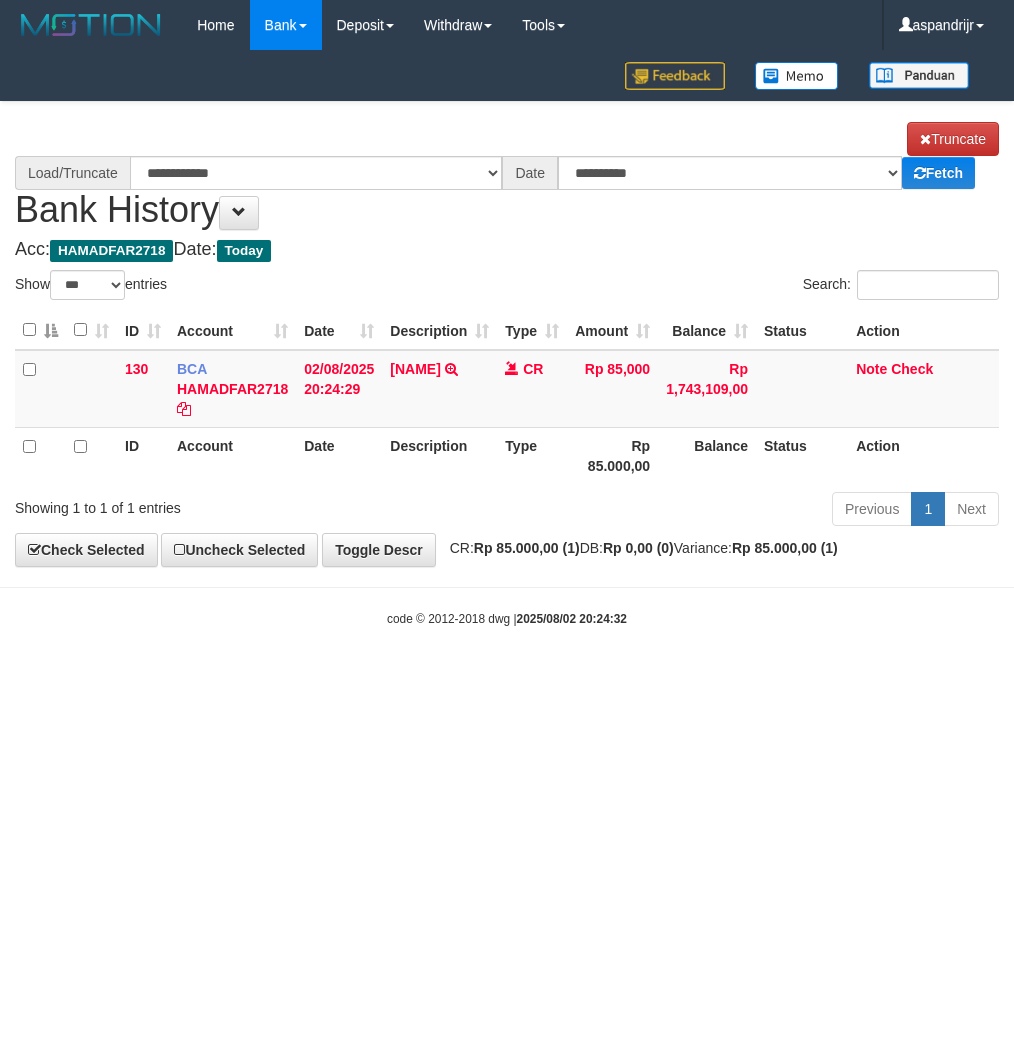 select on "***" 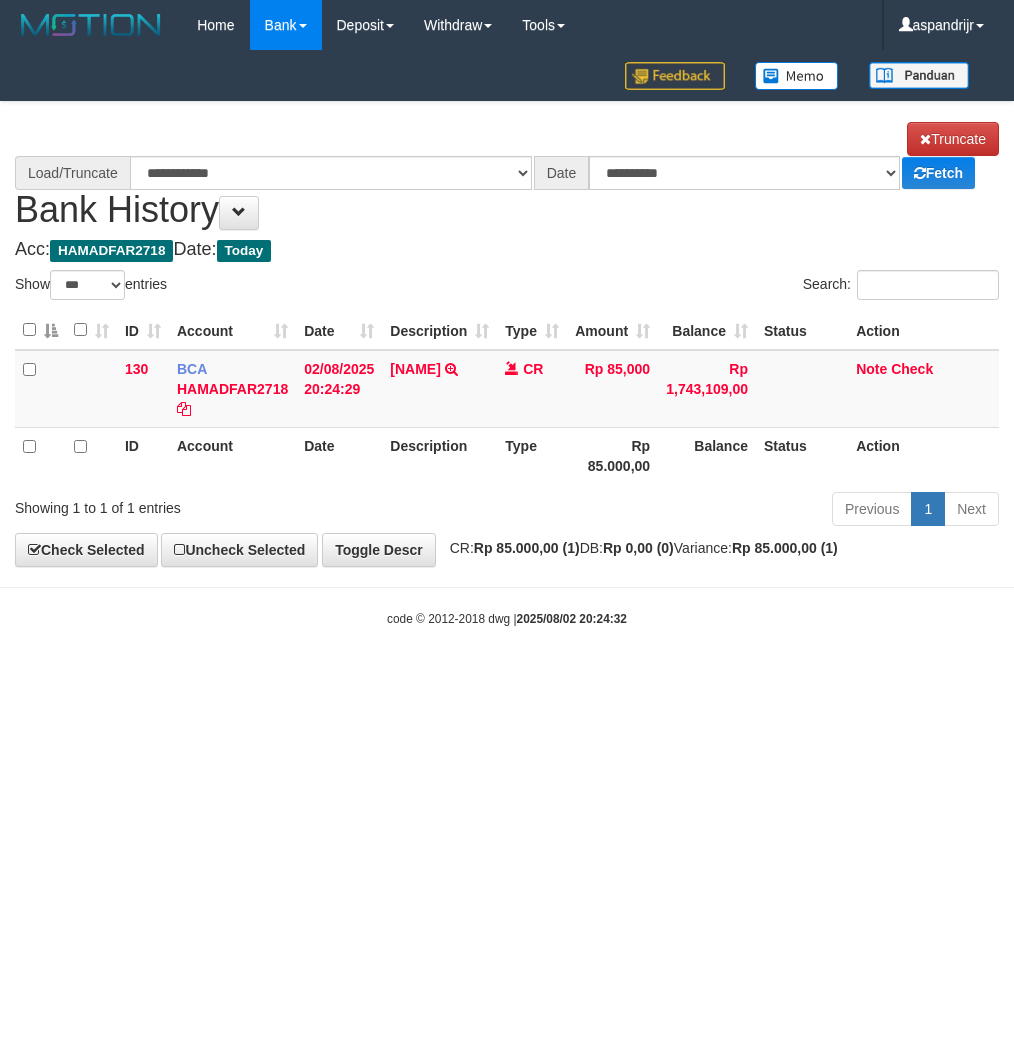 scroll, scrollTop: 0, scrollLeft: 0, axis: both 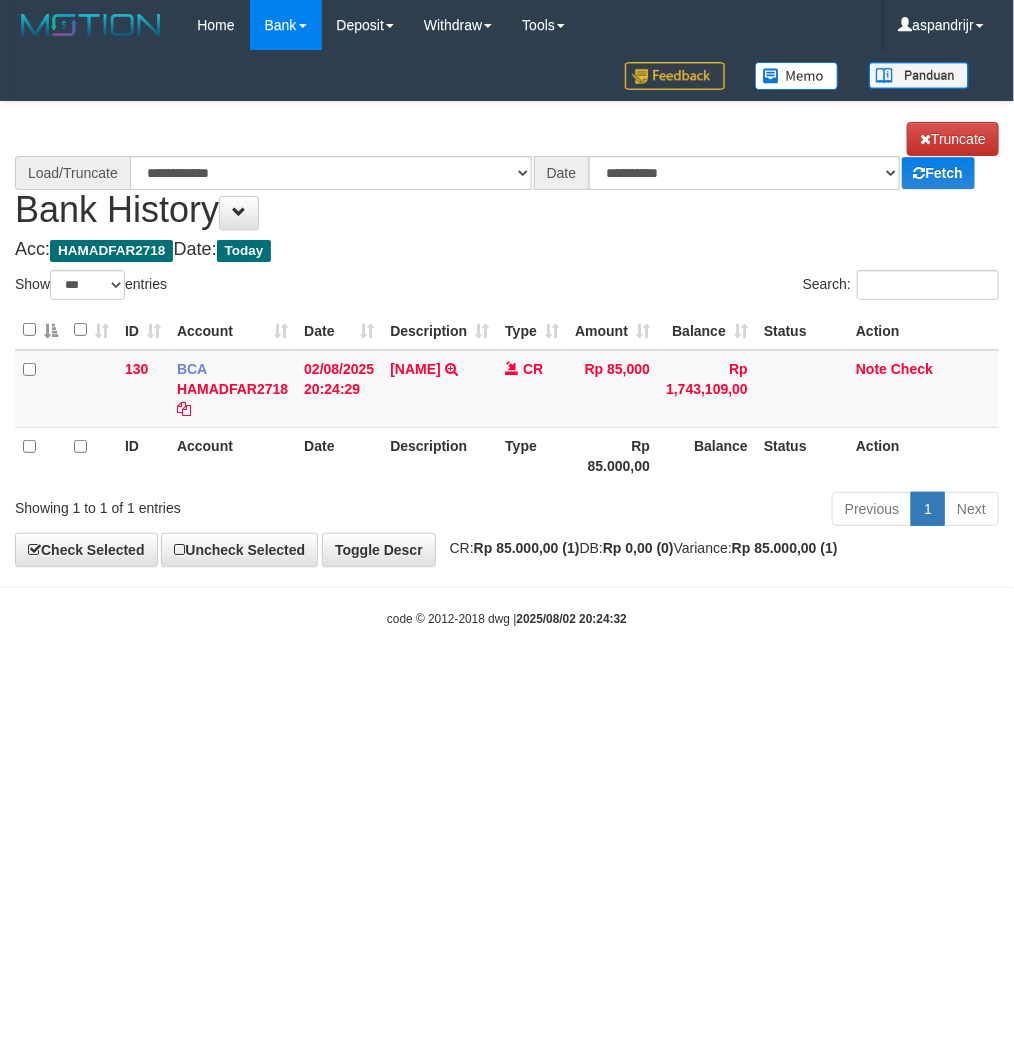click on "Toggle navigation
Home
Bank
Account List
Load
By Website
Group
[ITOTO]													PRABUJITU
By Load Group (DPS)
Group asp-1
Mutasi Bank
Search
Sync
Note Mutasi
Deposit
DPS List" at bounding box center [507, 339] 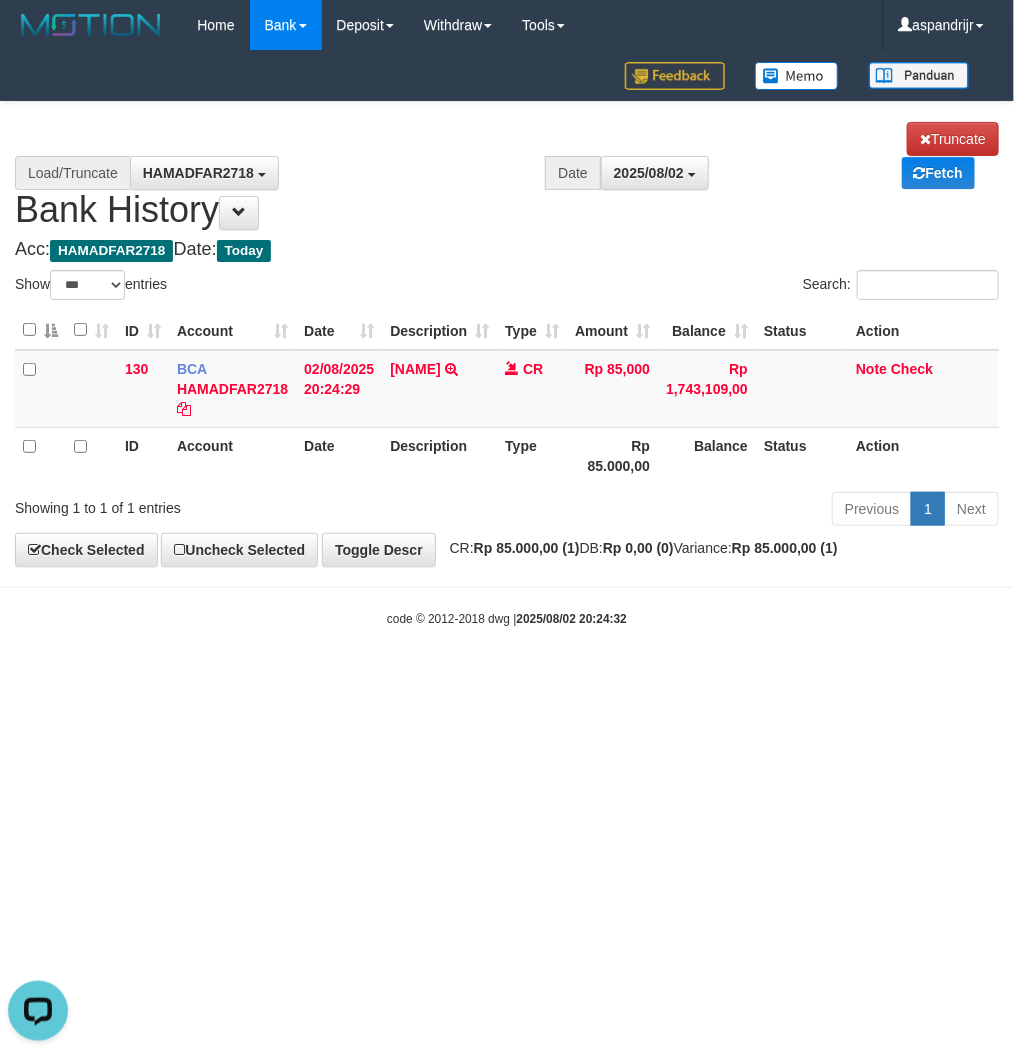 scroll, scrollTop: 0, scrollLeft: 0, axis: both 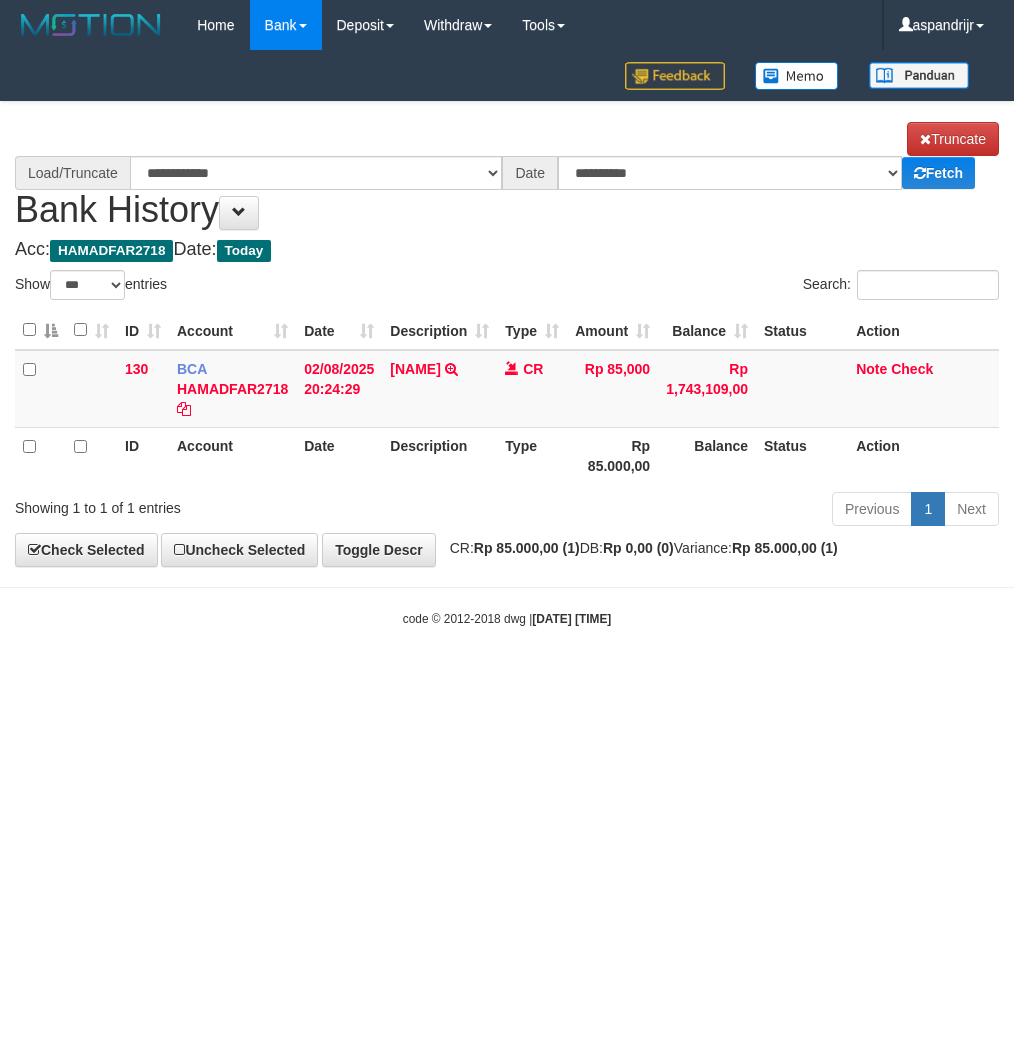 select on "***" 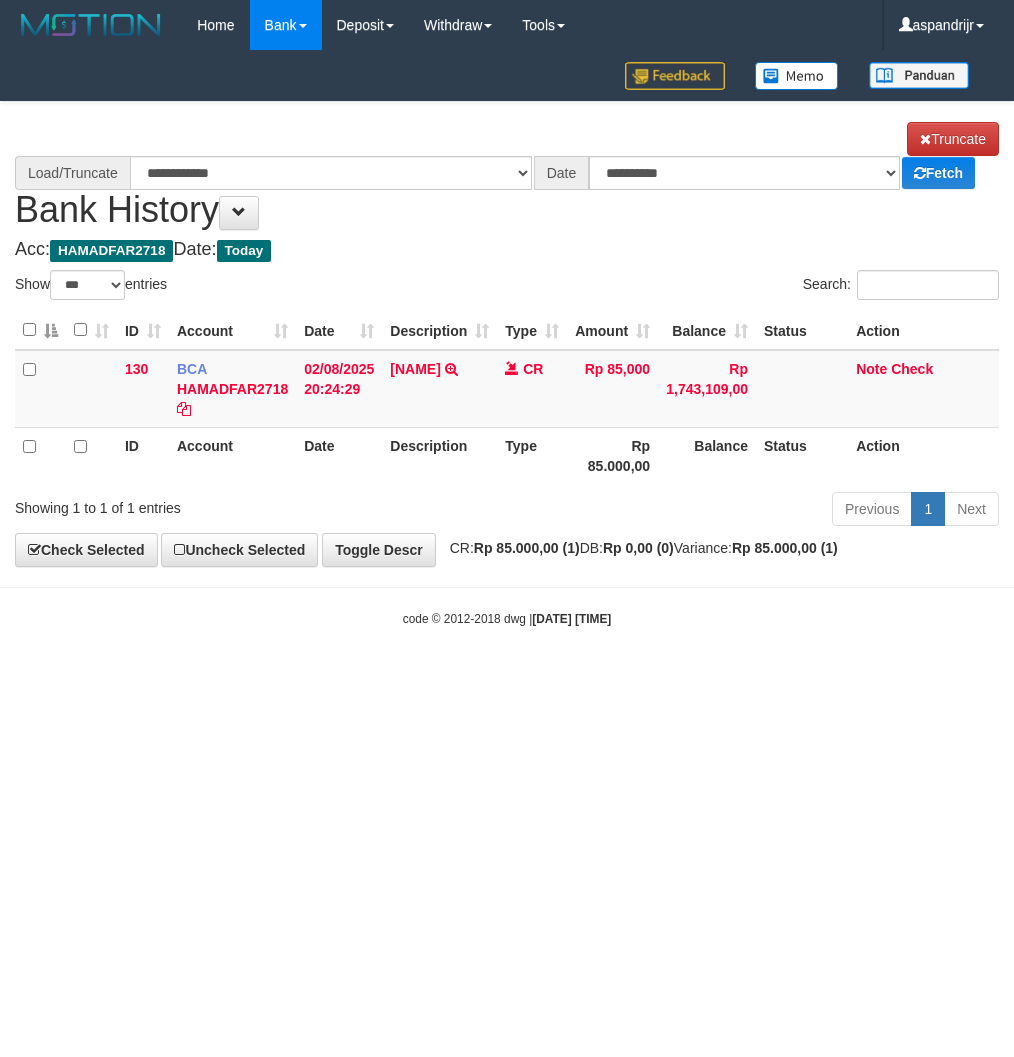 scroll, scrollTop: 0, scrollLeft: 0, axis: both 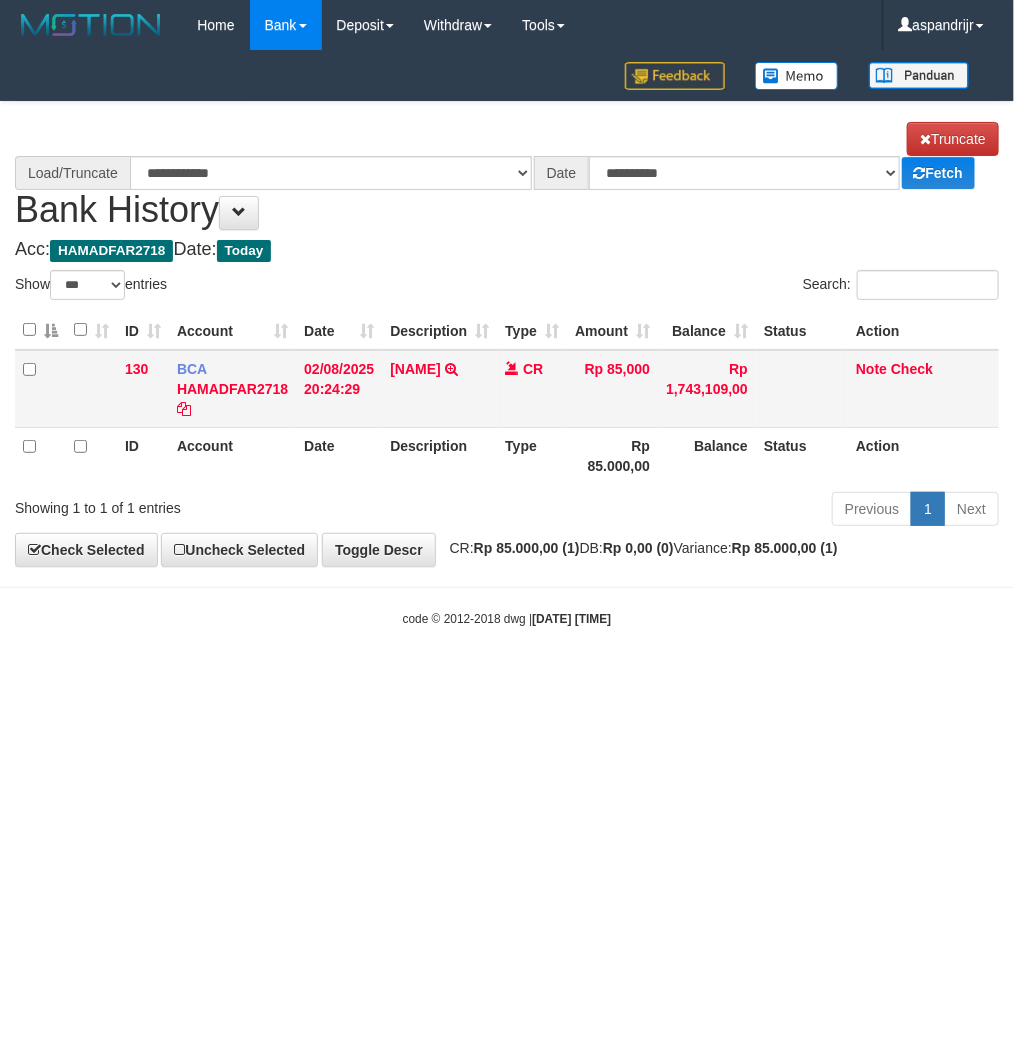 drag, startPoint x: 142, startPoint y: 783, endPoint x: 318, endPoint y: 360, distance: 458.1539 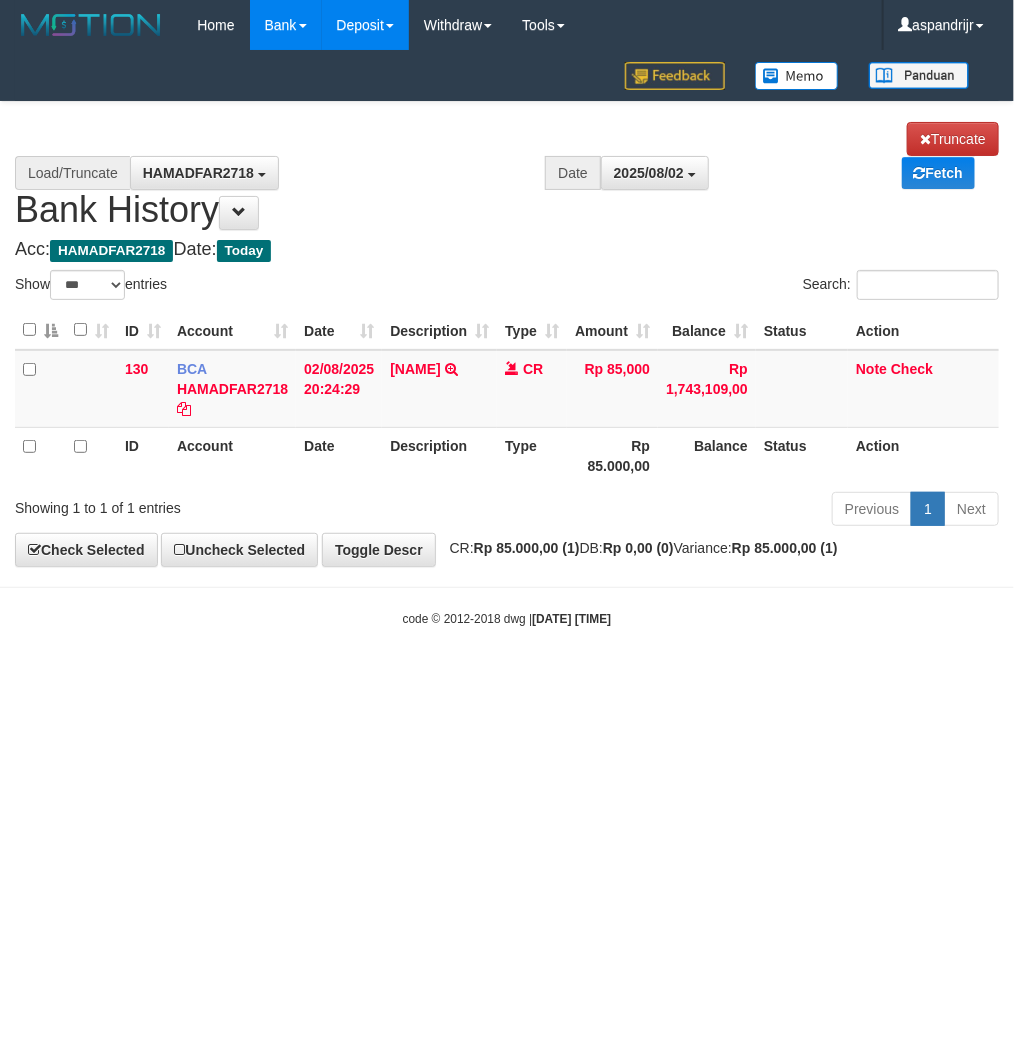 select on "****" 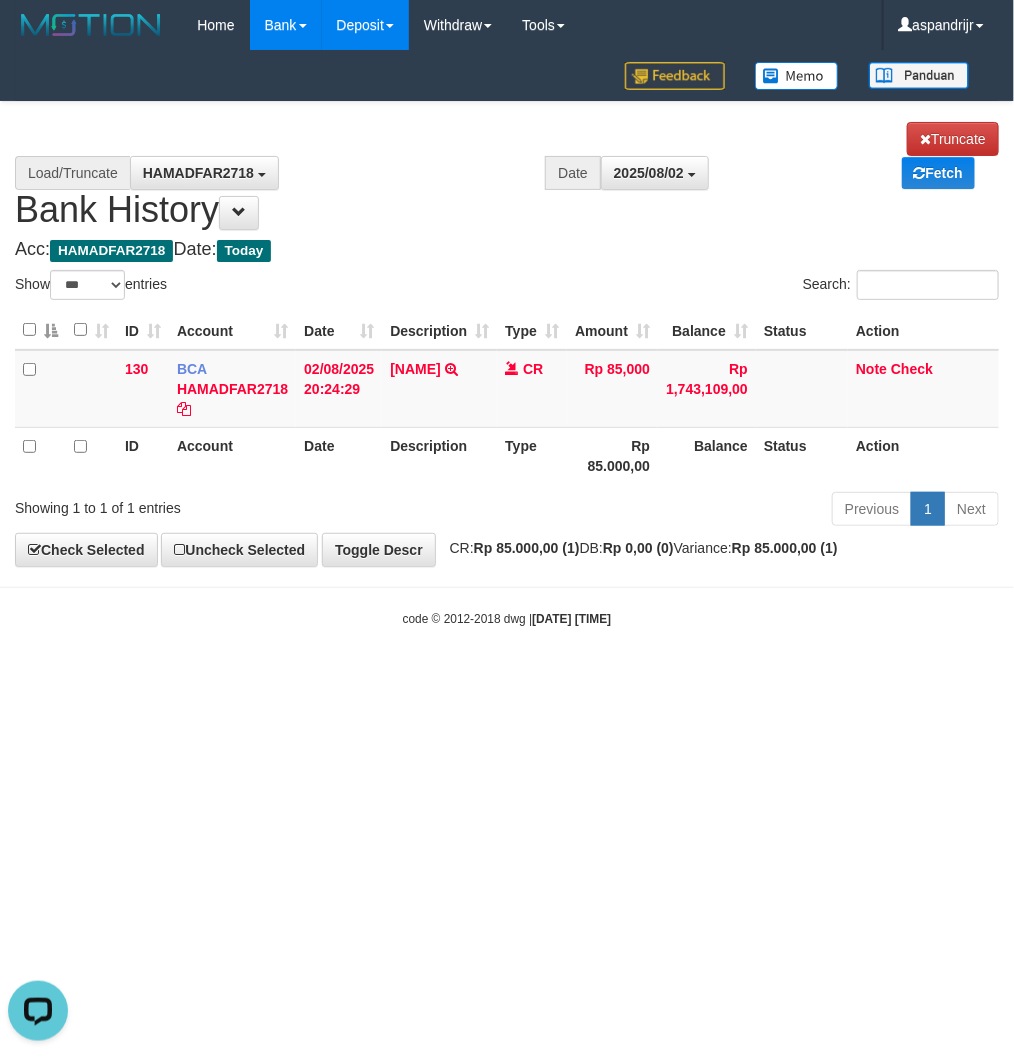 scroll, scrollTop: 0, scrollLeft: 0, axis: both 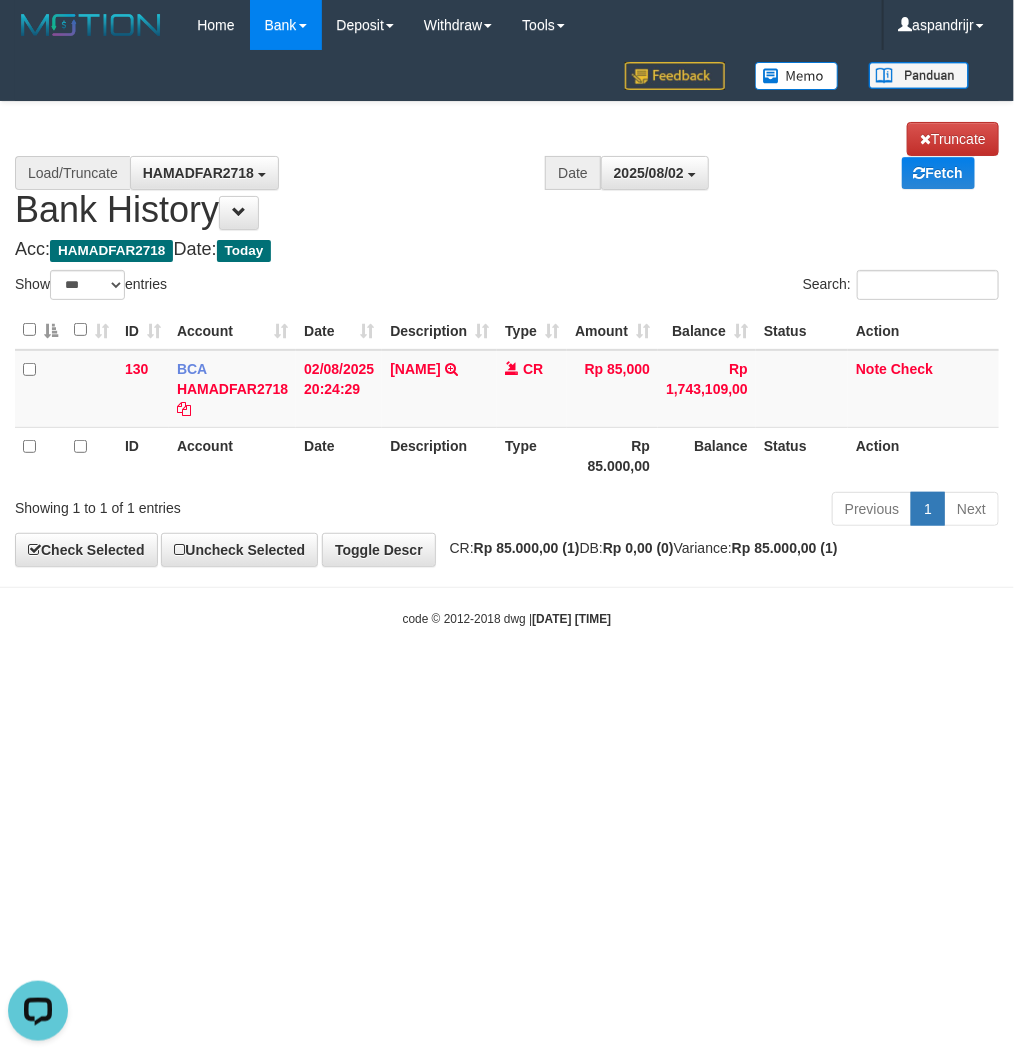 click on "Toggle navigation
Home
Bank
Account List
Load
By Website
Group
[ITOTO]													PRABUJITU
By Load Group (DPS)
Group asp-1
Mutasi Bank
Search
Sync
Note Mutasi
Deposit
DPS List" at bounding box center (507, 339) 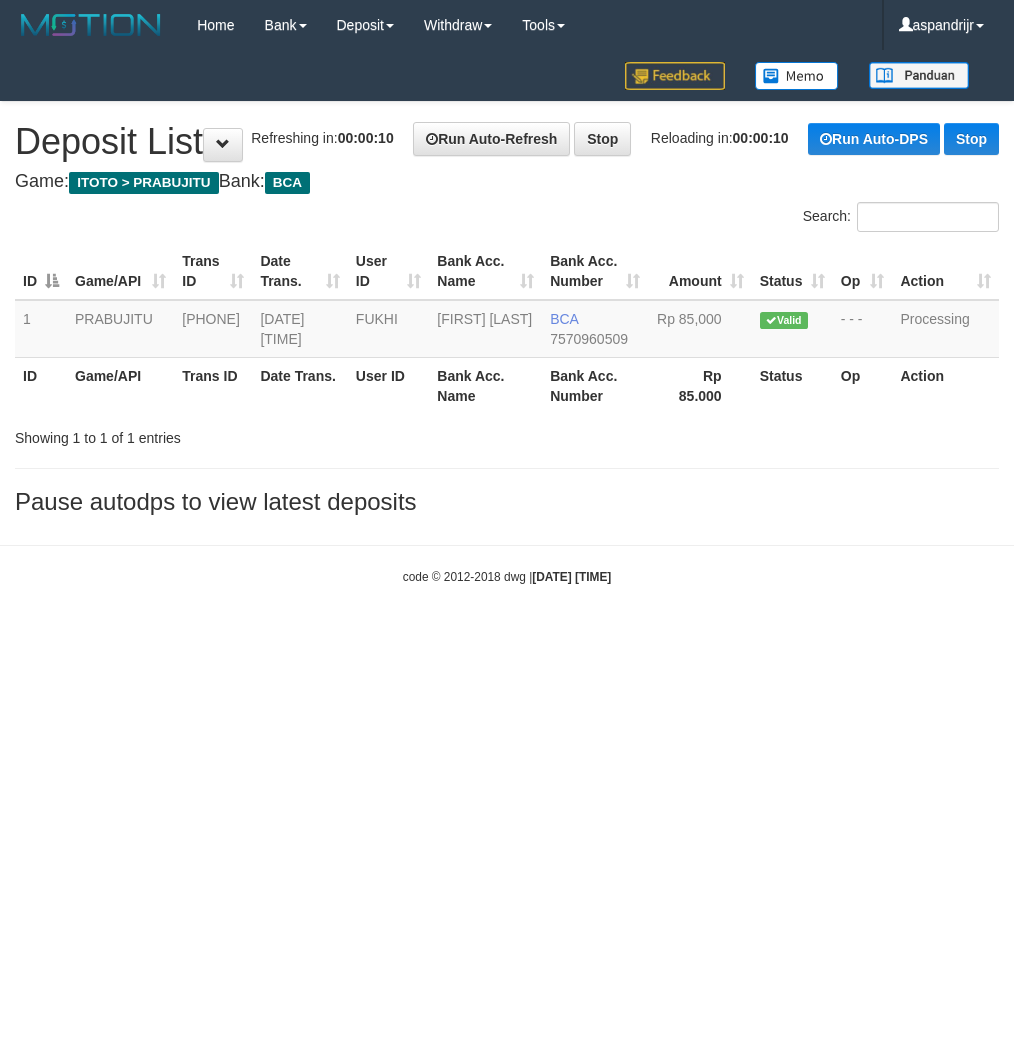 scroll, scrollTop: 0, scrollLeft: 0, axis: both 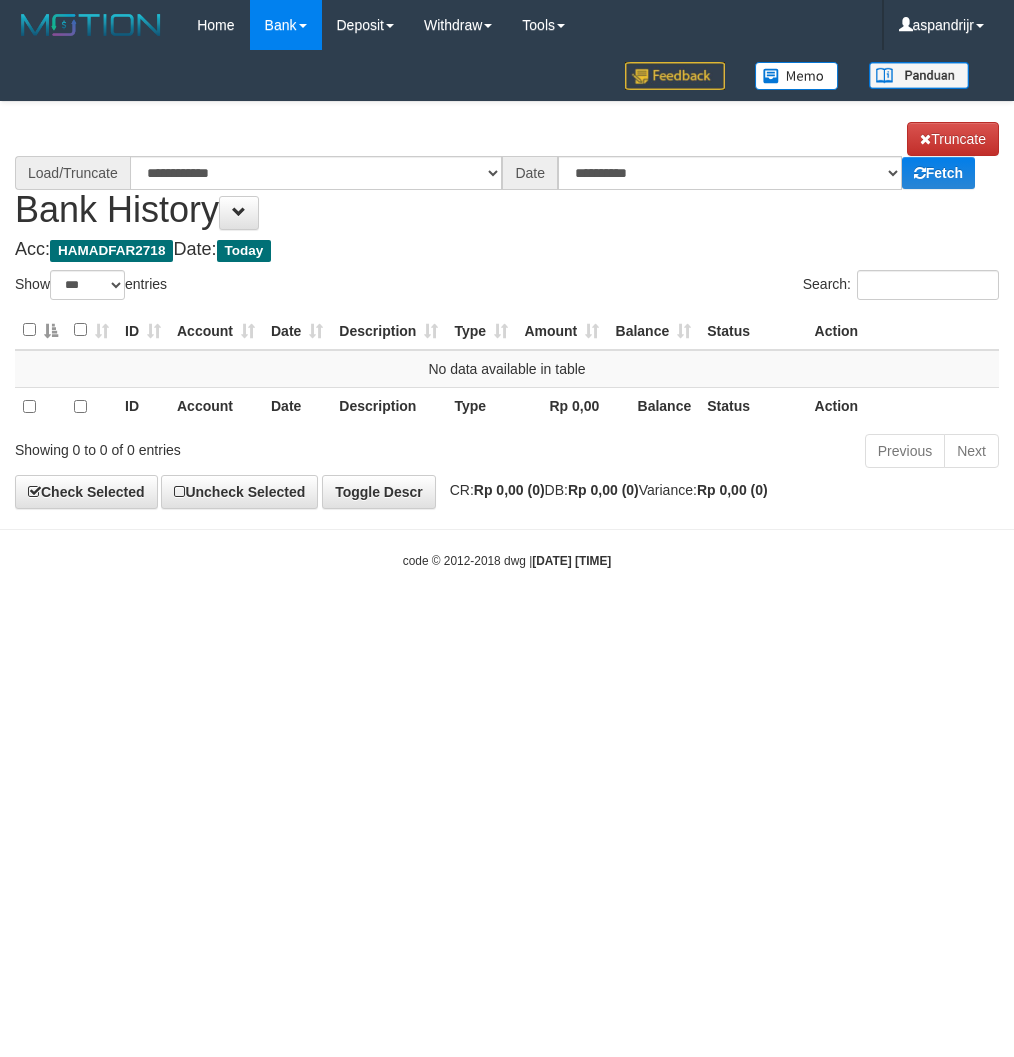 select on "***" 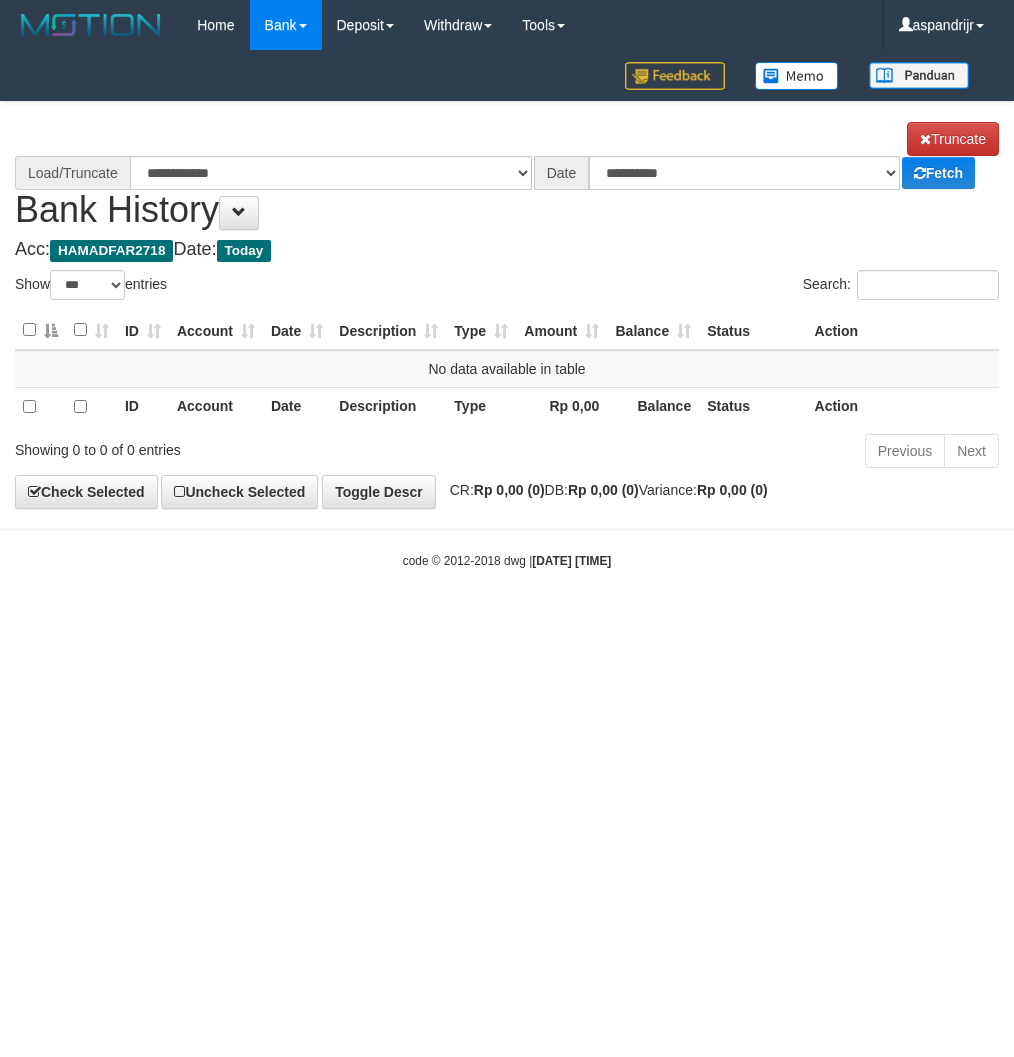 scroll, scrollTop: 0, scrollLeft: 0, axis: both 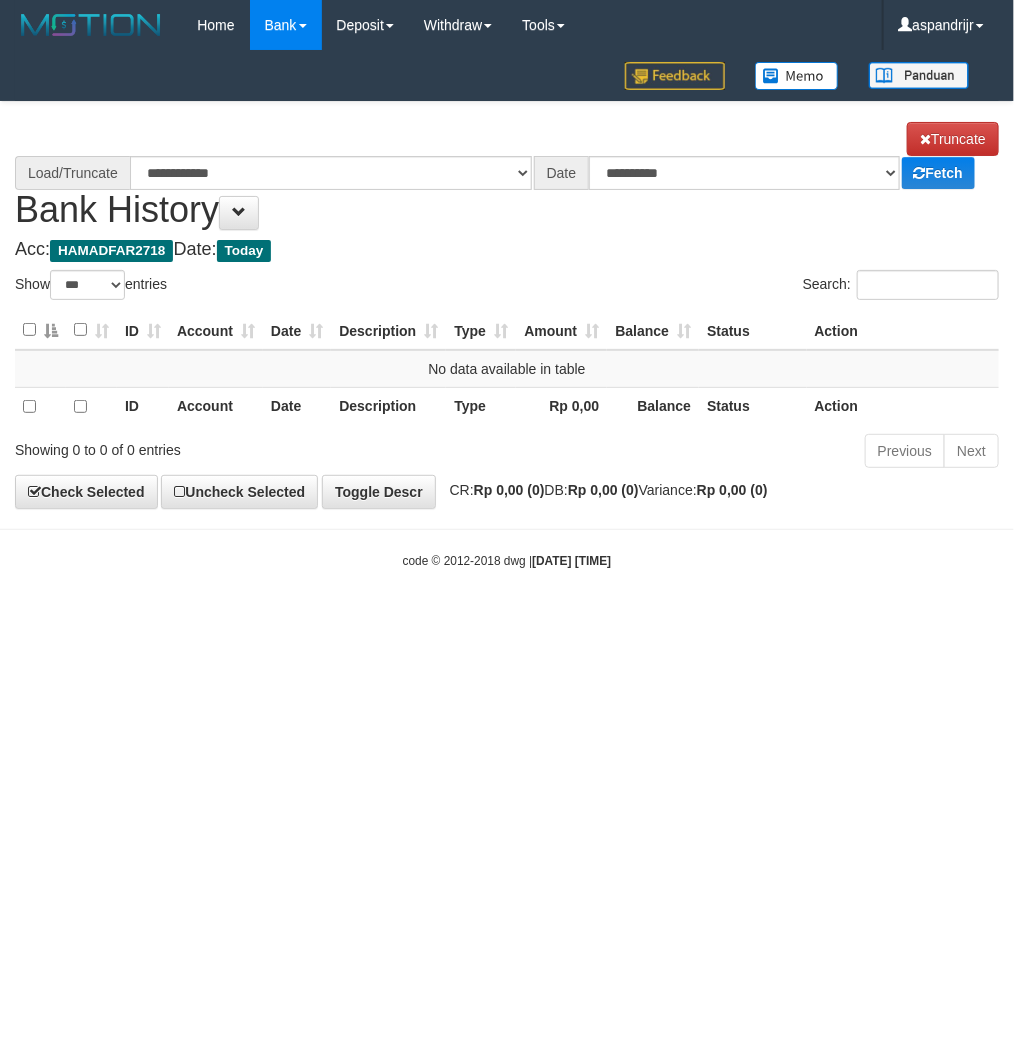 click on "Toggle navigation
Home
Bank
Account List
Load
By Website
Group
[ITOTO]													PRABUJITU
By Load Group (DPS)
Group asp-1
Mutasi Bank
Search
Sync
Note Mutasi
Deposit
DPS List" at bounding box center [507, 310] 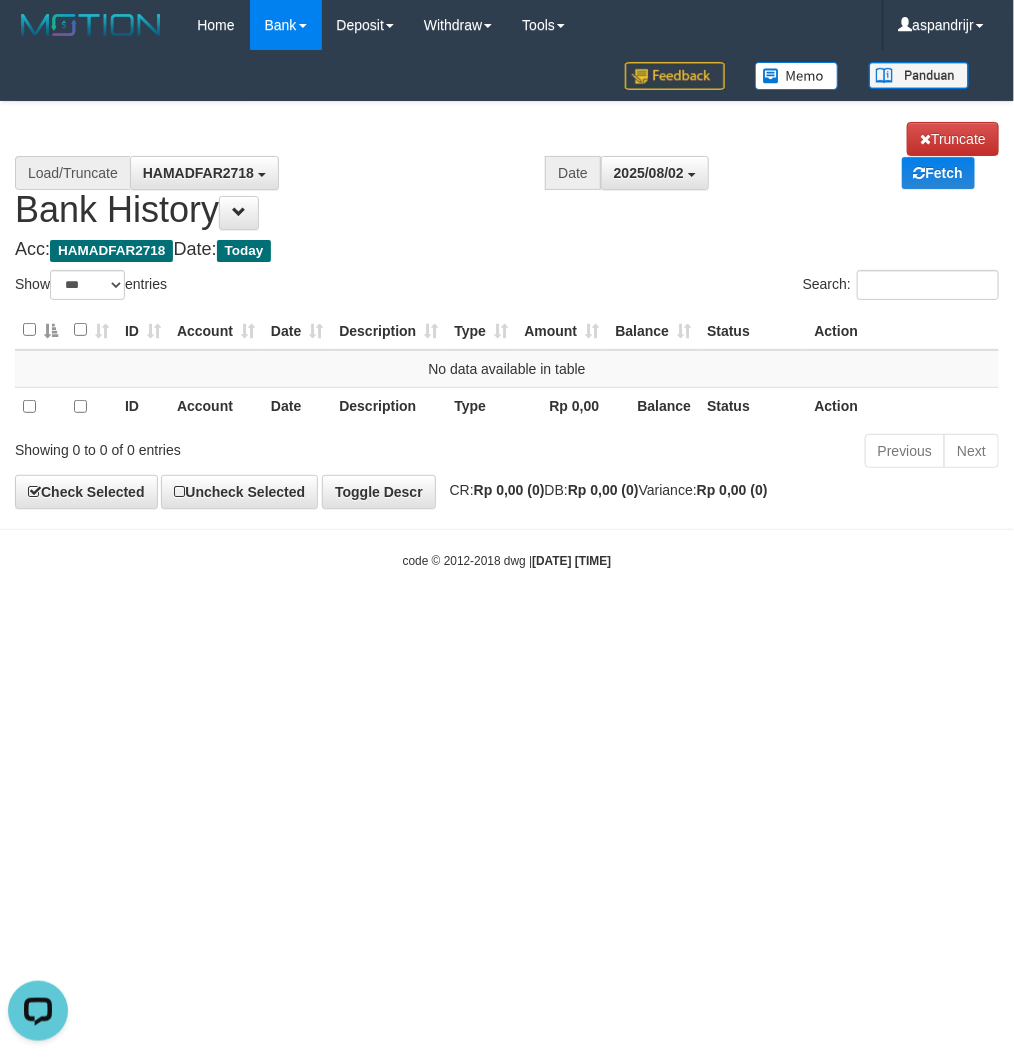scroll, scrollTop: 0, scrollLeft: 0, axis: both 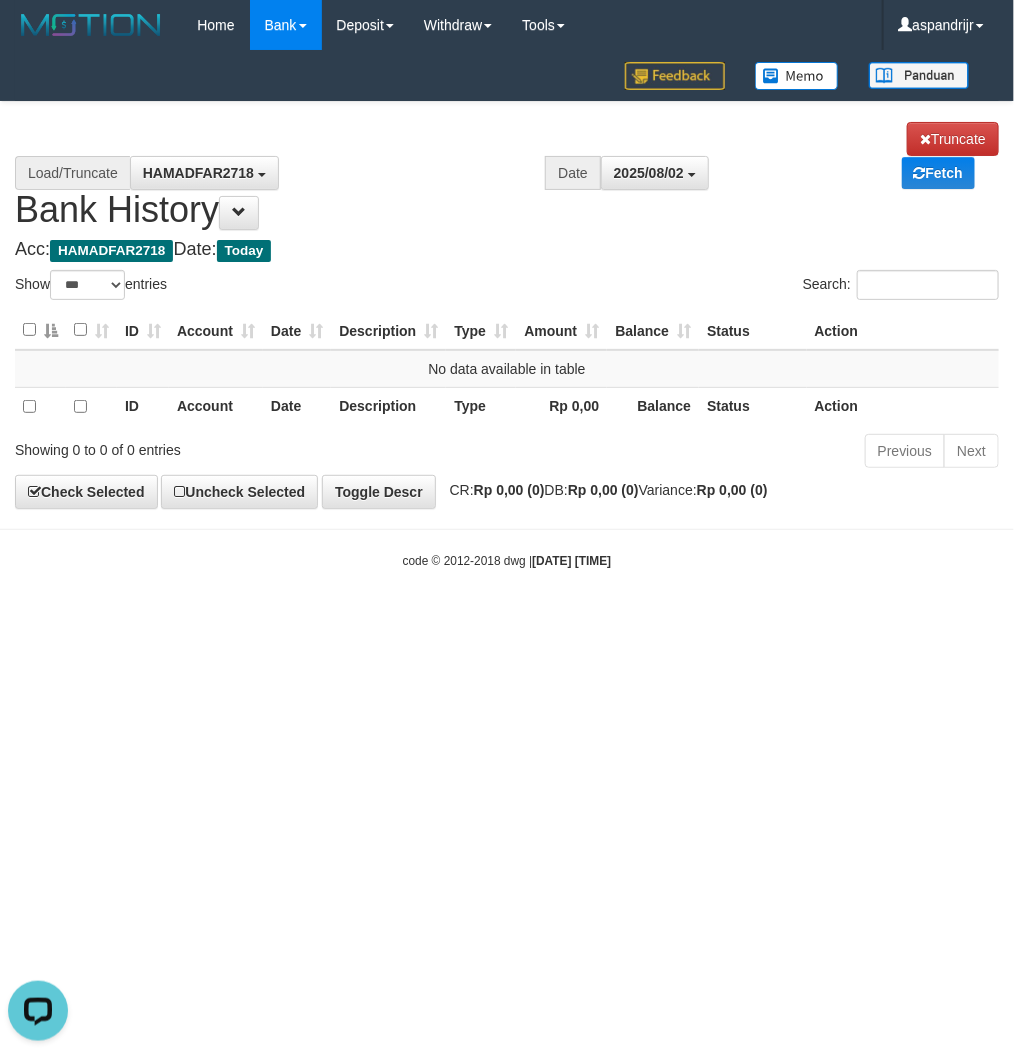 click on "Toggle navigation
Home
Bank
Account List
Load
By Website
Group
[ITOTO]													PRABUJITU
By Load Group (DPS)
Group asp-1
Mutasi Bank
Search
Sync
Note Mutasi
Deposit
DPS Fetch -" at bounding box center [507, 310] 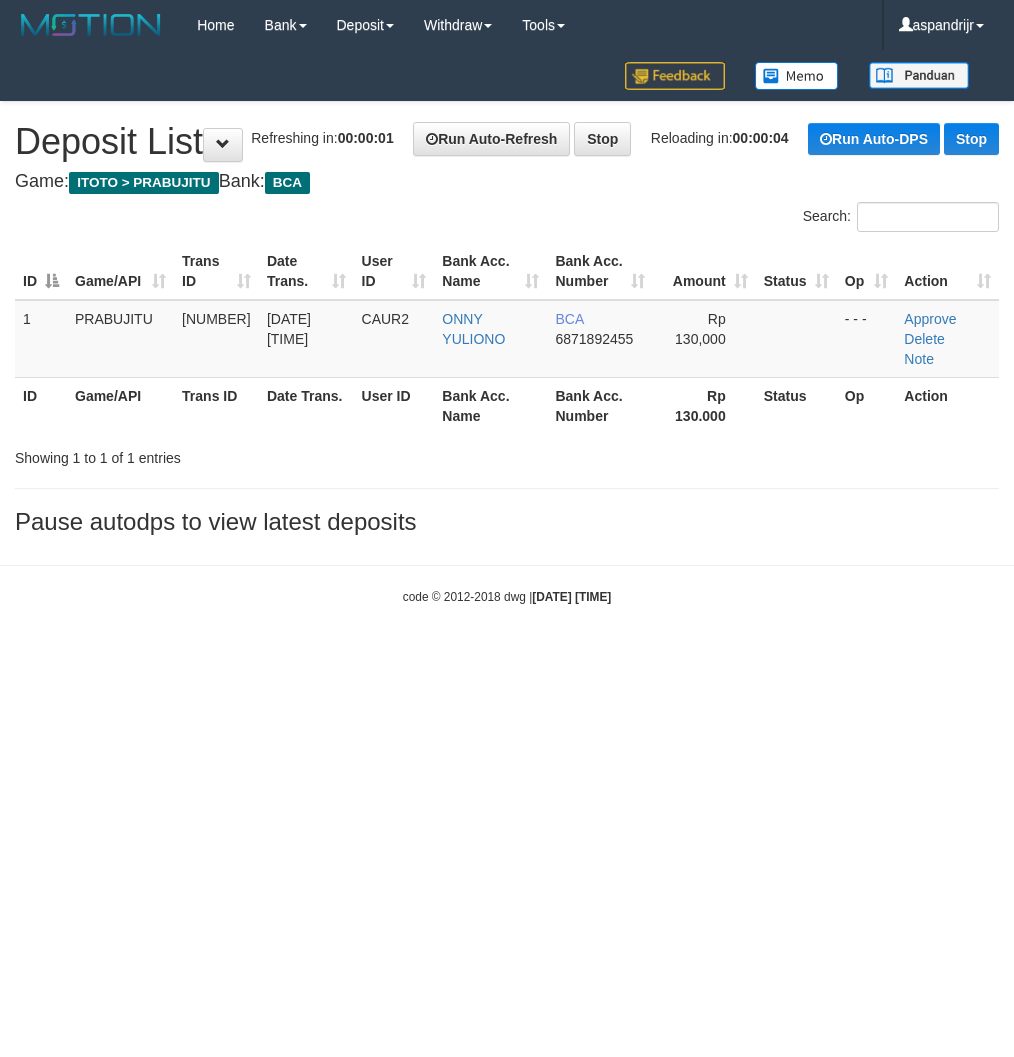 scroll, scrollTop: 0, scrollLeft: 0, axis: both 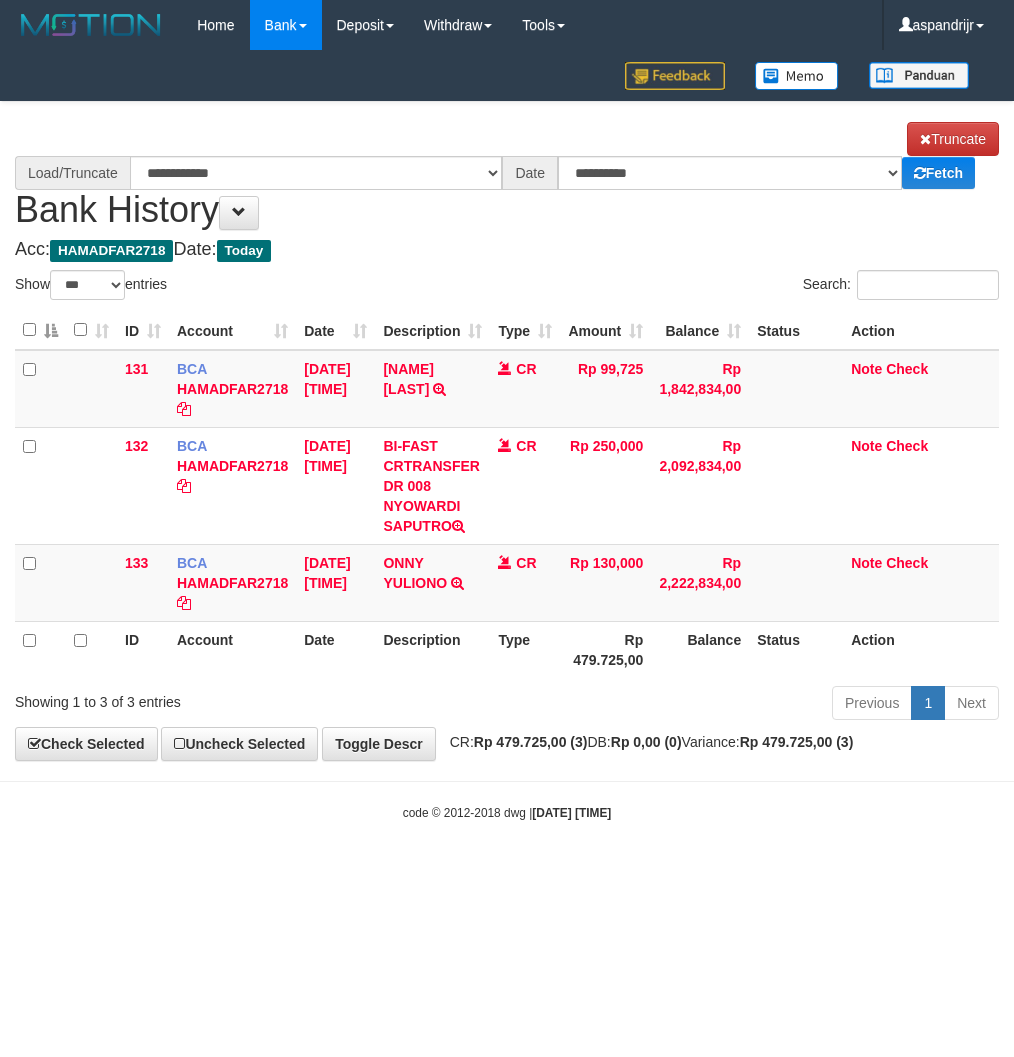 select on "***" 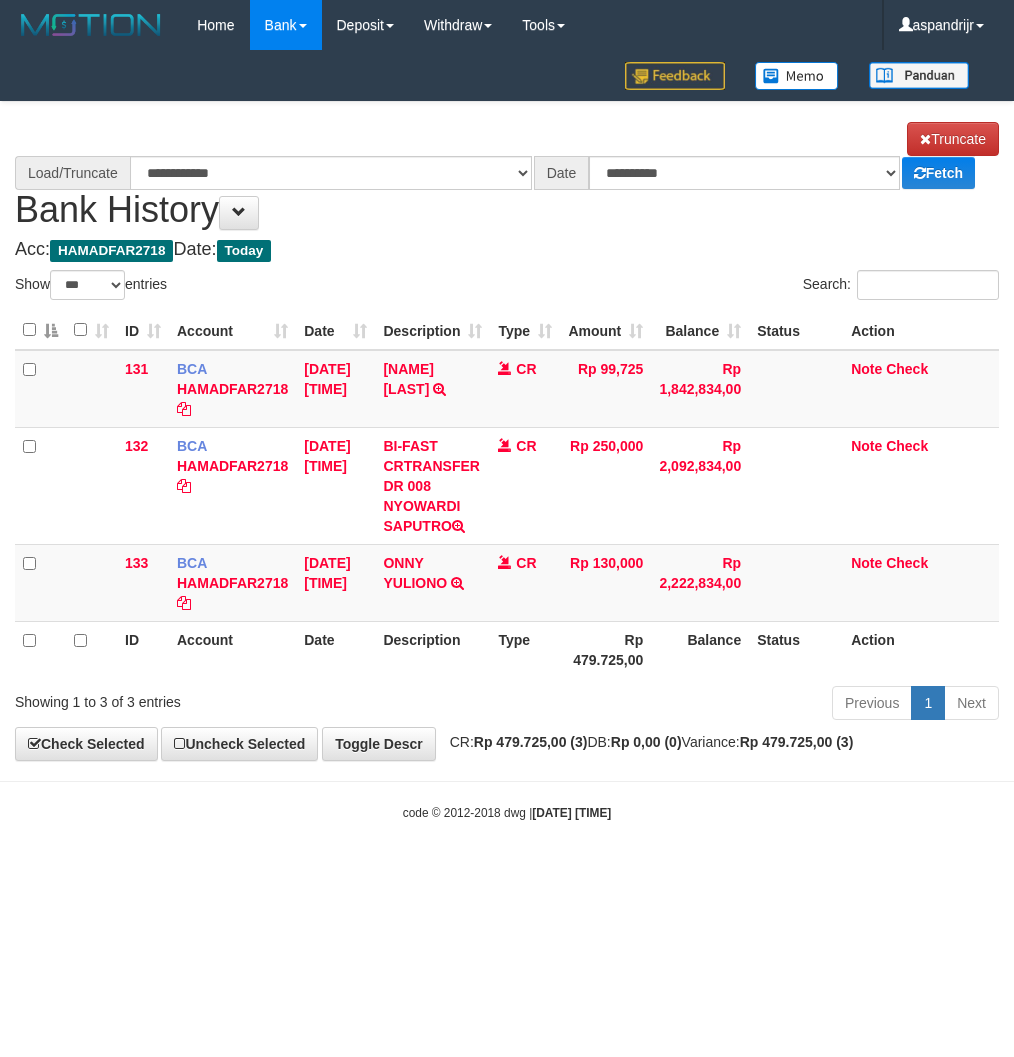 scroll, scrollTop: 0, scrollLeft: 0, axis: both 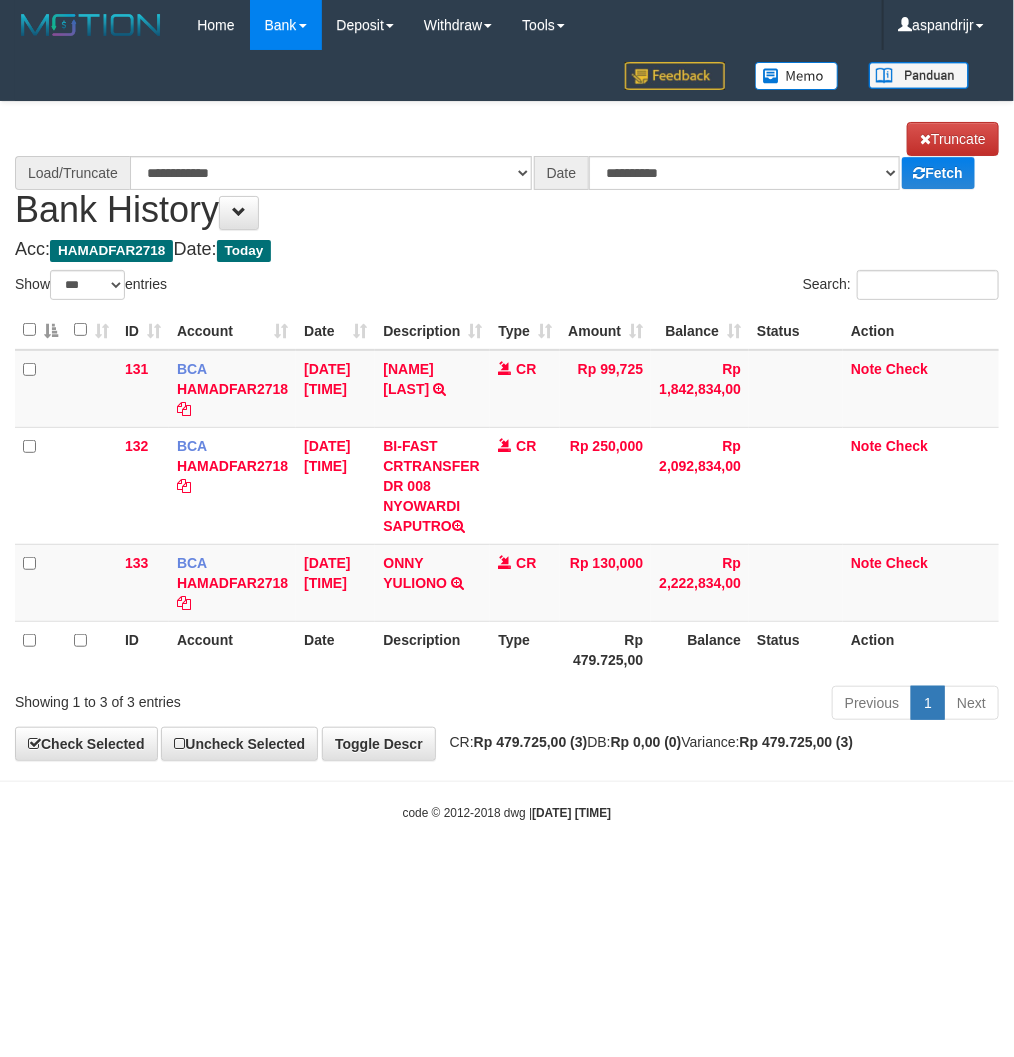 select on "****" 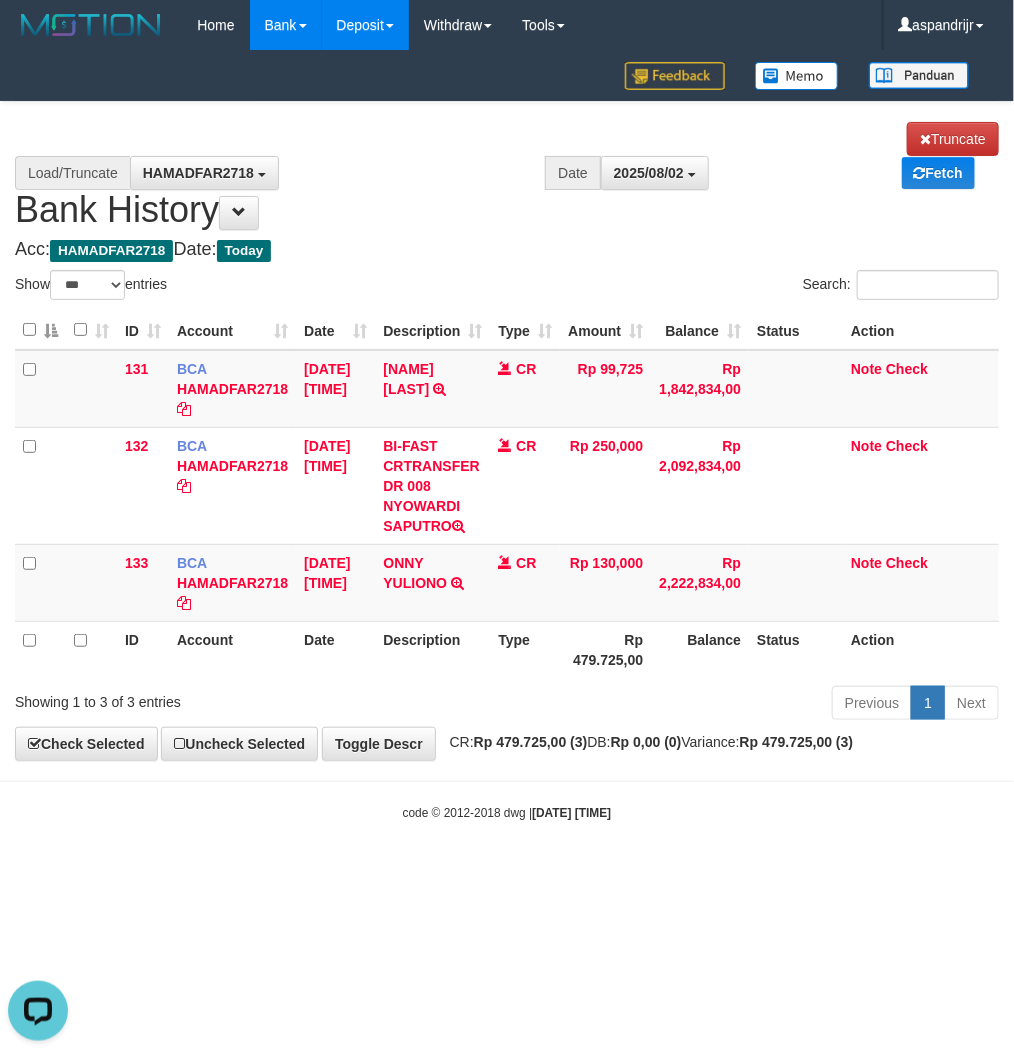 scroll, scrollTop: 0, scrollLeft: 0, axis: both 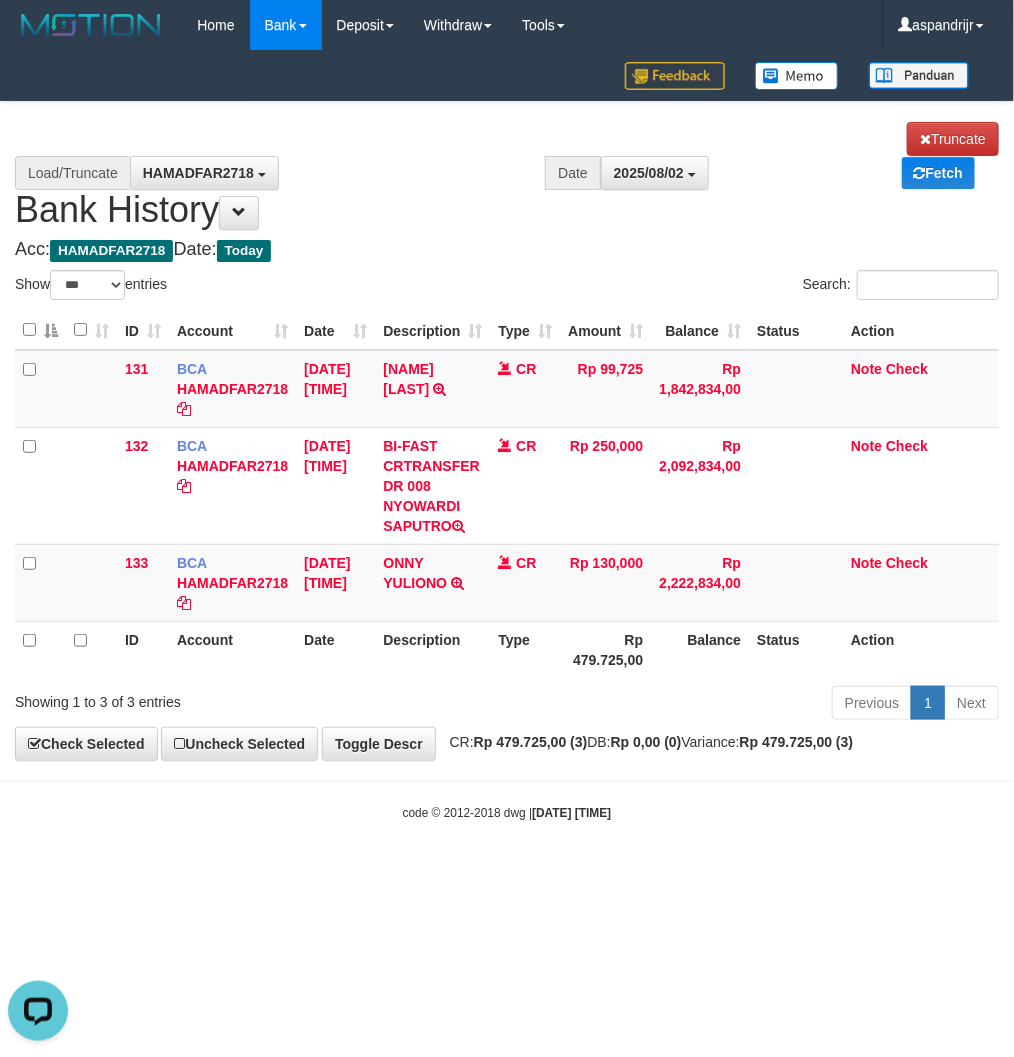 click on "Toggle navigation
Home
Bank
Account List
Load
By Website
Group
[ITOTO]													PRABUJITU
By Load Group (DPS)
Group asp-1
Mutasi Bank
Search
Sync
Note Mutasi
Deposit
DPS Fetch -" at bounding box center (507, 436) 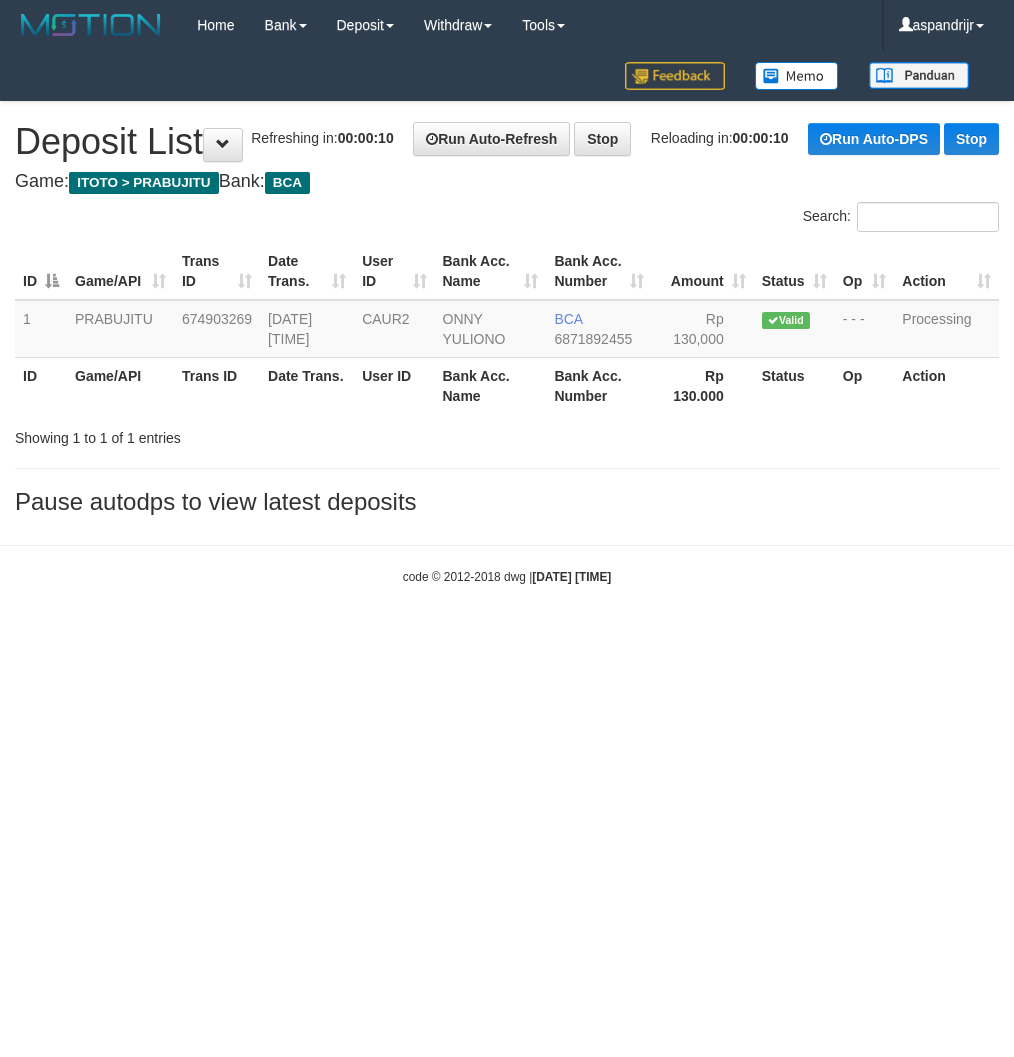 scroll, scrollTop: 0, scrollLeft: 0, axis: both 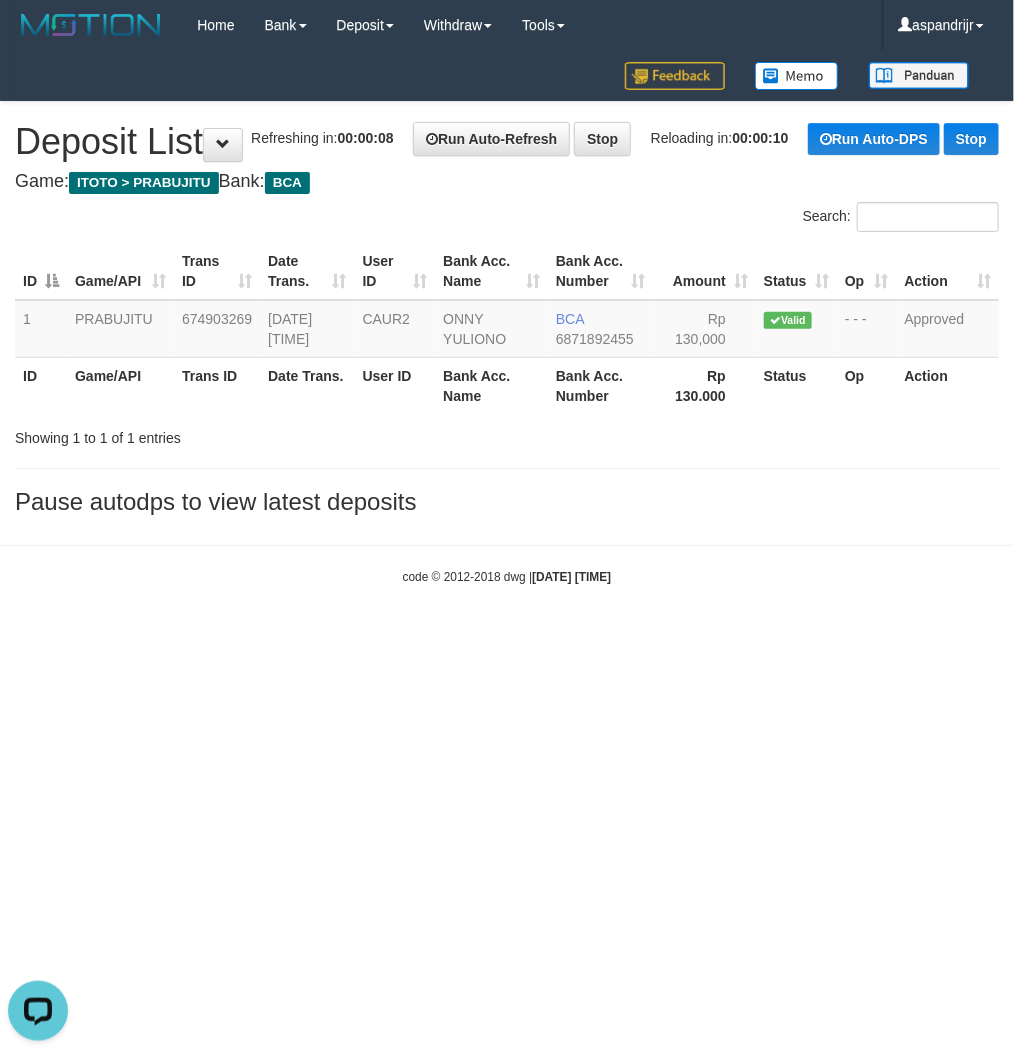 click on "Toggle navigation
Home
Bank
Account List
Load
By Website
Group
[ITOTO]													PRABUJITU
By Load Group (DPS)
Group asp-1
Mutasi Bank
Search
Sync
Note Mutasi
Deposit
DPS Fetch -" at bounding box center (507, 318) 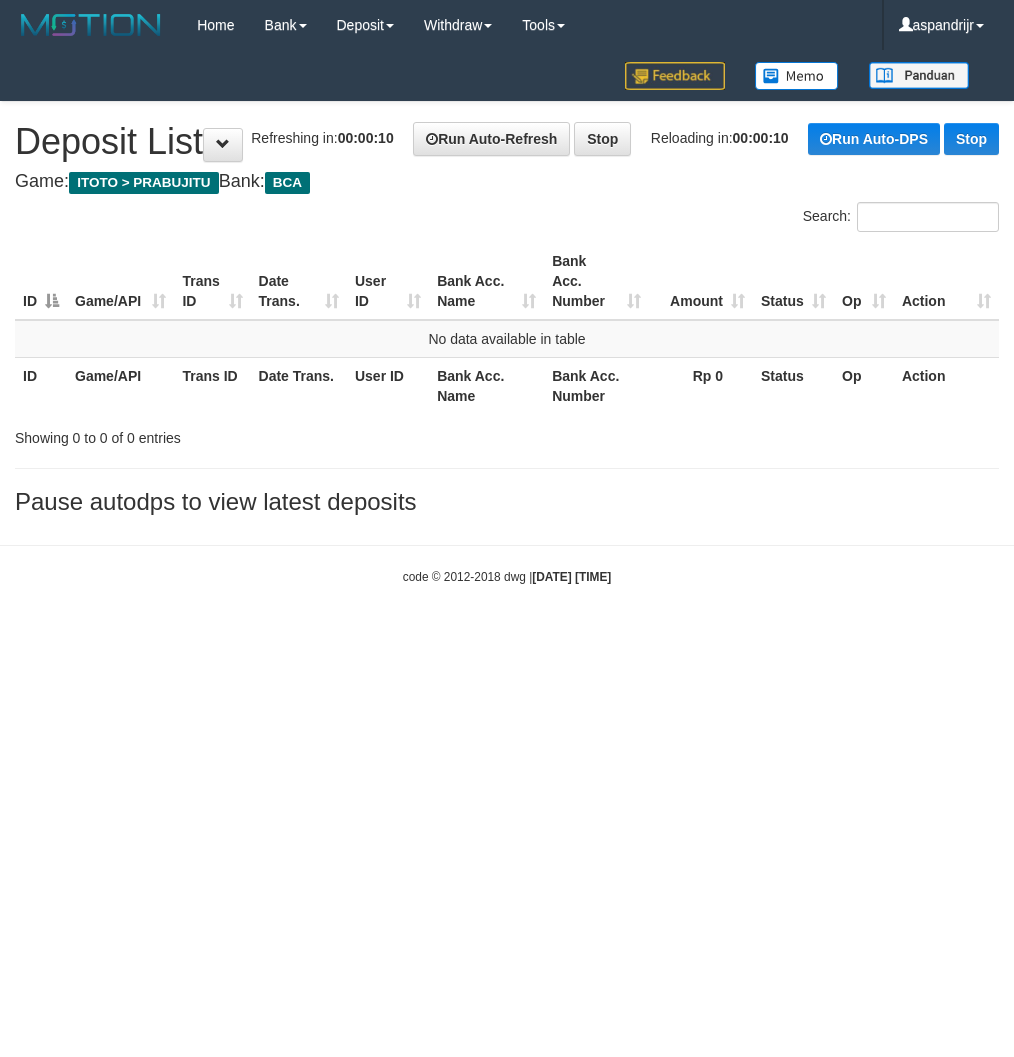 scroll, scrollTop: 0, scrollLeft: 0, axis: both 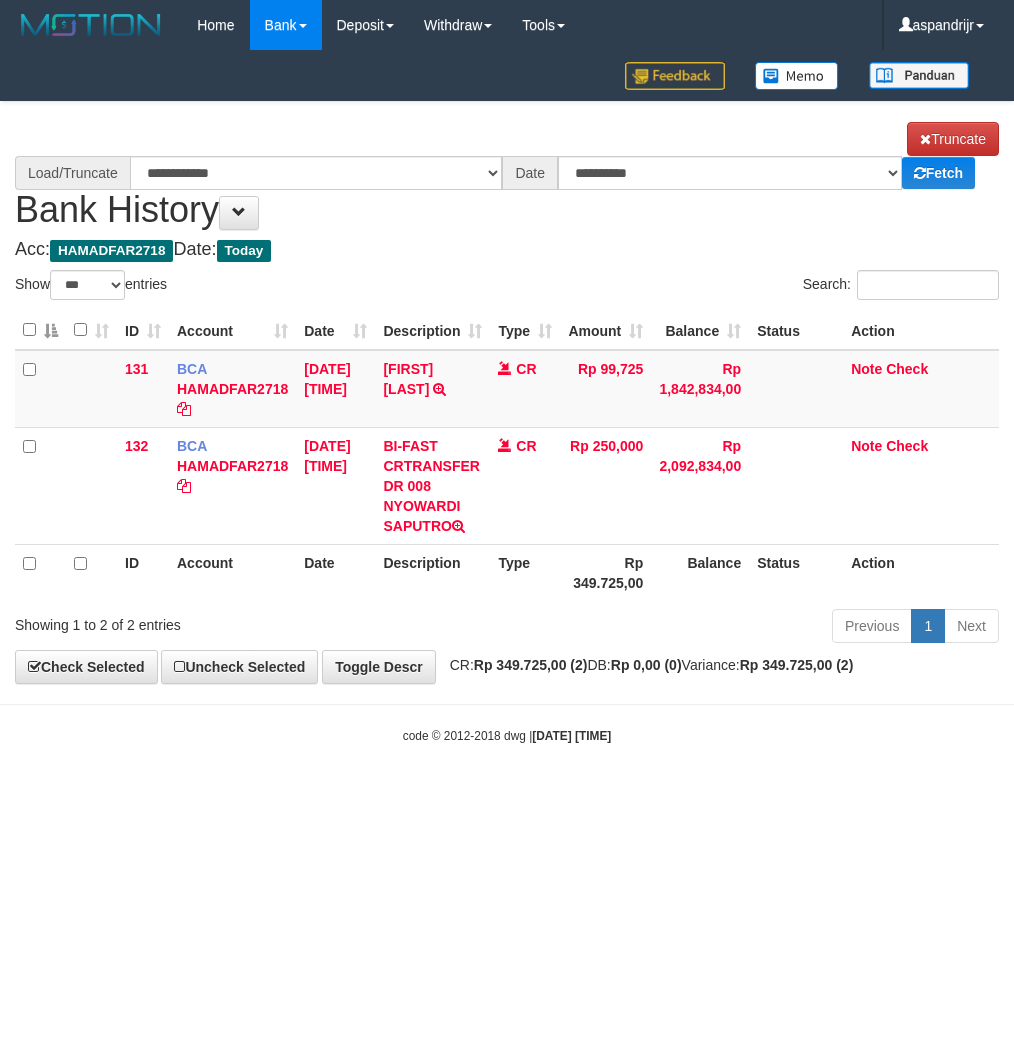 select on "***" 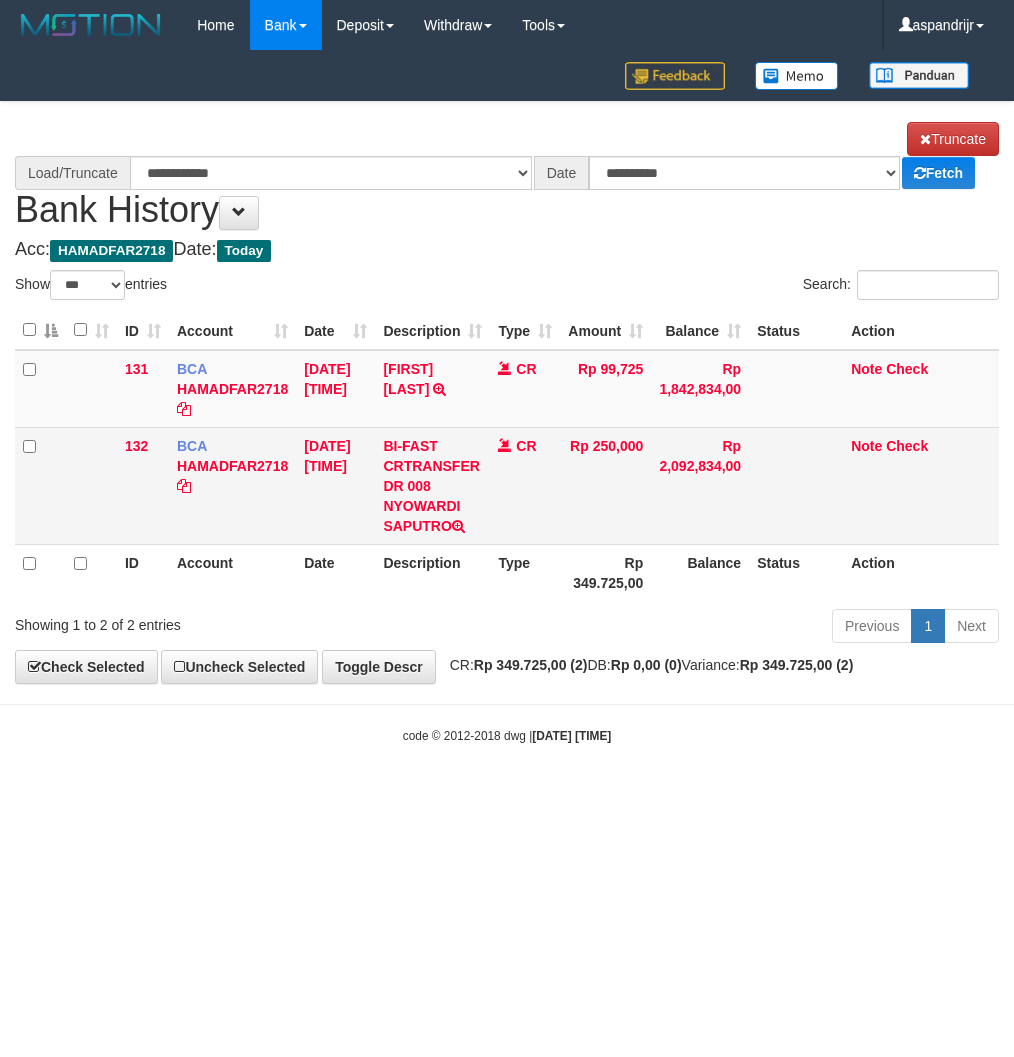 scroll, scrollTop: 0, scrollLeft: 0, axis: both 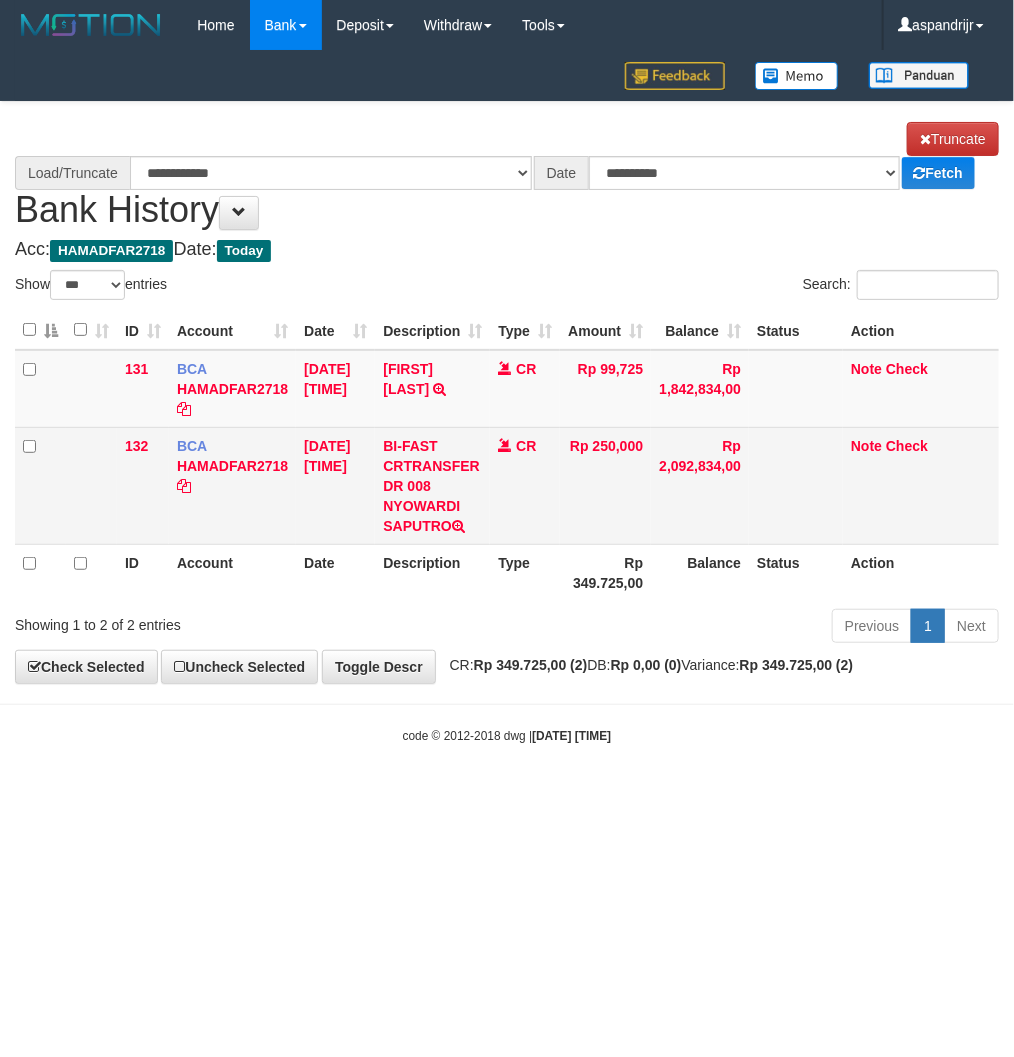 select on "****" 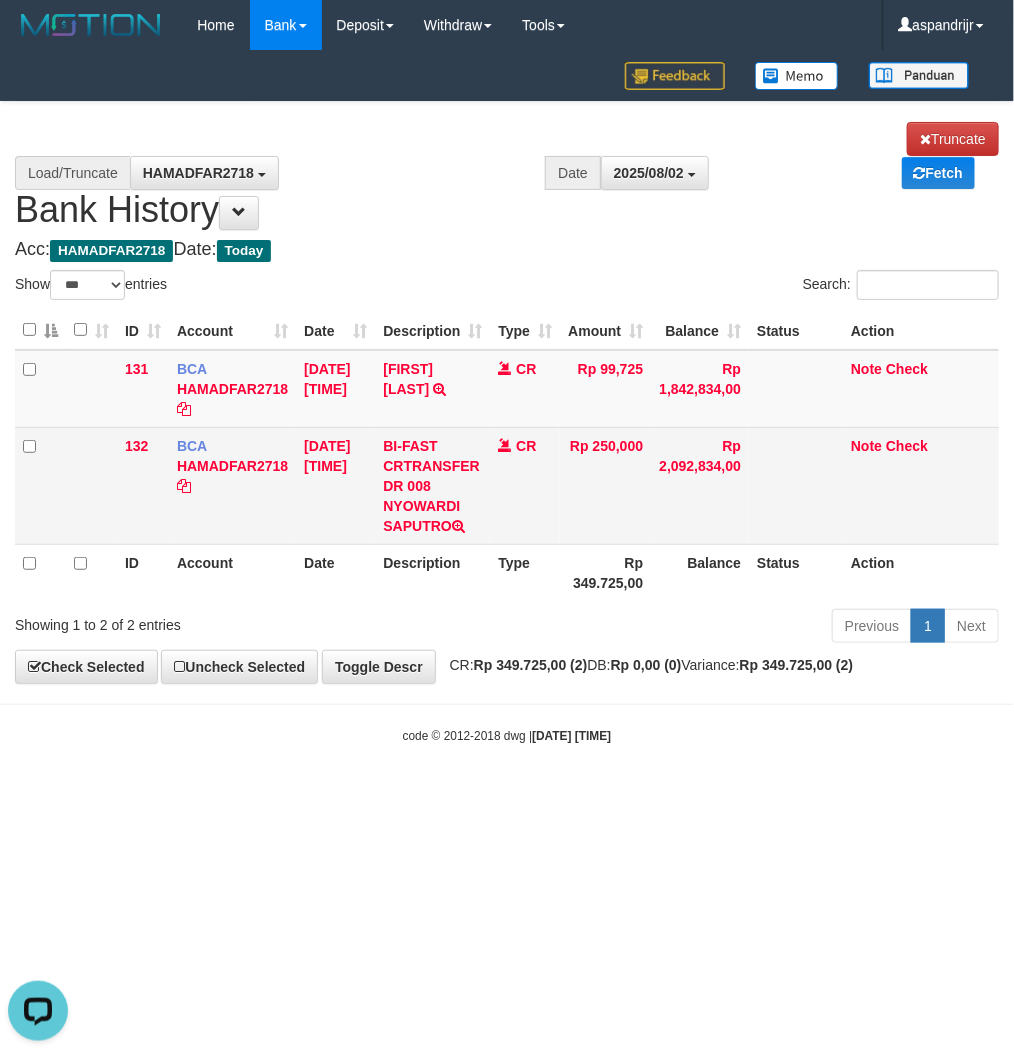 scroll, scrollTop: 0, scrollLeft: 0, axis: both 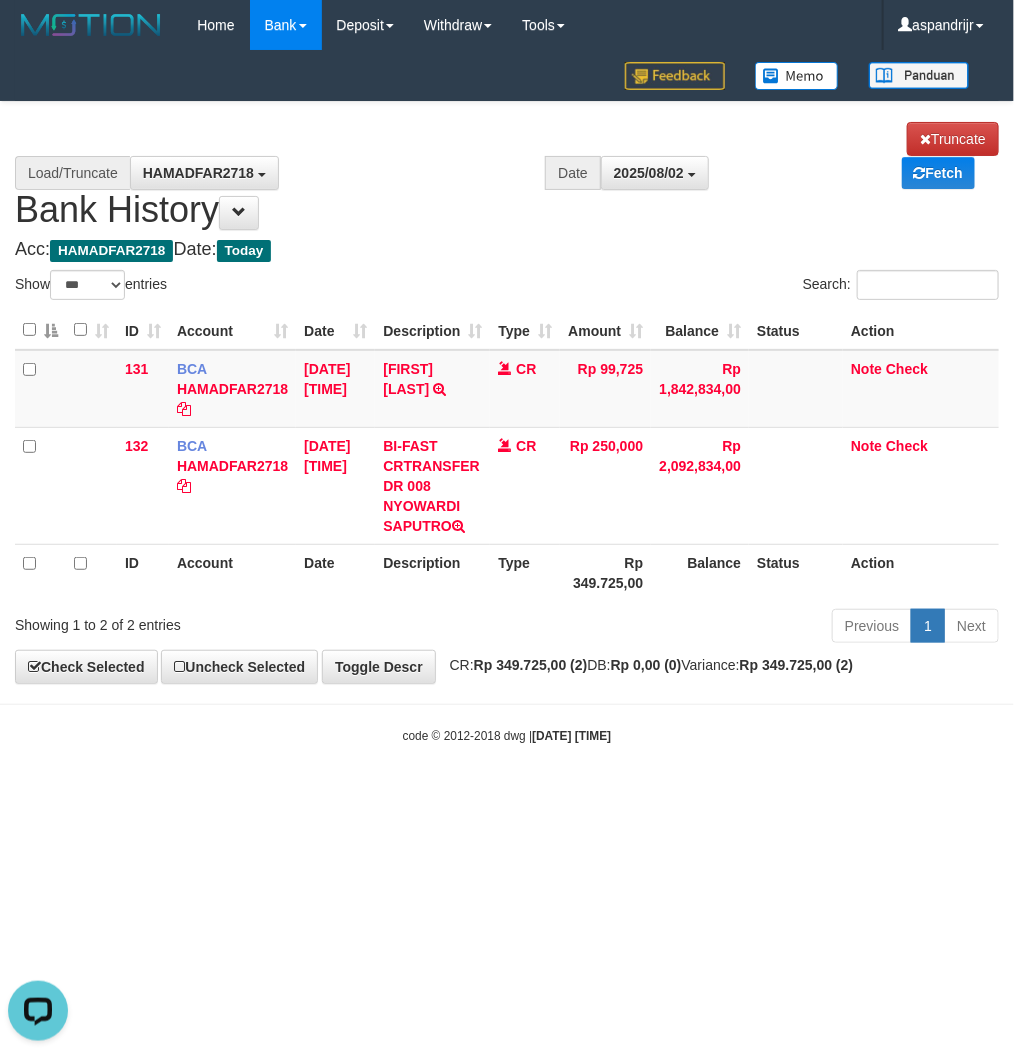 click on "Toggle navigation
Home
Bank
Account List
Load
By Website
Group
[ITOTO]													PRABUJITU
By Load Group (DPS)
Group asp-1
Mutasi Bank
Search
Sync
Note Mutasi
Deposit
DPS List" at bounding box center [507, 397] 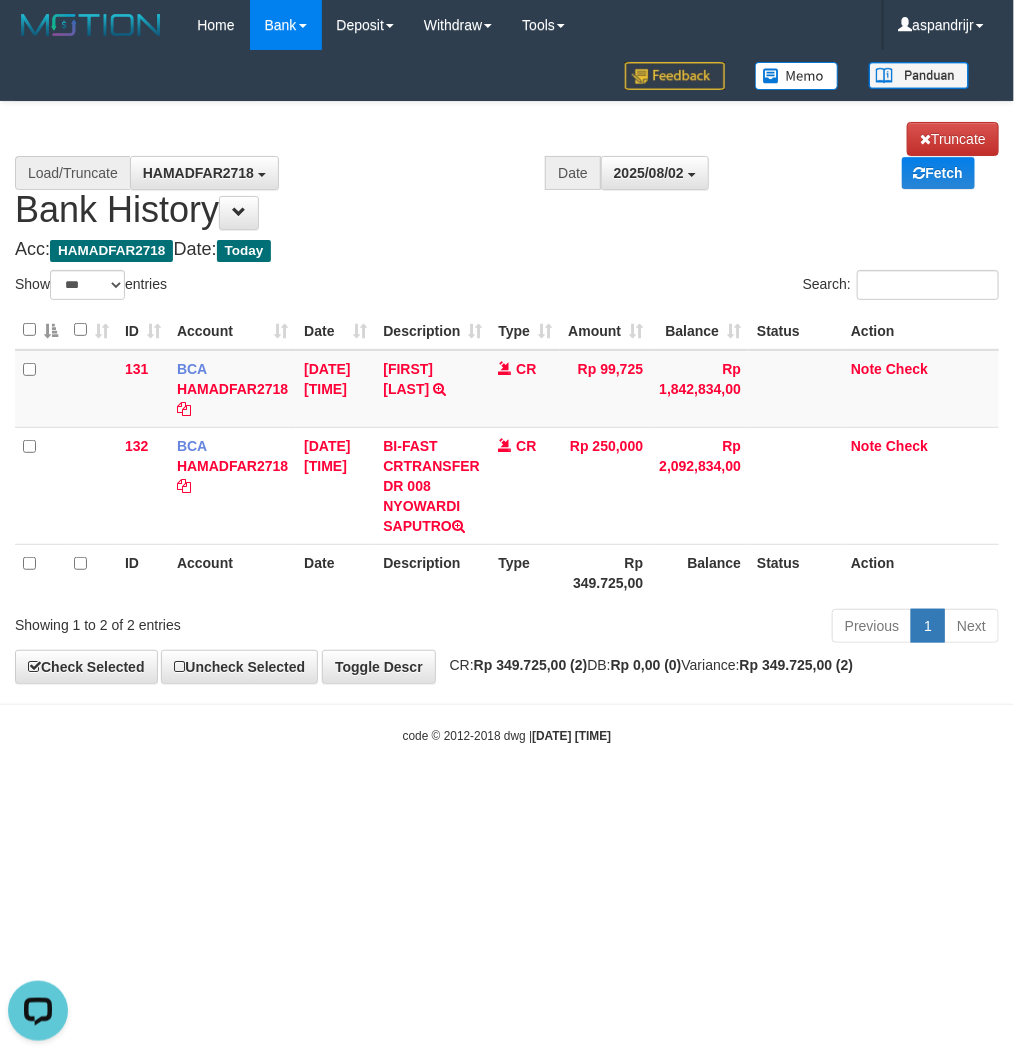 click on "Toggle navigation
Home
Bank
Account List
Load
By Website
Group
[ITOTO]													PRABUJITU
By Load Group (DPS)
Group asp-1
Mutasi Bank
Search
Sync
Note Mutasi
Deposit
DPS Fetch -" at bounding box center (507, 397) 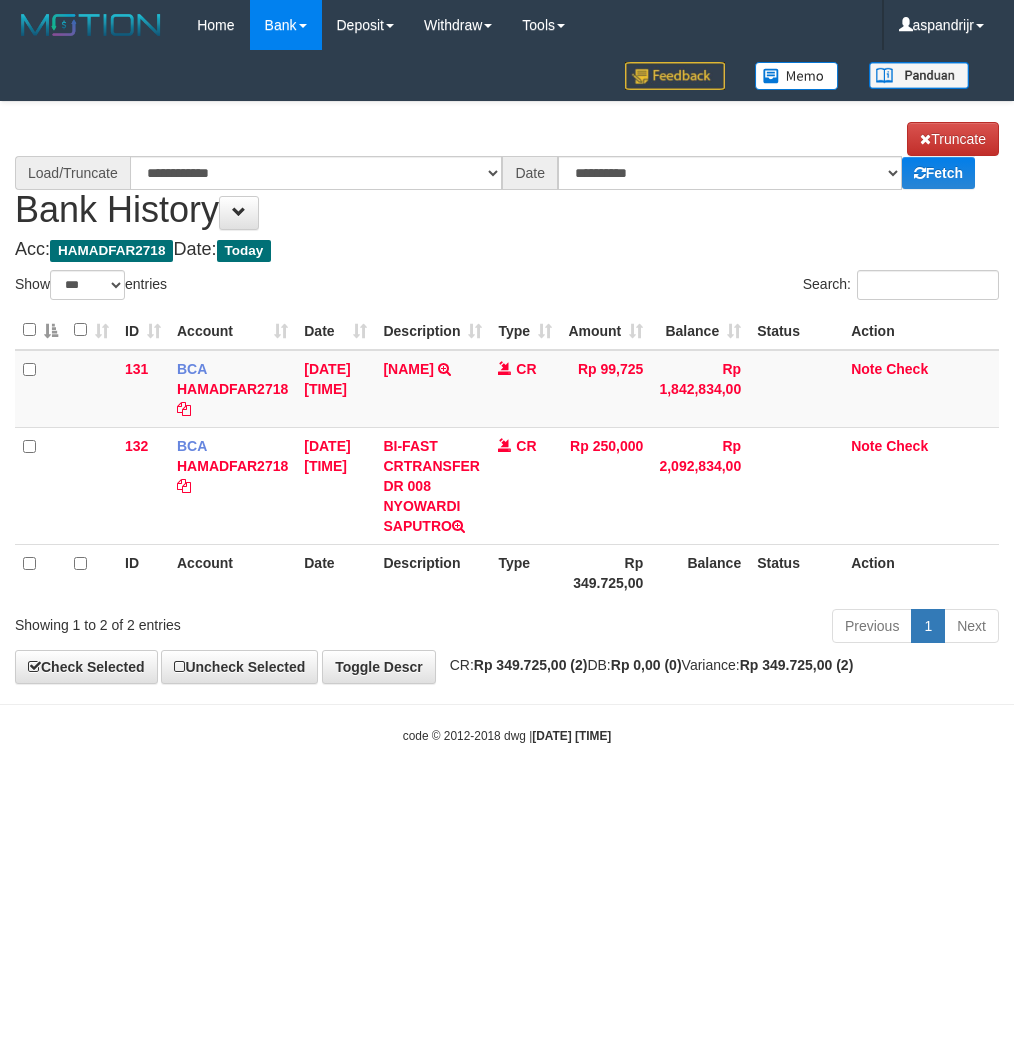 select on "***" 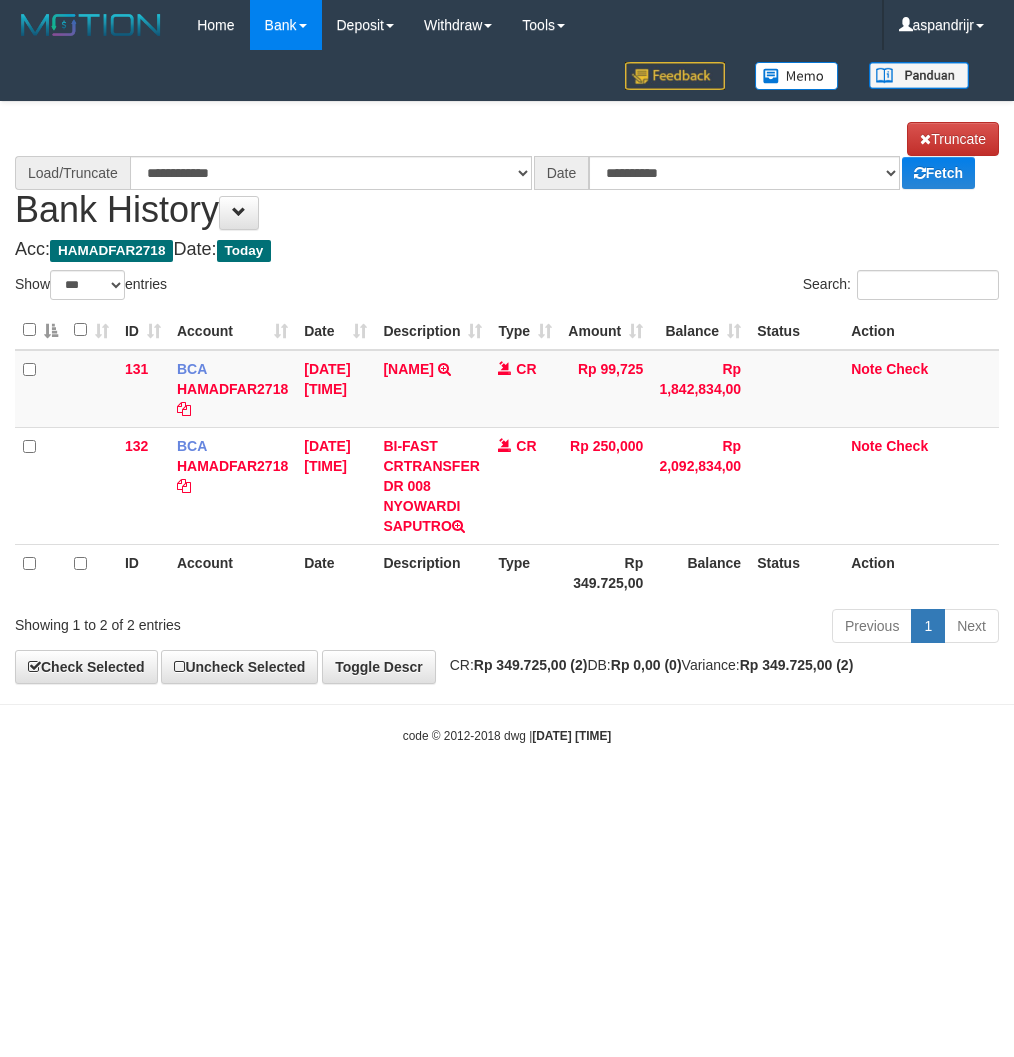 scroll, scrollTop: 0, scrollLeft: 0, axis: both 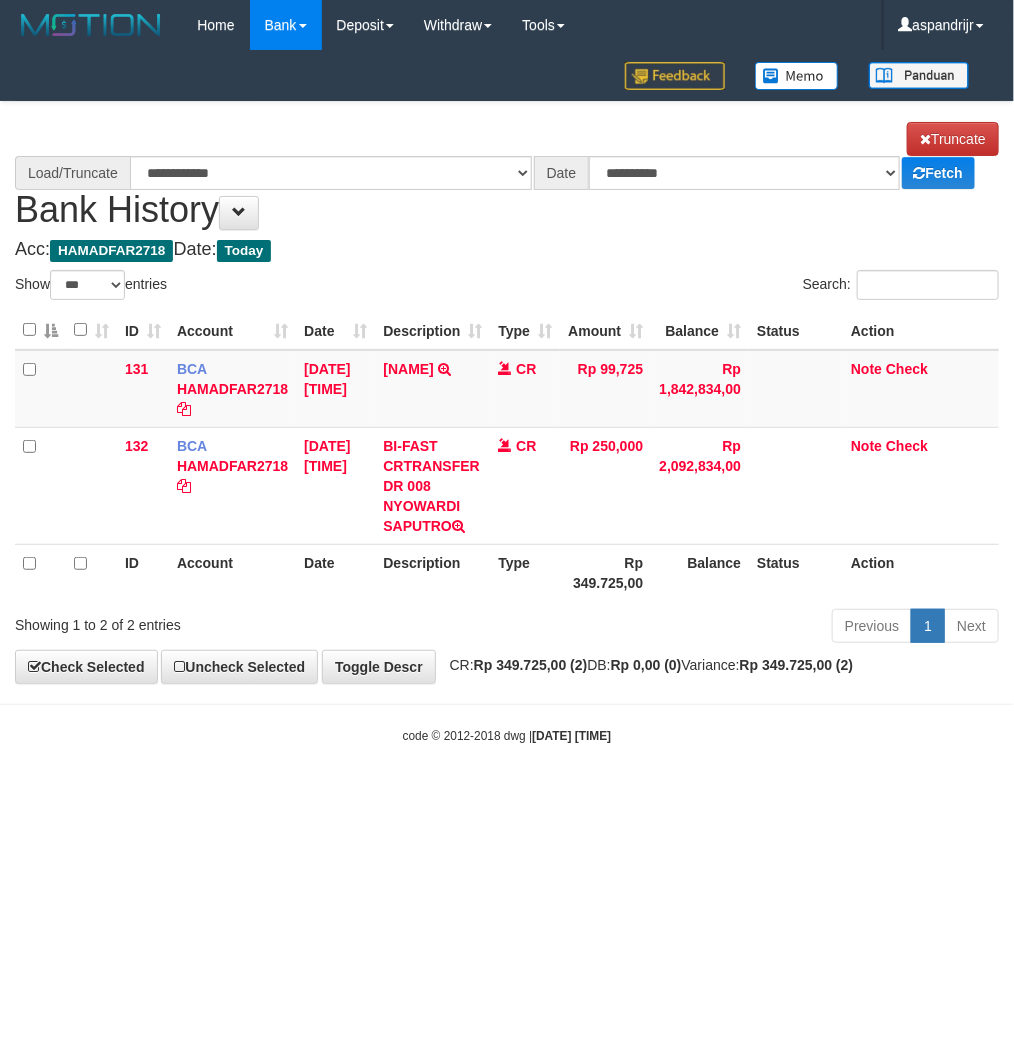 select on "****" 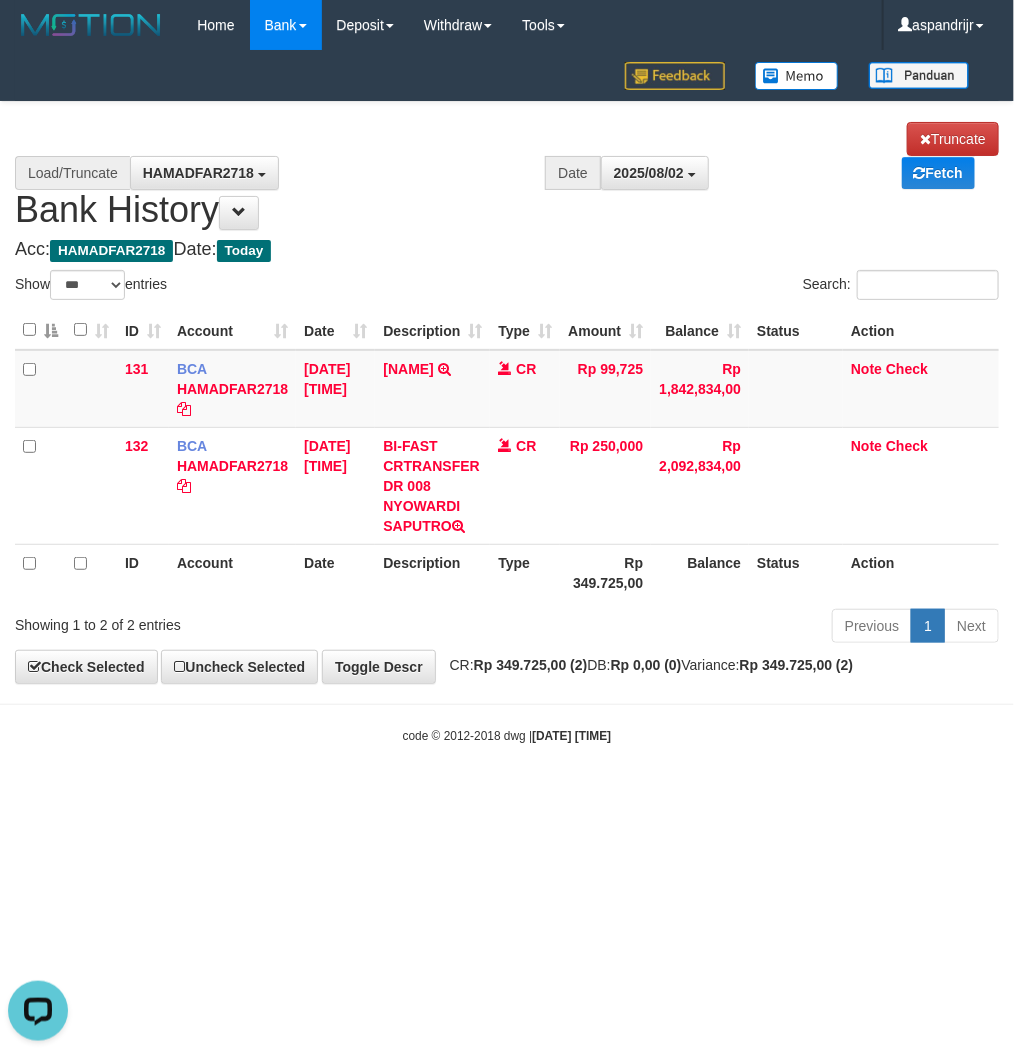 scroll, scrollTop: 0, scrollLeft: 0, axis: both 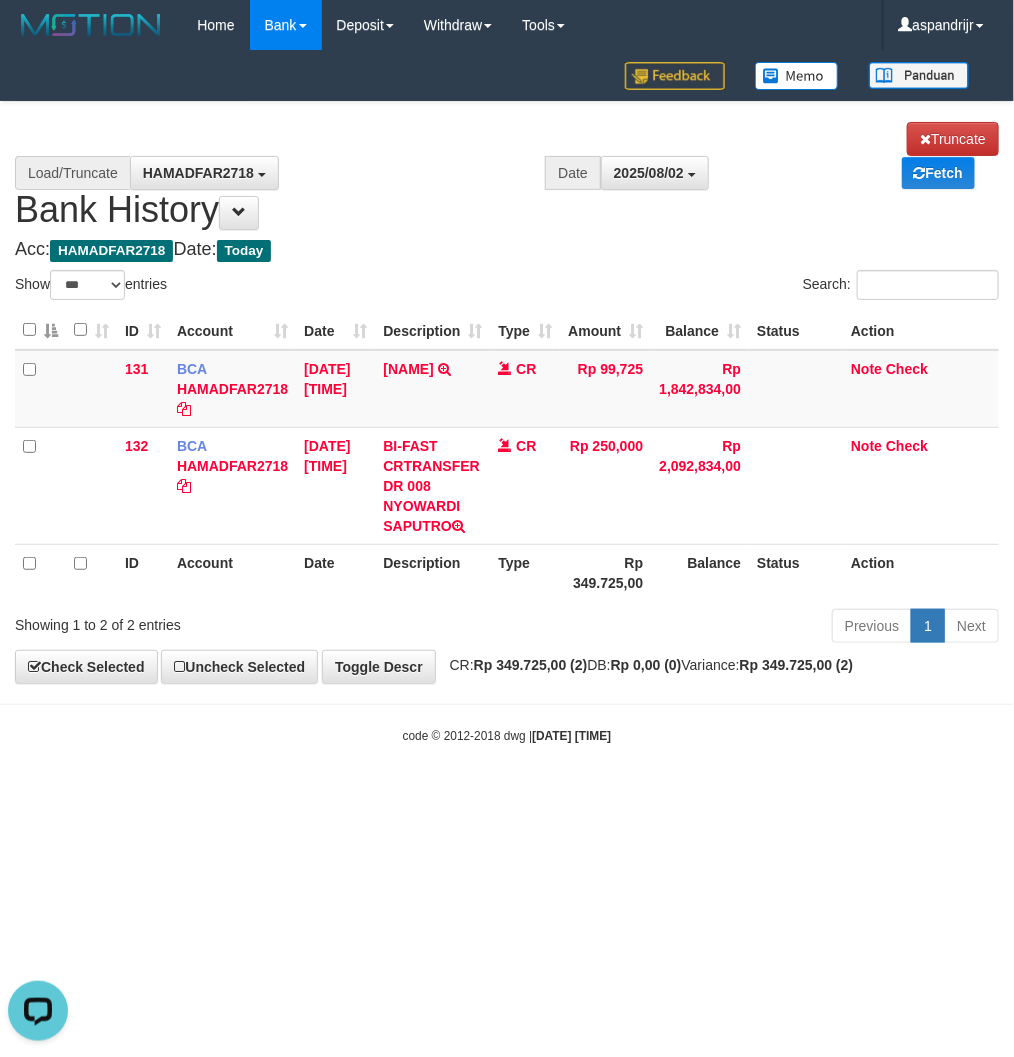 click on "Toggle navigation
Home
Bank
Account List
Load
By Website
Group
[ITOTO]													PRABUJITU
By Load Group (DPS)
Group asp-1
Mutasi Bank
Search
Sync
Note Mutasi
Deposit
DPS List" at bounding box center (507, 397) 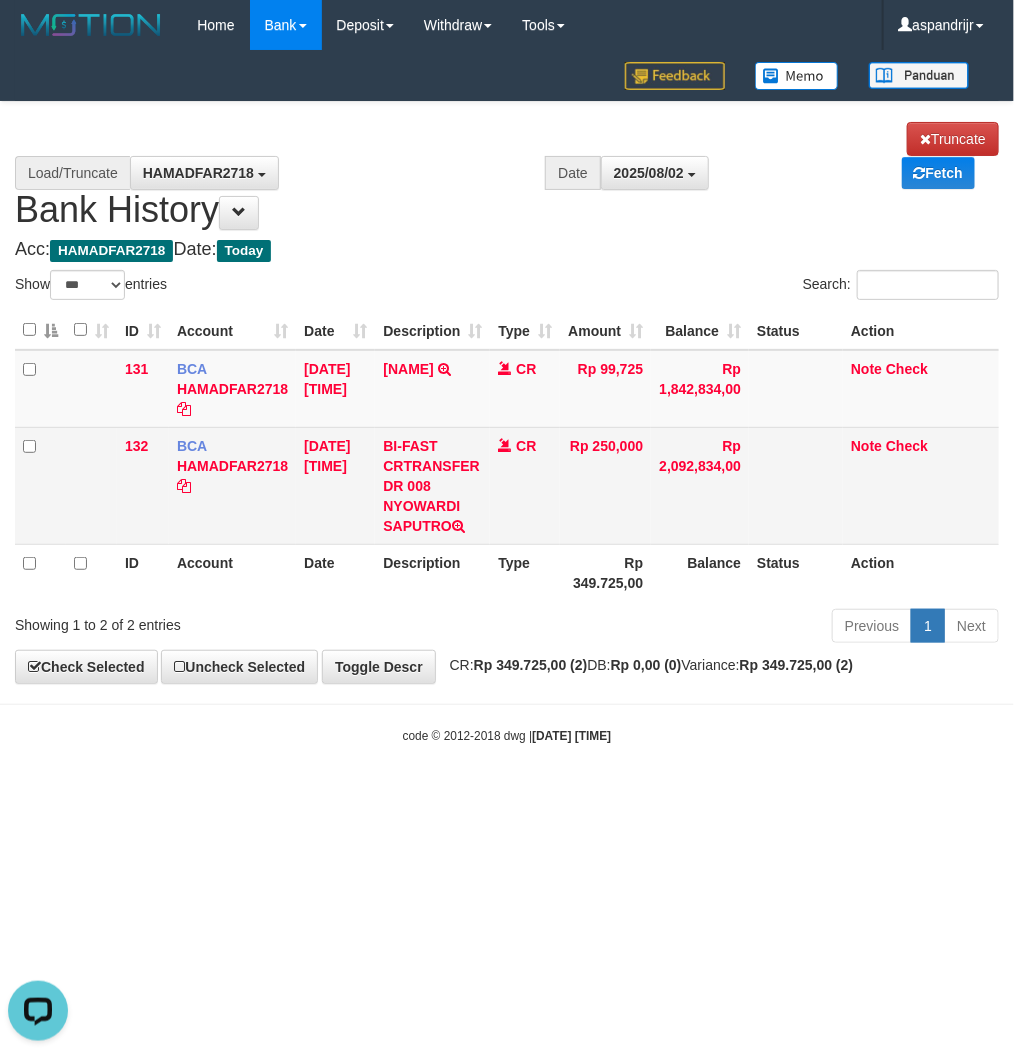 click on "BI-FAST CRTRANSFER DR 008 NYOWARDI SAPUTRO" at bounding box center (432, 485) 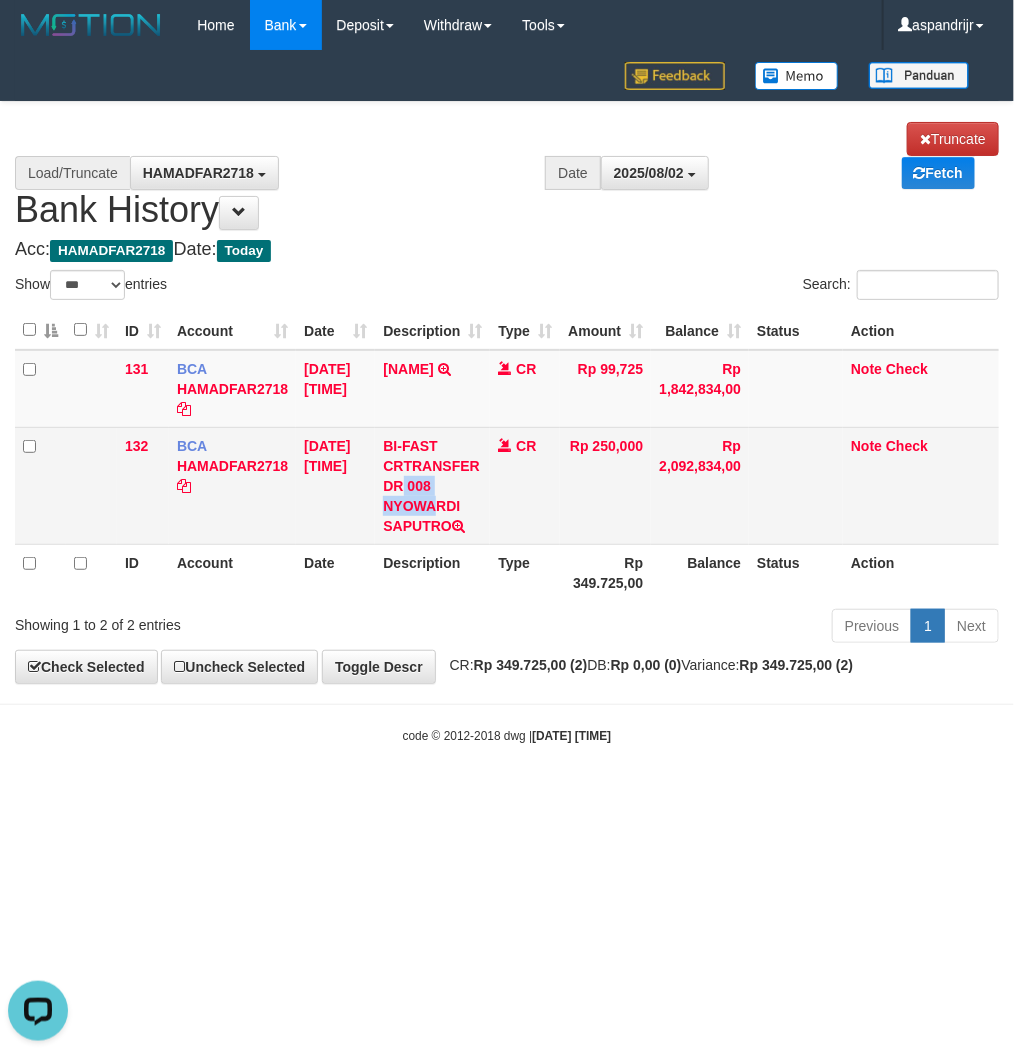 click on "BI-FAST CRTRANSFER DR 008 NYOWARDI SAPUTRO" at bounding box center [432, 485] 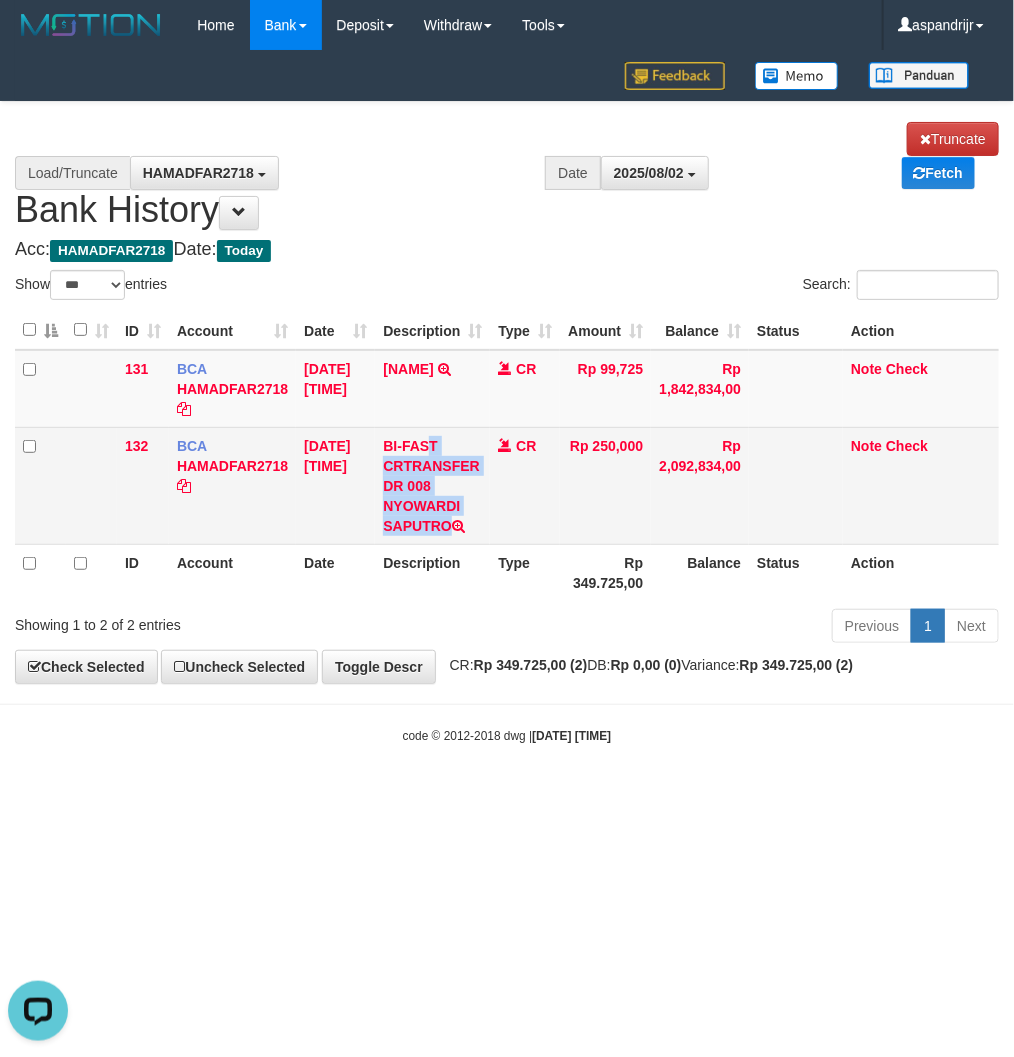click on "BI-FAST CRTRANSFER DR 008 NYOWARDI SAPUTRO" at bounding box center (432, 485) 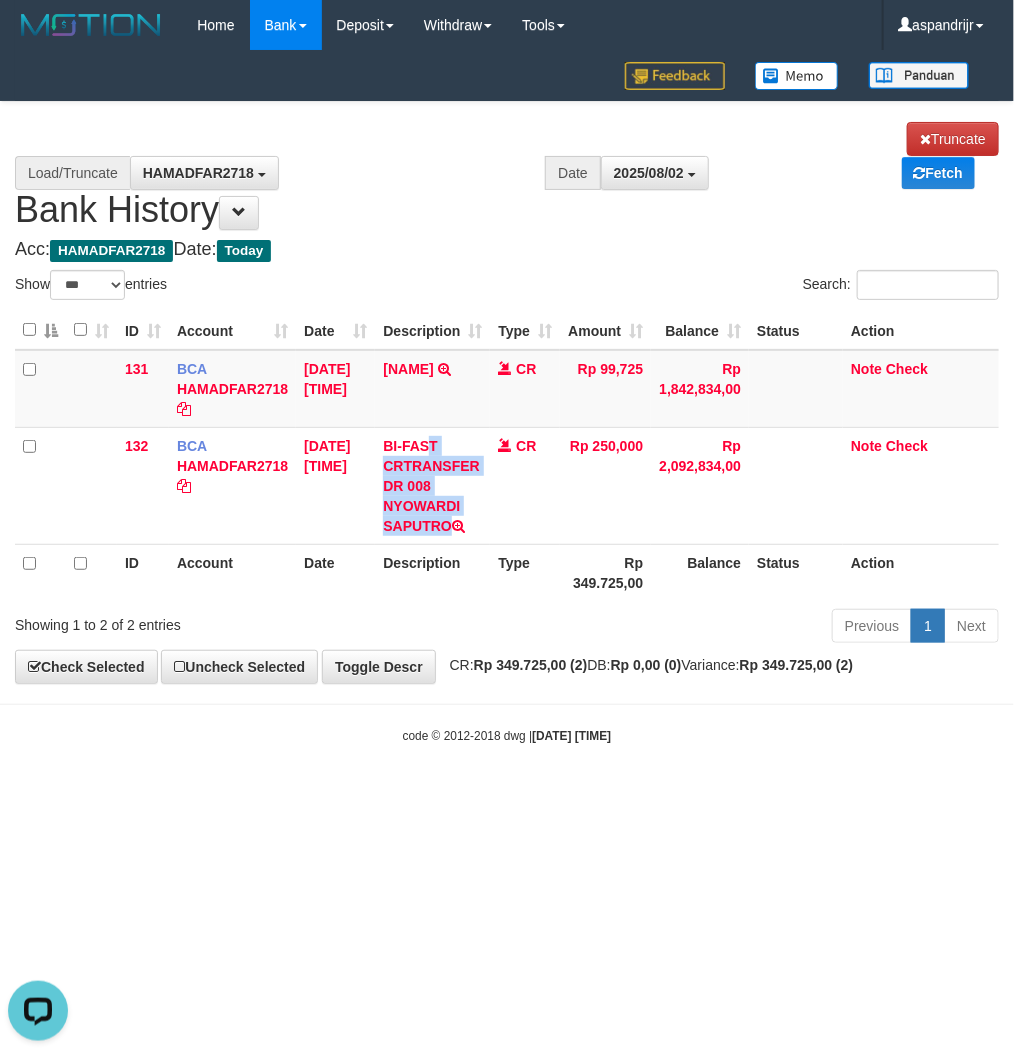 copy on "BI-FAST CRTRANSFER DR 008 NYOWARDI SAPUTRO" 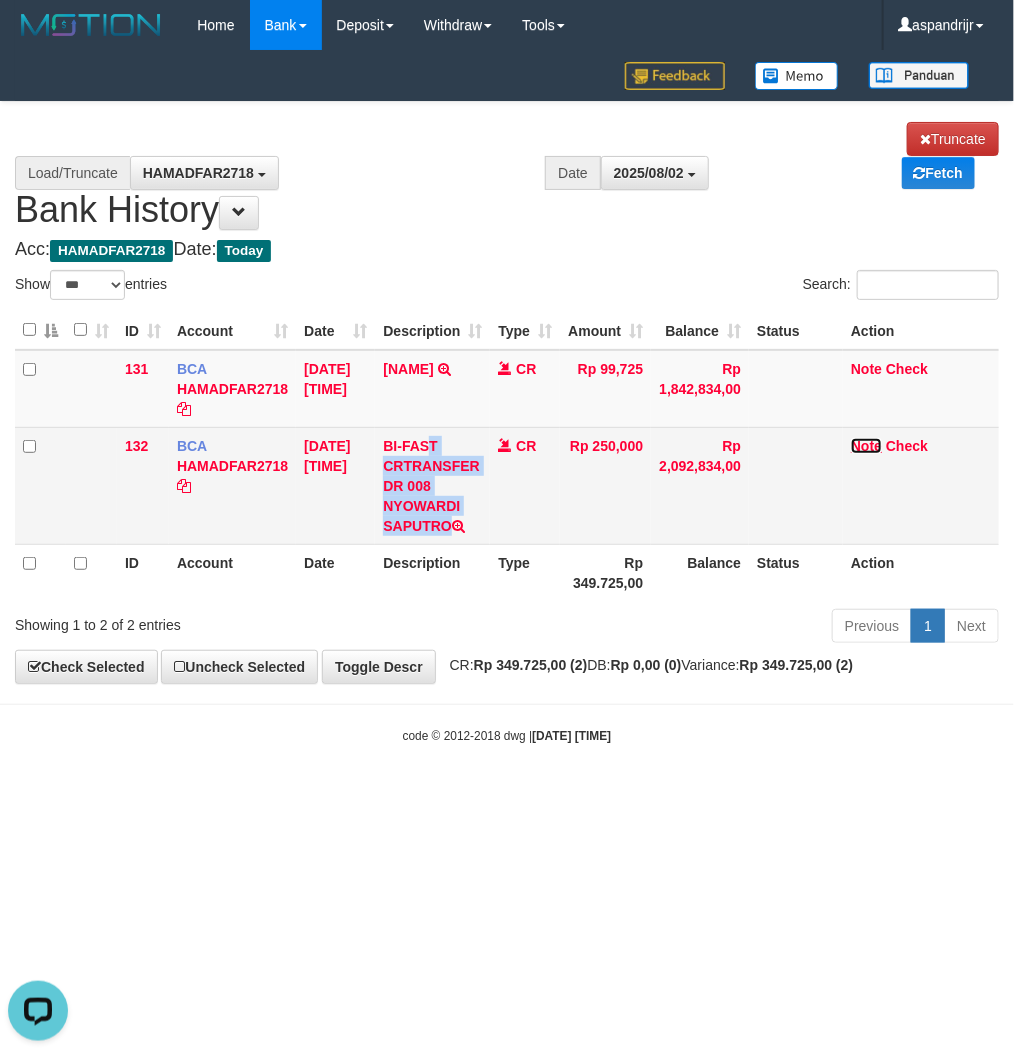 click on "Note" at bounding box center (866, 446) 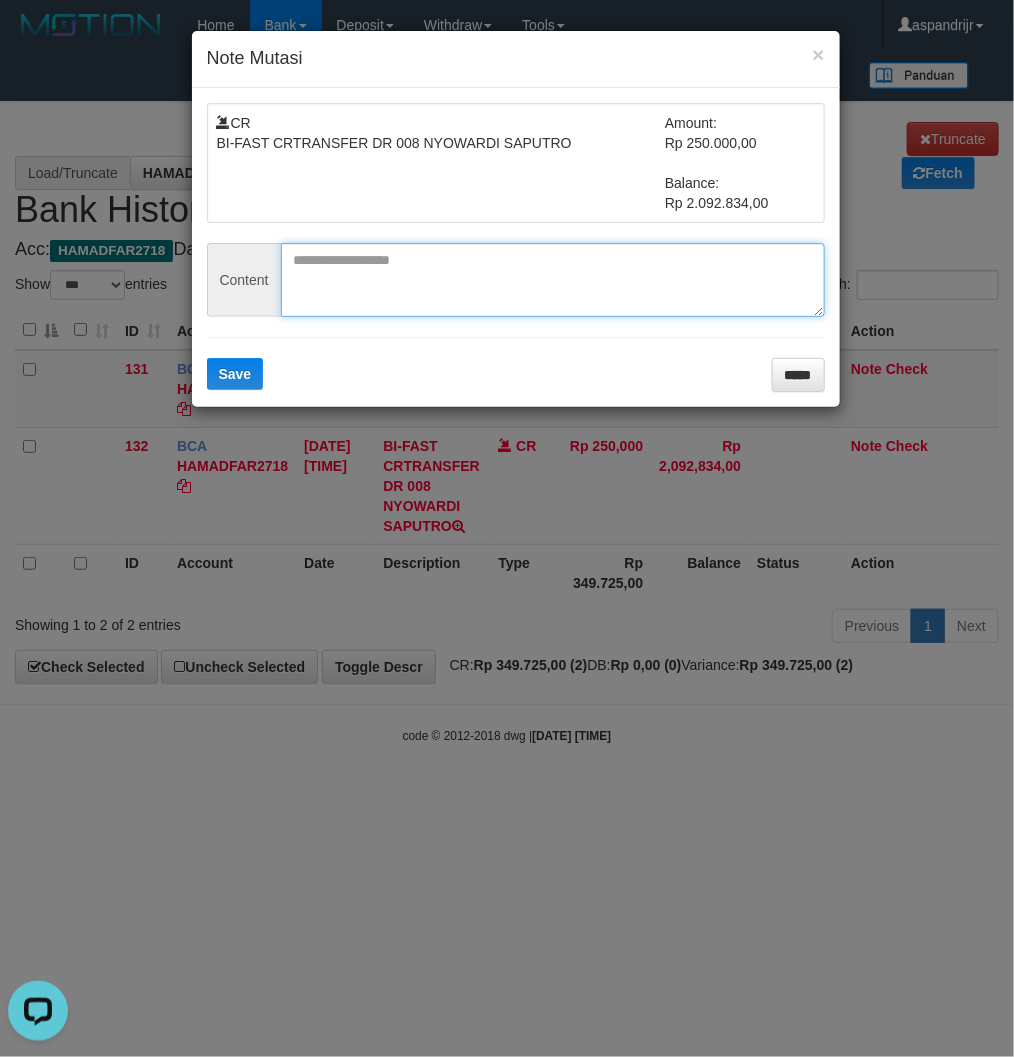 click at bounding box center [553, 280] 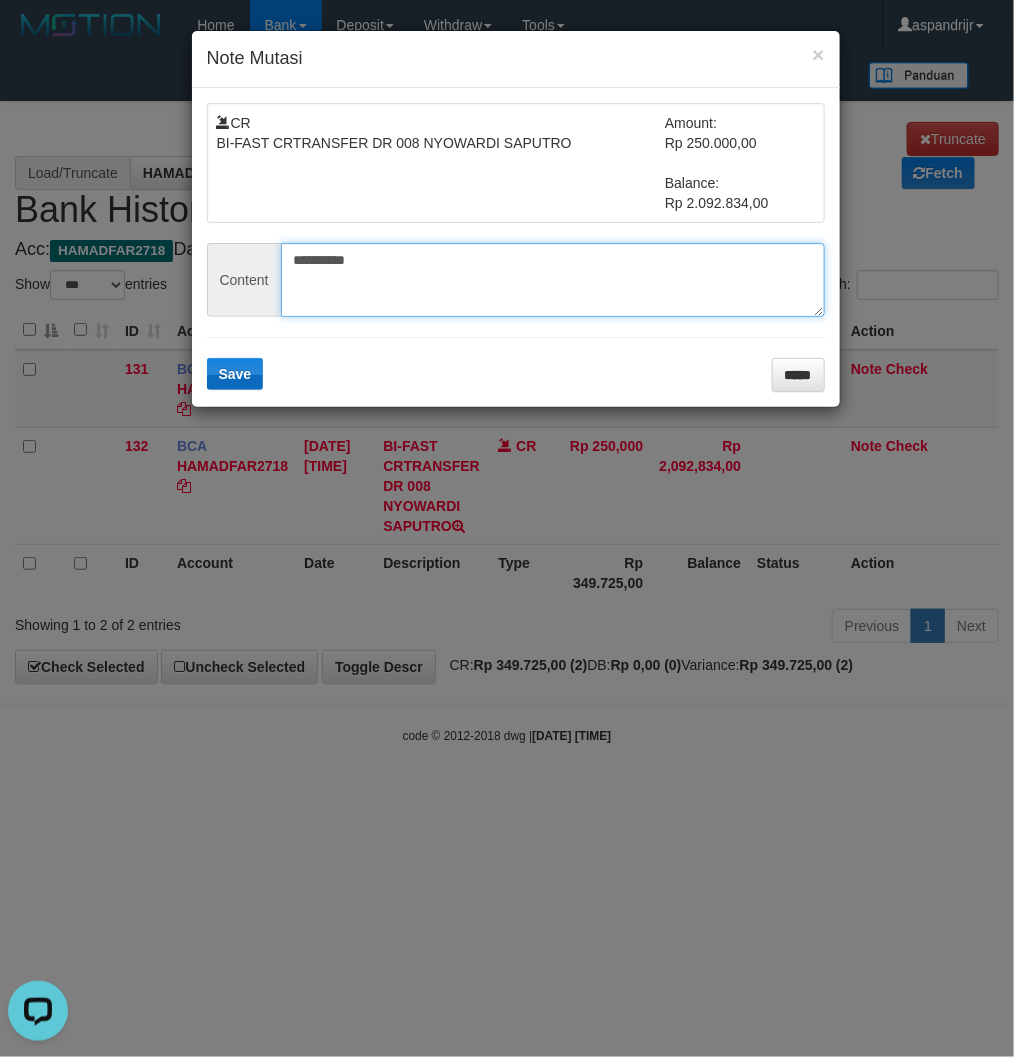 type on "**********" 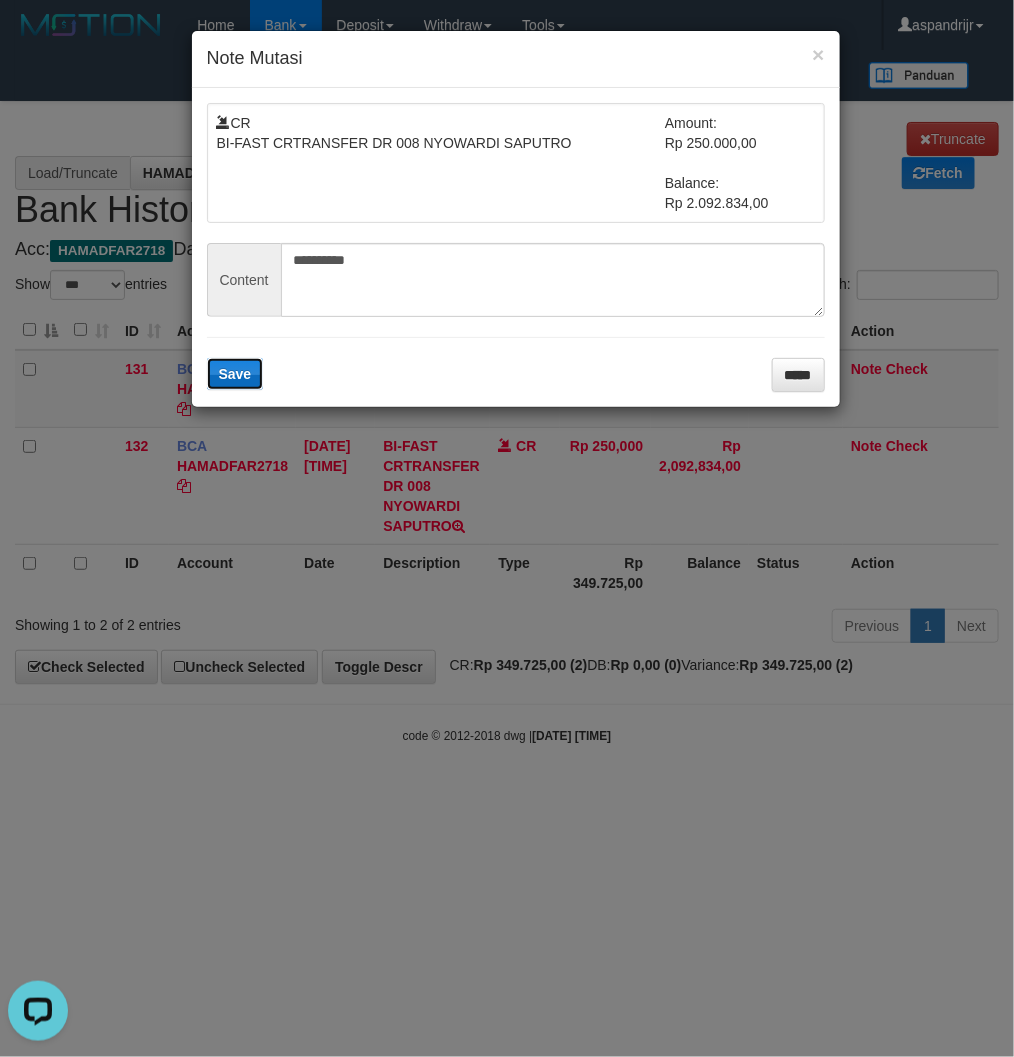 click on "Save" at bounding box center [235, 374] 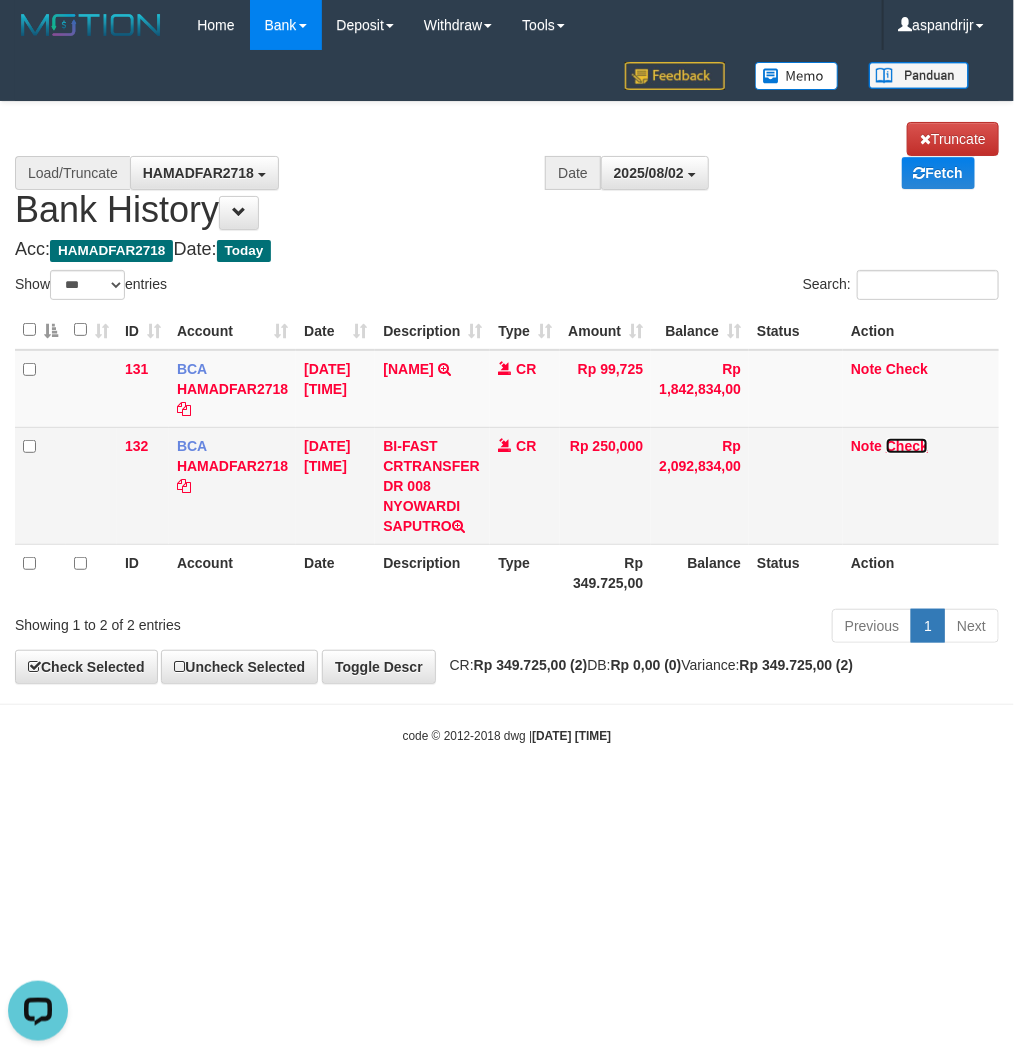 click on "Check" at bounding box center [907, 446] 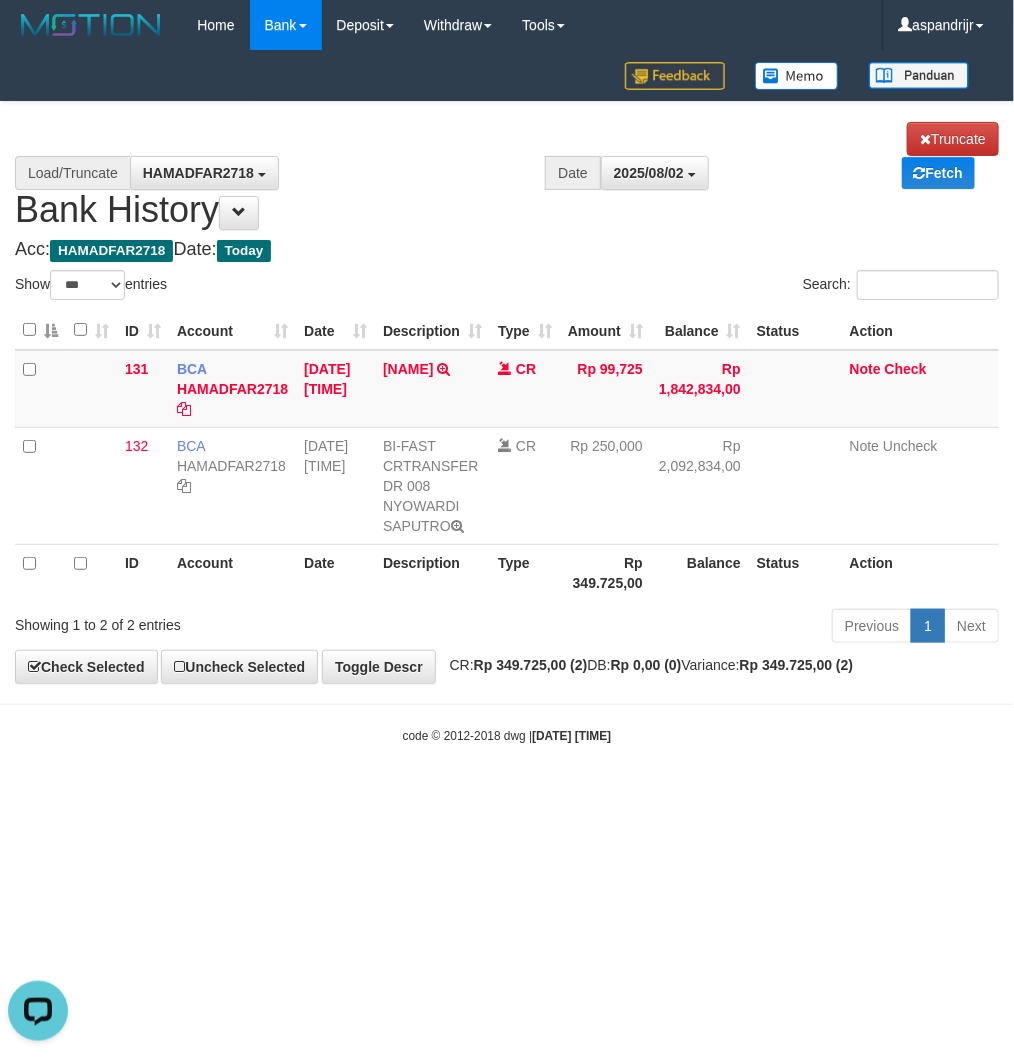 click on "Toggle navigation
Home
Bank
Account List
Load
By Website
Group
[ITOTO]													PRABUJITU
By Load Group (DPS)
Group asp-1
Mutasi Bank
Search
Sync
Note Mutasi
Deposit
DPS Fetch -" at bounding box center [507, 397] 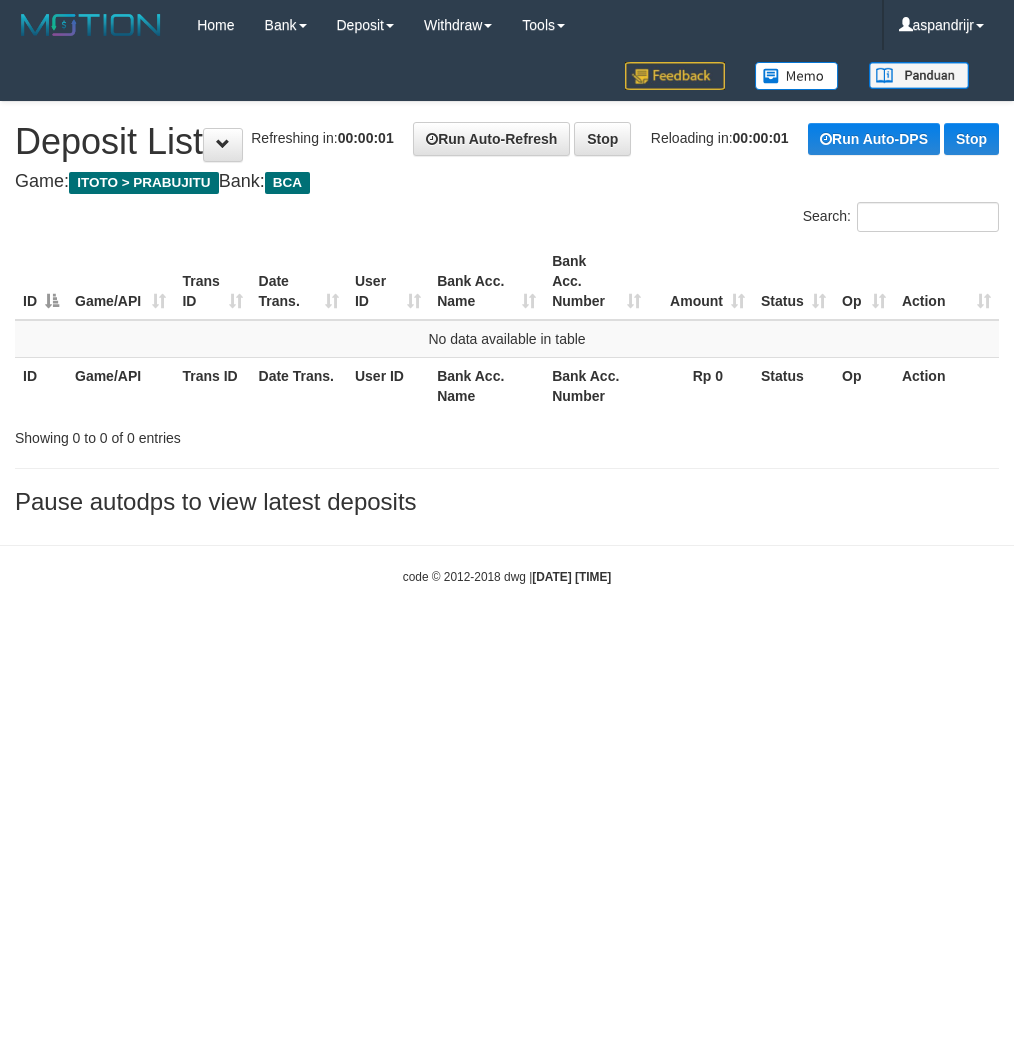 scroll, scrollTop: 0, scrollLeft: 0, axis: both 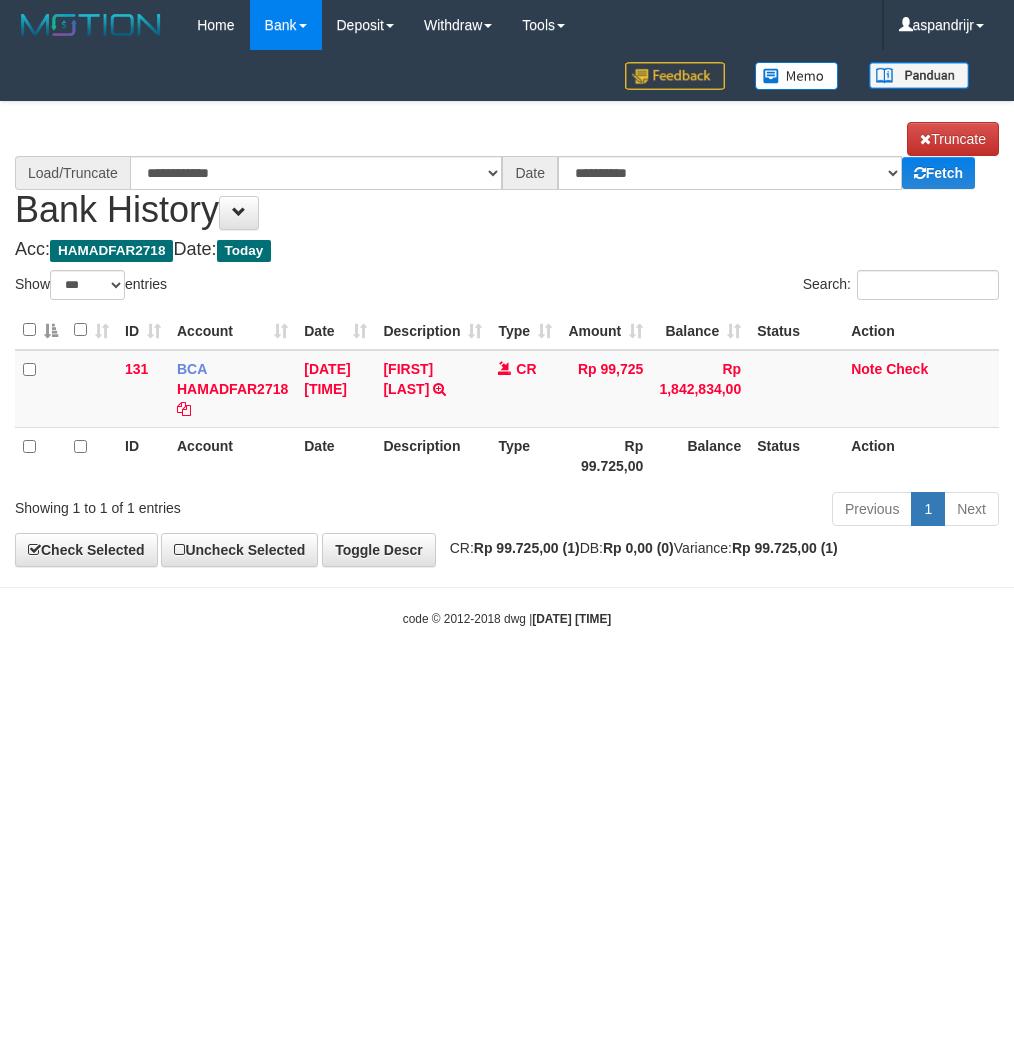 select on "***" 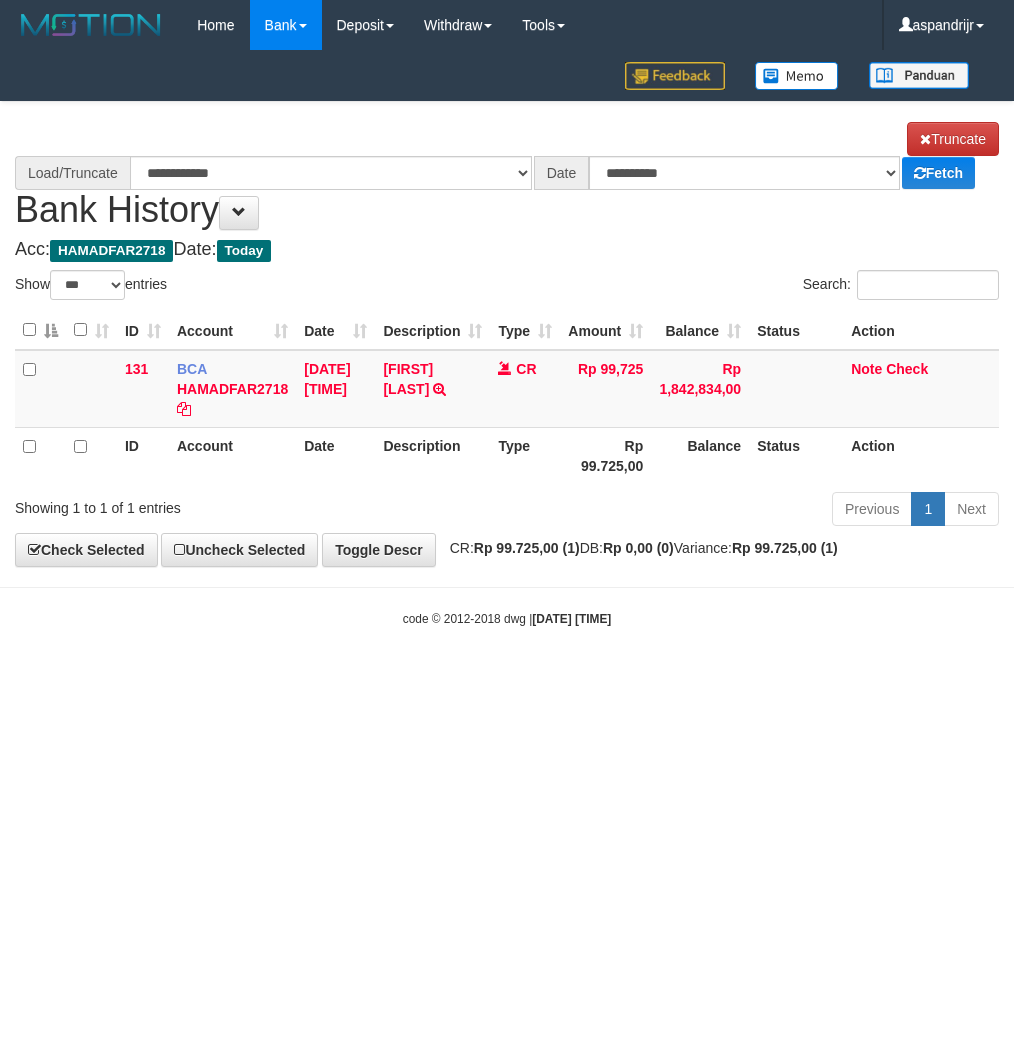 scroll, scrollTop: 0, scrollLeft: 0, axis: both 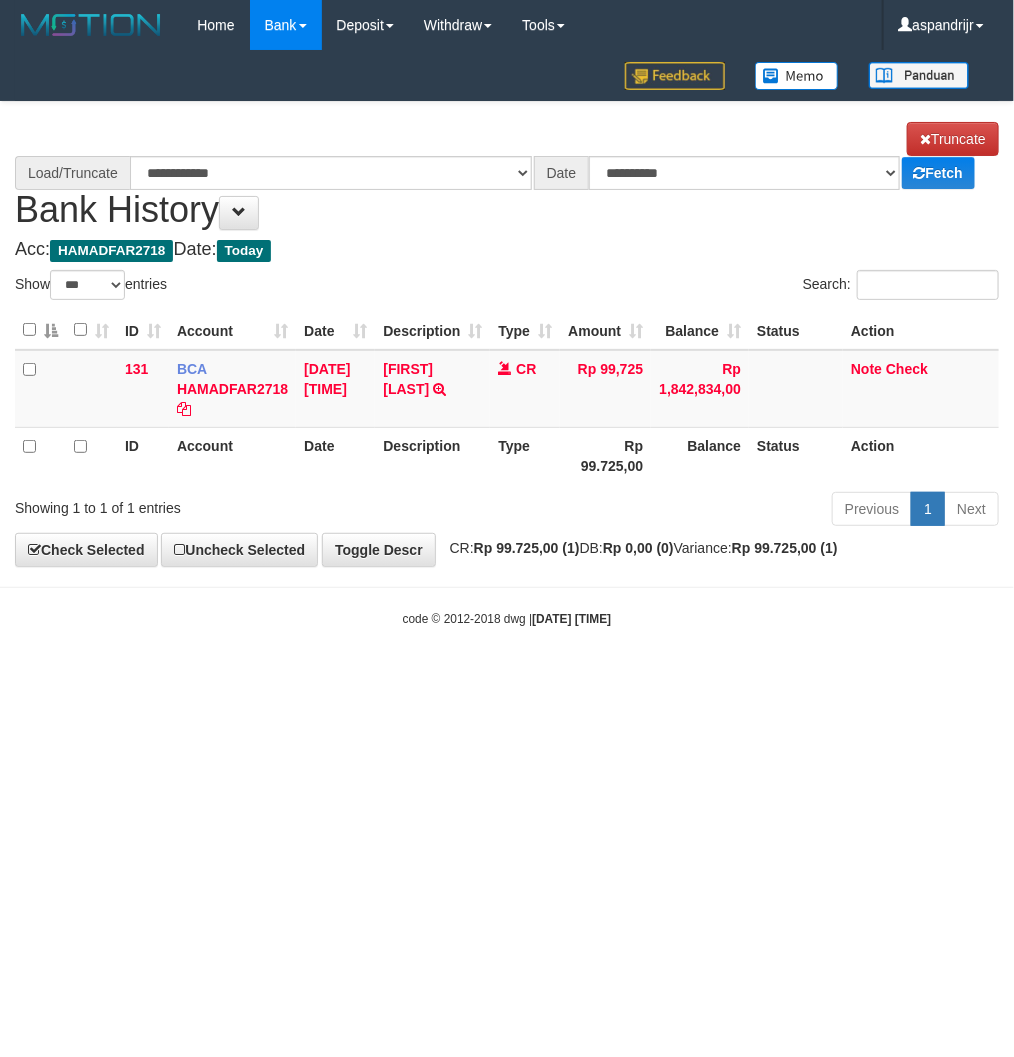 select on "****" 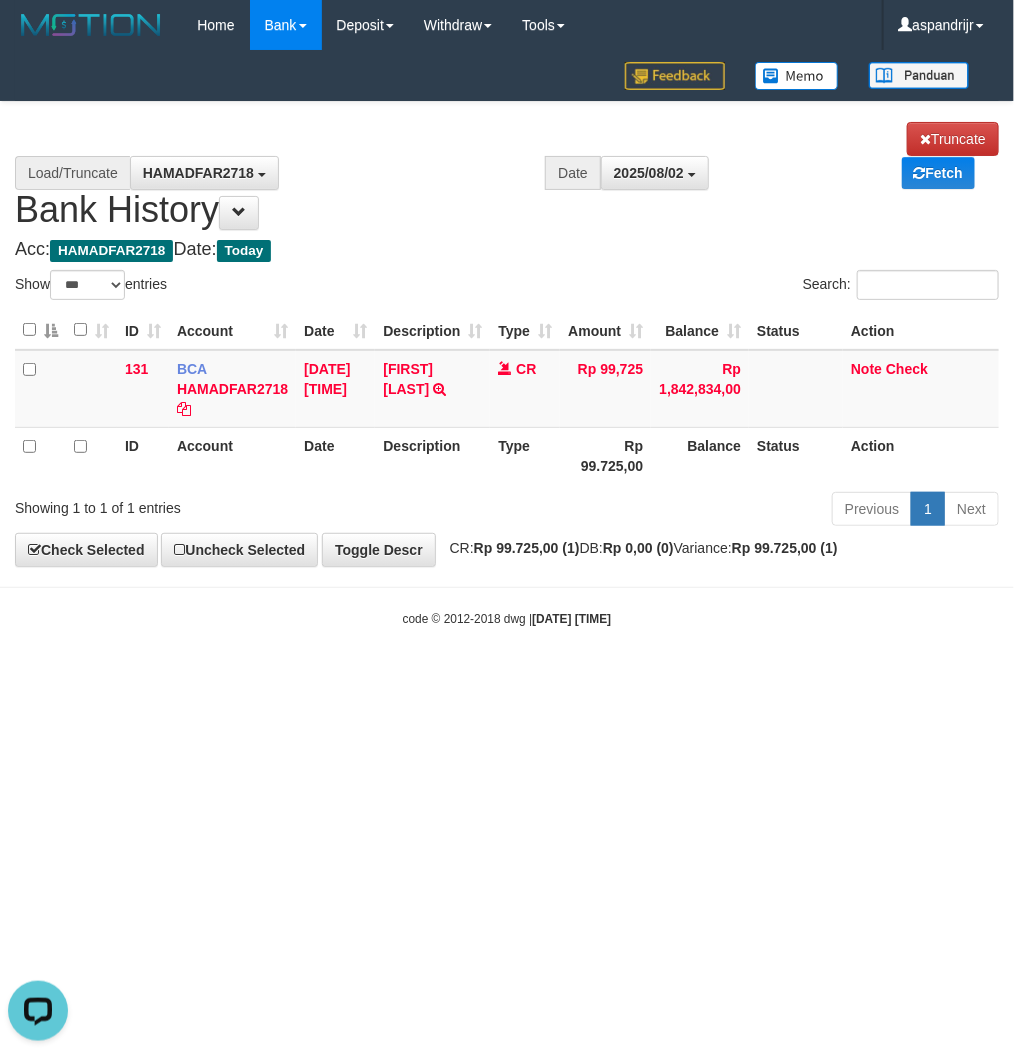 scroll, scrollTop: 0, scrollLeft: 0, axis: both 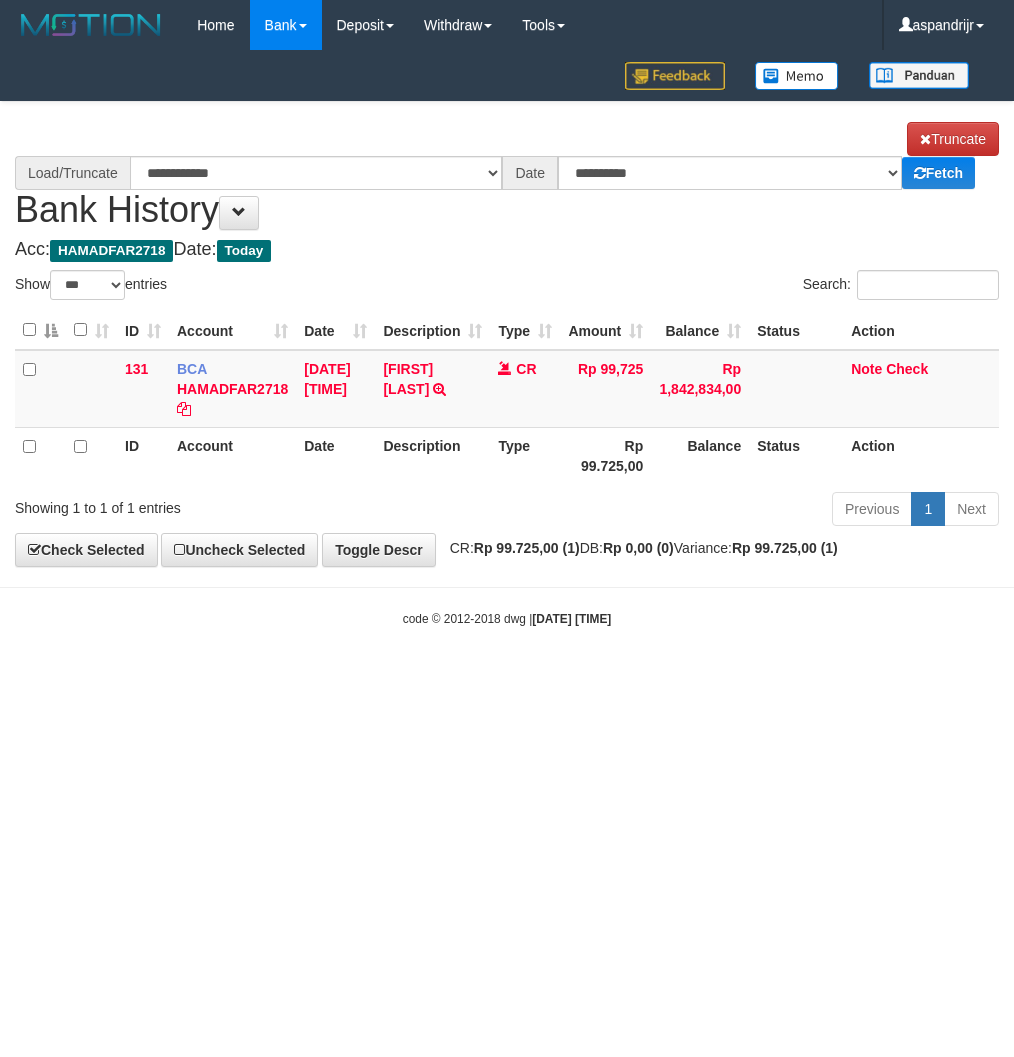 select on "***" 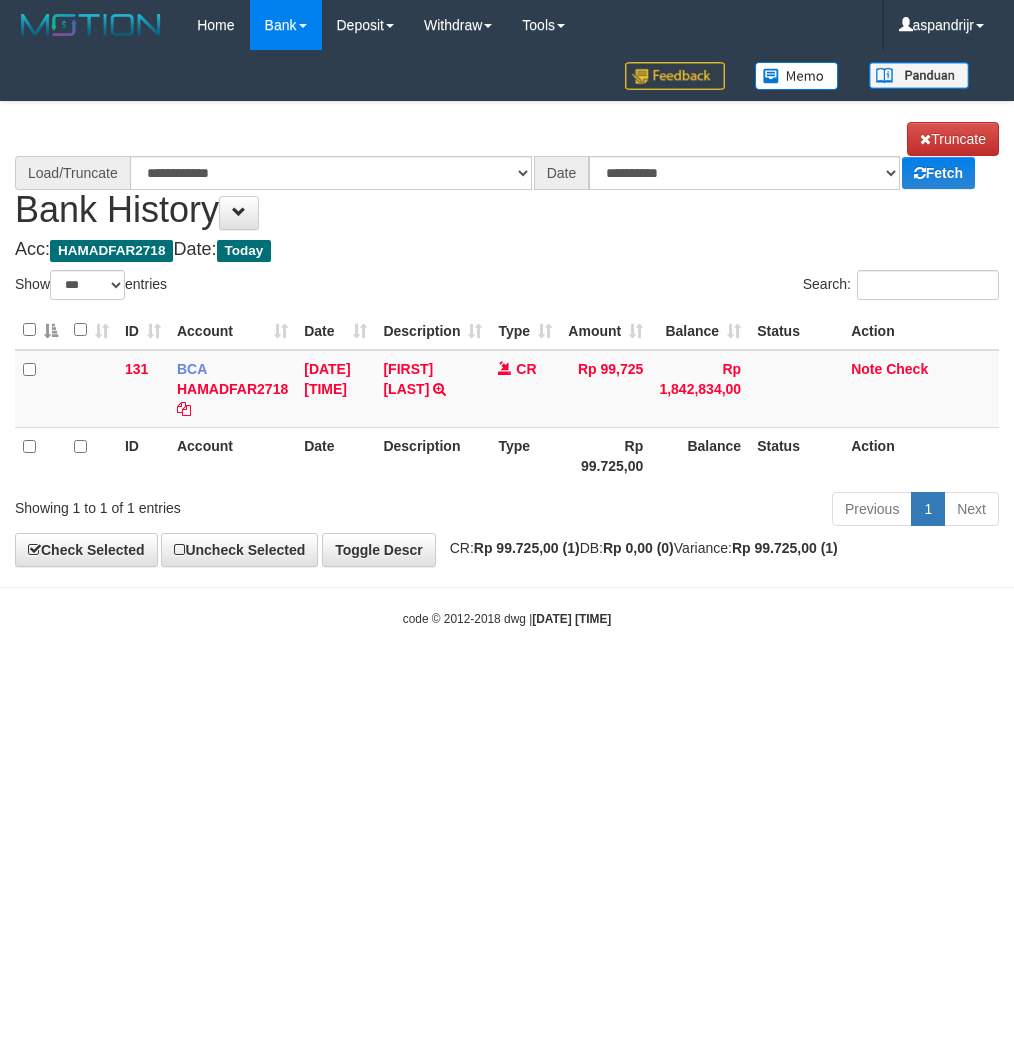 scroll, scrollTop: 0, scrollLeft: 0, axis: both 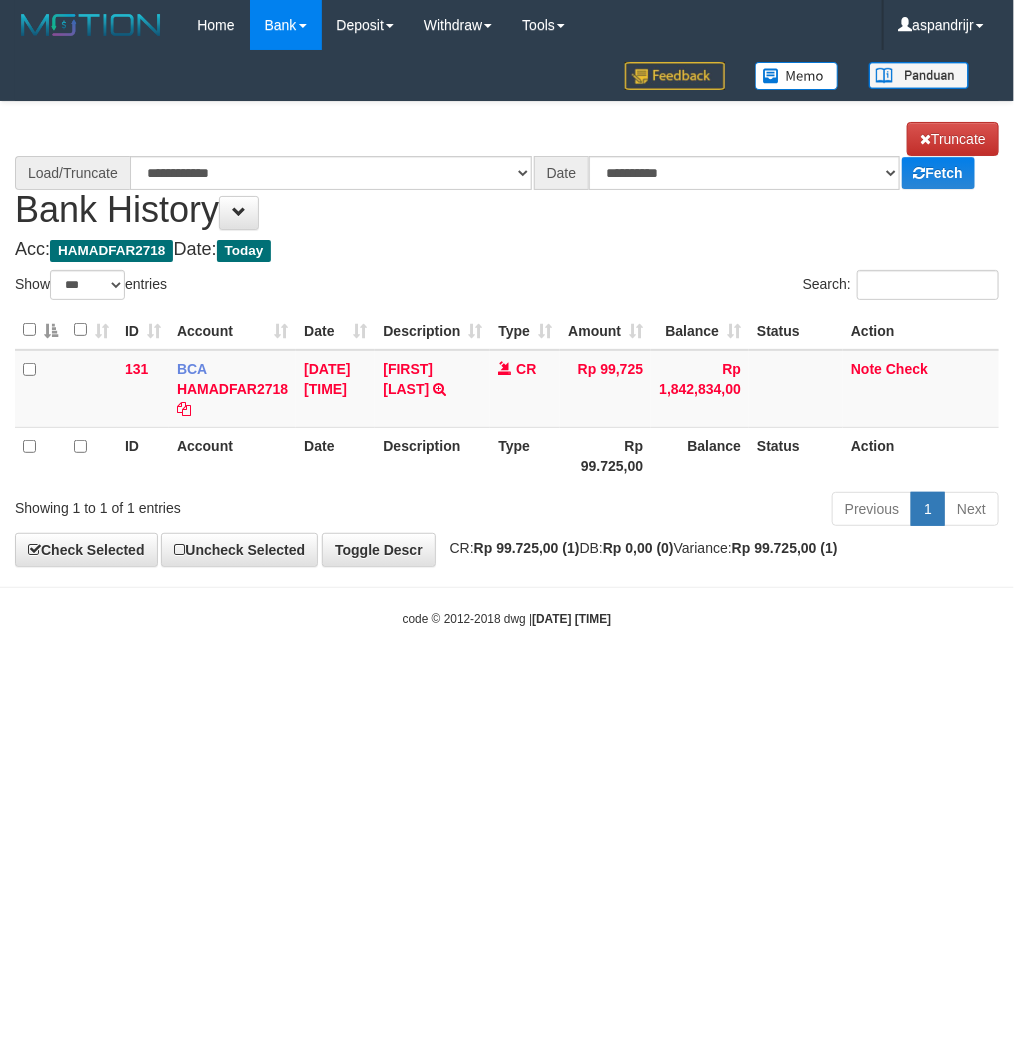 select on "****" 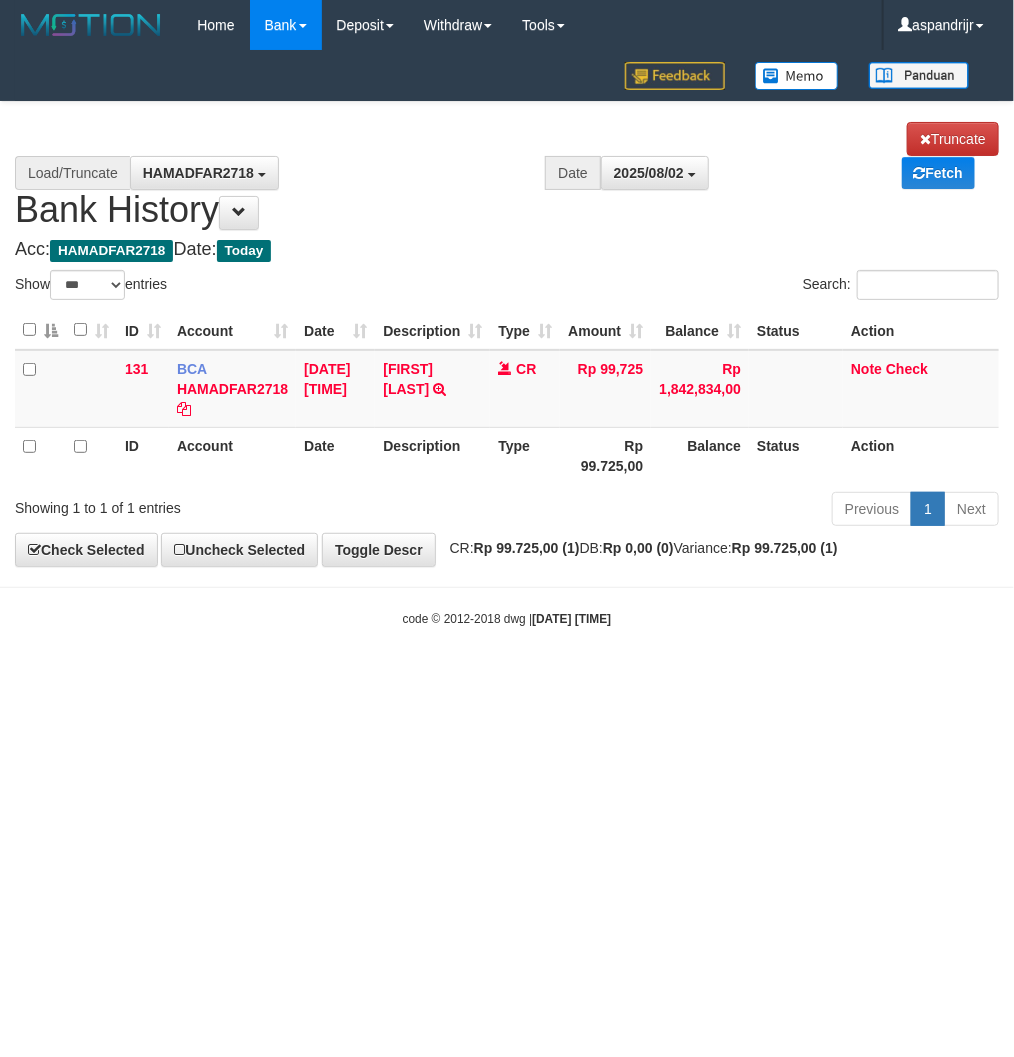 click on "Toggle navigation
Home
Bank
Account List
Load
By Website
Group
[ITOTO]													PRABUJITU
By Load Group (DPS)
Group asp-1
Mutasi Bank
Search
Sync
Note Mutasi
Deposit
DPS List" at bounding box center [507, 339] 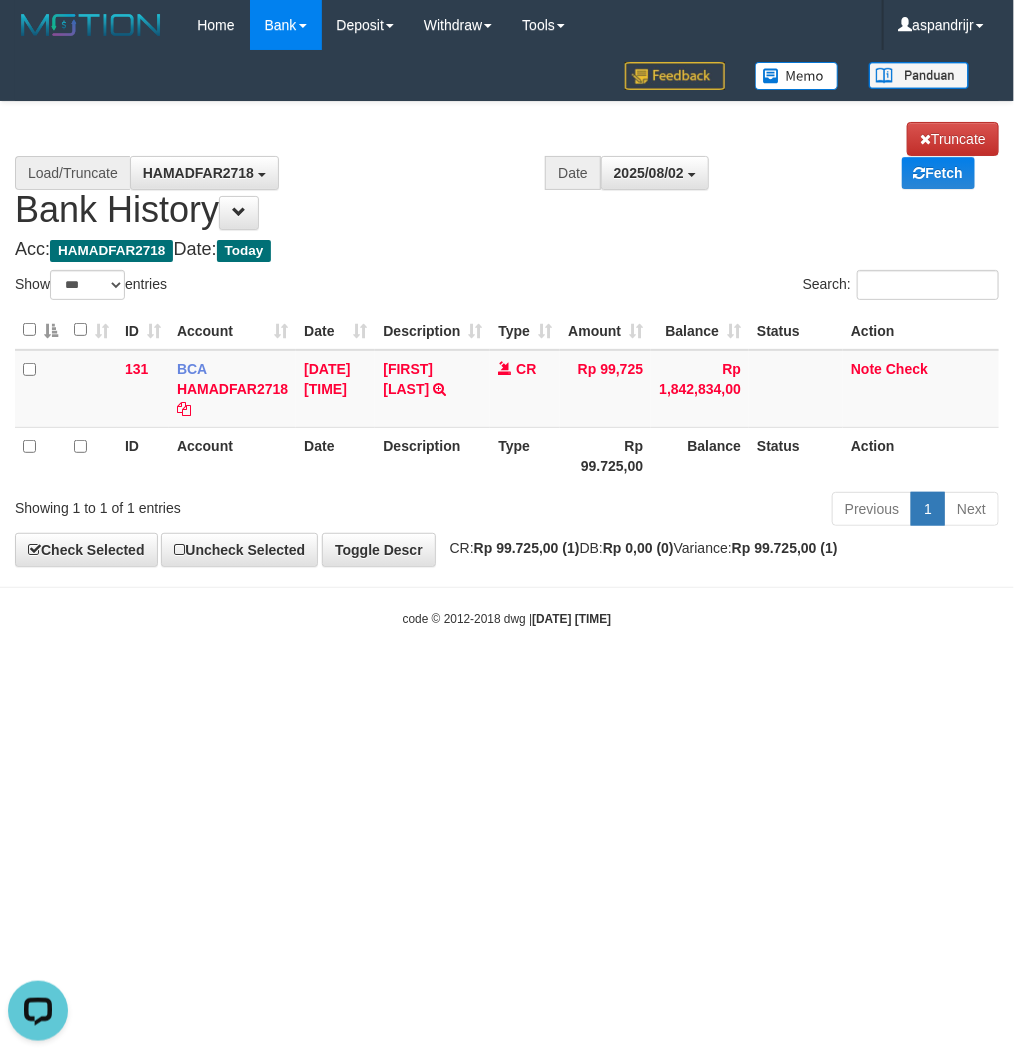 scroll, scrollTop: 0, scrollLeft: 0, axis: both 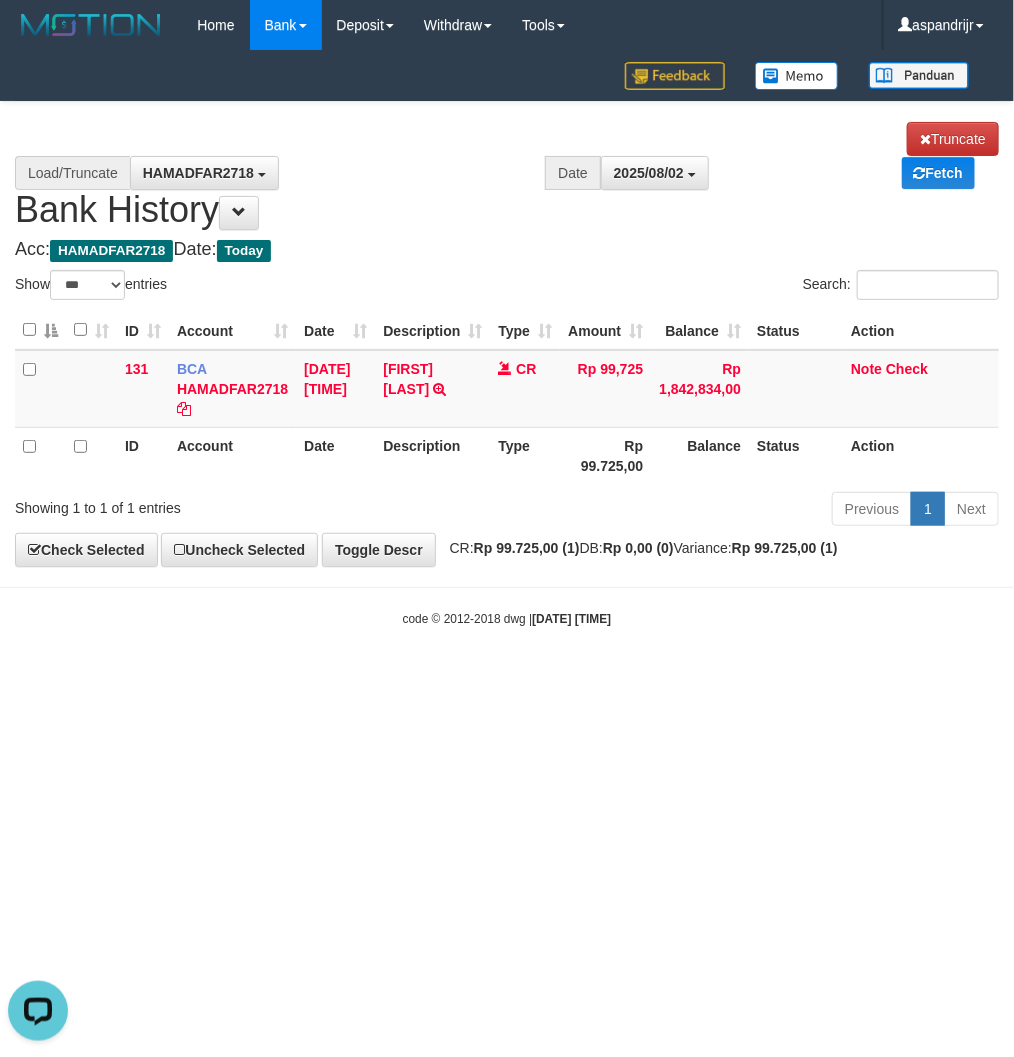 click on "Toggle navigation
Home
Bank
Account List
Load
By Website
Group
[ITOTO]													PRABUJITU
By Load Group (DPS)
Group asp-1
Mutasi Bank
Search
Sync
Note Mutasi
Deposit
DPS Fetch -" at bounding box center [507, 339] 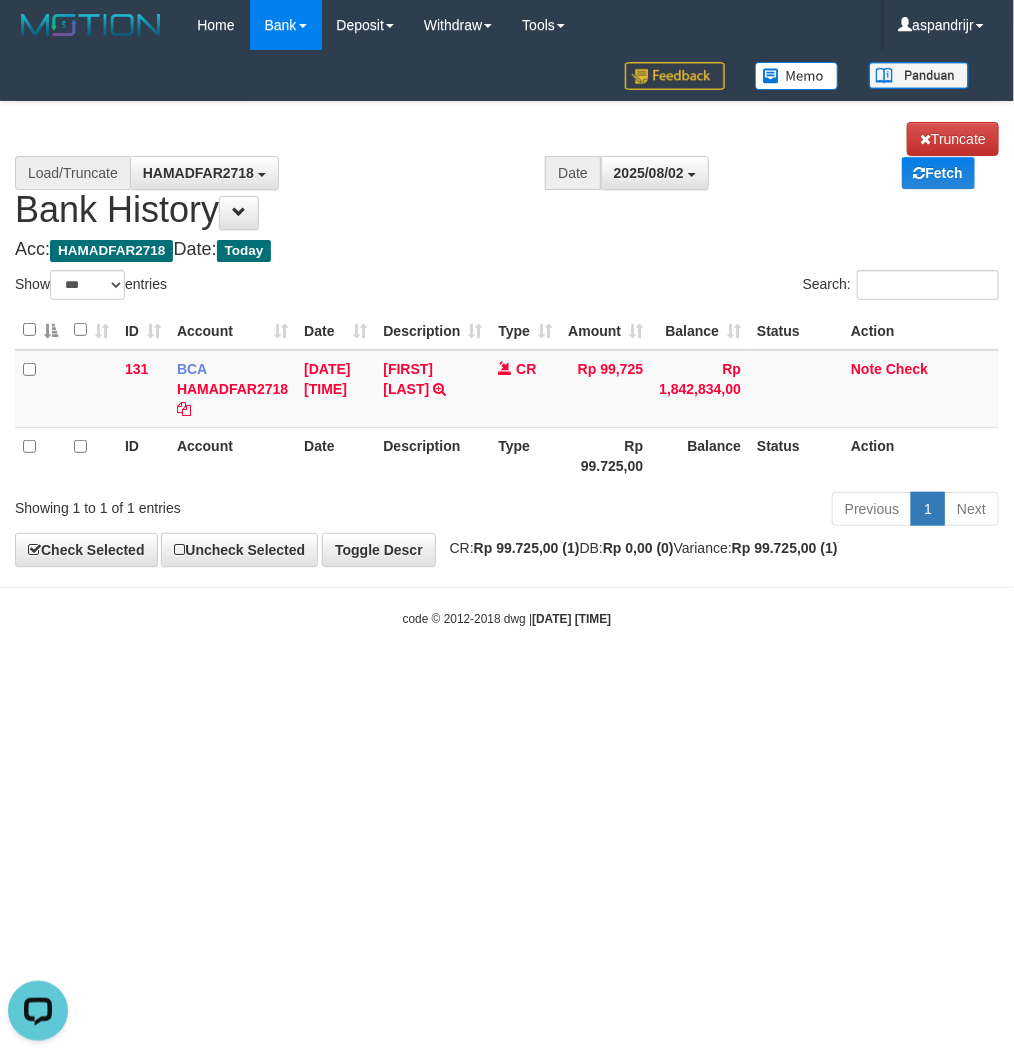 click on "Toggle navigation
Home
Bank
Account List
Load
By Website
Group
[ITOTO]													PRABUJITU
By Load Group (DPS)
Group asp-1
Mutasi Bank
Search
Sync
Note Mutasi
Deposit
DPS List" at bounding box center [507, 339] 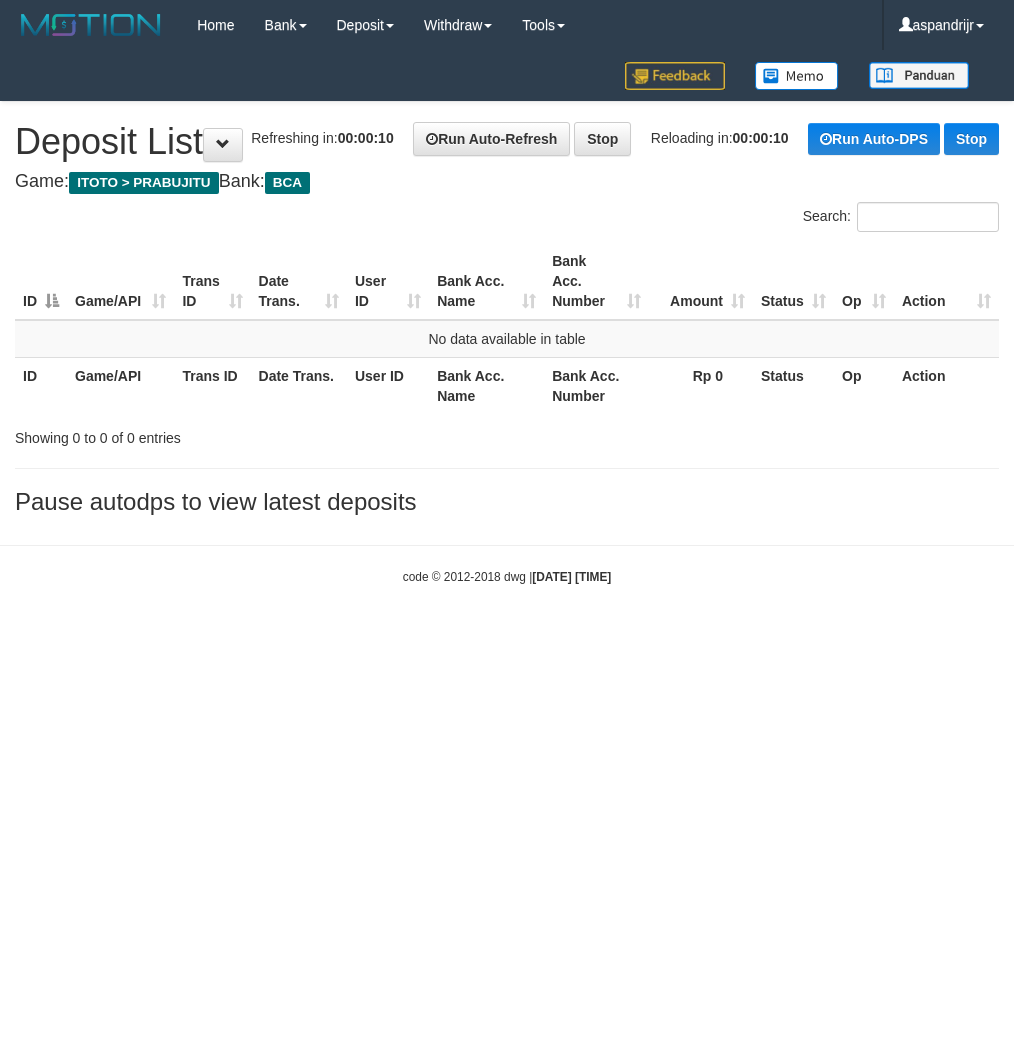 scroll, scrollTop: 0, scrollLeft: 0, axis: both 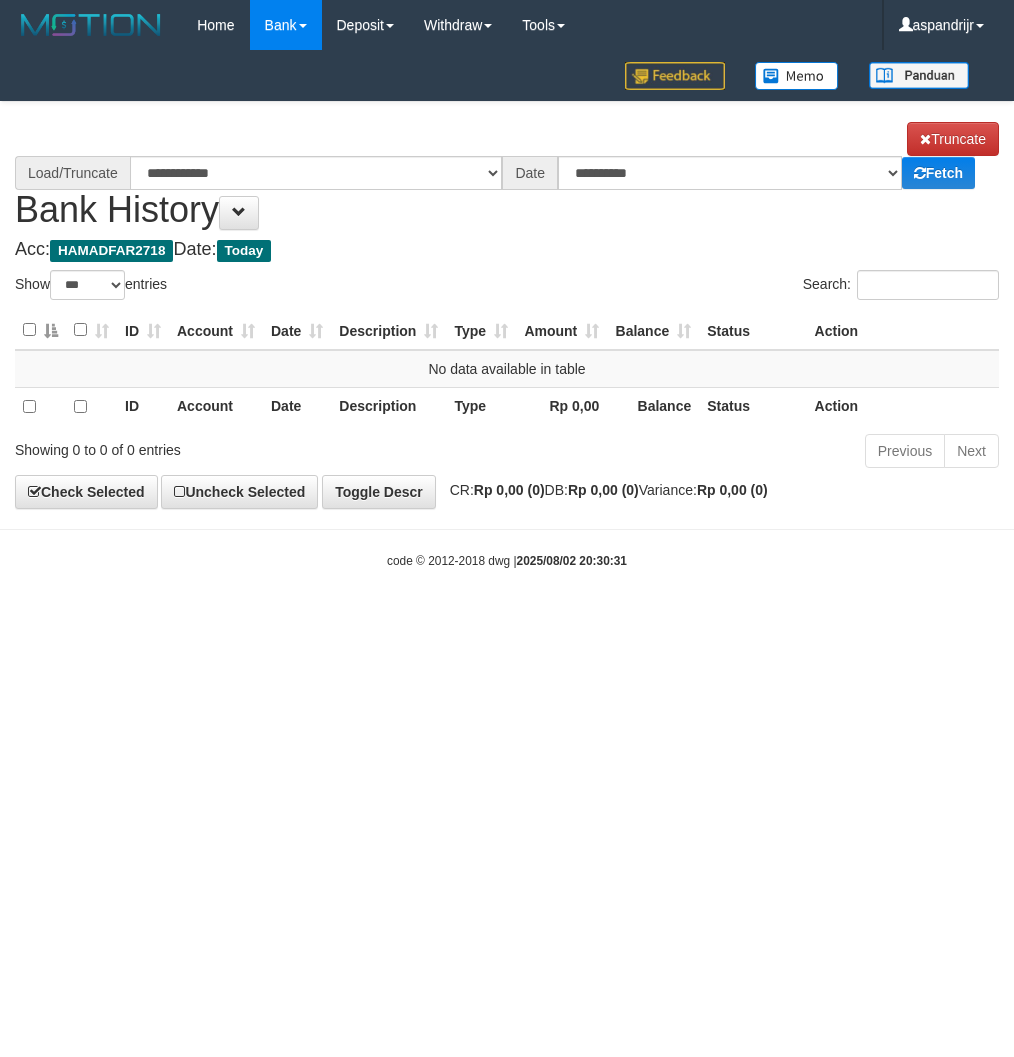select on "***" 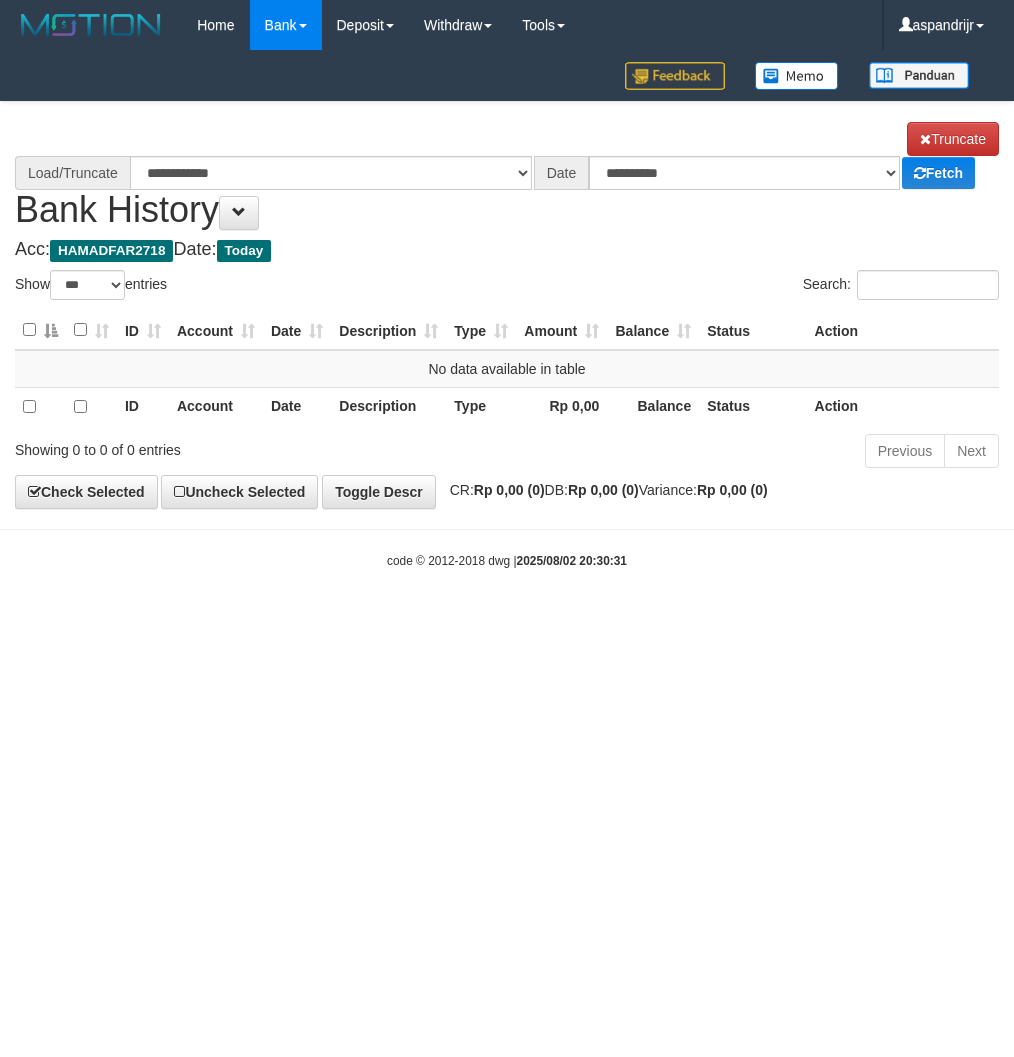 scroll, scrollTop: 0, scrollLeft: 0, axis: both 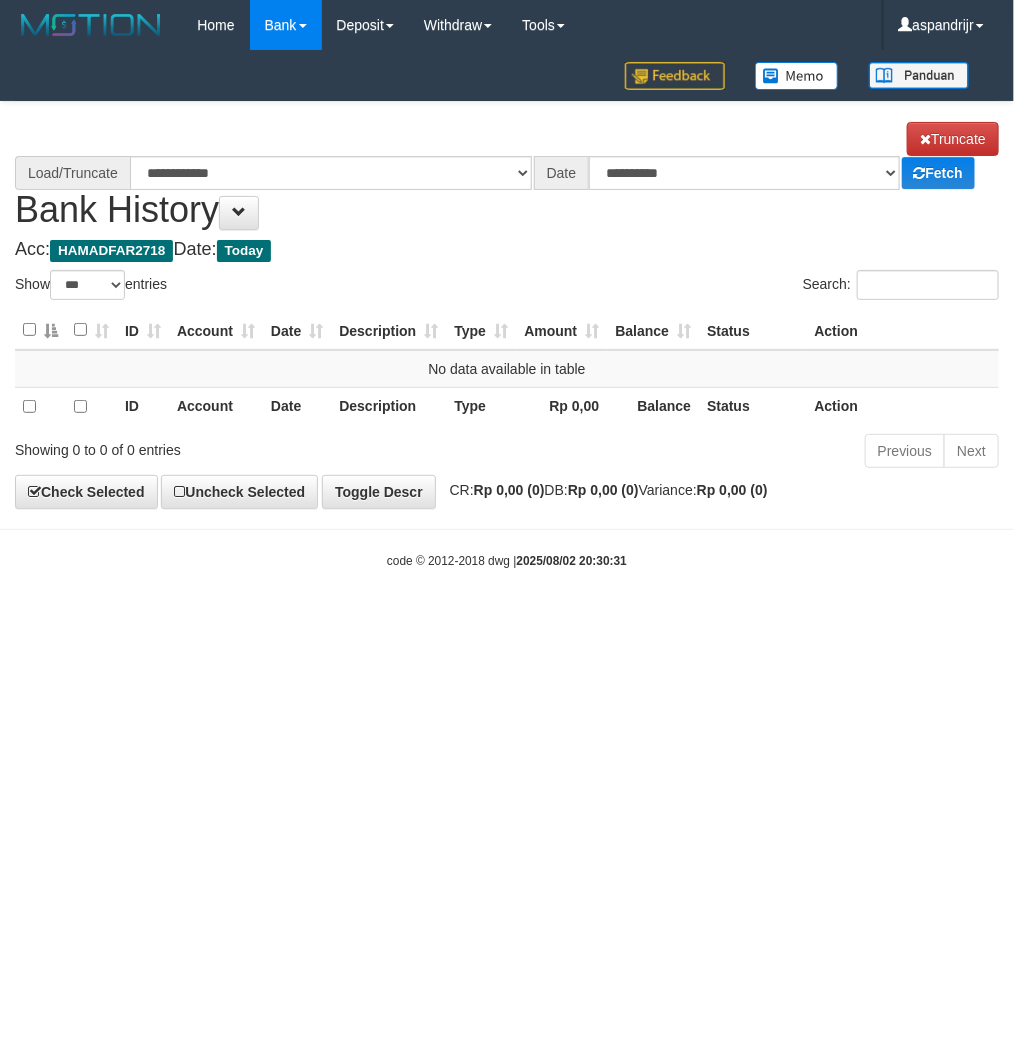 click on "Toggle navigation
Home
Bank
Account List
Load
By Website
Group
[ITOTO]													PRABUJITU
By Load Group (DPS)
Group asp-1
Mutasi Bank
Search
Sync
Note Mutasi
Deposit
DPS Fetch -" at bounding box center [507, 310] 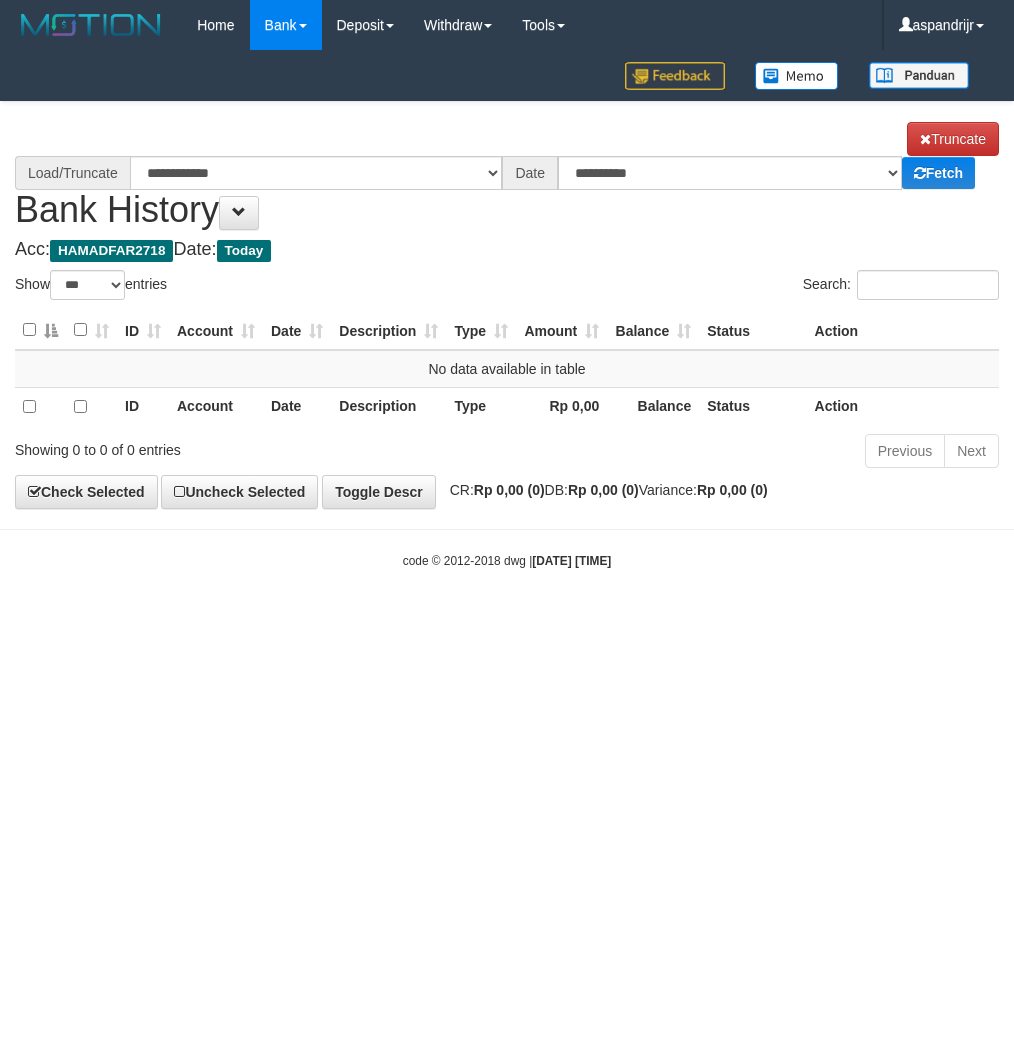 select on "***" 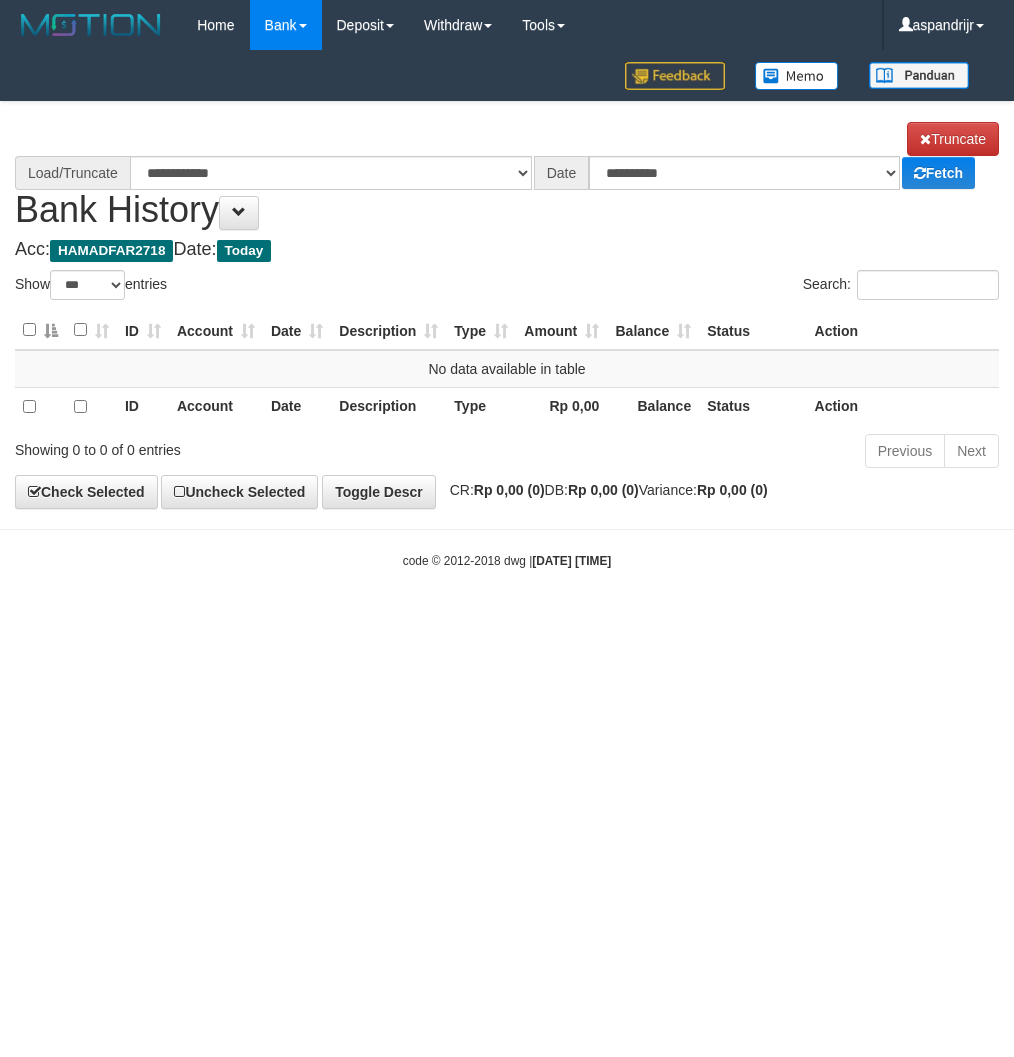 scroll, scrollTop: 0, scrollLeft: 0, axis: both 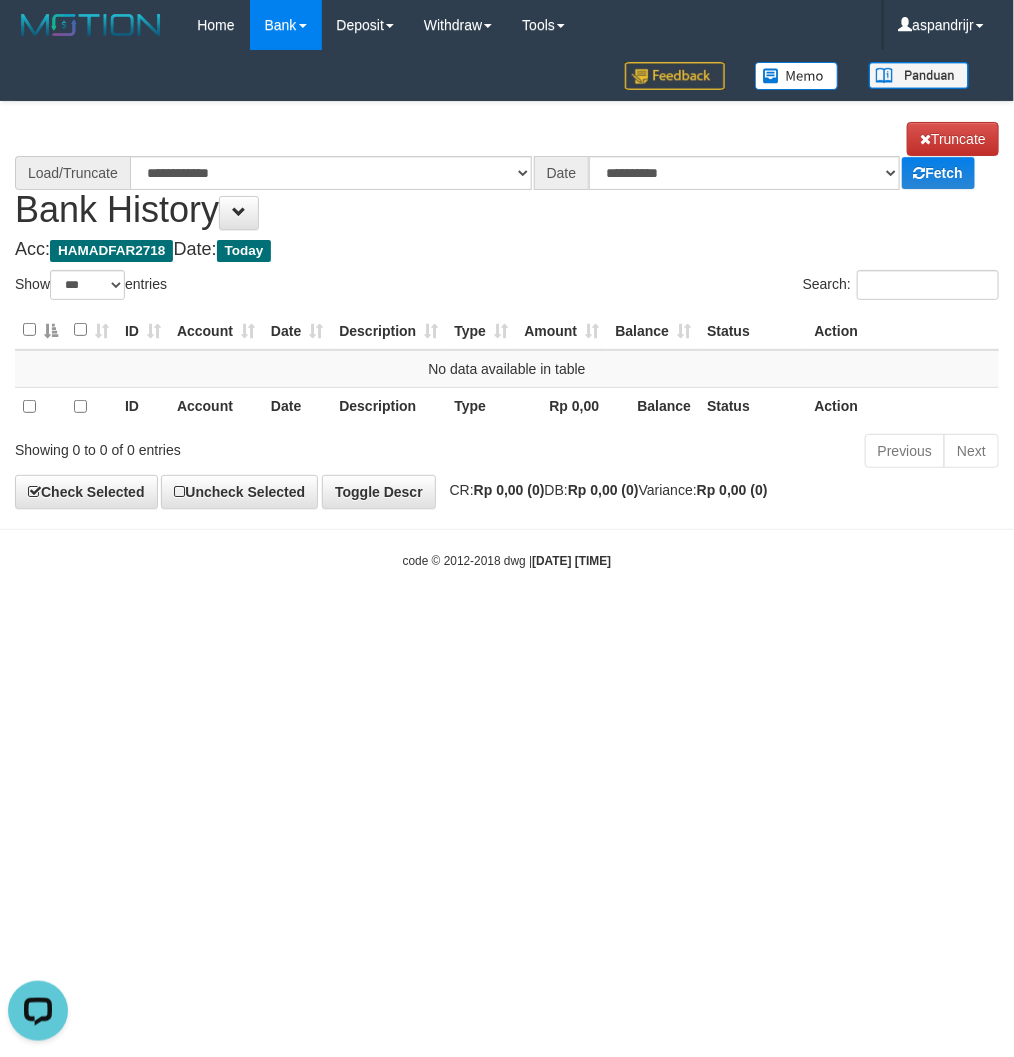 select on "****" 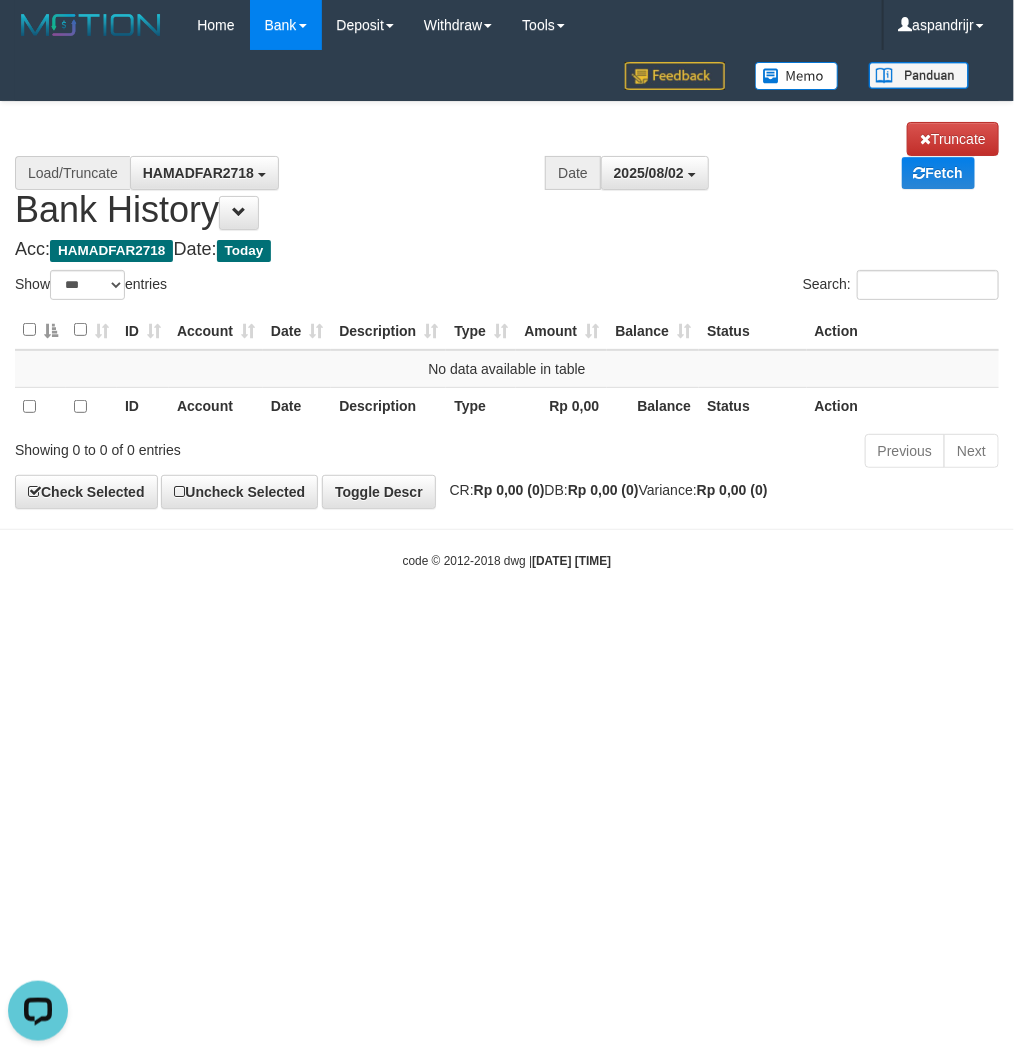 click on "Toggle navigation
Home
Bank
Account List
Load
By Website
Group
[ITOTO]													PRABUJITU
By Load Group (DPS)
Group asp-1
Mutasi Bank
Search
Sync
Note Mutasi
Deposit
DPS List" at bounding box center [507, 310] 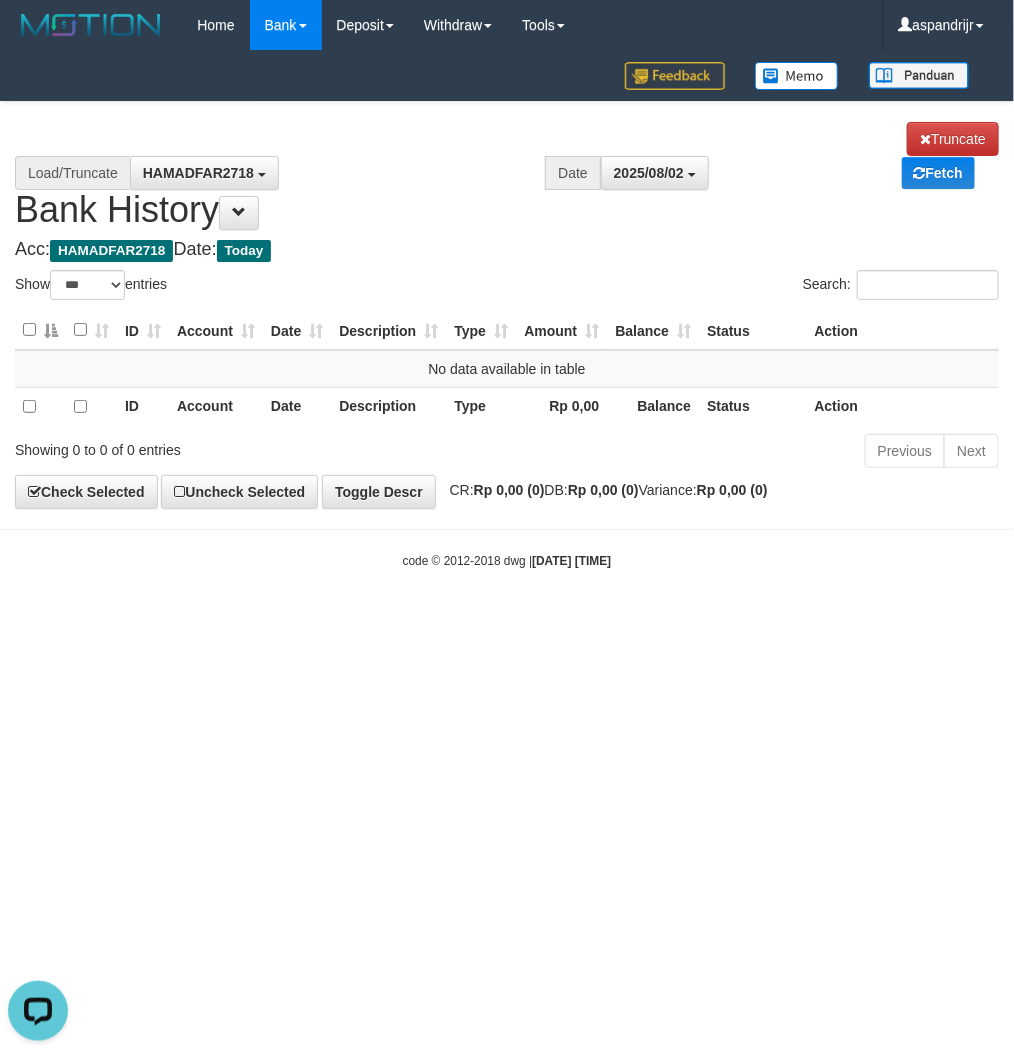 click on "Toggle navigation
Home
Bank
Account List
Load
By Website
Group
[ITOTO]													PRABUJITU
By Load Group (DPS)
Group asp-1
Mutasi Bank
Search
Sync
Note Mutasi
Deposit
DPS List" at bounding box center [507, 310] 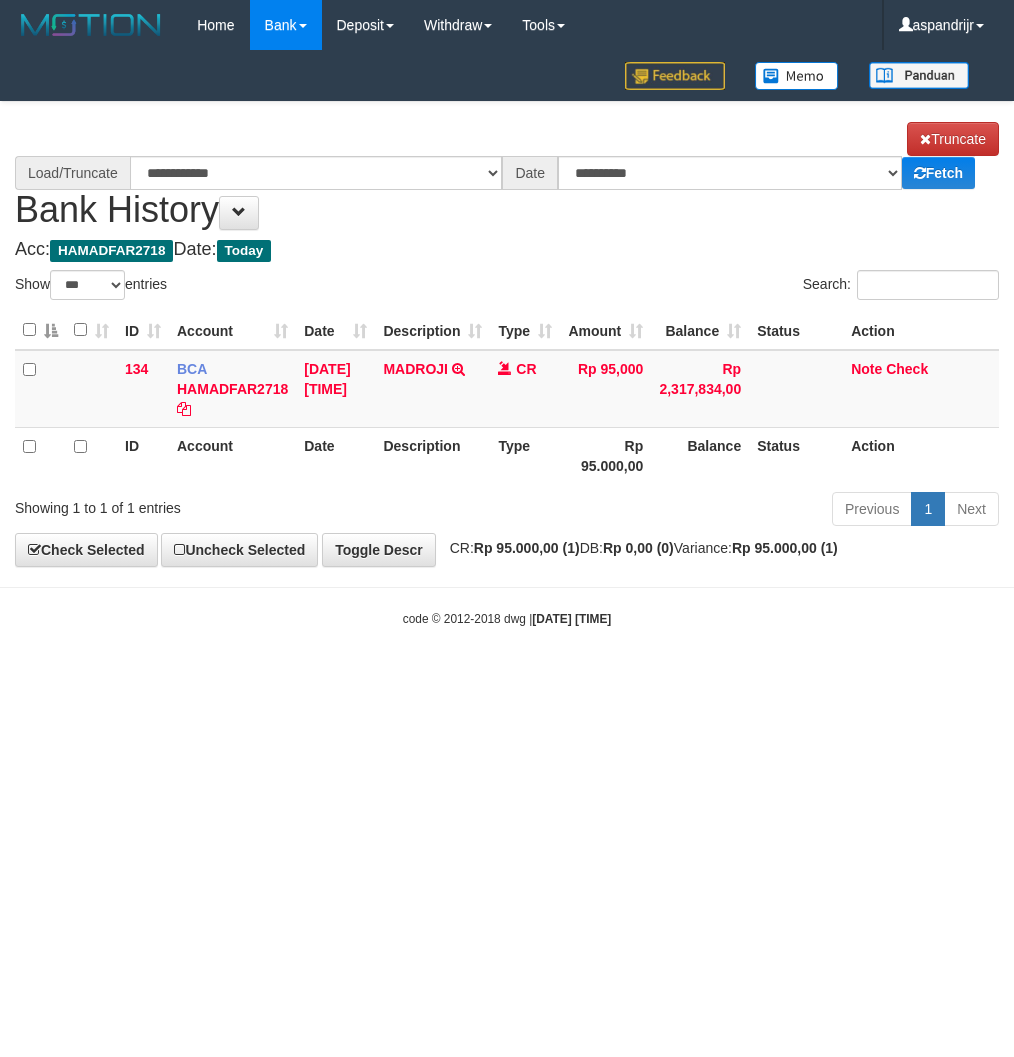 select on "***" 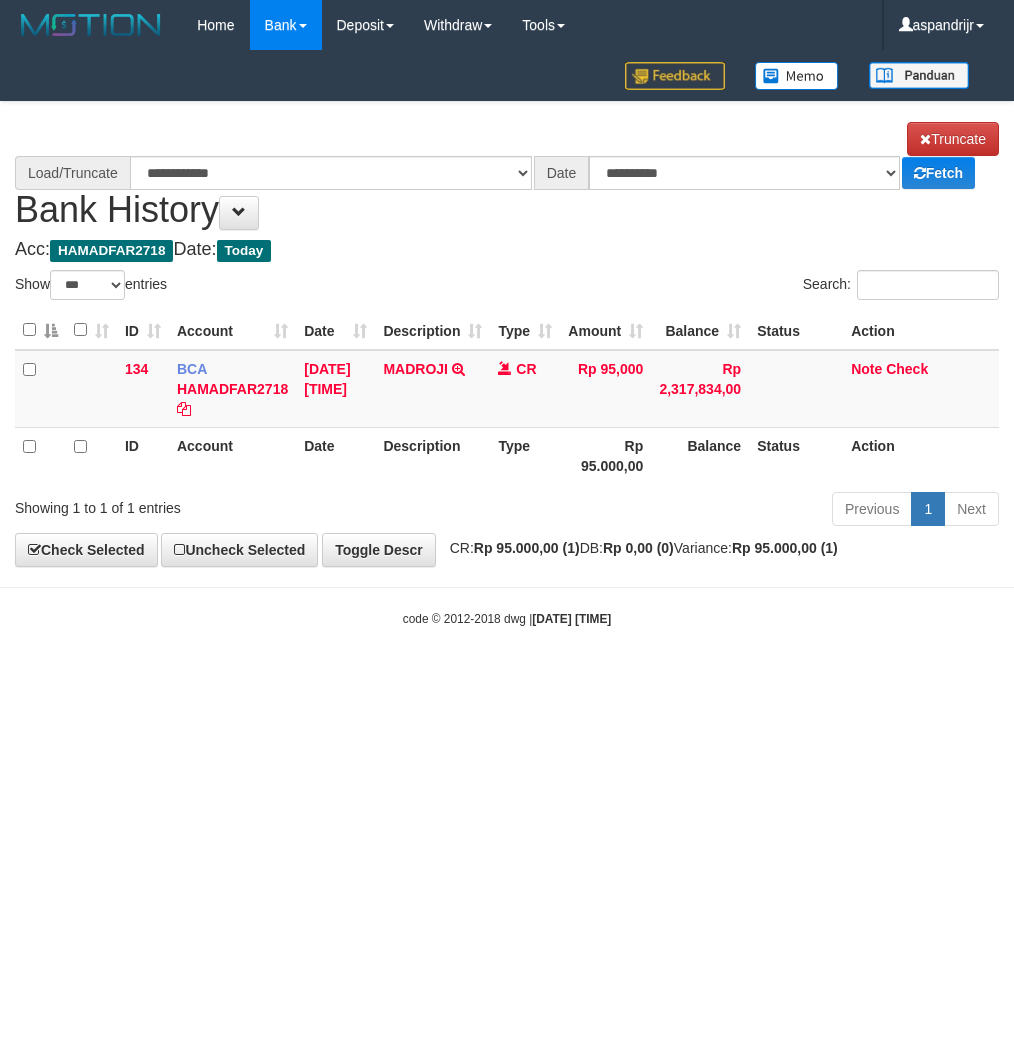 scroll, scrollTop: 0, scrollLeft: 0, axis: both 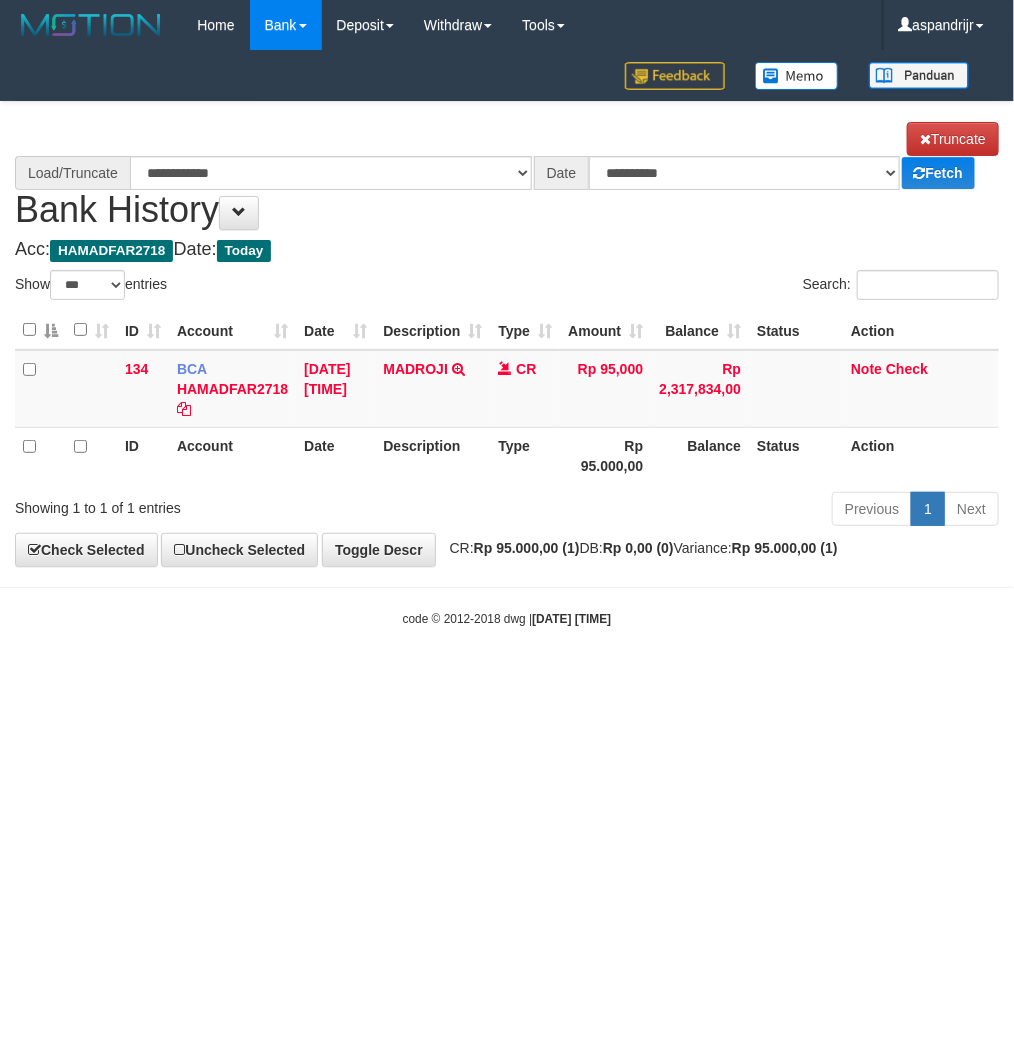 click on "Toggle navigation
Home
Bank
Account List
Load
By Website
Group
[ITOTO]													PRABUJITU
By Load Group (DPS)
Group asp-1
Mutasi Bank
Search
Sync
Note Mutasi
Deposit
DPS List" at bounding box center [507, 339] 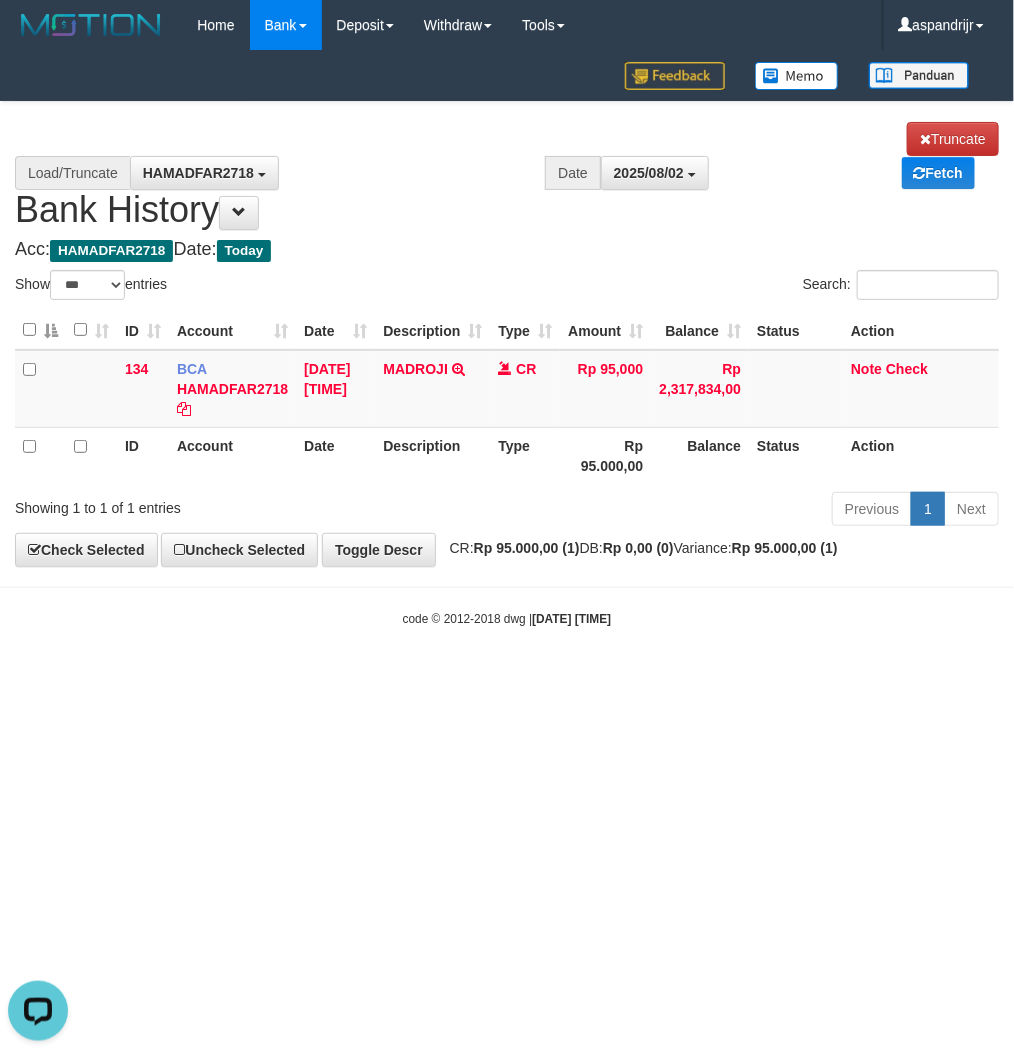 scroll, scrollTop: 0, scrollLeft: 0, axis: both 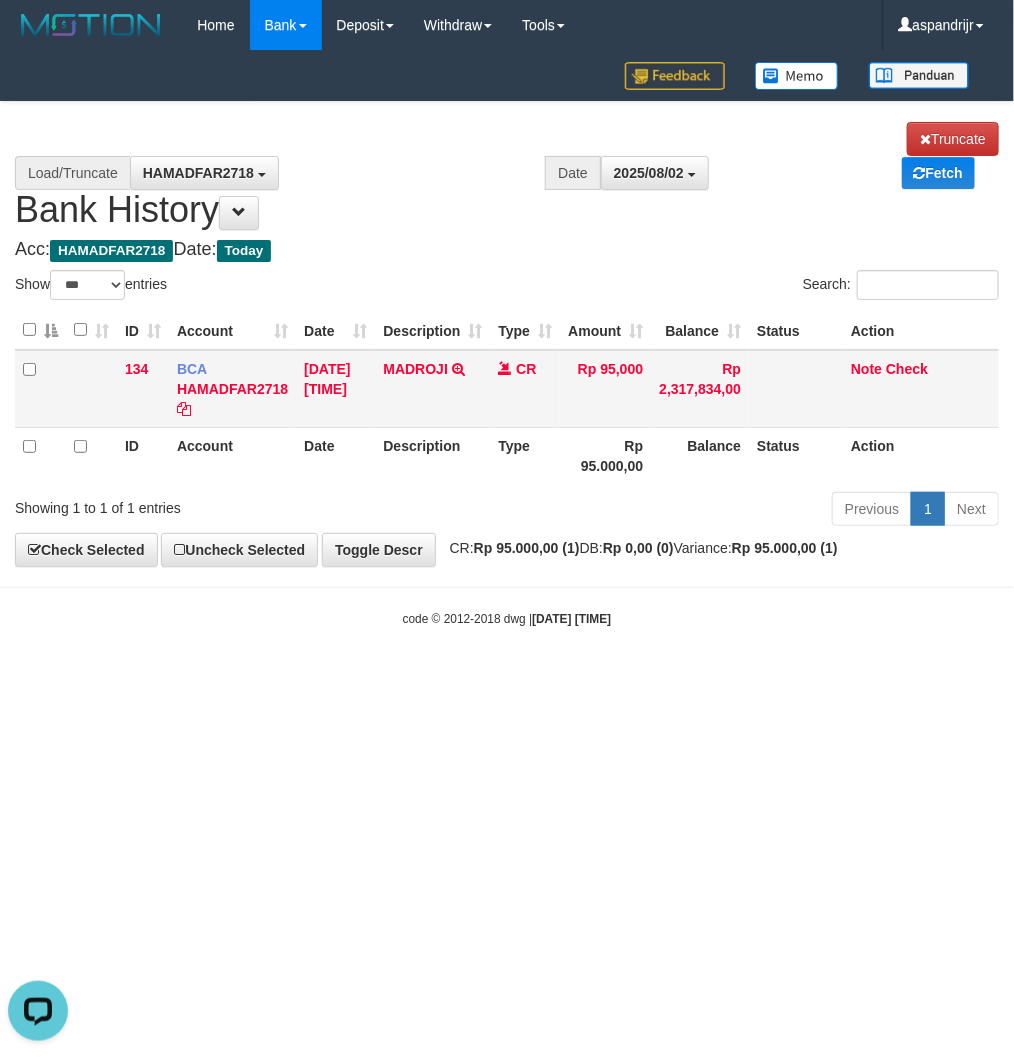 click on "MADROJI       TRSF E-BANKING CR 0208/FTSCY/WS95051
95000.002025080251130048 TRFDN-MADROJI ESPAY DEBIT INDONE" at bounding box center (432, 389) 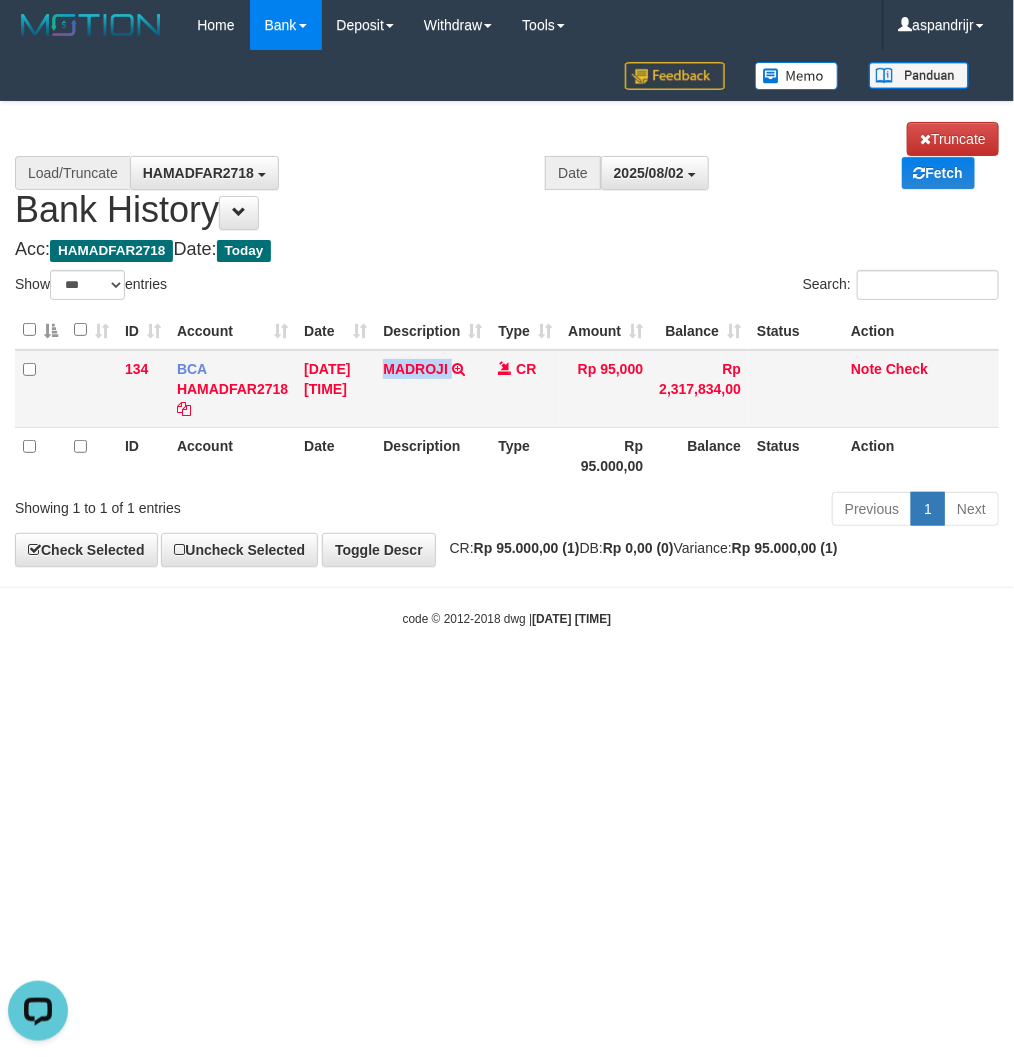 click on "MADROJI       TRSF E-BANKING CR 0208/FTSCY/WS95051
95000.002025080251130048 TRFDN-MADROJI ESPAY DEBIT INDONE" at bounding box center [432, 389] 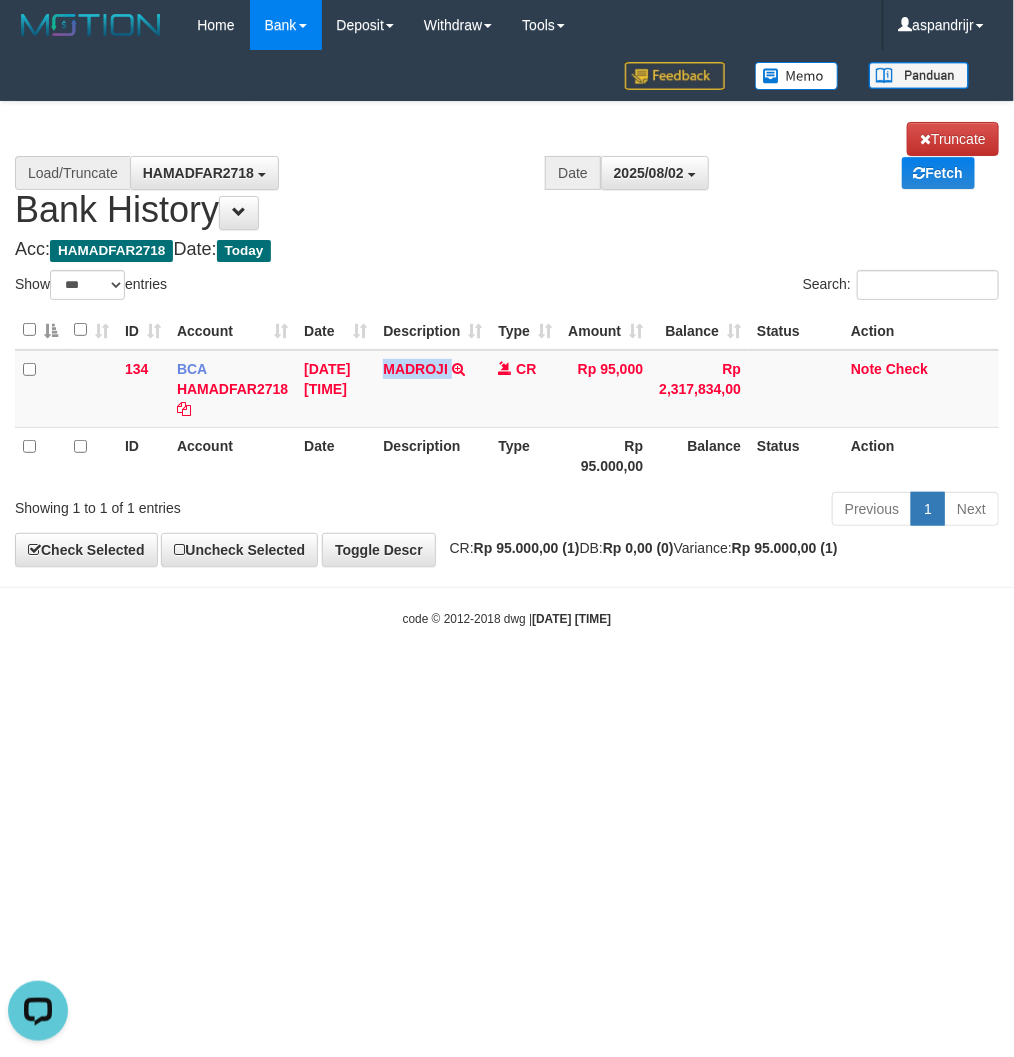 copy on "MADROJI" 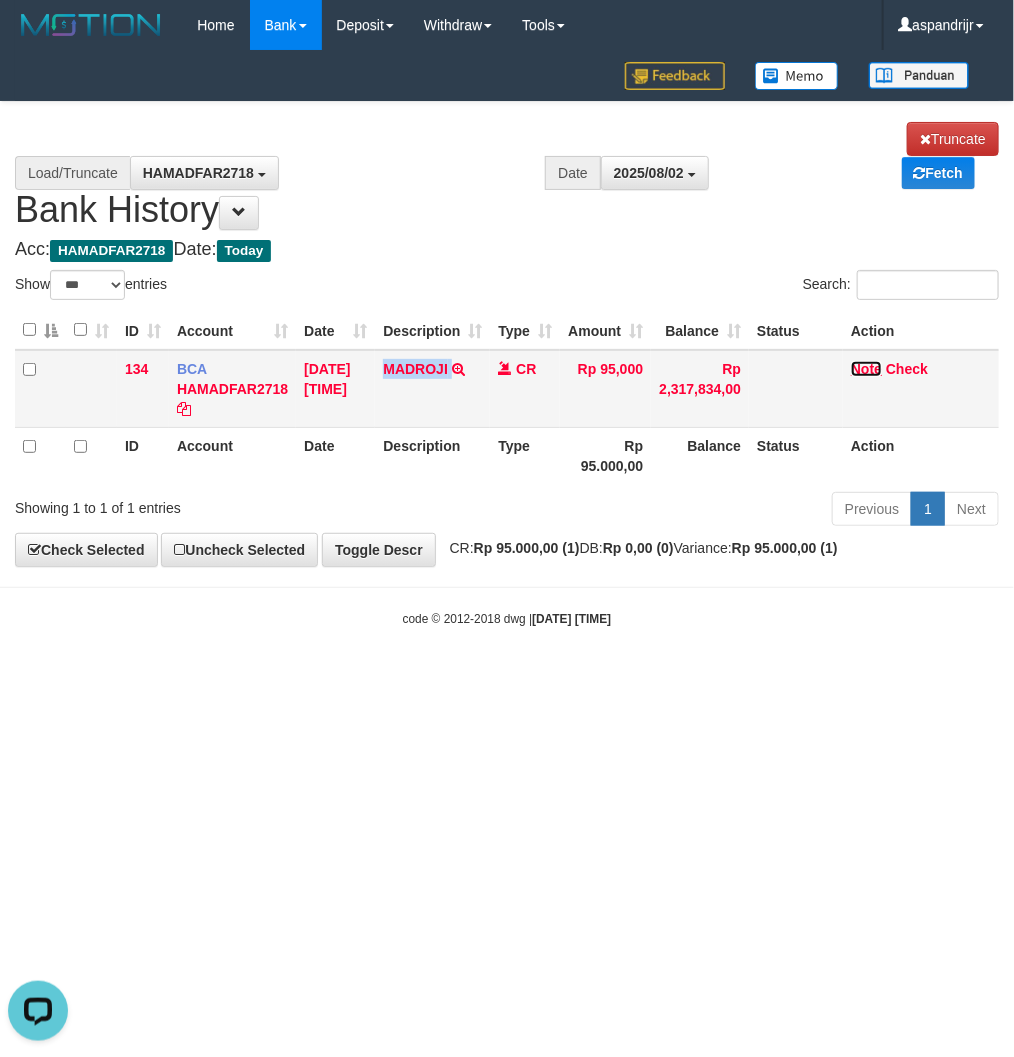 click on "Note" at bounding box center (866, 369) 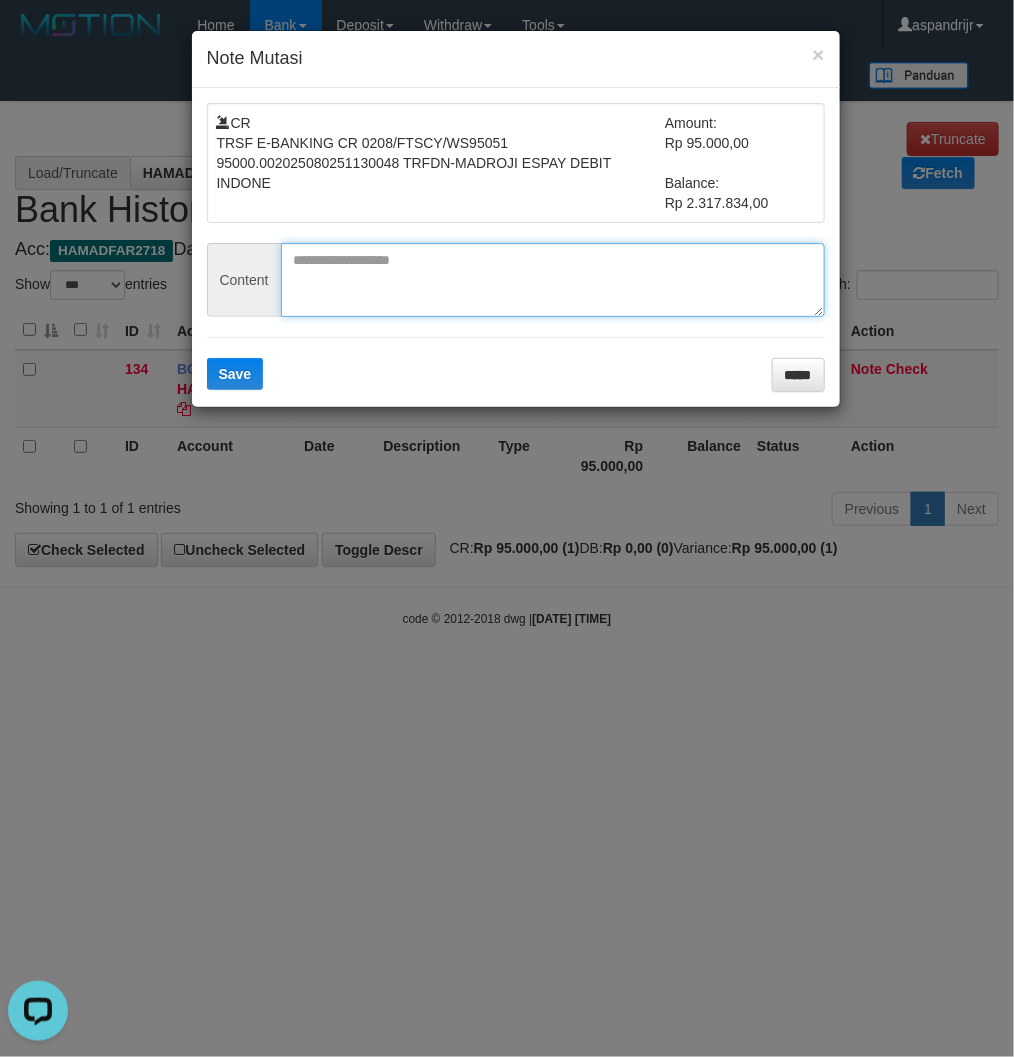 click at bounding box center (553, 280) 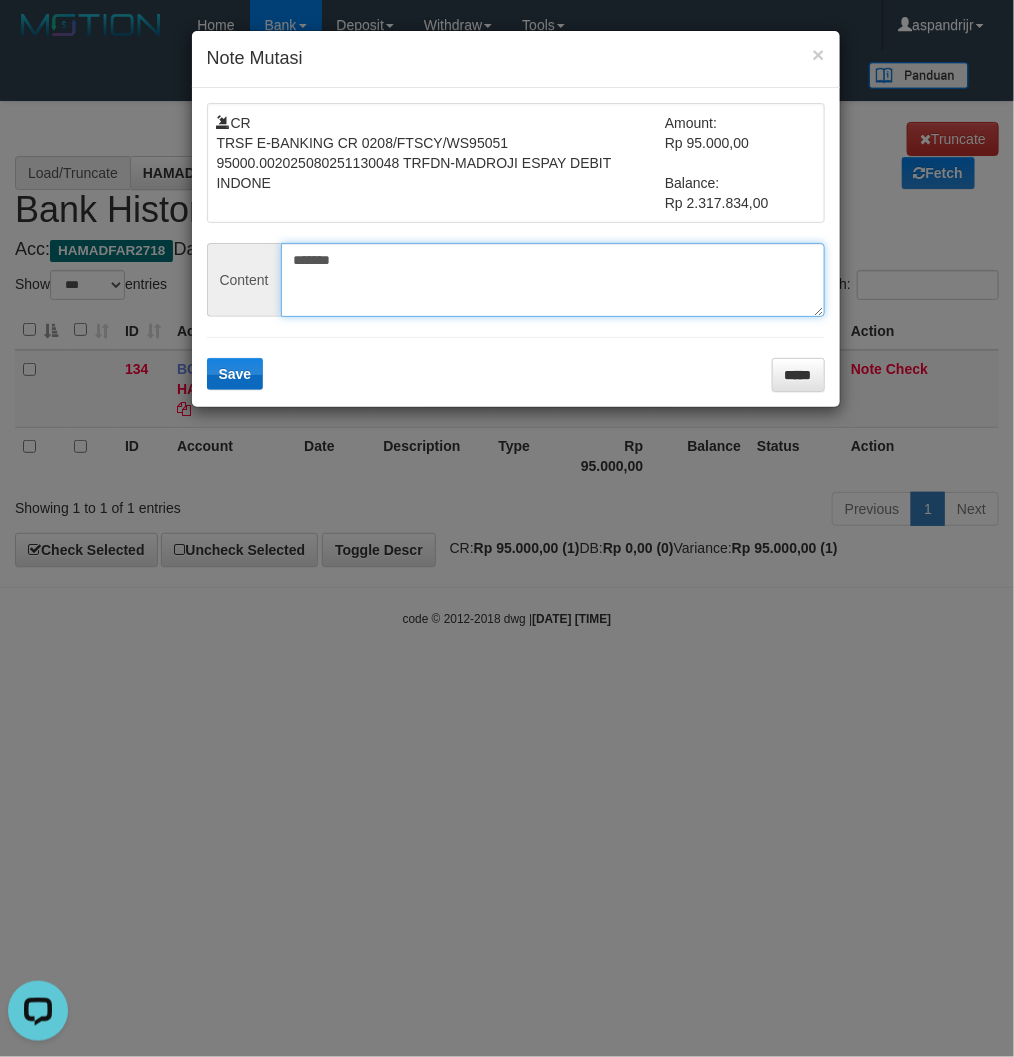 type on "*******" 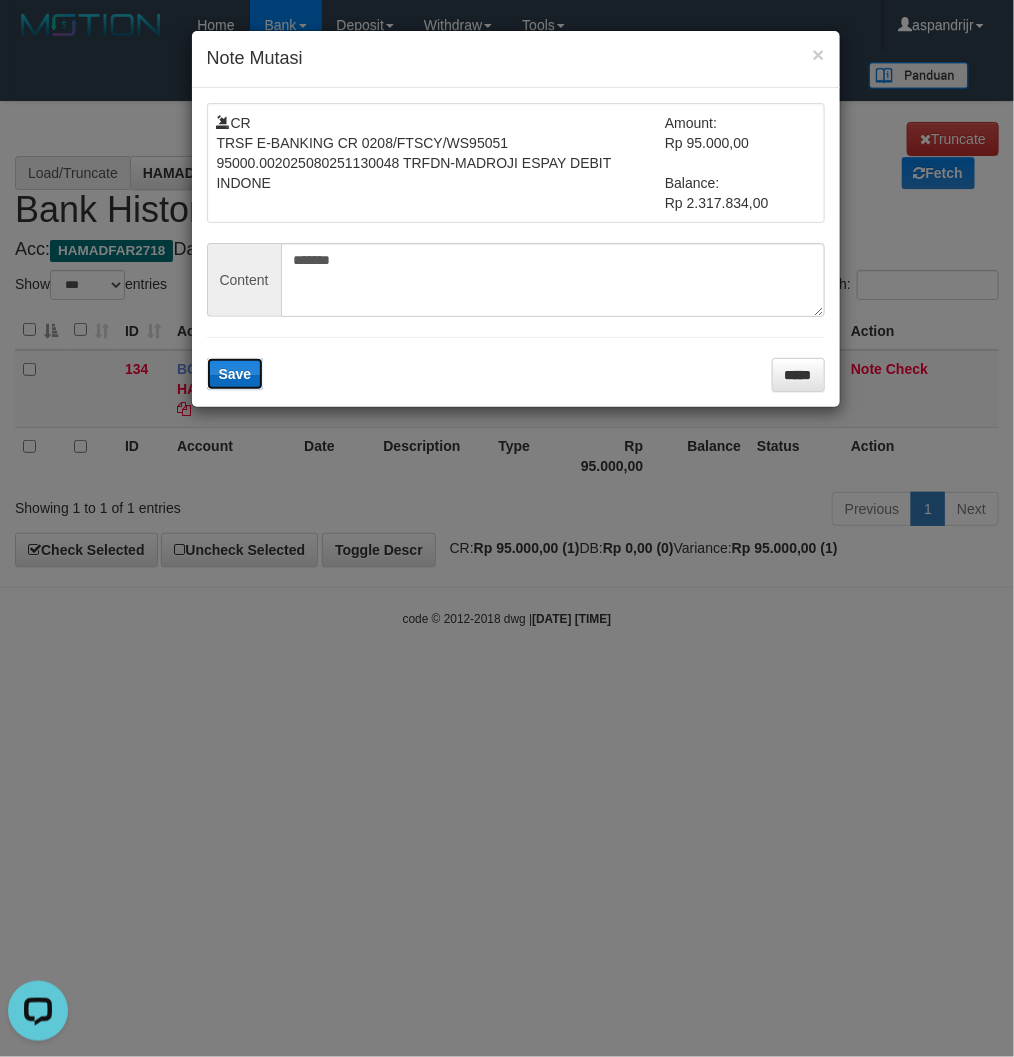 click on "Save" at bounding box center [235, 374] 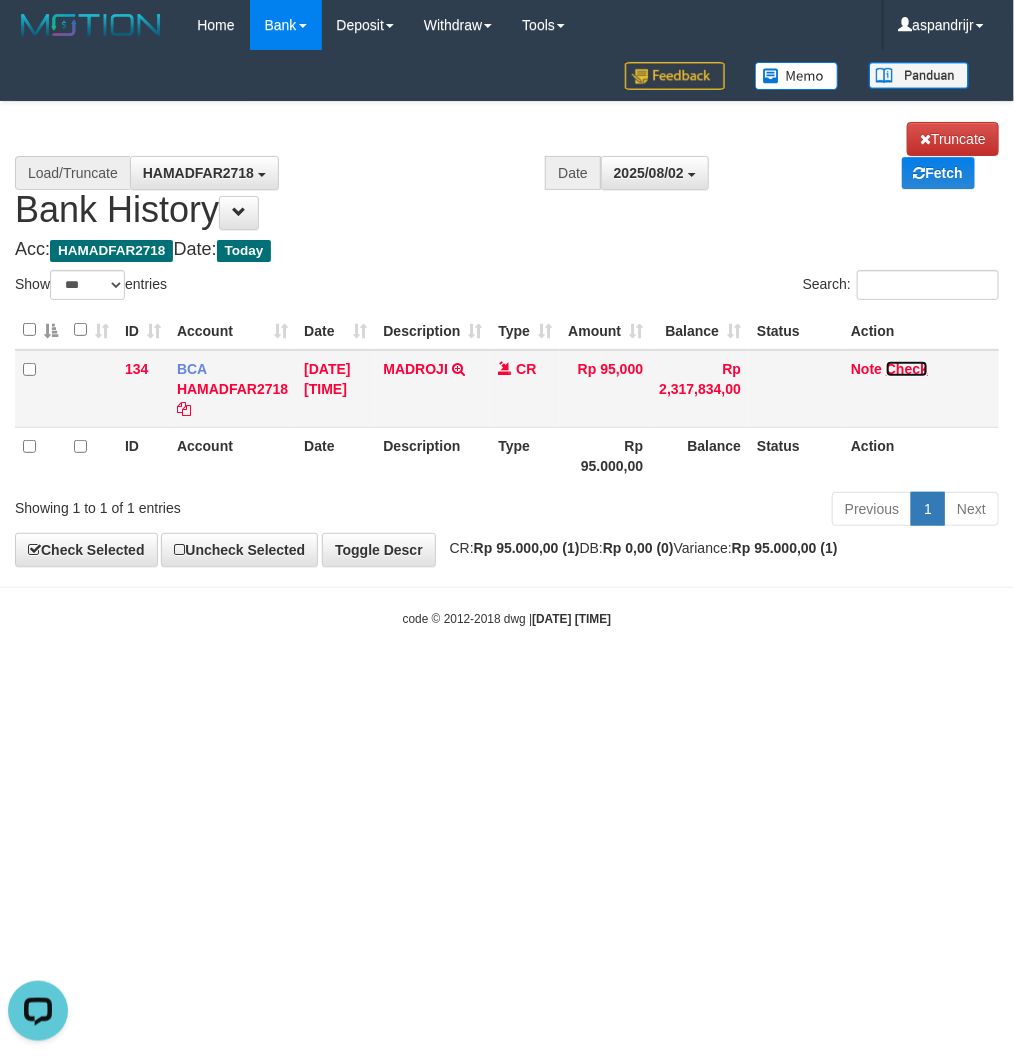 click on "Check" at bounding box center (907, 369) 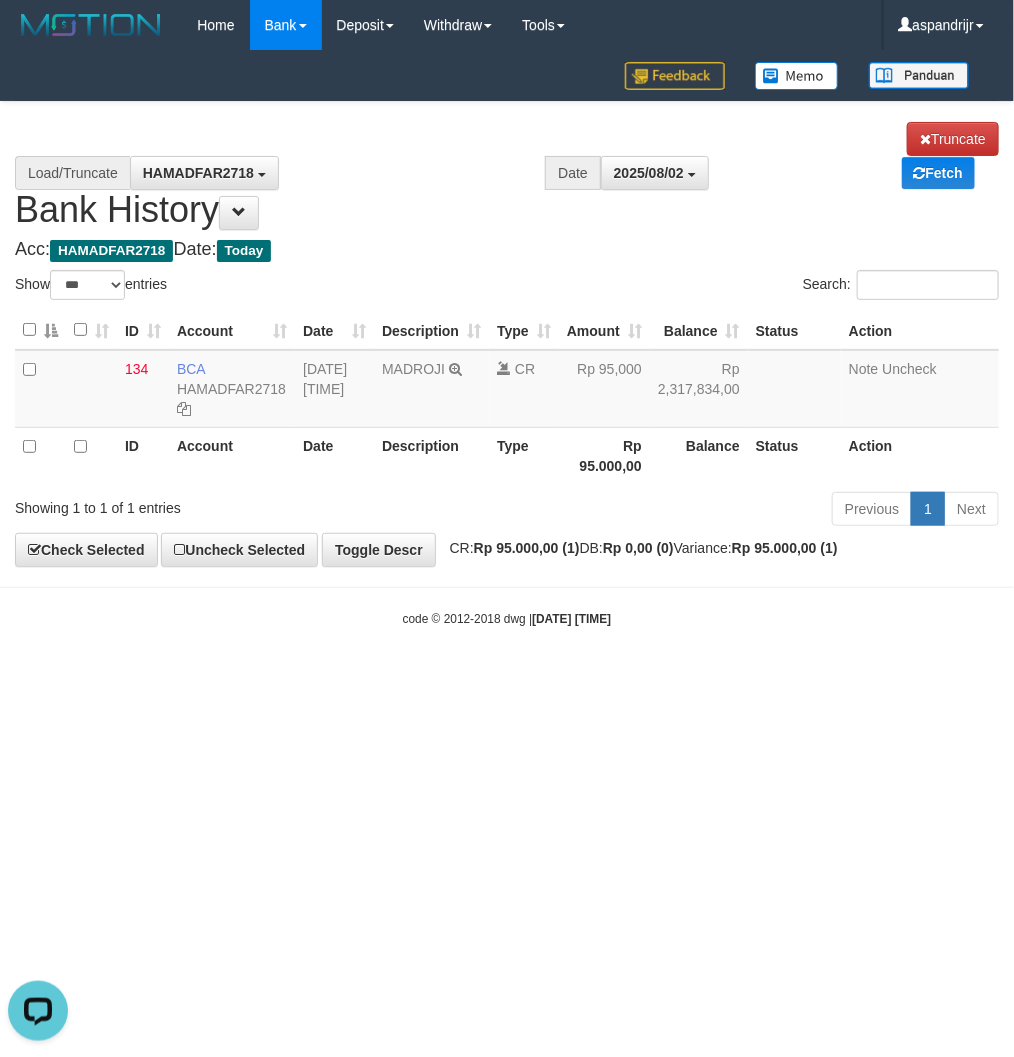 click on "Toggle navigation
Home
Bank
Account List
Load
By Website
Group
[ITOTO]													PRABUJITU
By Load Group (DPS)
Group asp-1
Mutasi Bank
Search
Sync
Note Mutasi
Deposit
DPS List" at bounding box center [507, 339] 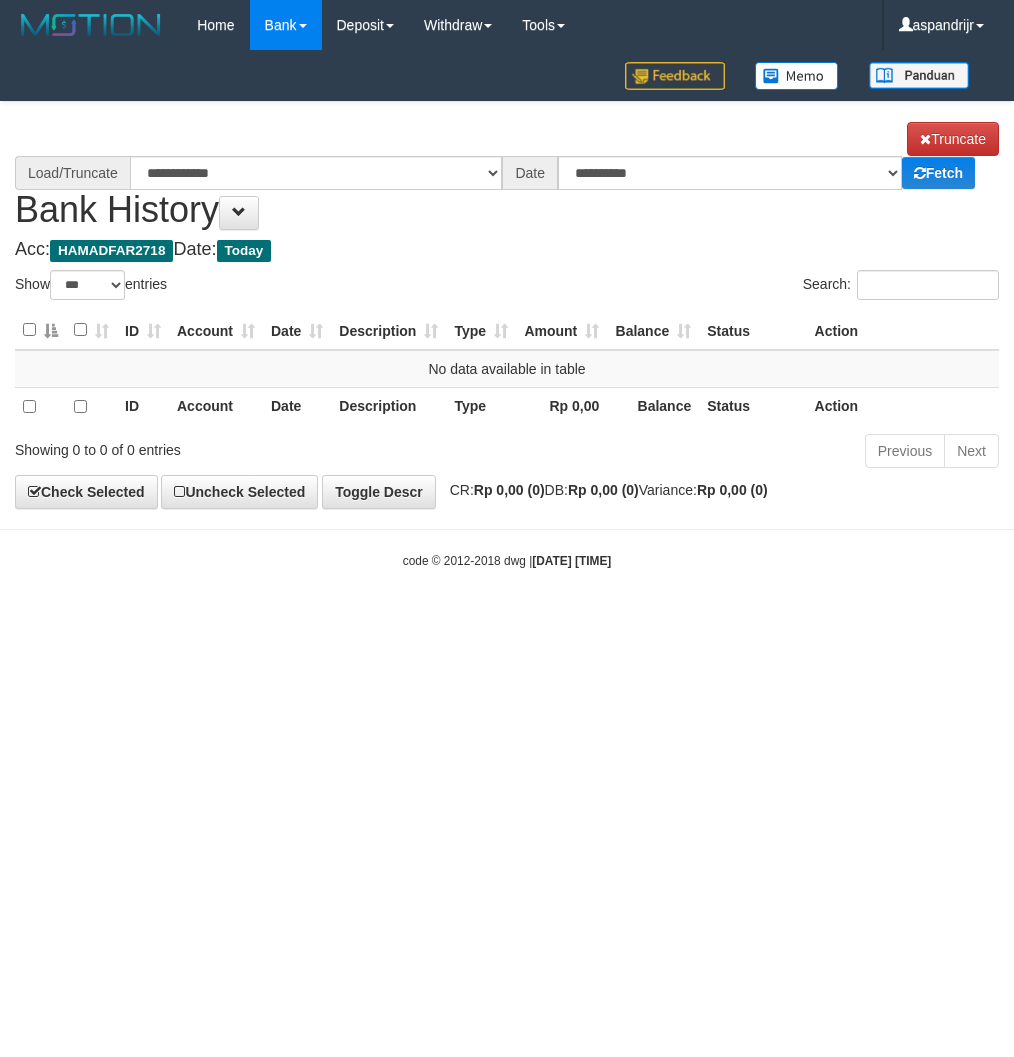 select on "***" 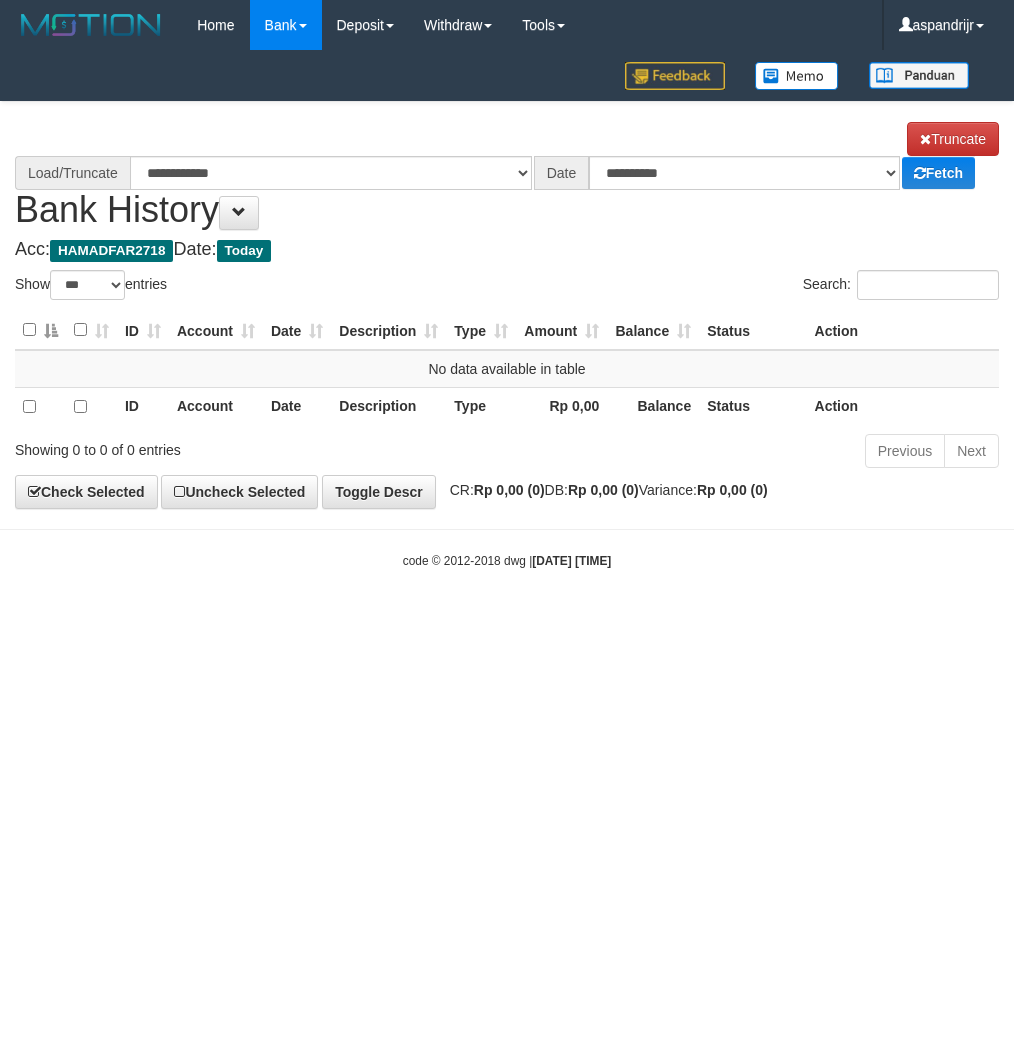 scroll, scrollTop: 0, scrollLeft: 0, axis: both 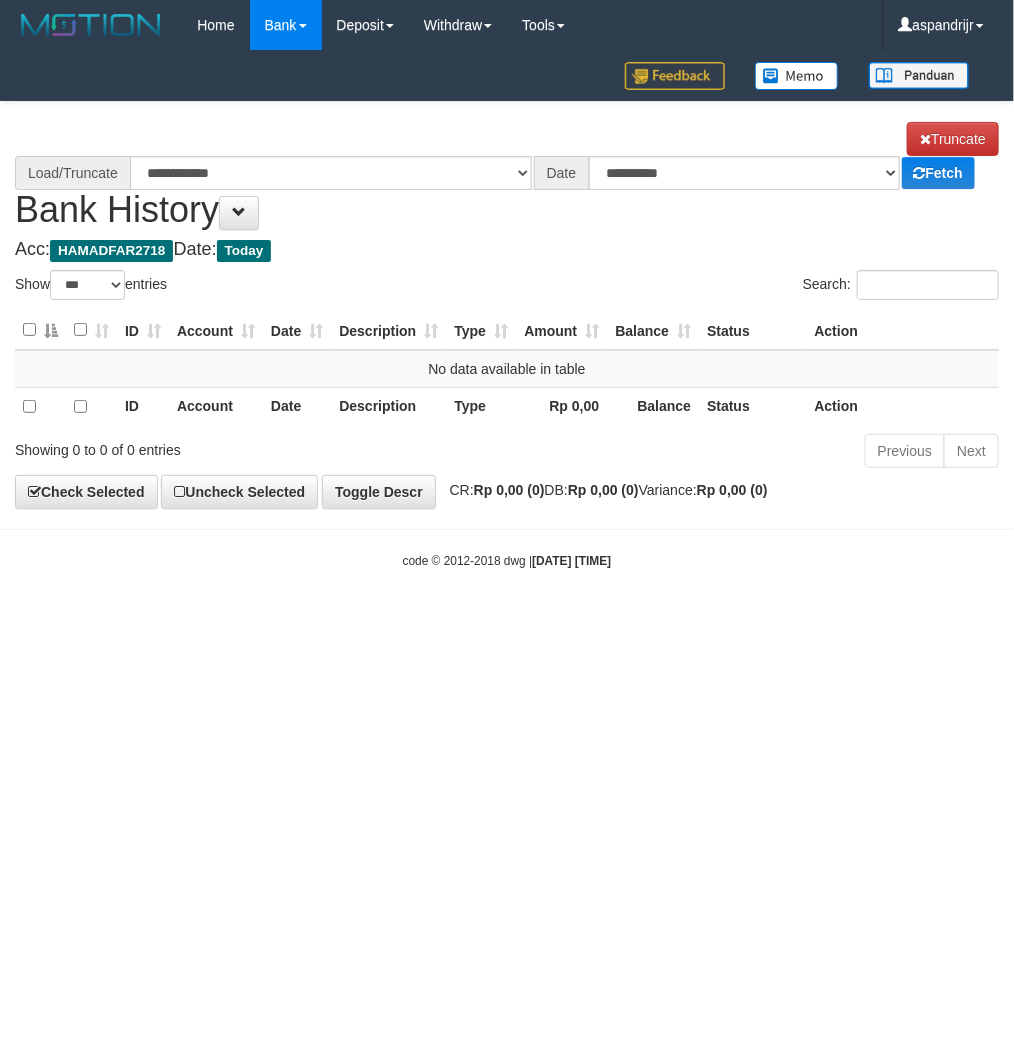 select on "****" 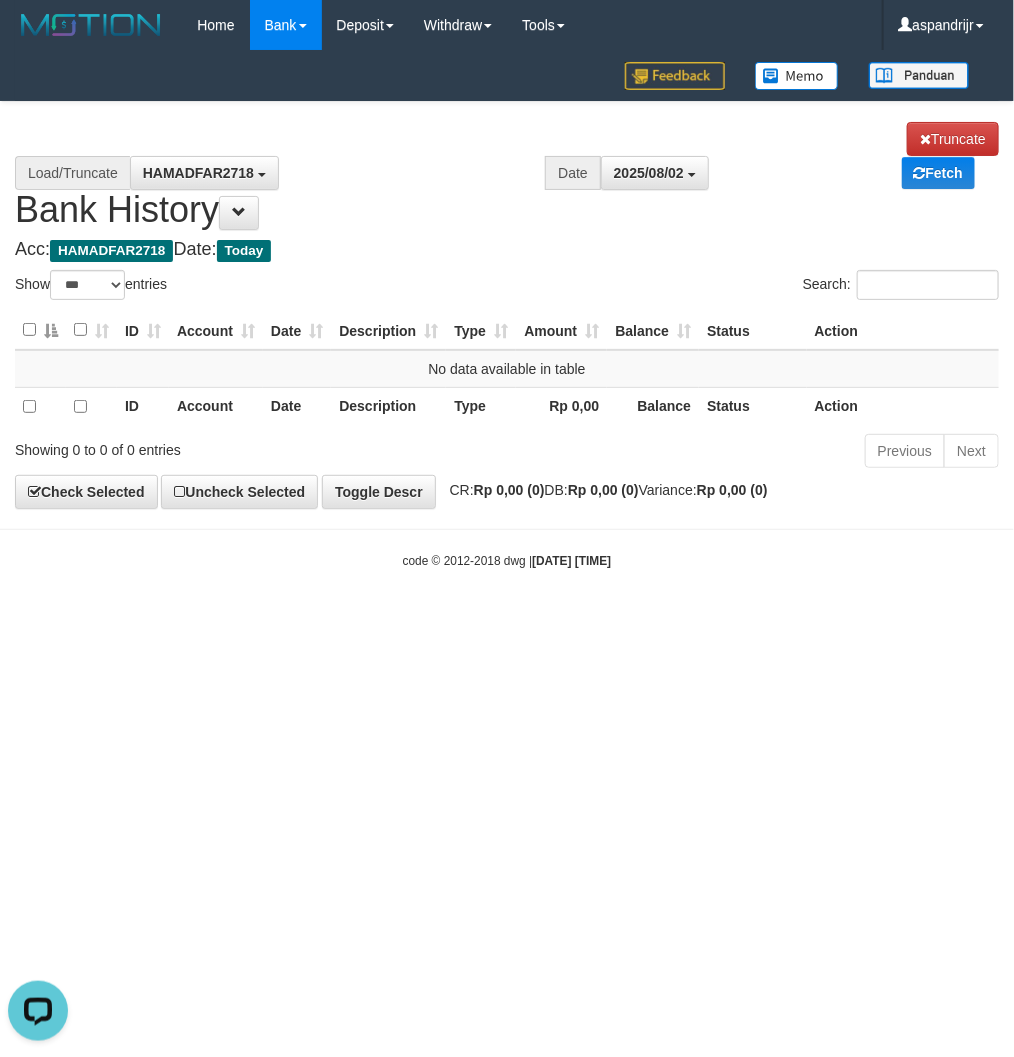 scroll, scrollTop: 0, scrollLeft: 0, axis: both 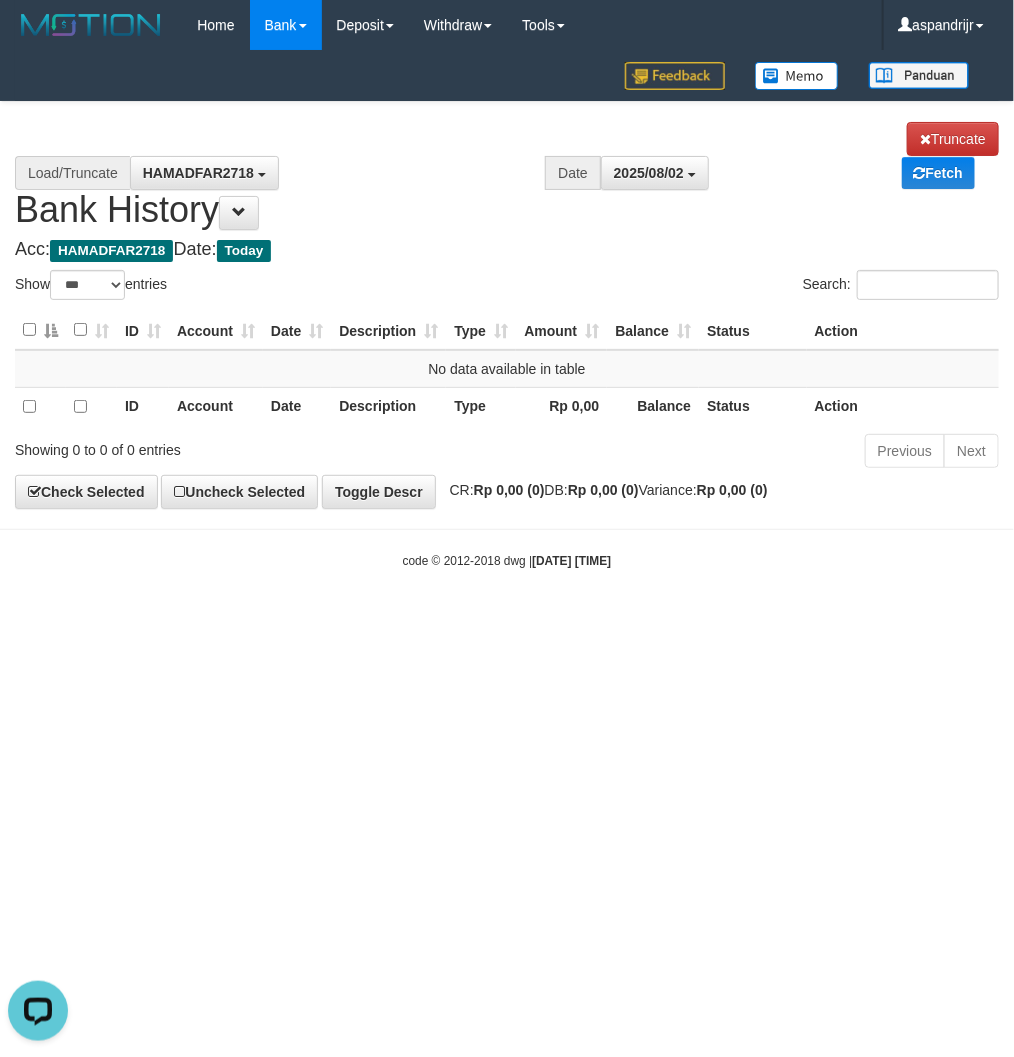 click on "Toggle navigation
Home
Bank
Account List
Load
By Website
Group
[ITOTO]													PRABUJITU
By Load Group (DPS)
Group asp-1
Mutasi Bank
Search
Sync
Note Mutasi
Deposit
DPS List" at bounding box center (507, 310) 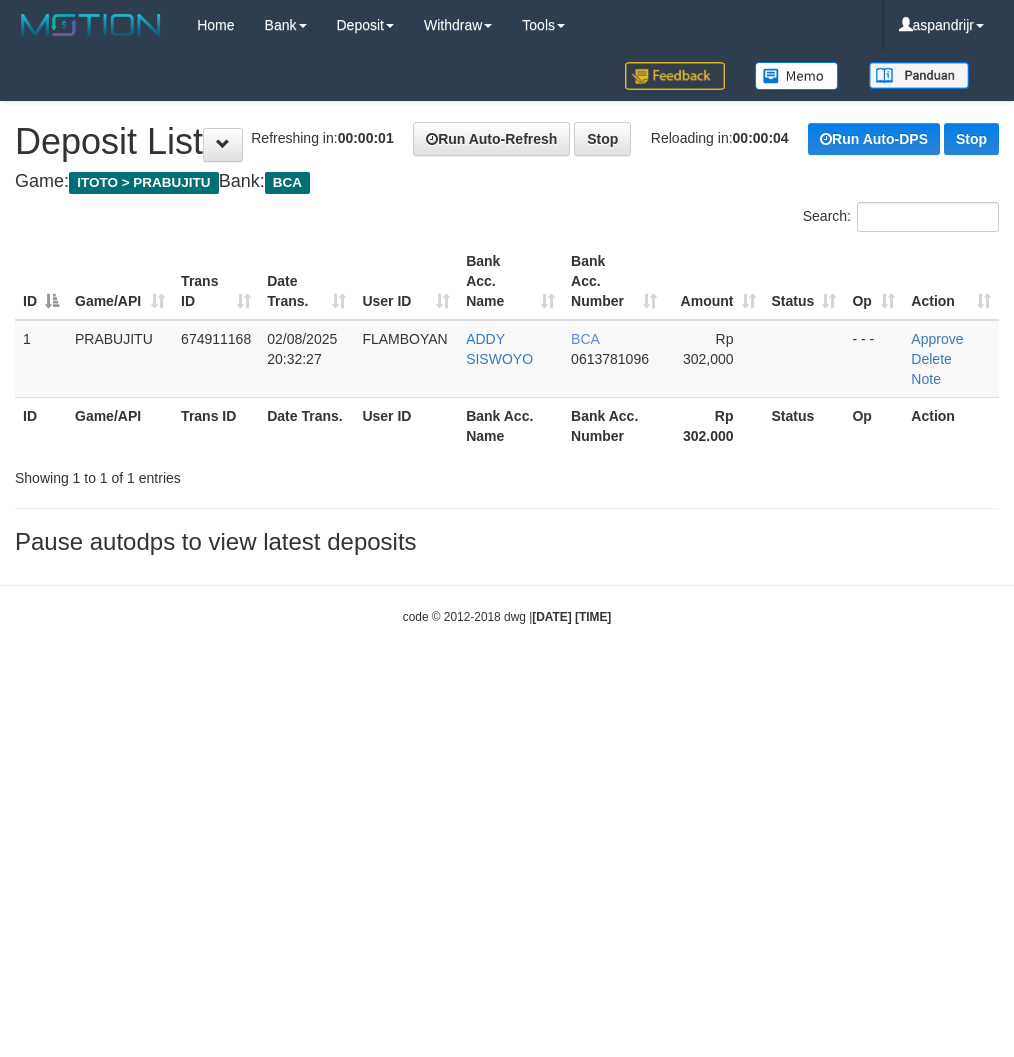 scroll, scrollTop: 0, scrollLeft: 0, axis: both 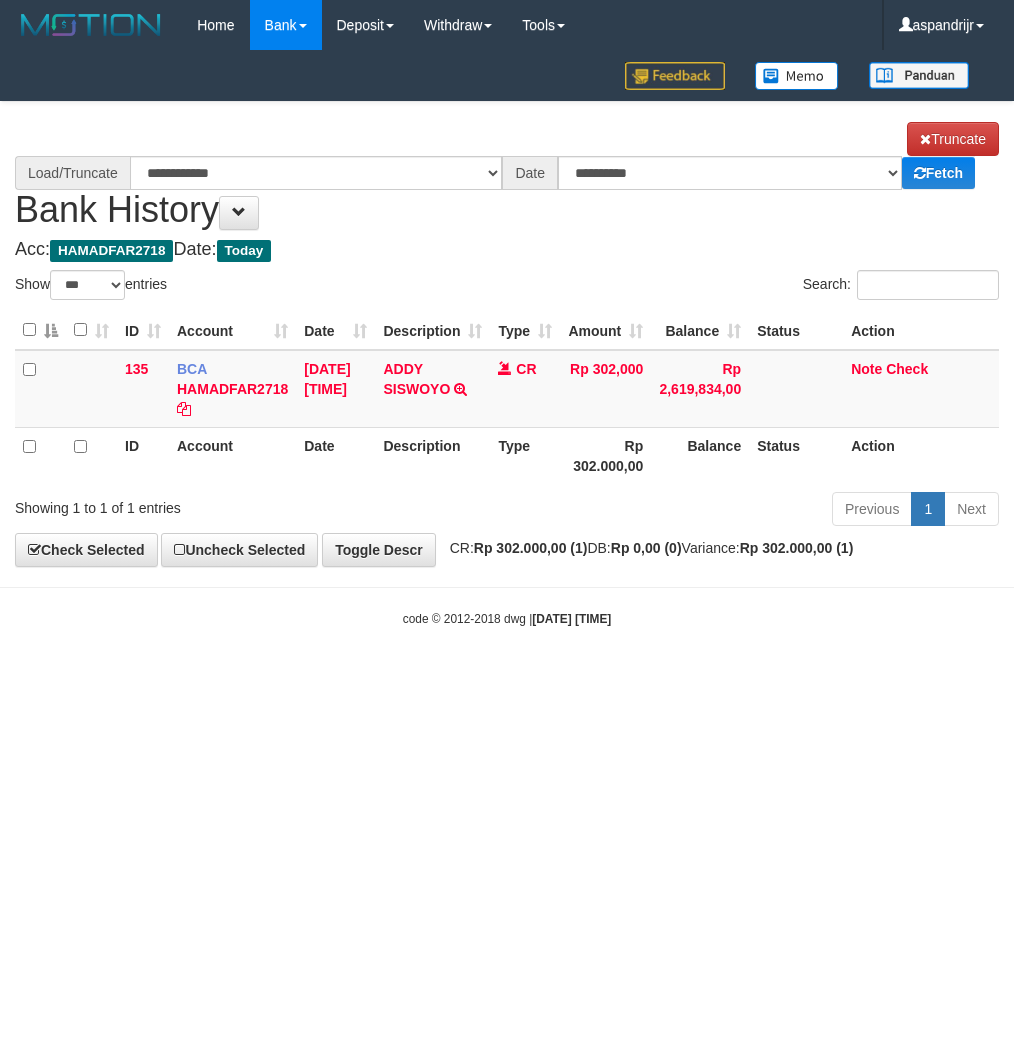select on "***" 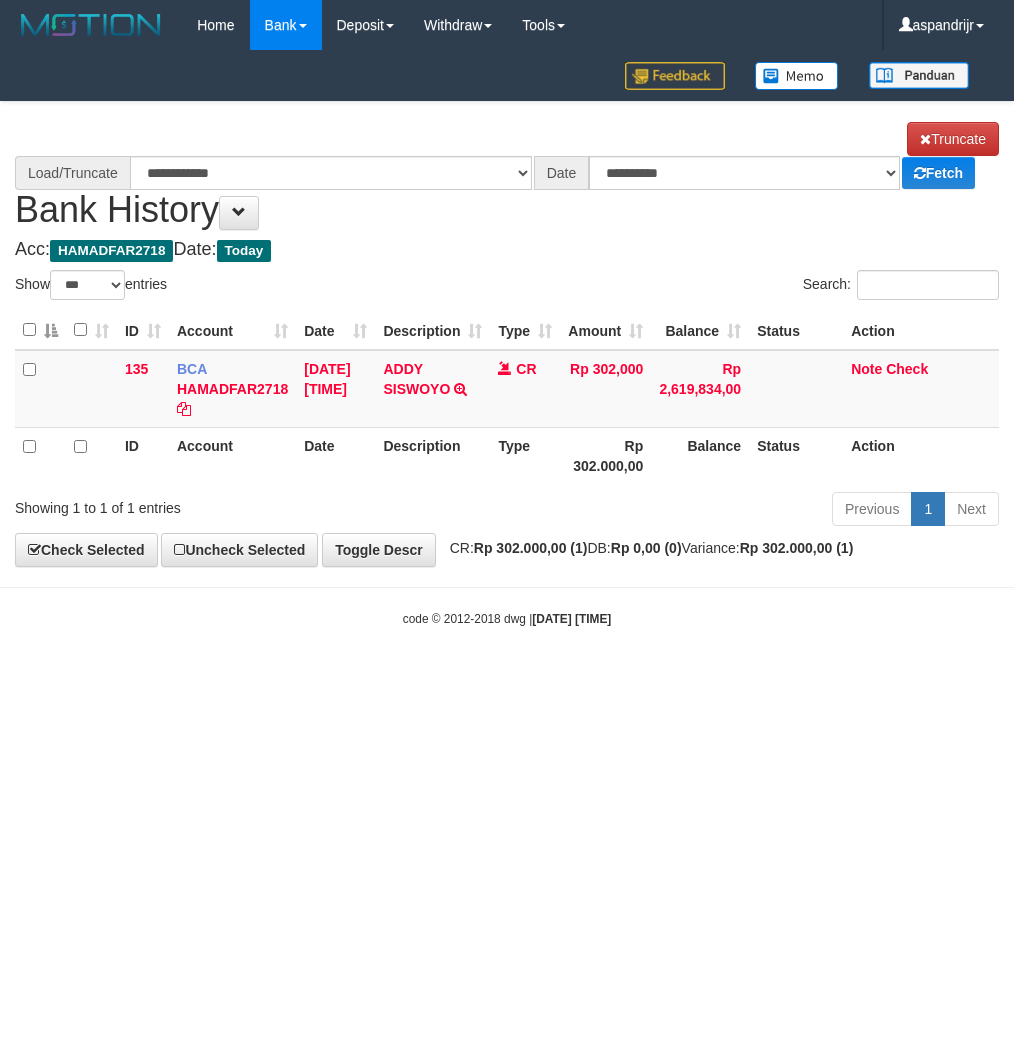 scroll, scrollTop: 0, scrollLeft: 0, axis: both 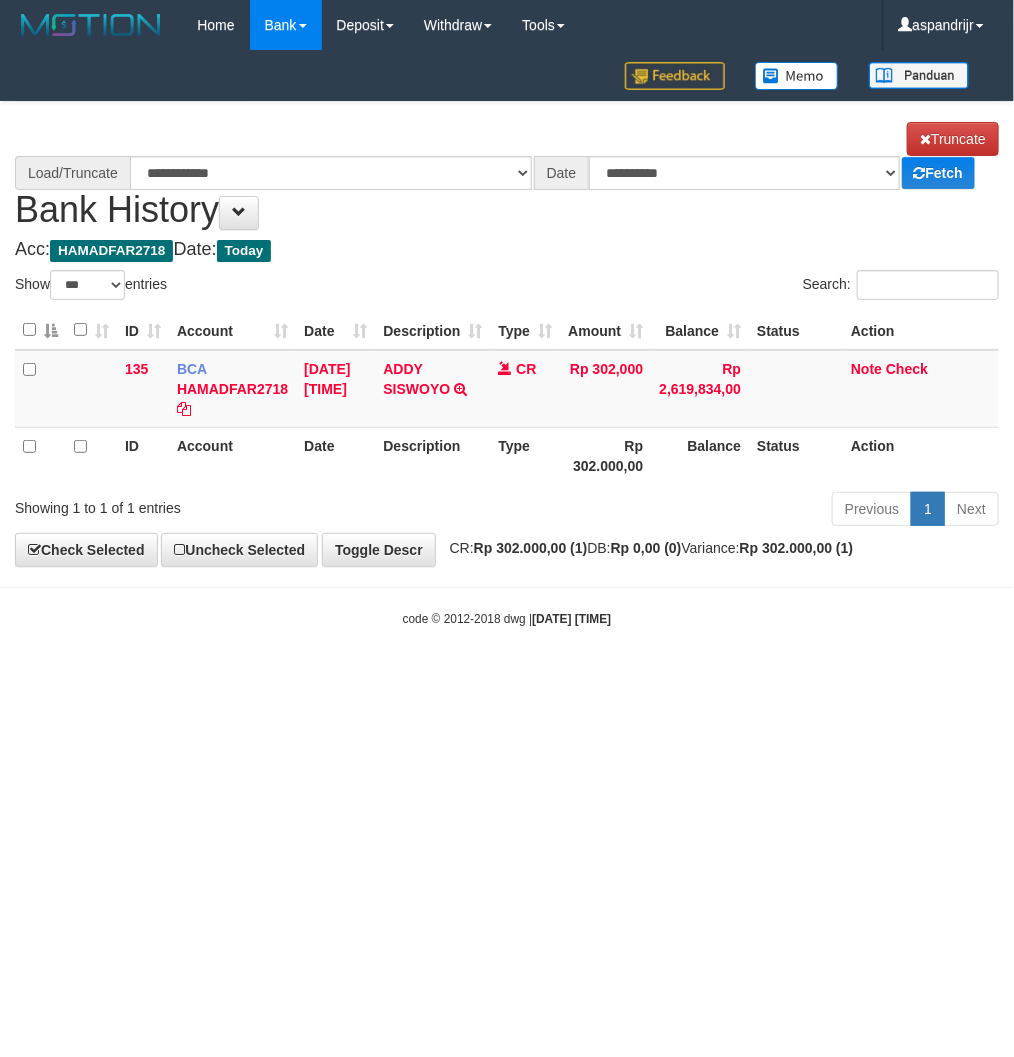 click on "code © 2012-2018 dwg |  2025/08/02 20:34:35" at bounding box center [507, 618] 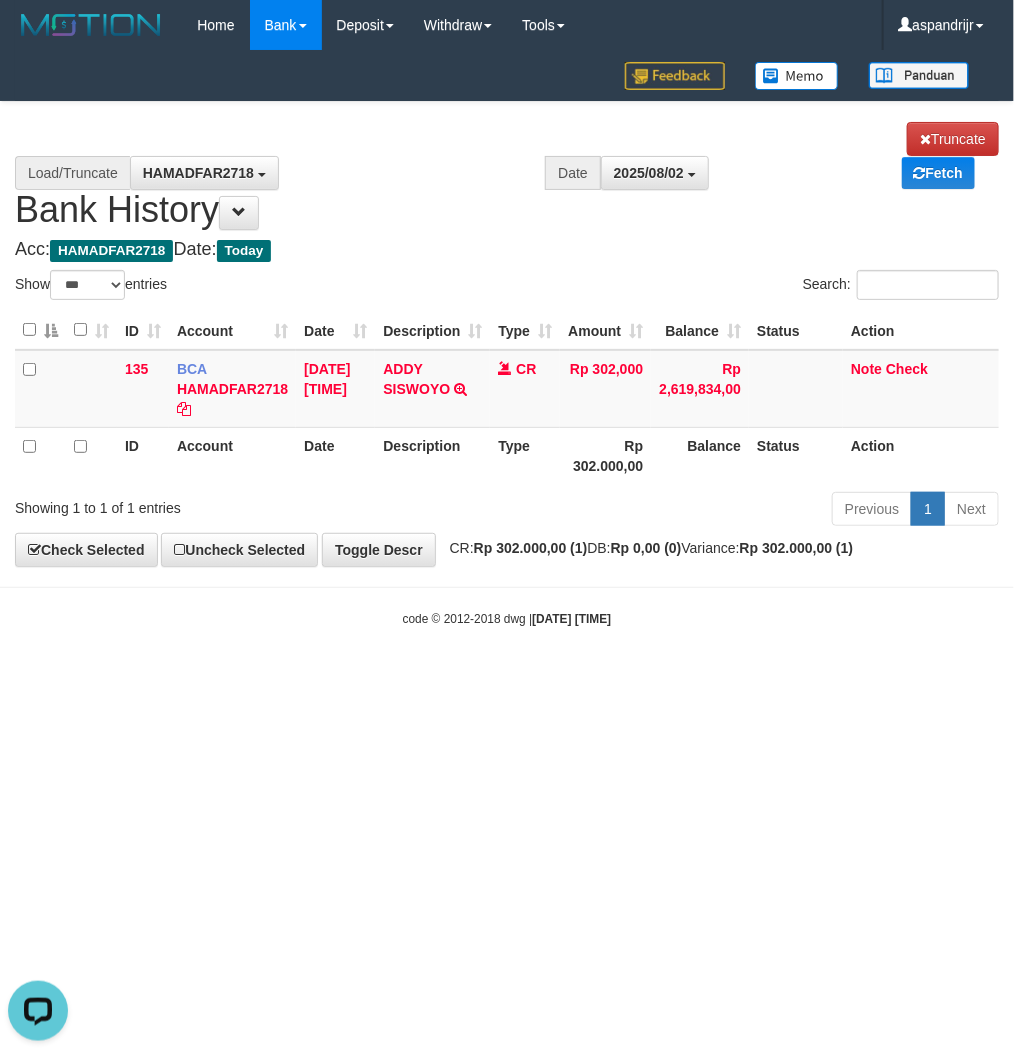 scroll, scrollTop: 0, scrollLeft: 0, axis: both 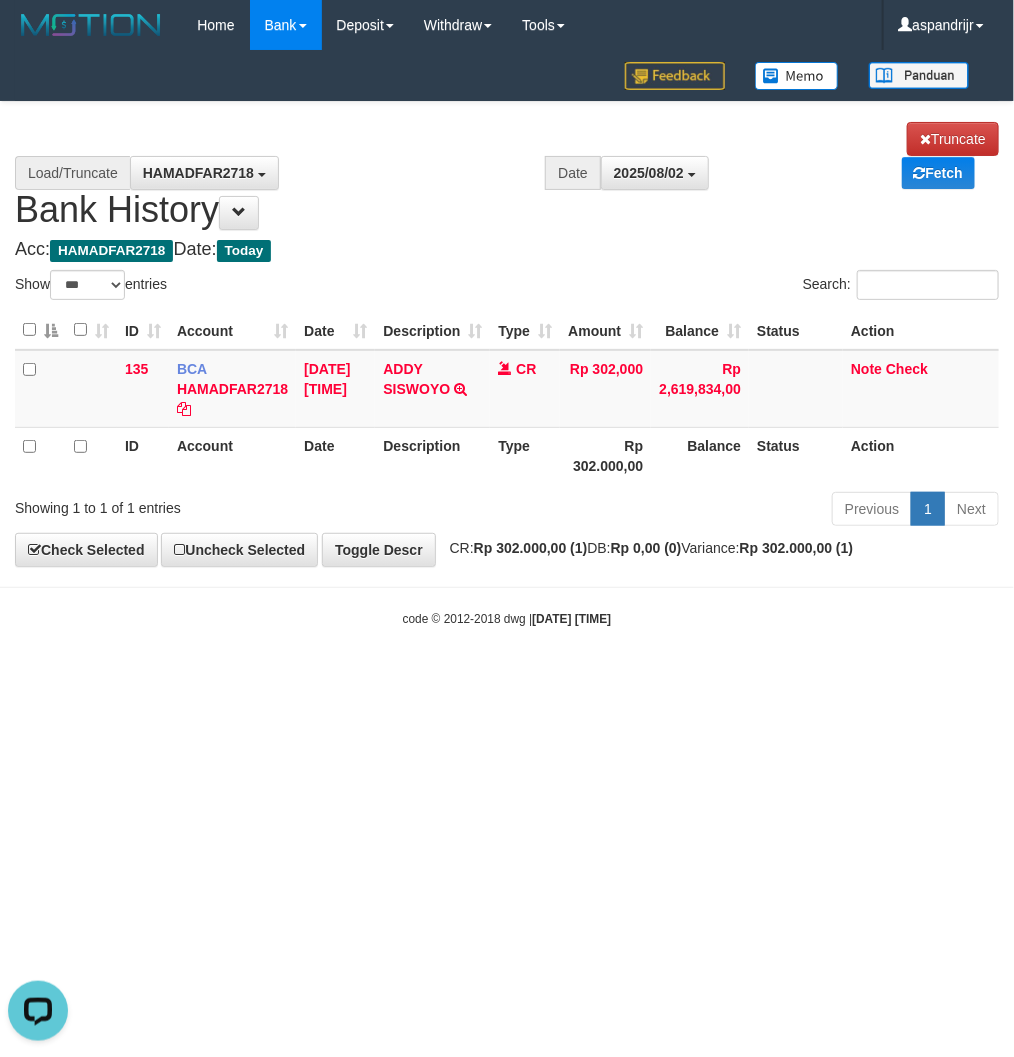 click on "Toggle navigation
Home
Bank
Account List
Load
By Website
Group
[ITOTO]													PRABUJITU
By Load Group (DPS)
Group asp-1
Mutasi Bank
Search
Sync
Note Mutasi
Deposit
DPS Fetch -" at bounding box center (507, 339) 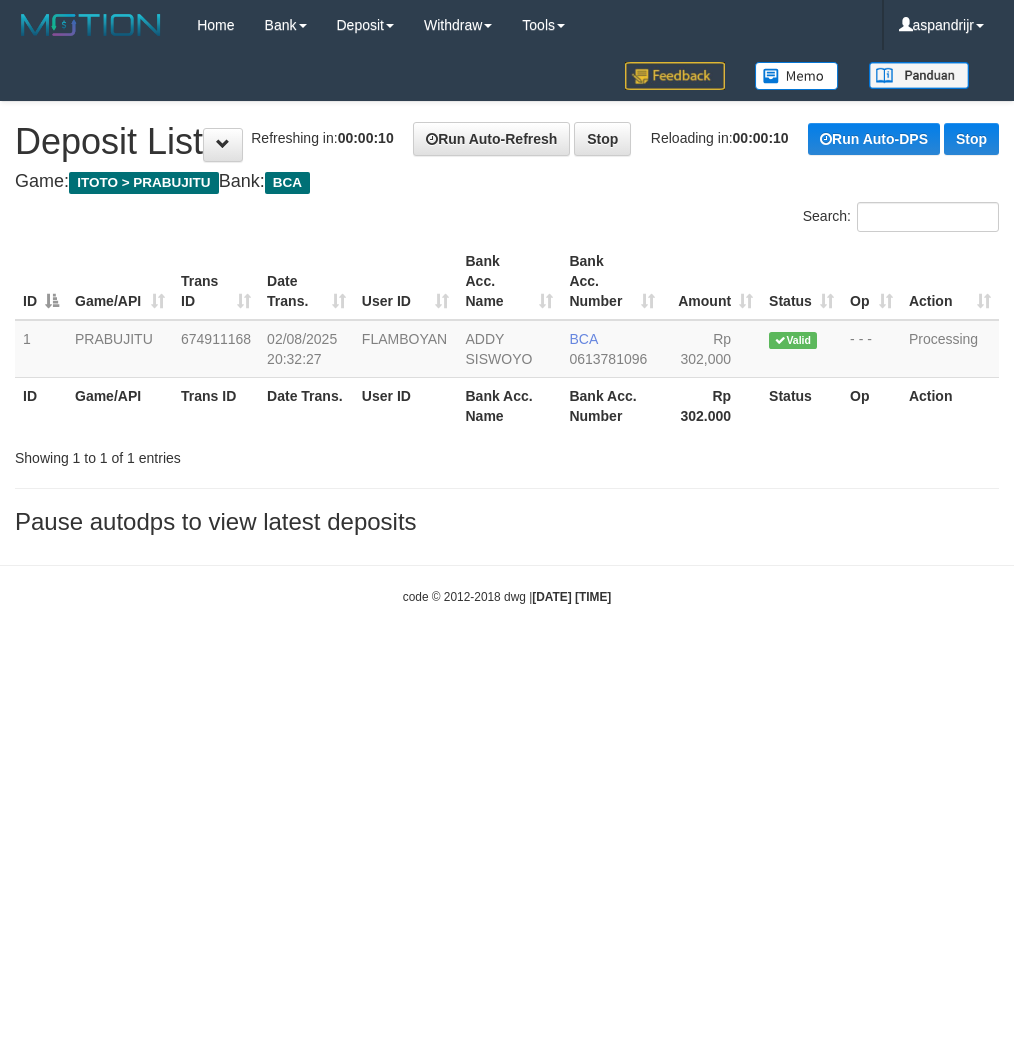 scroll, scrollTop: 0, scrollLeft: 0, axis: both 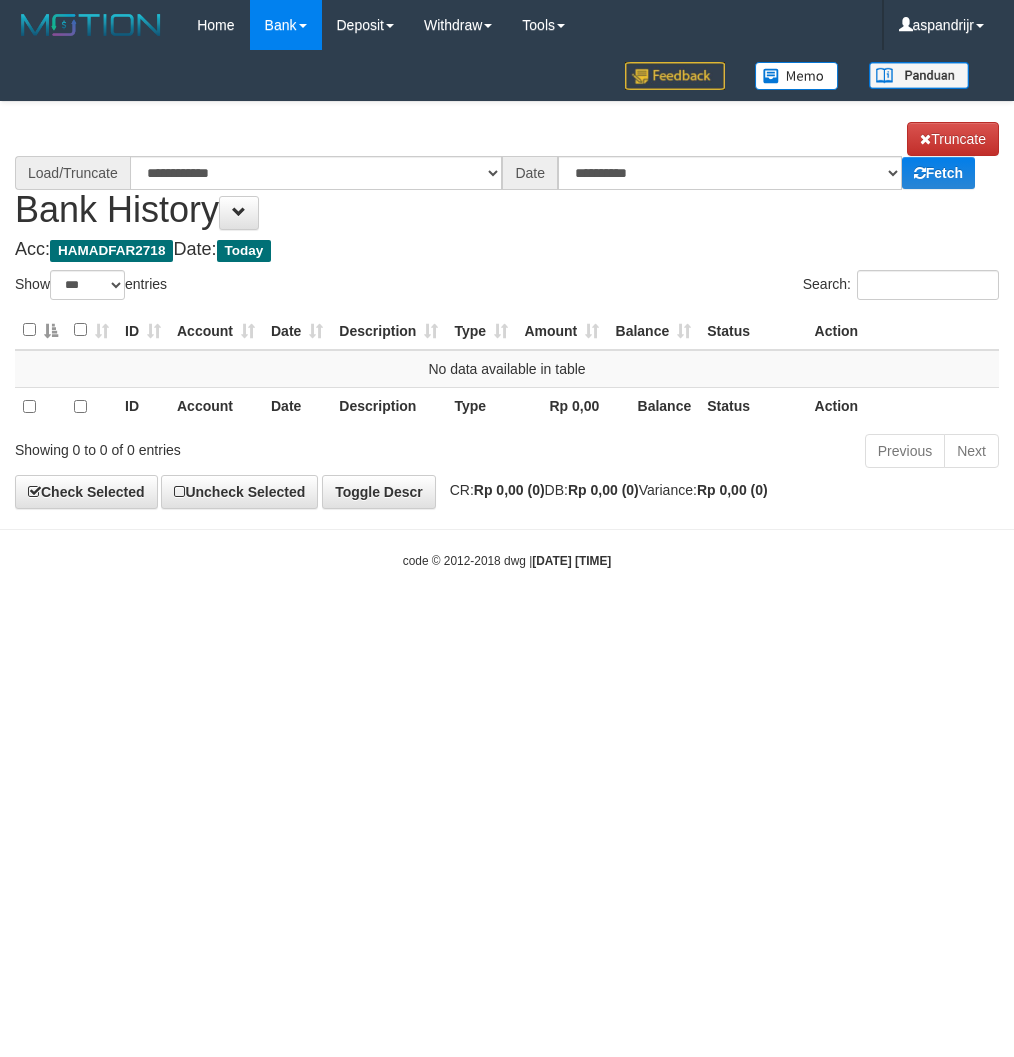 select on "***" 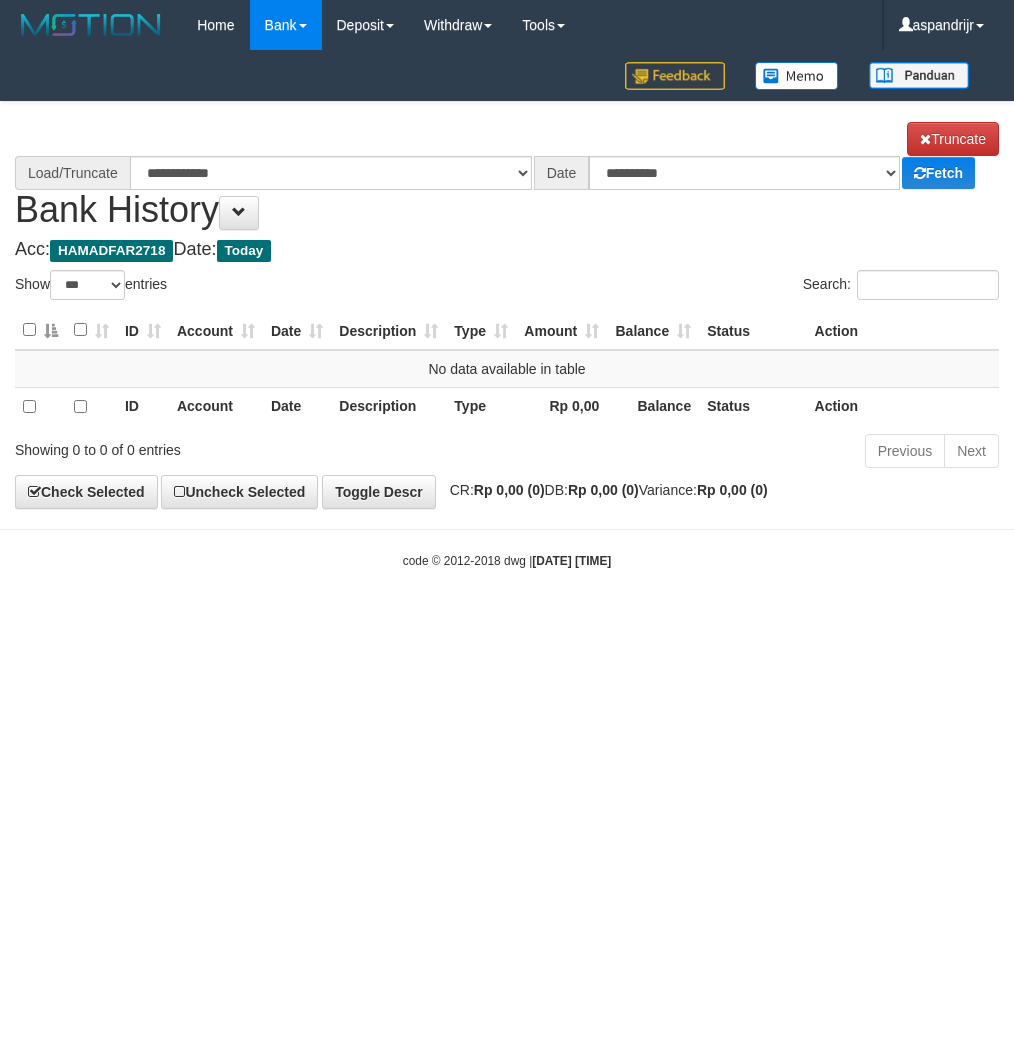 scroll, scrollTop: 0, scrollLeft: 0, axis: both 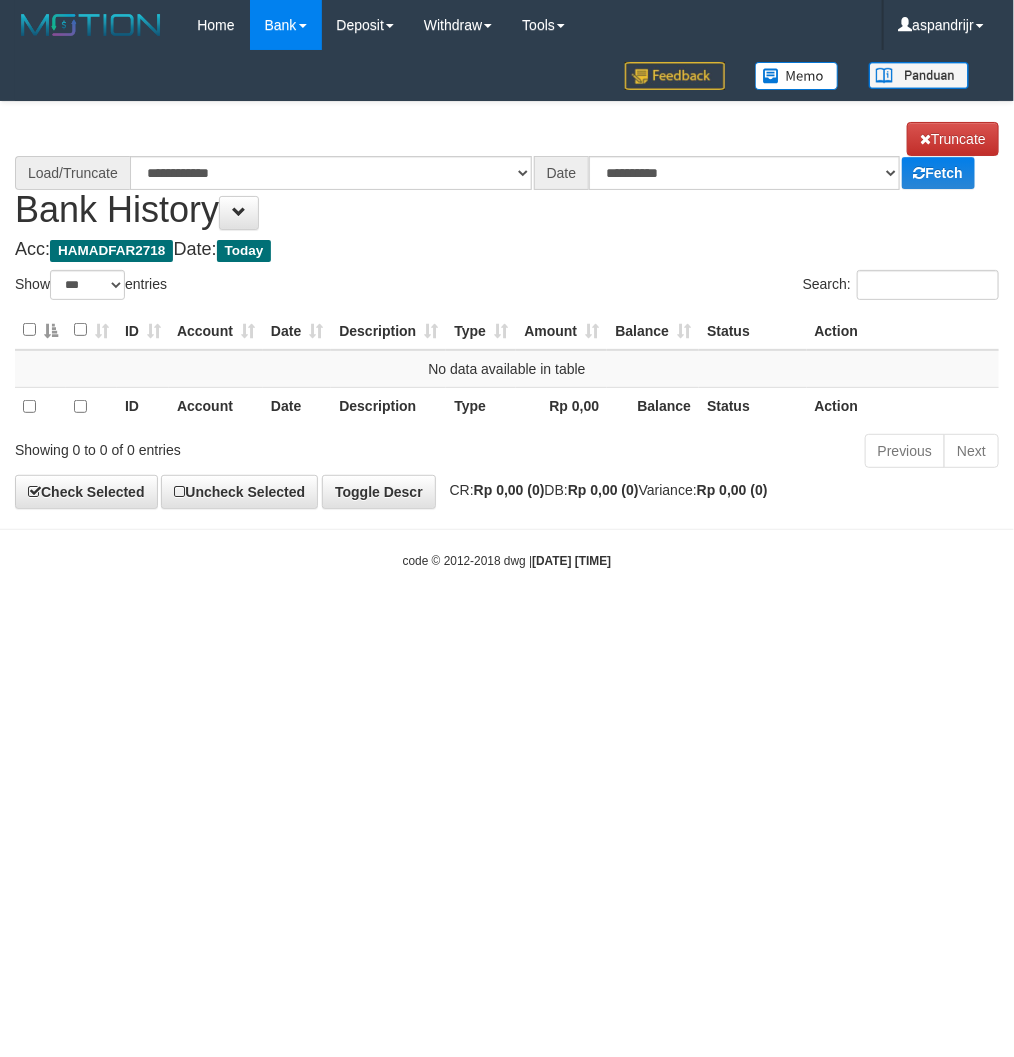 select on "****" 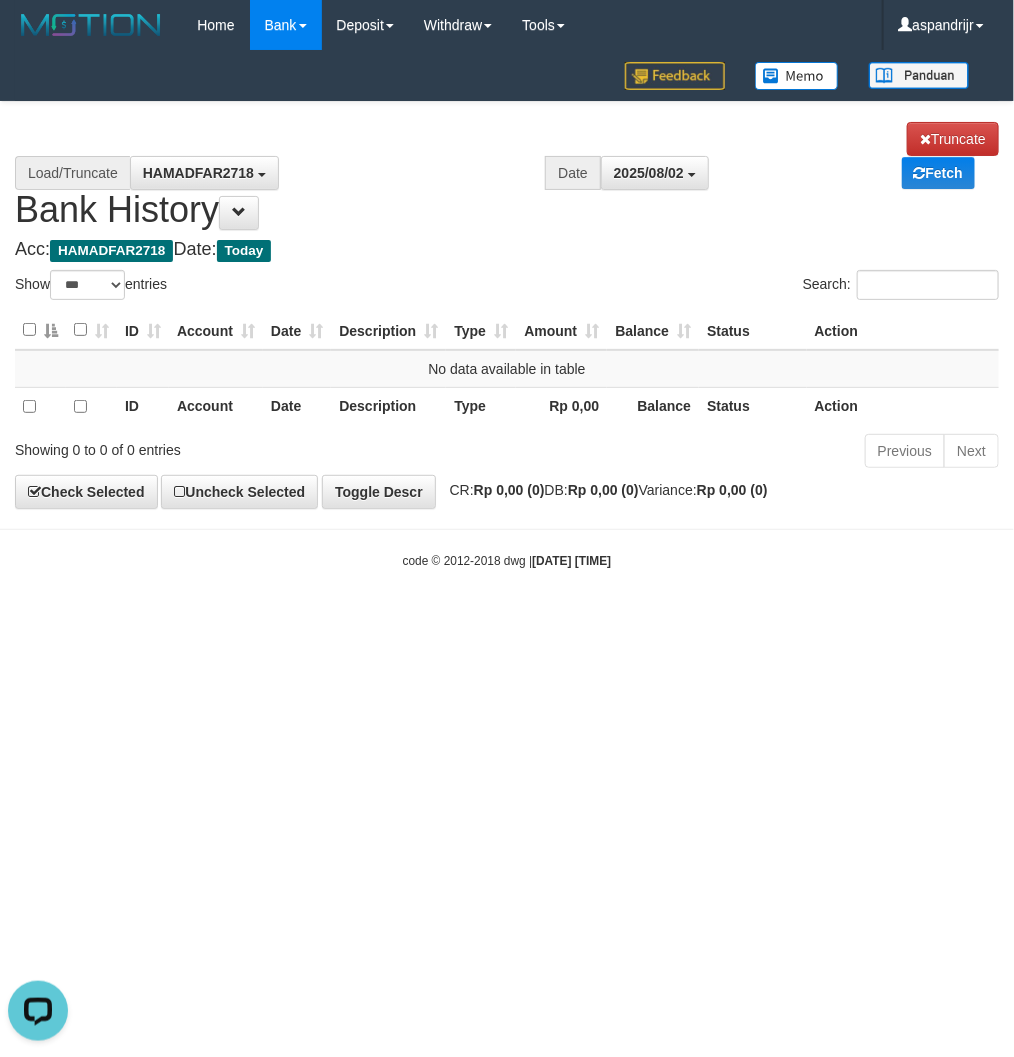 scroll, scrollTop: 0, scrollLeft: 0, axis: both 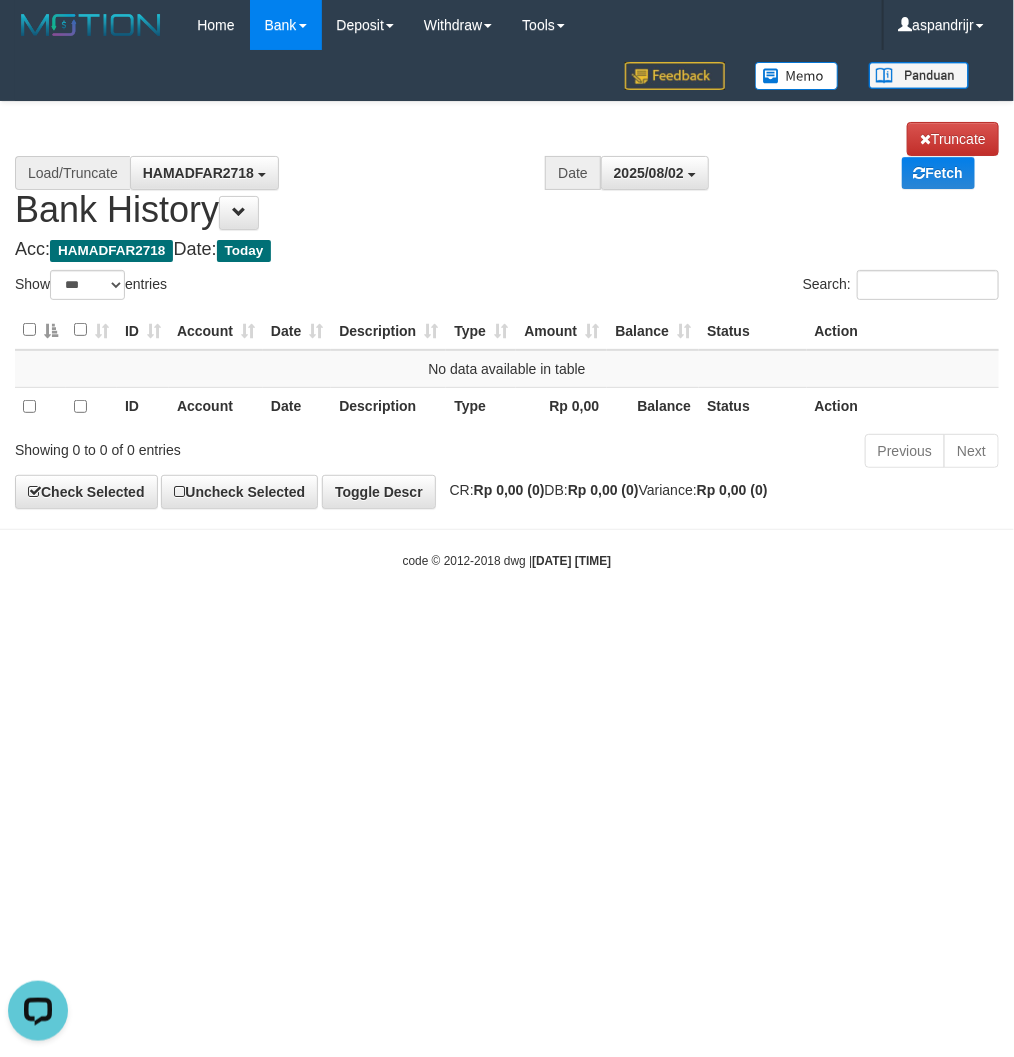 click on "Toggle navigation
Home
Bank
Account List
Load
By Website
Group
[ITOTO]													PRABUJITU
By Load Group (DPS)
Group asp-1
Mutasi Bank
Search
Sync
Note Mutasi
Deposit
DPS Fetch -" at bounding box center (507, 310) 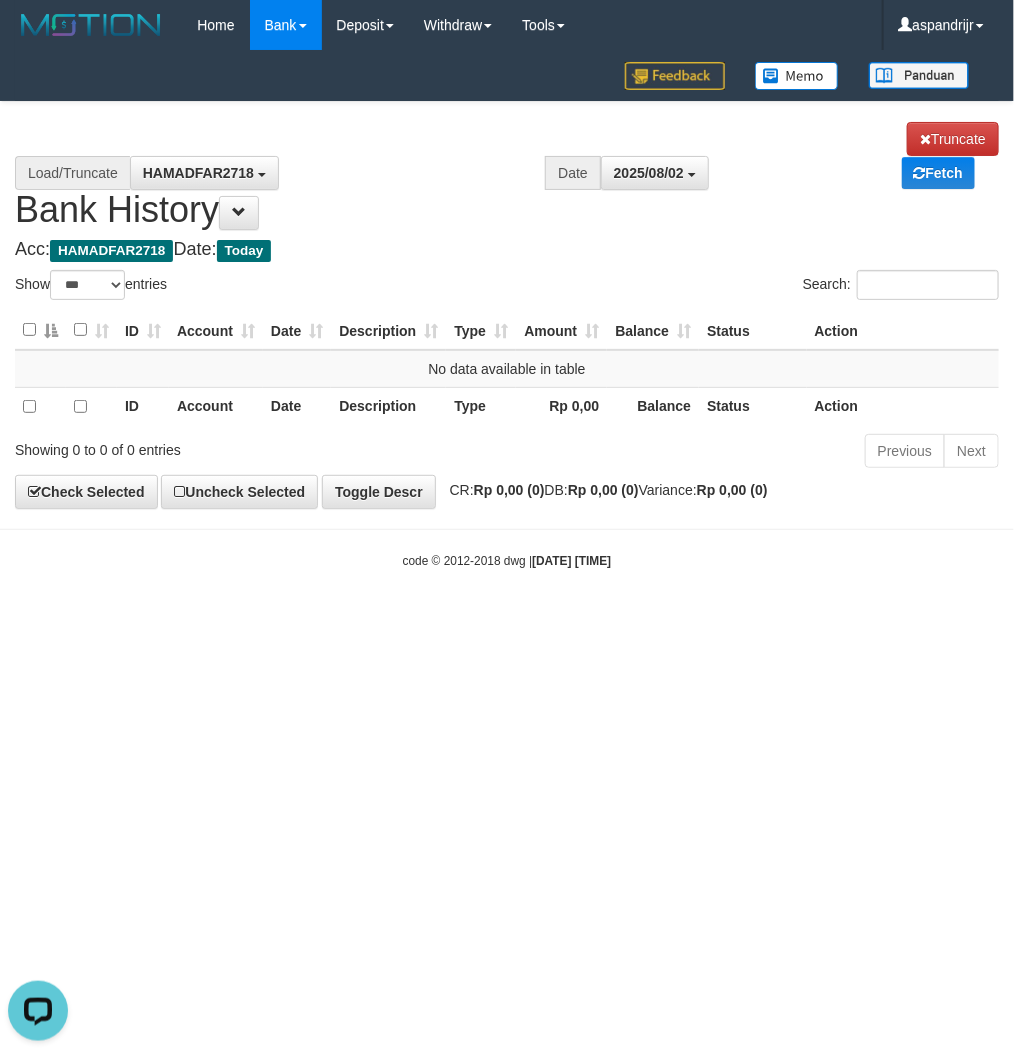 click on "Toggle navigation
Home
Bank
Account List
Load
By Website
Group
[ITOTO]													PRABUJITU
By Load Group (DPS)
Group asp-1
Mutasi Bank
Search
Sync
Note Mutasi
Deposit
DPS List" at bounding box center (507, 310) 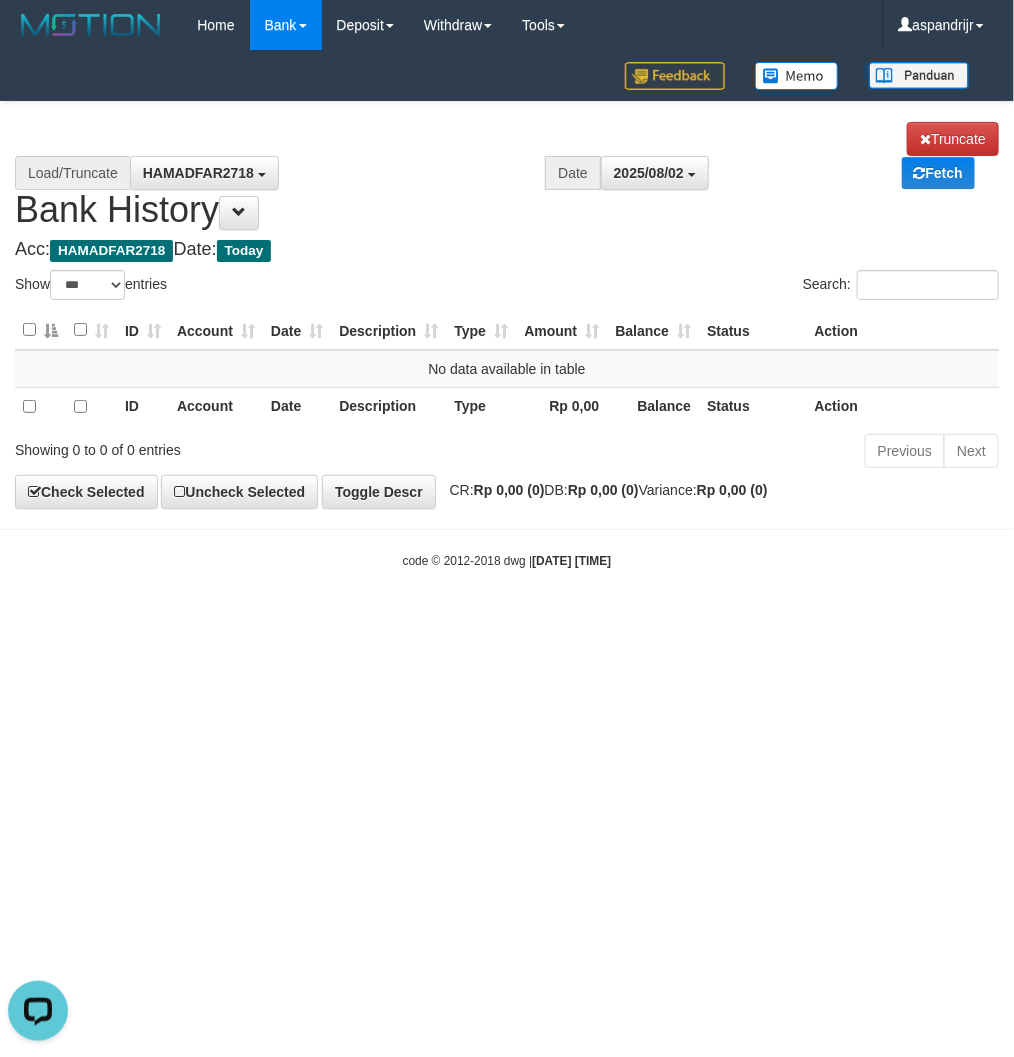 click on "Toggle navigation
Home
Bank
Account List
Load
By Website
Group
[ITOTO]													PRABUJITU
By Load Group (DPS)
Group asp-1
Mutasi Bank
Search
Sync
Note Mutasi
Deposit
DPS List" at bounding box center [507, 310] 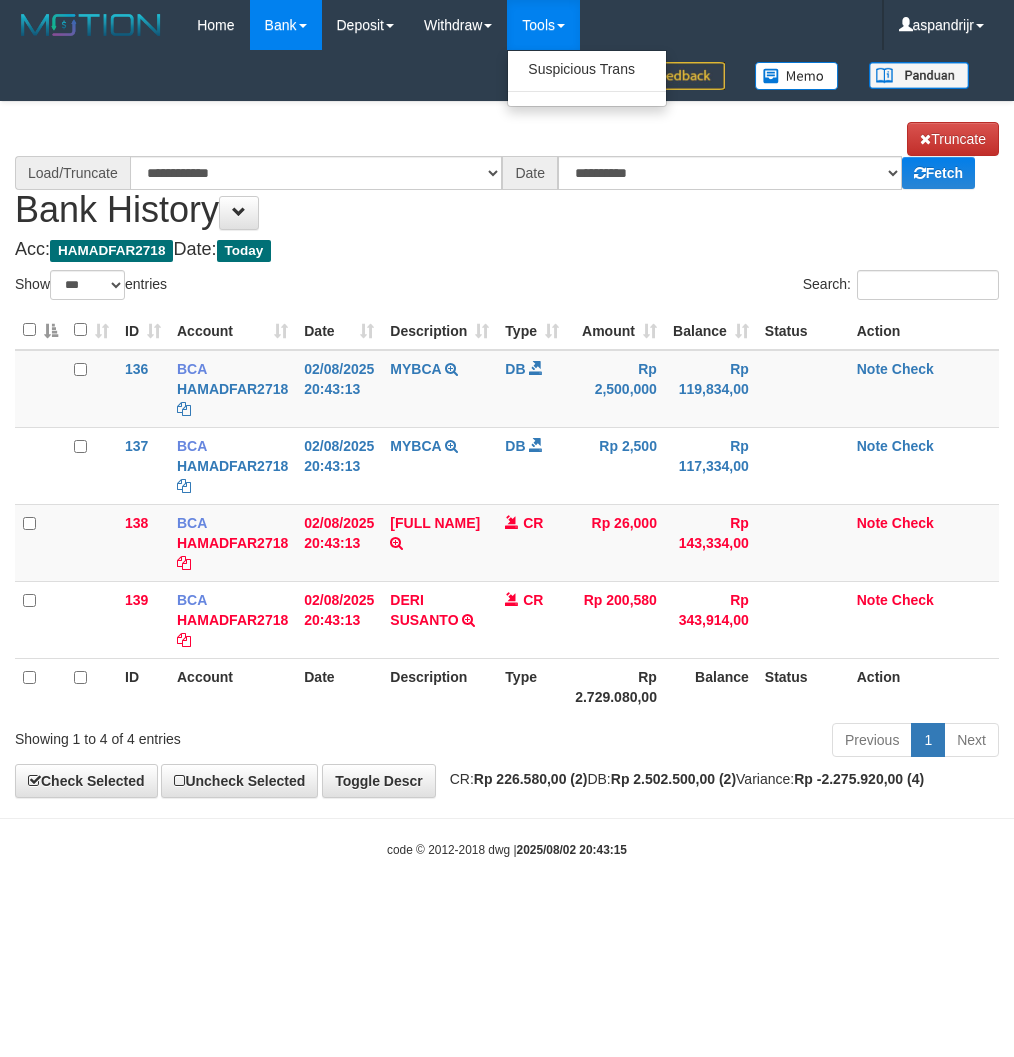 select on "***" 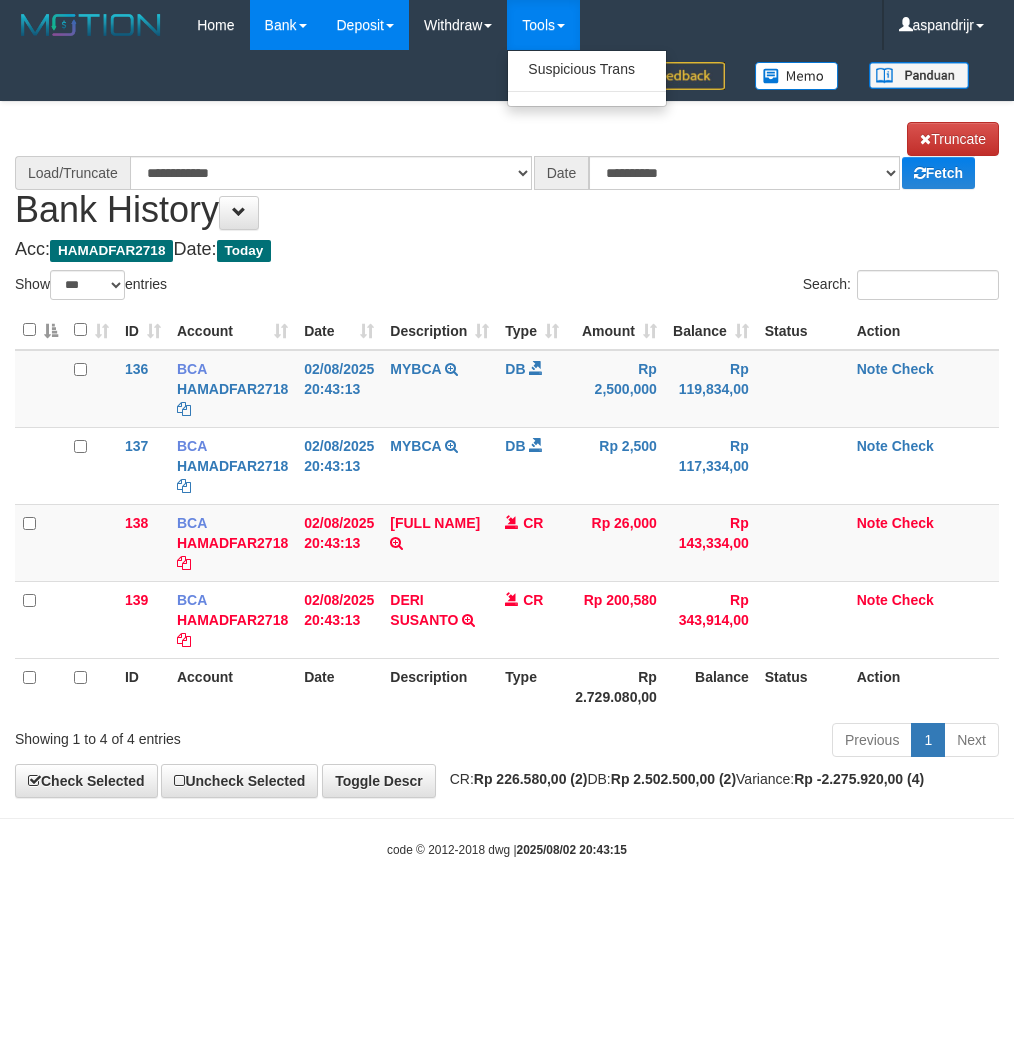 scroll, scrollTop: 0, scrollLeft: 0, axis: both 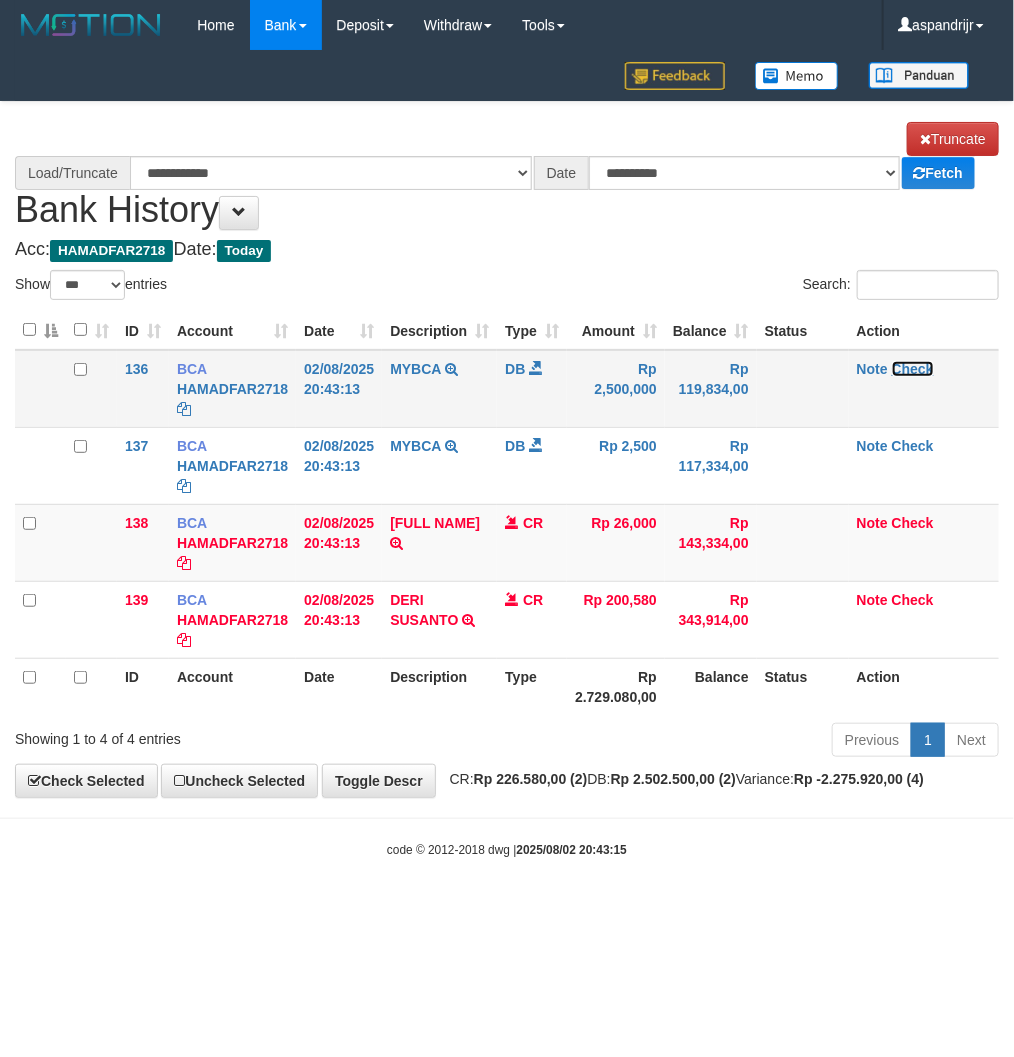 click on "Check" at bounding box center (913, 369) 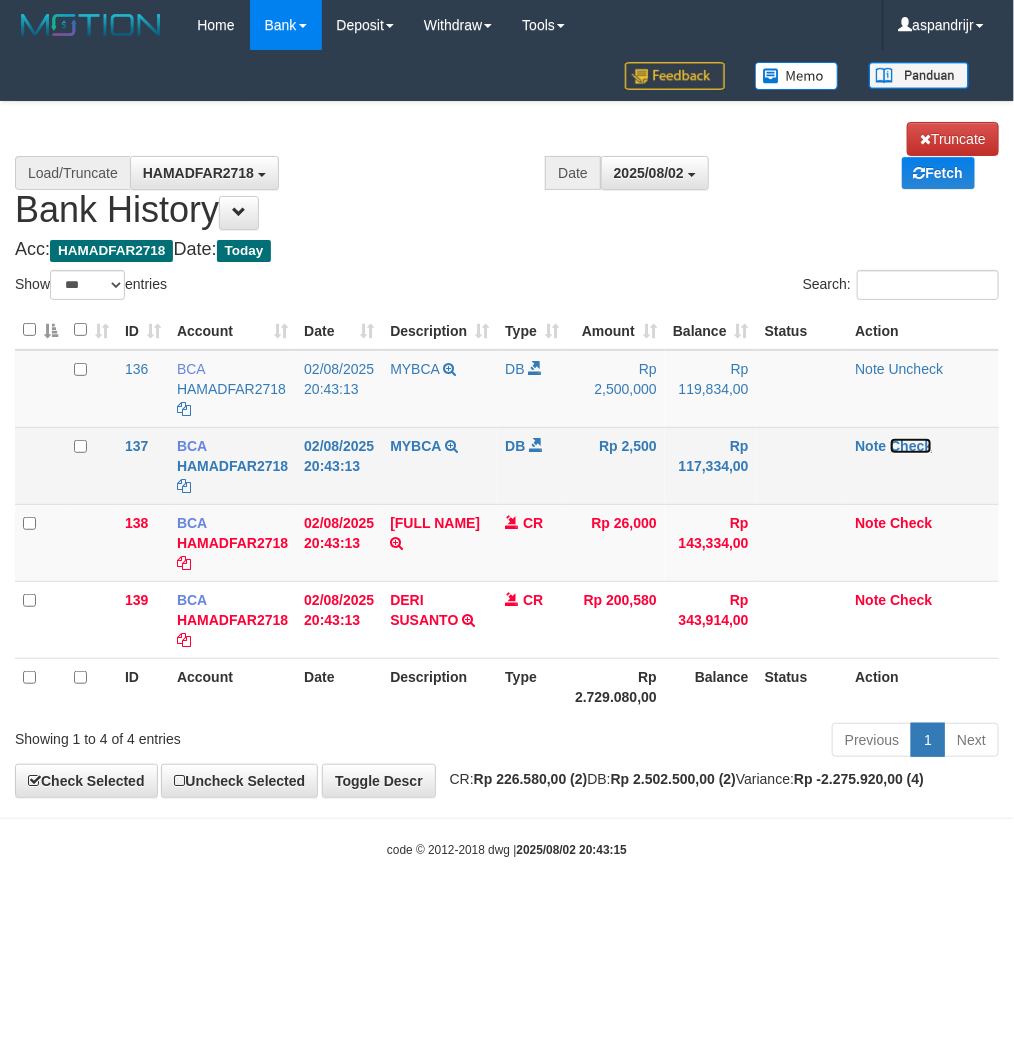 click on "Check" at bounding box center [911, 446] 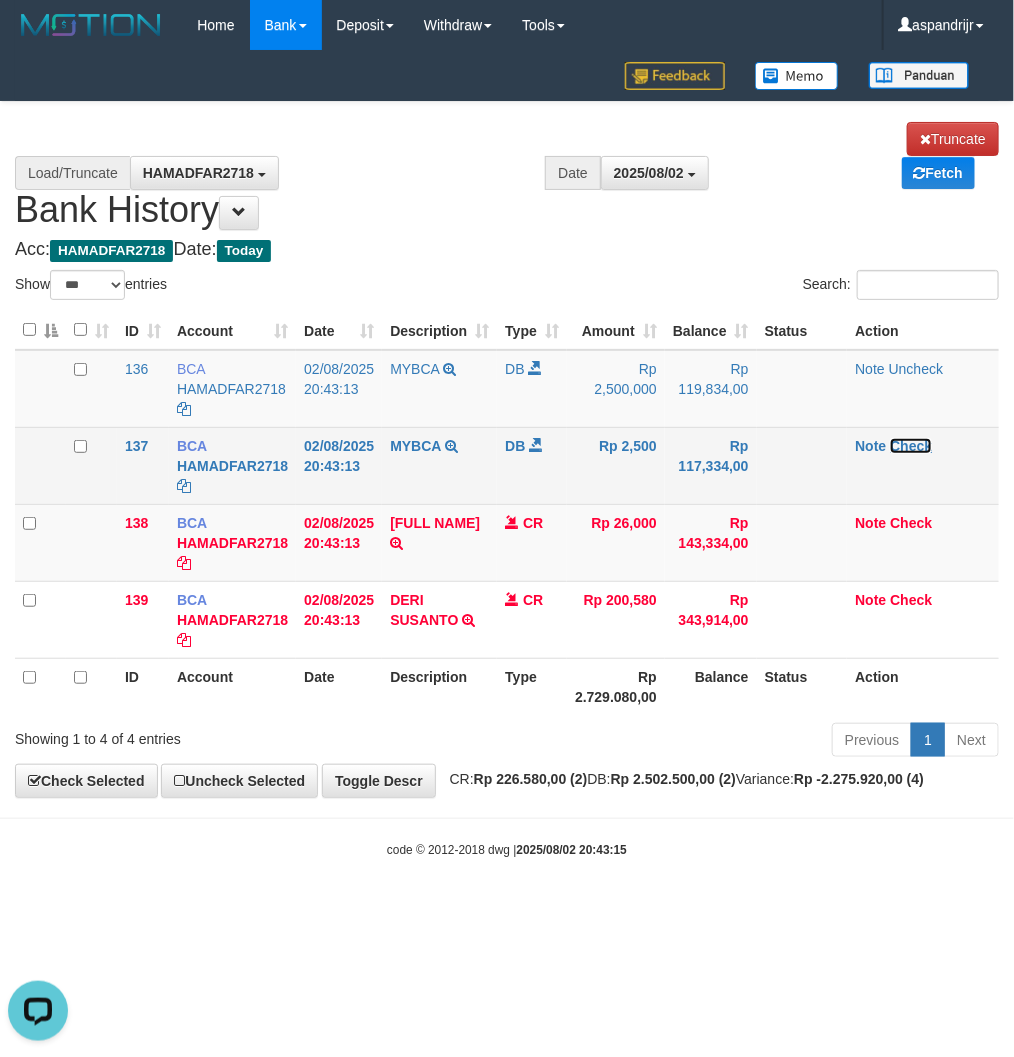 scroll, scrollTop: 0, scrollLeft: 0, axis: both 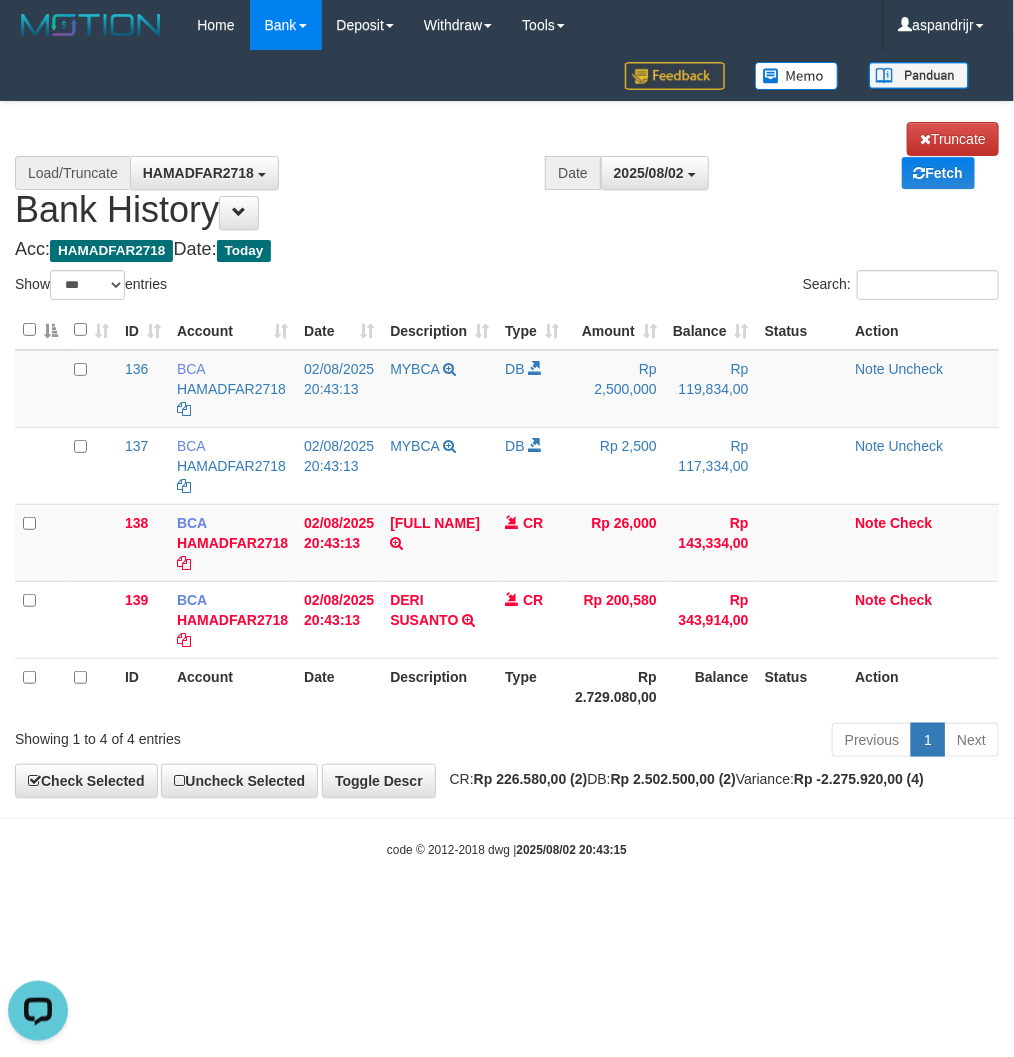 click on "**********" at bounding box center [507, 449] 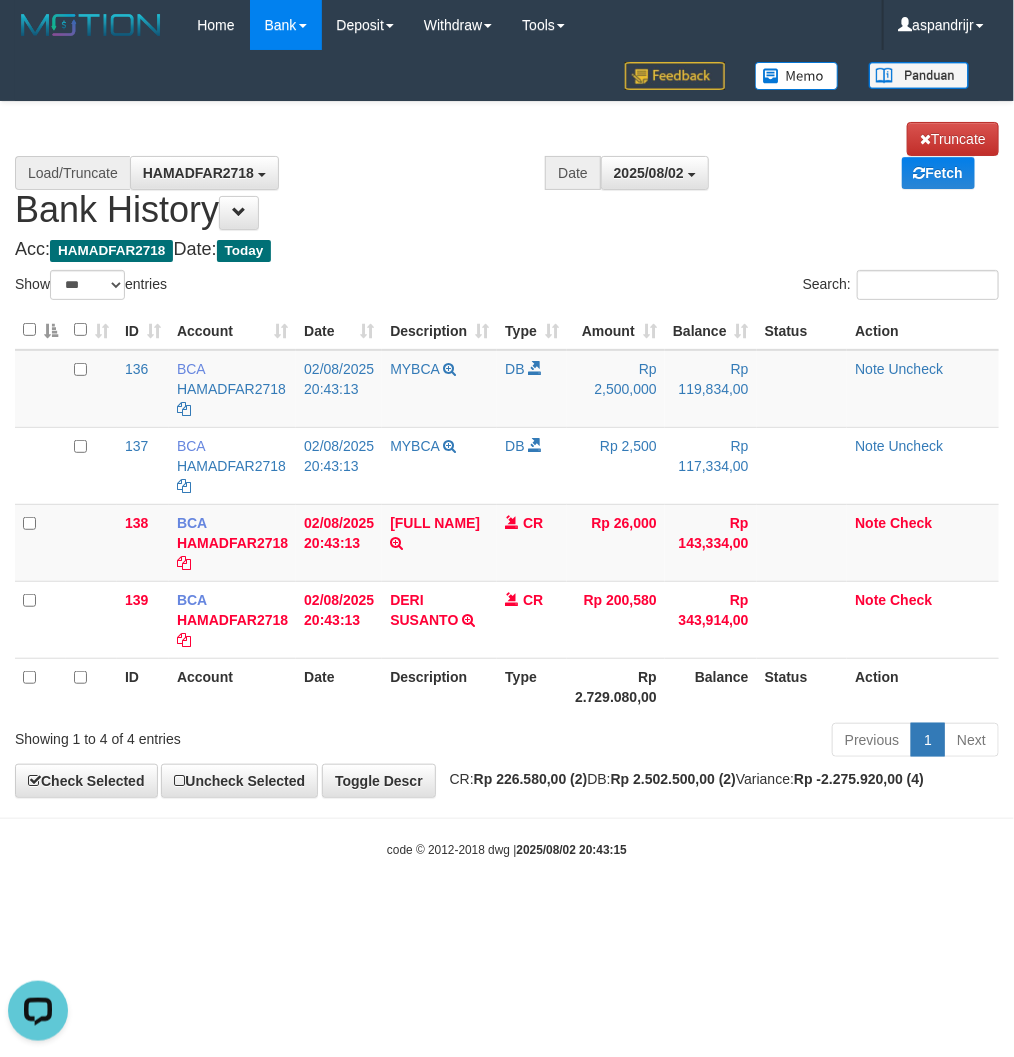 click on "Toggle navigation
Home
Bank
Account List
Load
By Website
Group
[ITOTO]													PRABUJITU
By Load Group (DPS)
Group asp-1
Mutasi Bank
Search
Sync
Note Mutasi
Deposit
DPS Fetch -" at bounding box center [507, 454] 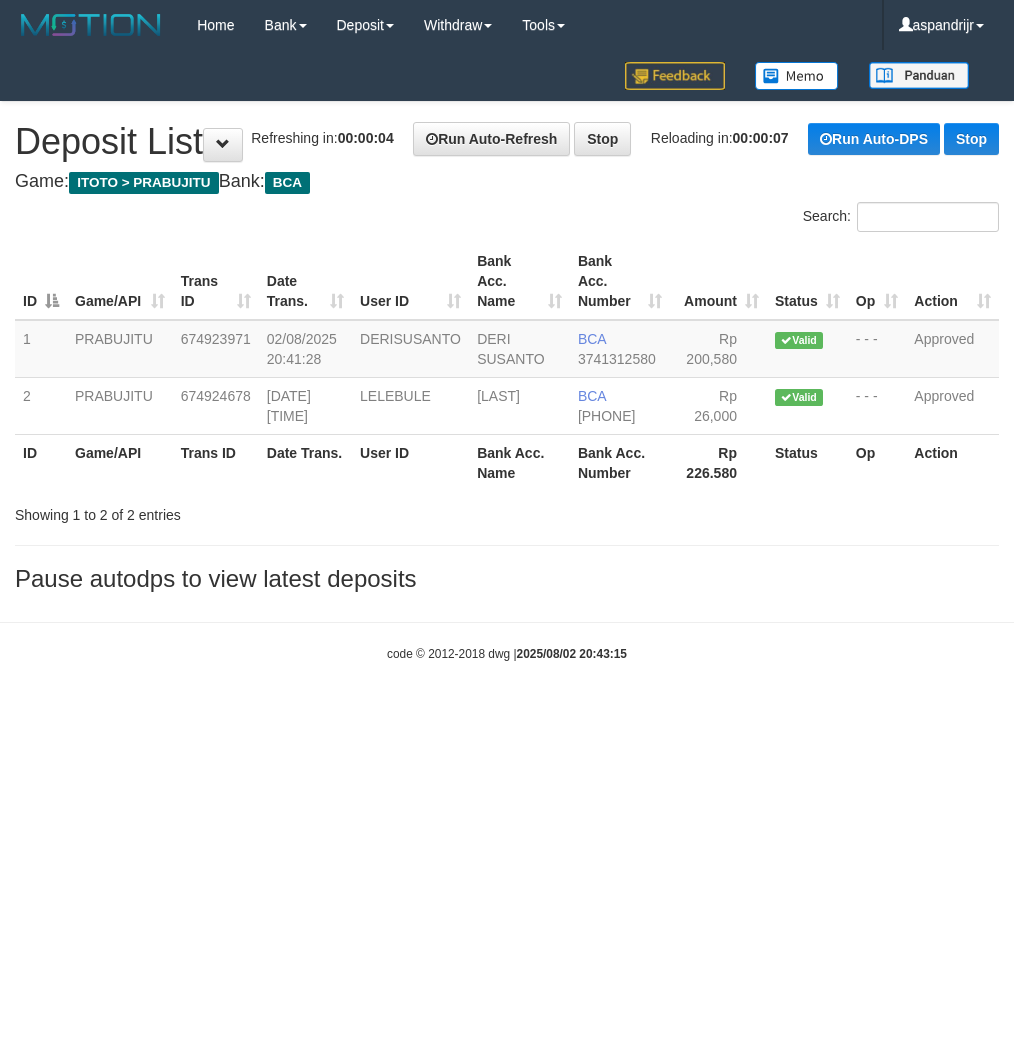 scroll, scrollTop: 0, scrollLeft: 0, axis: both 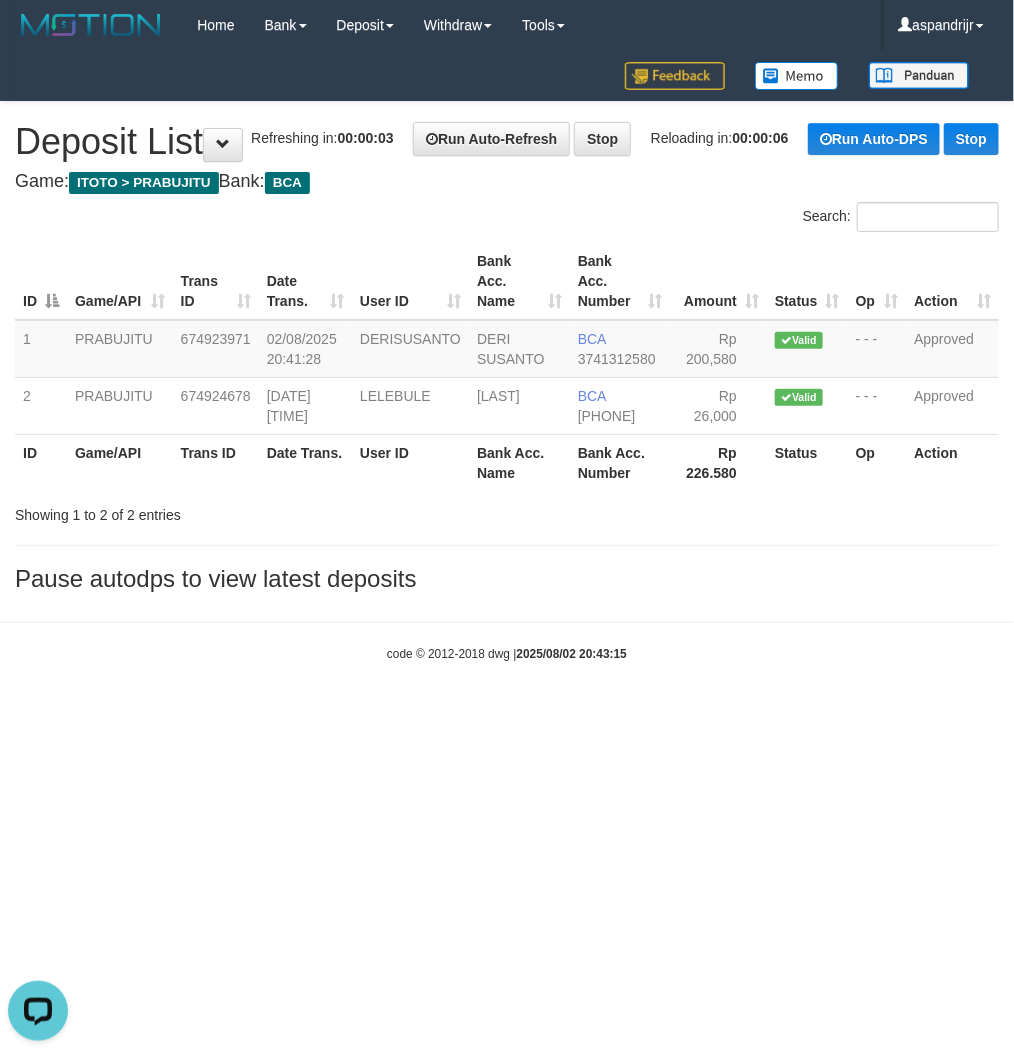 click on "**********" at bounding box center (507, 352) 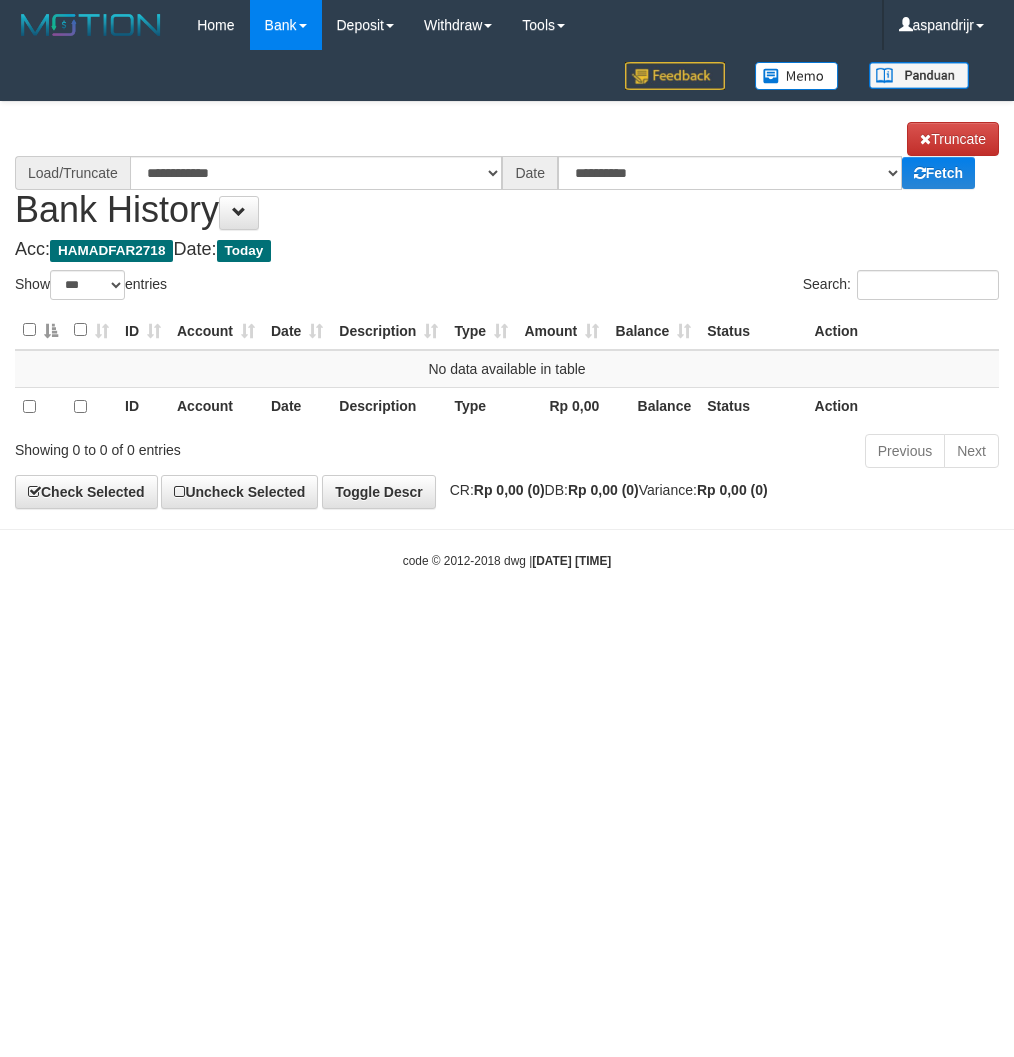 select on "***" 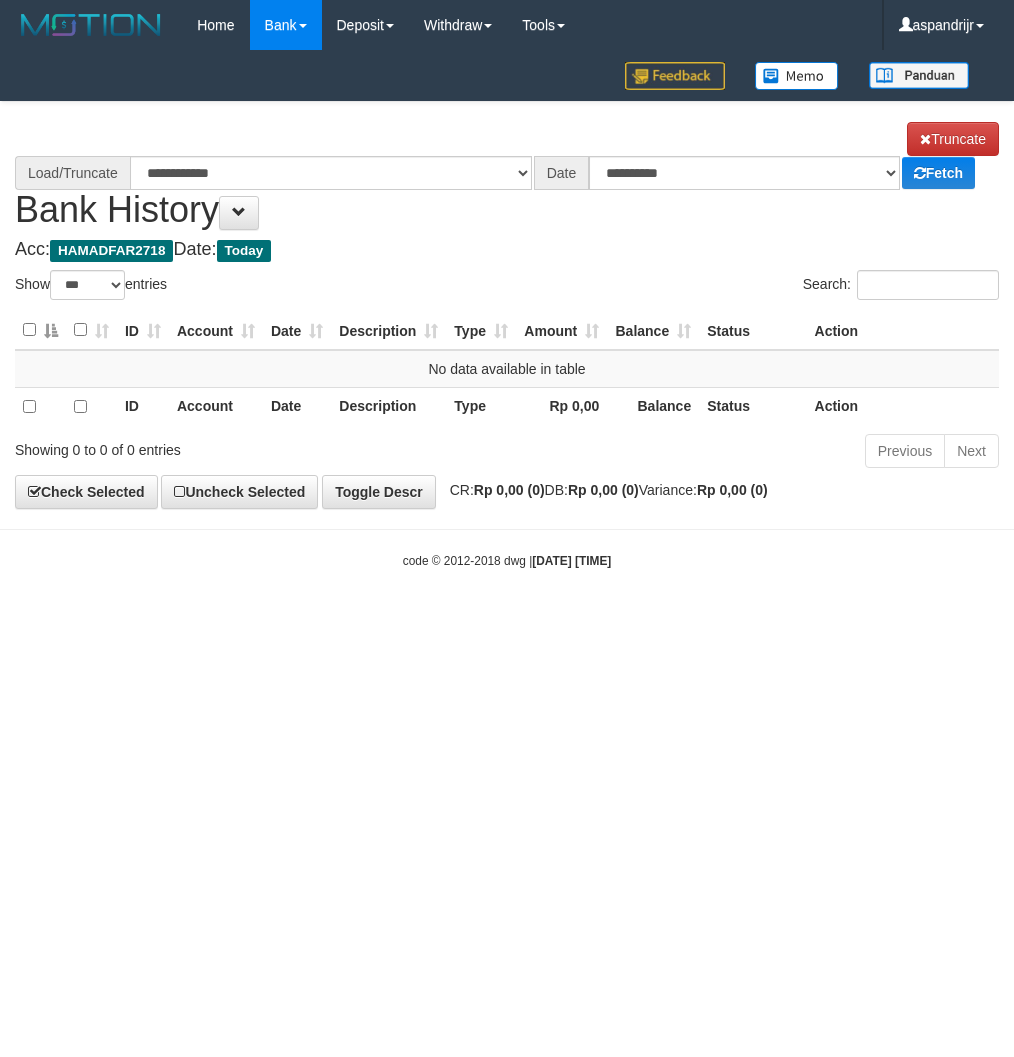 scroll, scrollTop: 0, scrollLeft: 0, axis: both 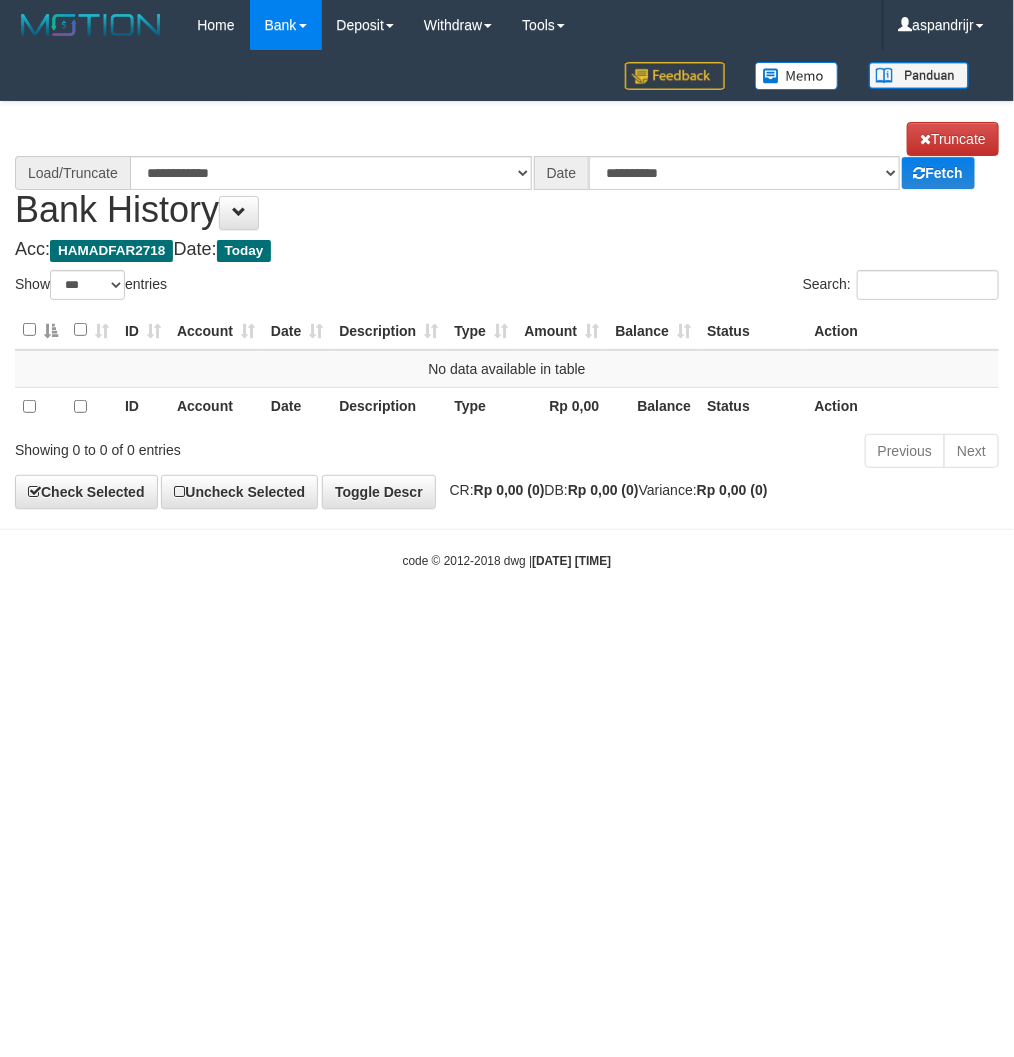 select on "****" 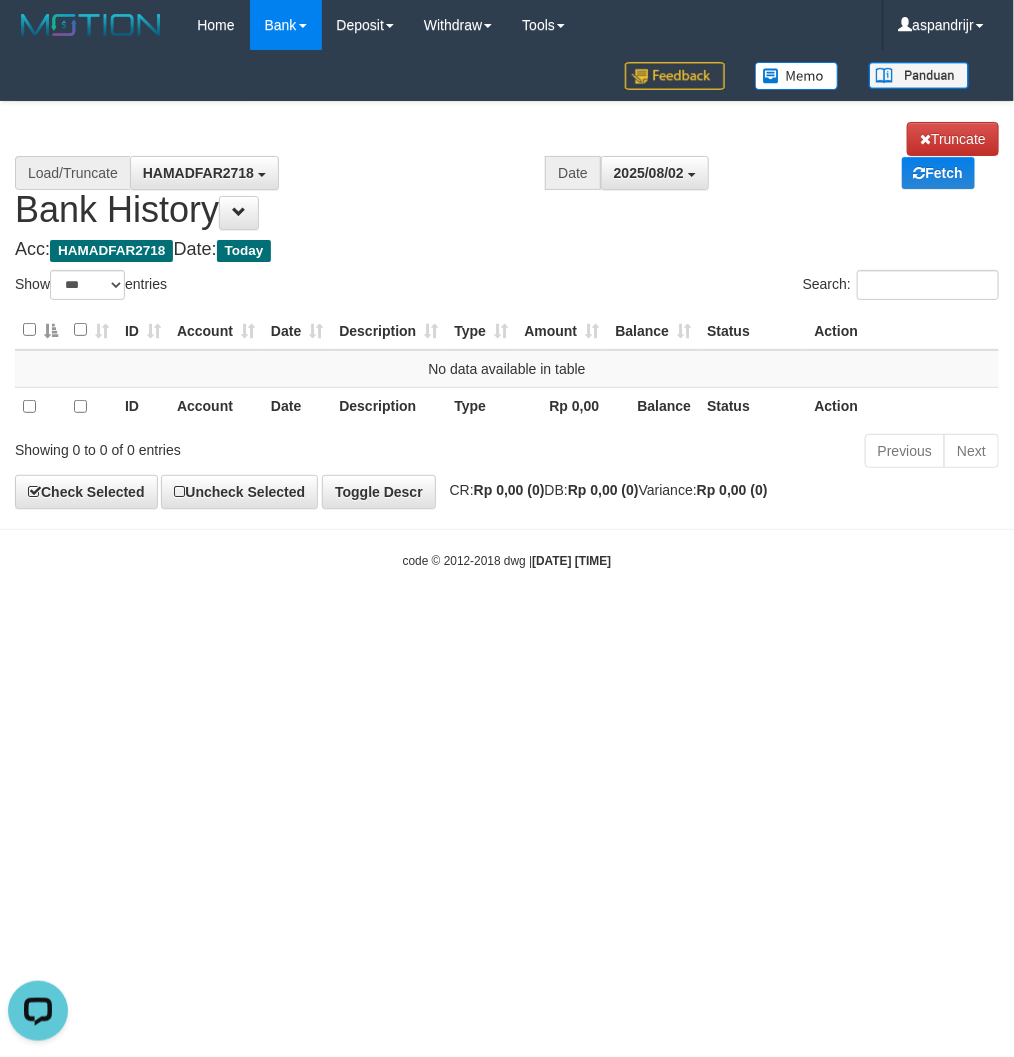 scroll, scrollTop: 0, scrollLeft: 0, axis: both 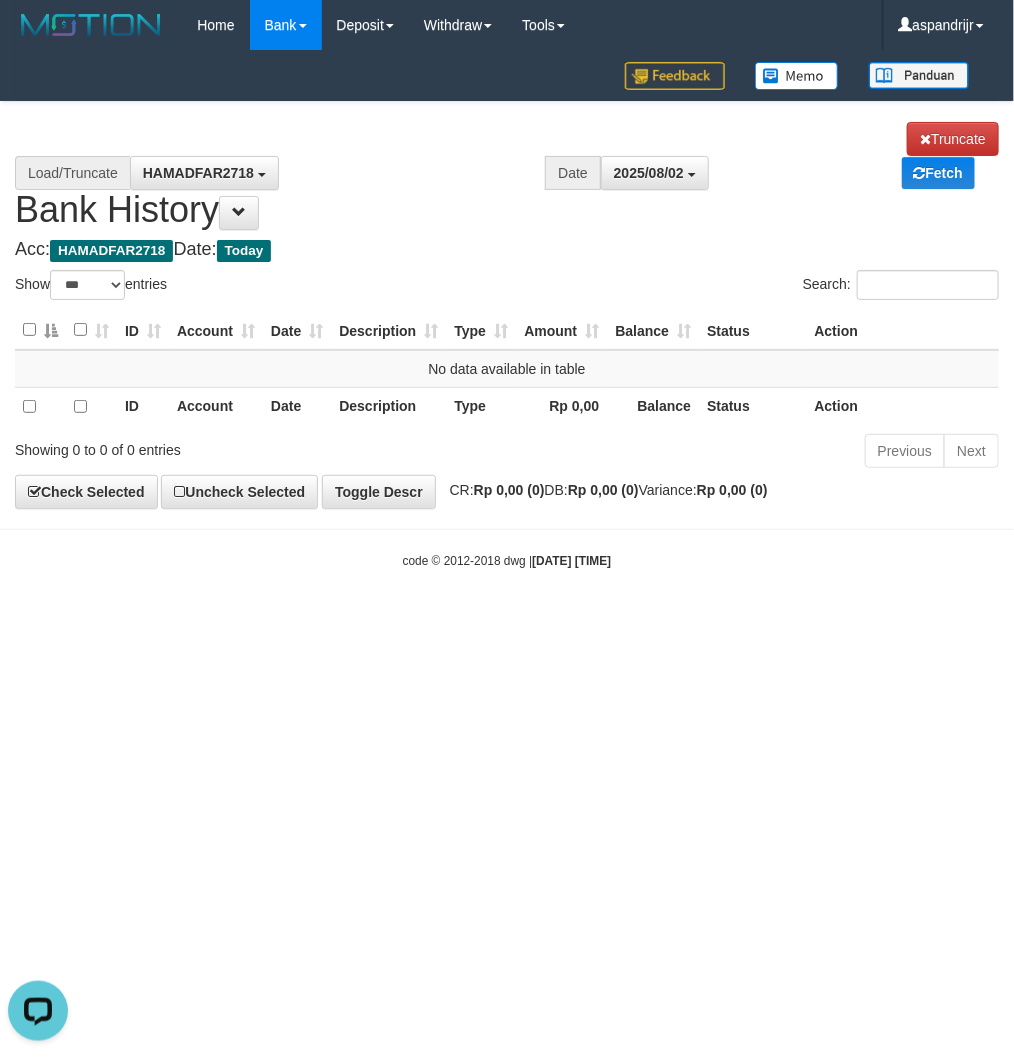 click on "Toggle navigation
Home
Bank
Account List
Load
By Website
Group
[ITOTO]													PRABUJITU
By Load Group (DPS)
Group asp-1
Mutasi Bank
Search
Sync
Note Mutasi
Deposit
DPS List" at bounding box center [507, 310] 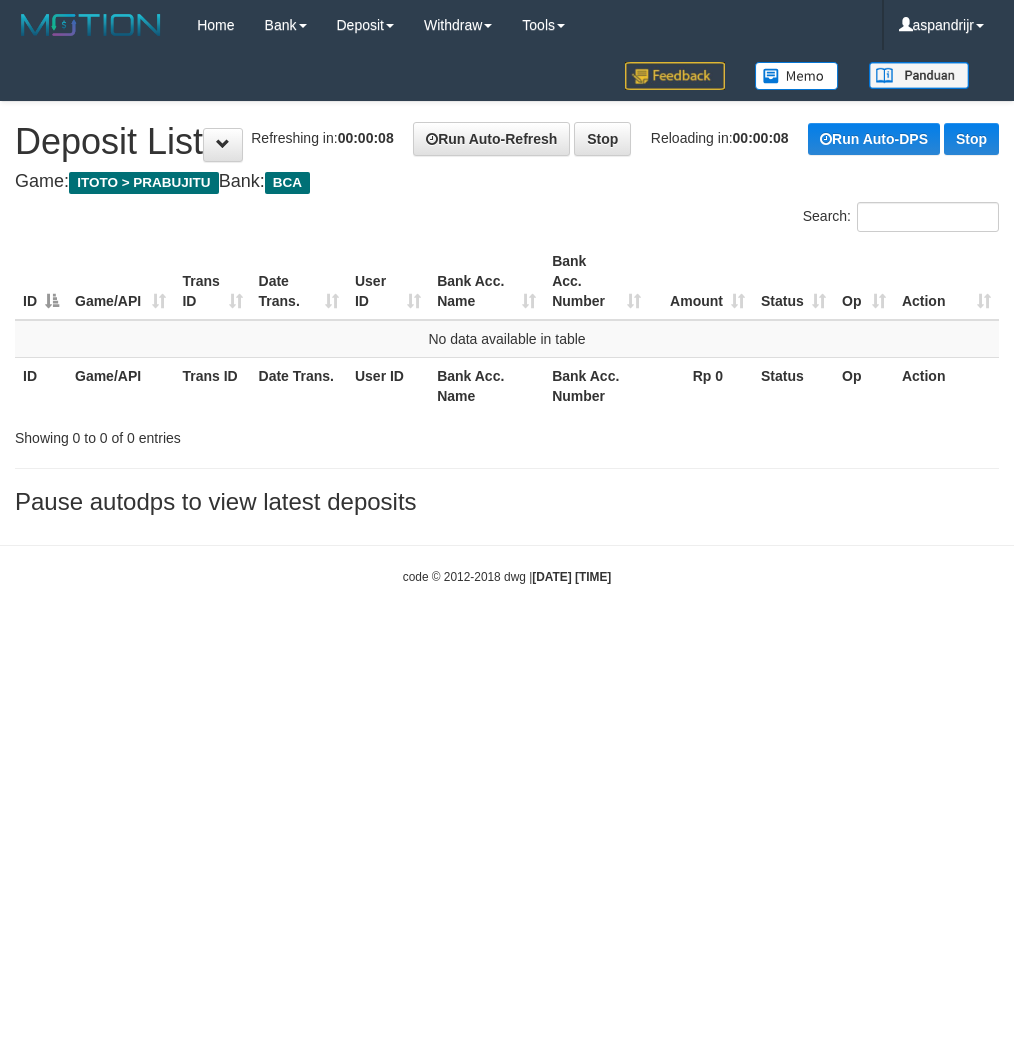 scroll, scrollTop: 0, scrollLeft: 0, axis: both 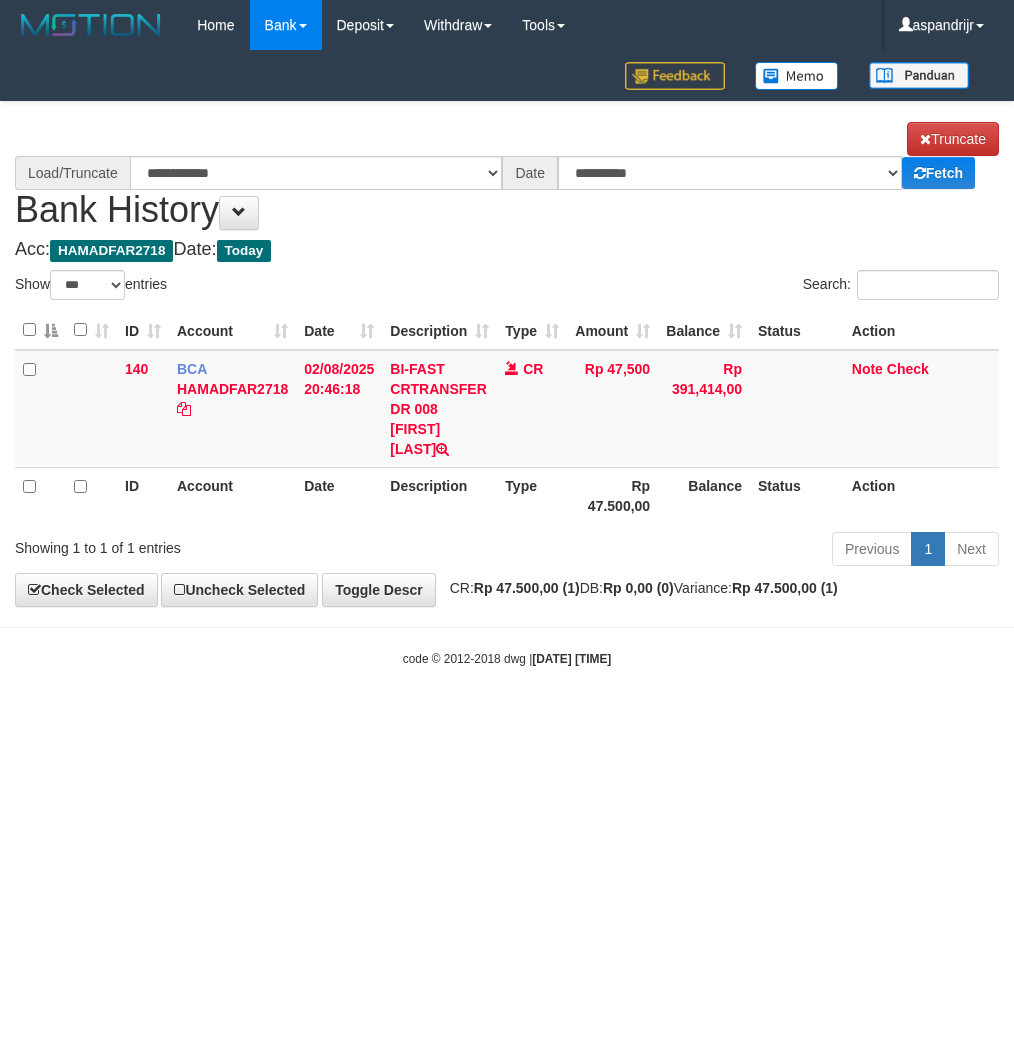select on "***" 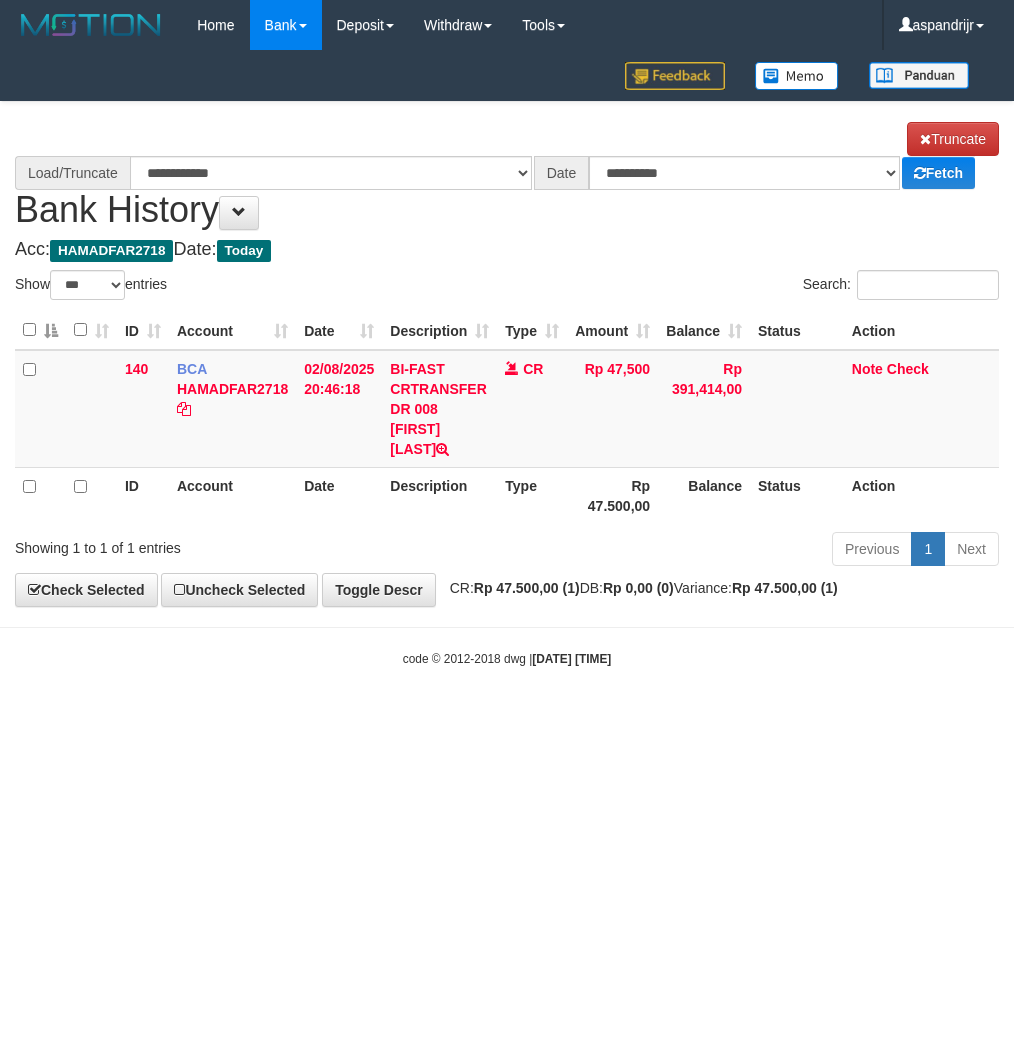 scroll, scrollTop: 0, scrollLeft: 0, axis: both 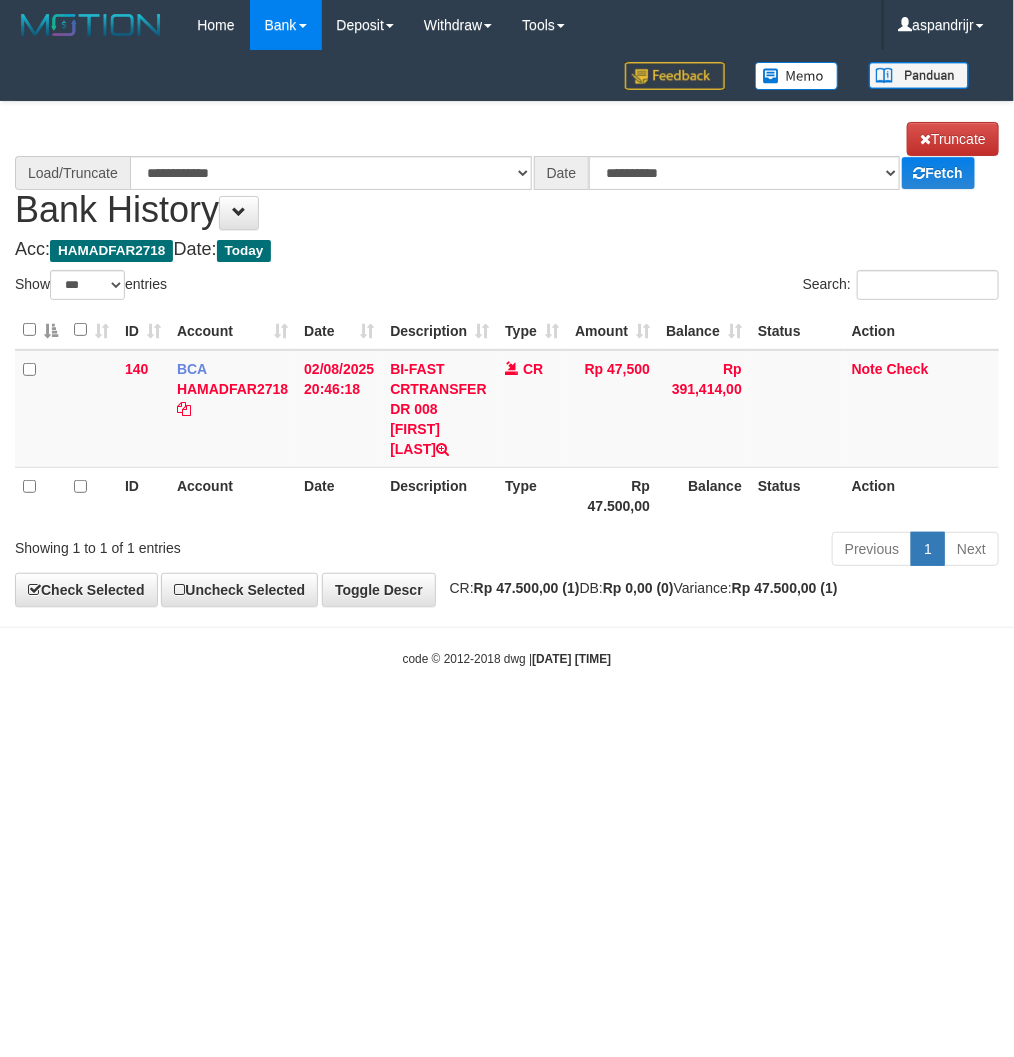 select on "****" 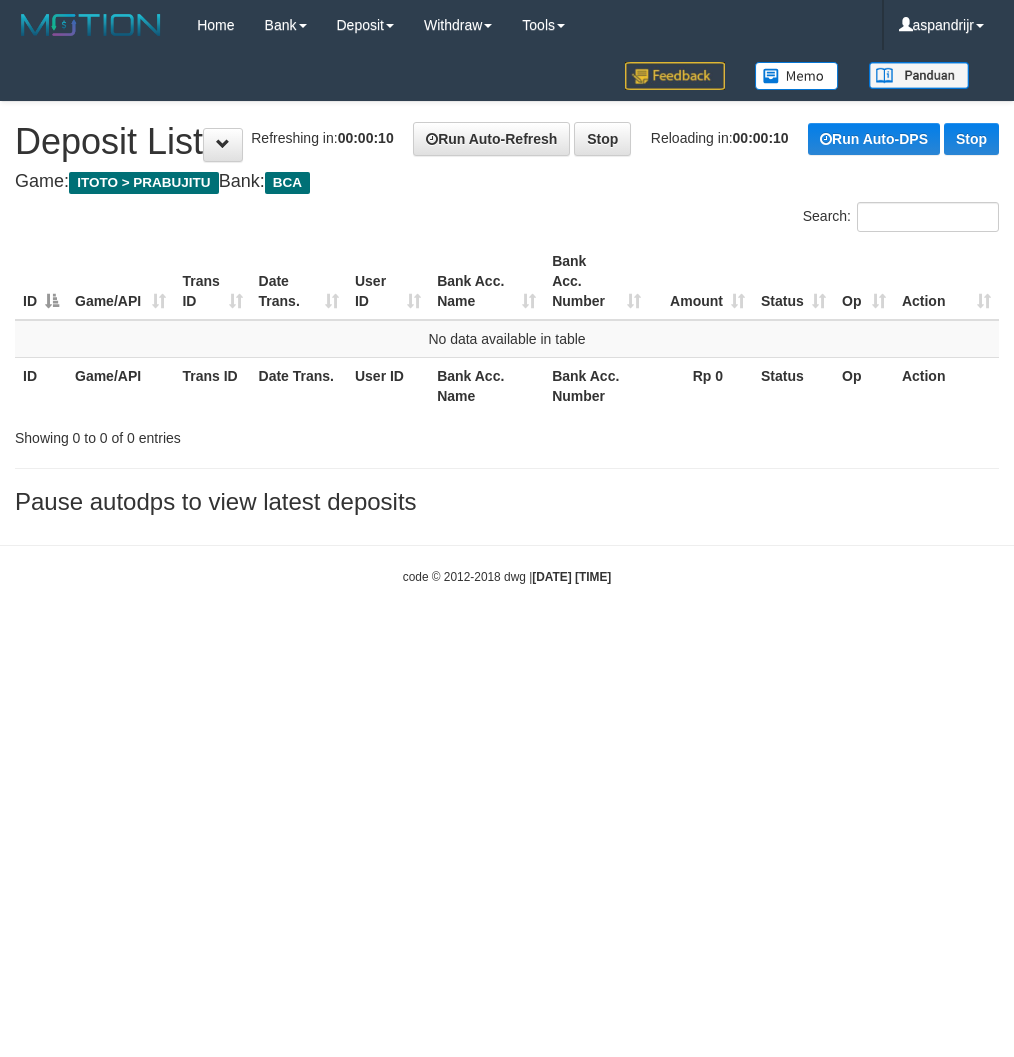 scroll, scrollTop: 0, scrollLeft: 0, axis: both 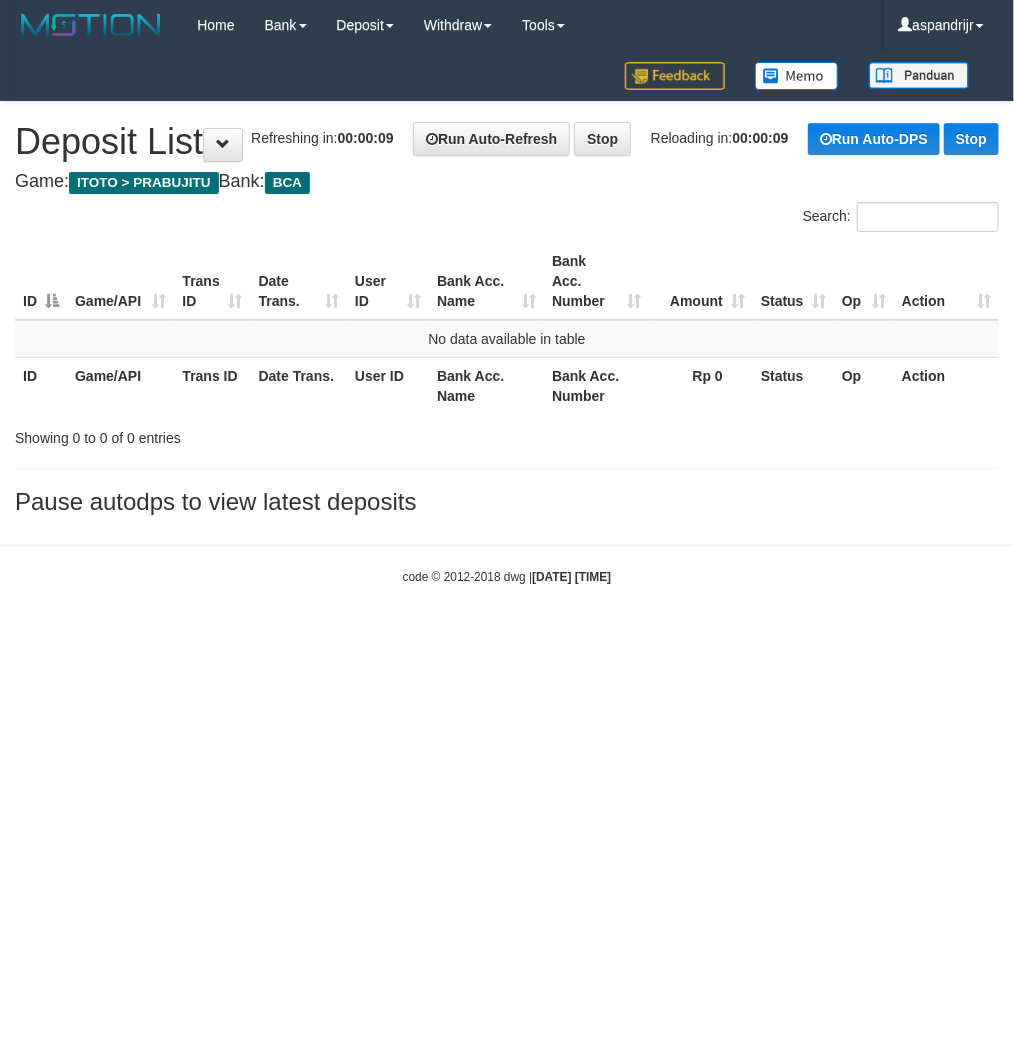 click on "Toggle navigation
Home
Bank
Account List
Load
By Website
Group
[ITOTO]													PRABUJITU
By Load Group (DPS)
Group asp-1
Mutasi Bank
Search
Sync
Note Mutasi
Deposit
DPS Fetch -" at bounding box center (507, 318) 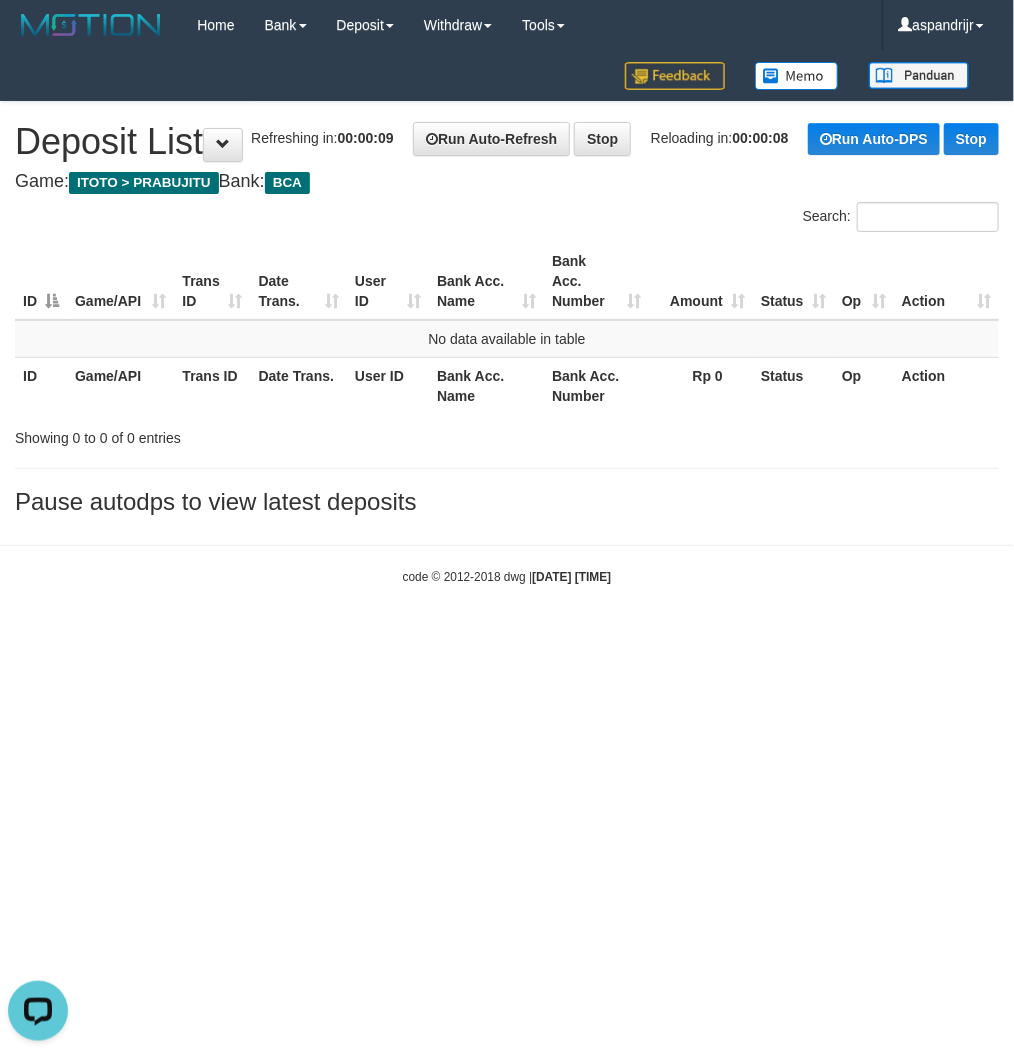 scroll, scrollTop: 0, scrollLeft: 0, axis: both 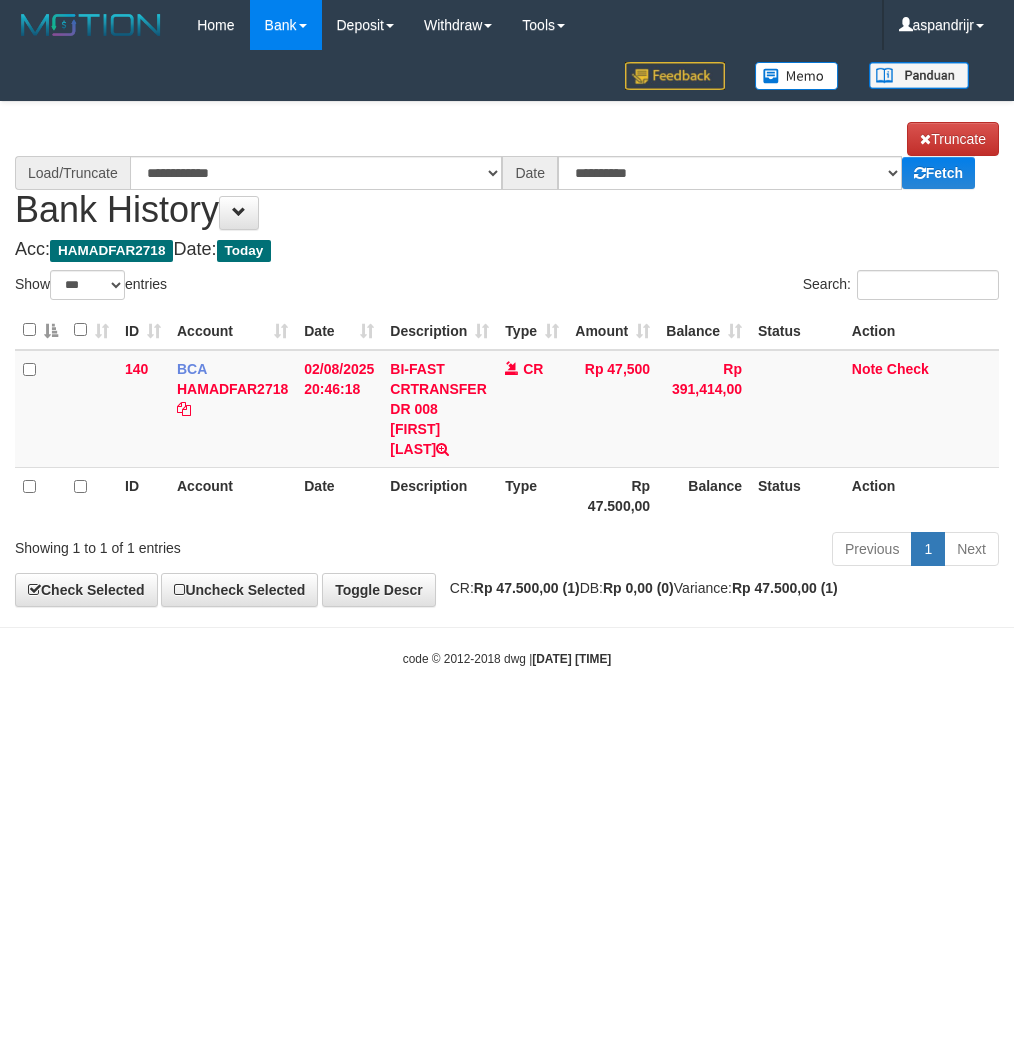 select on "***" 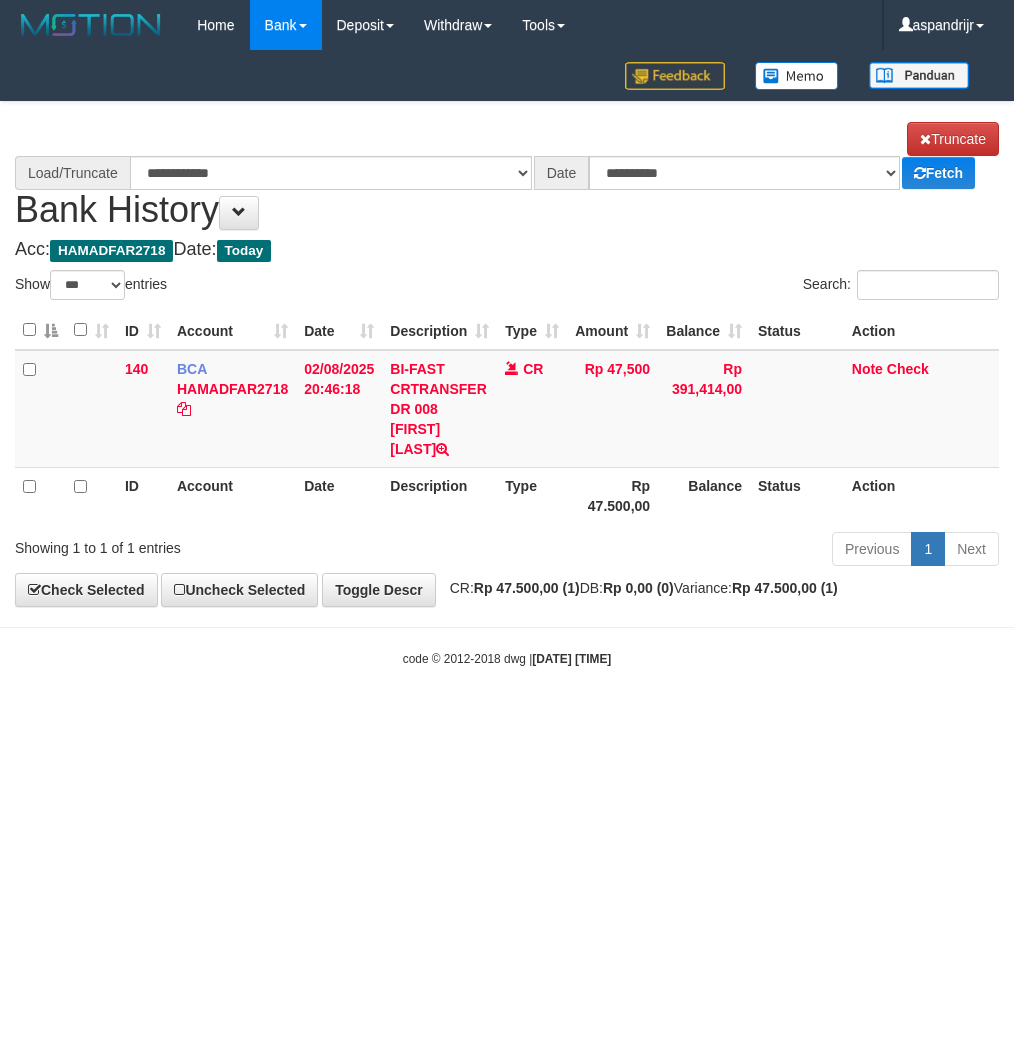 scroll, scrollTop: 0, scrollLeft: 0, axis: both 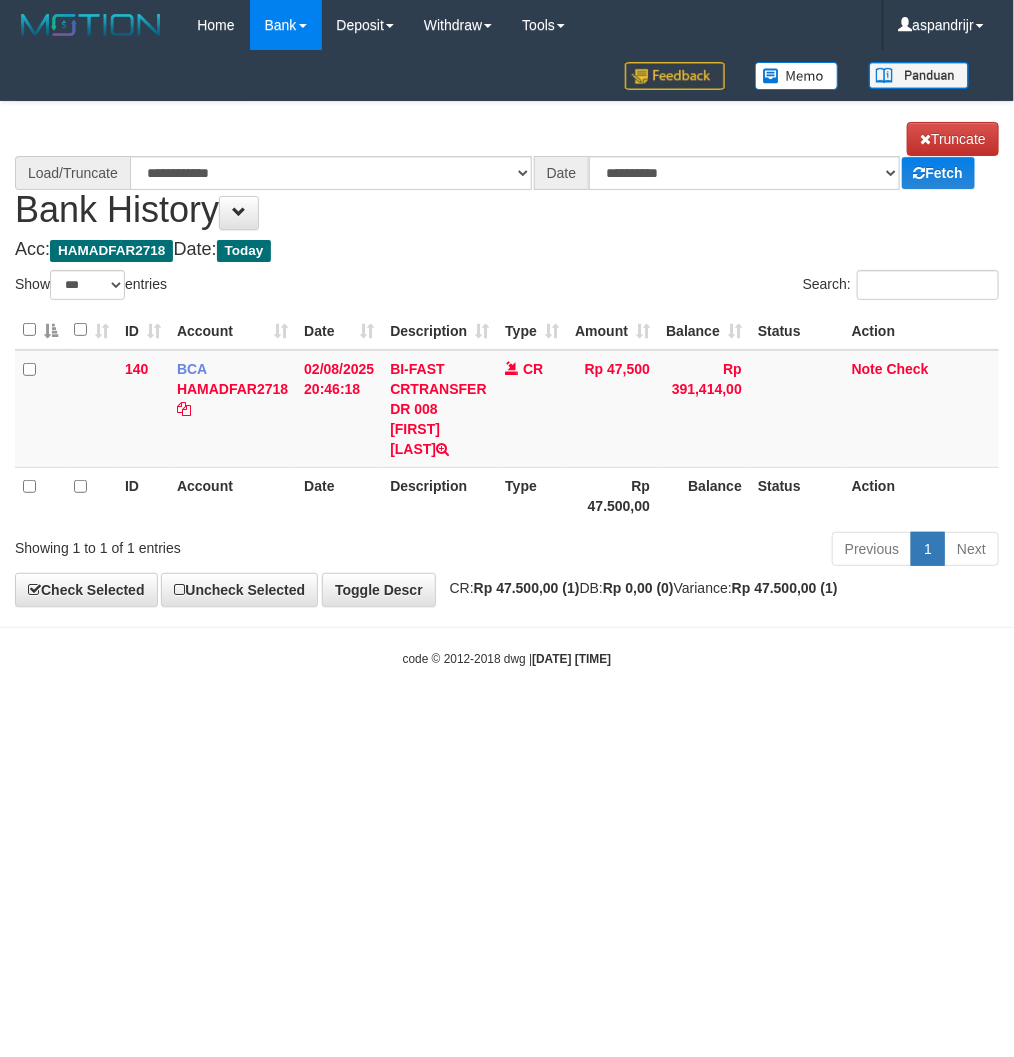 select on "****" 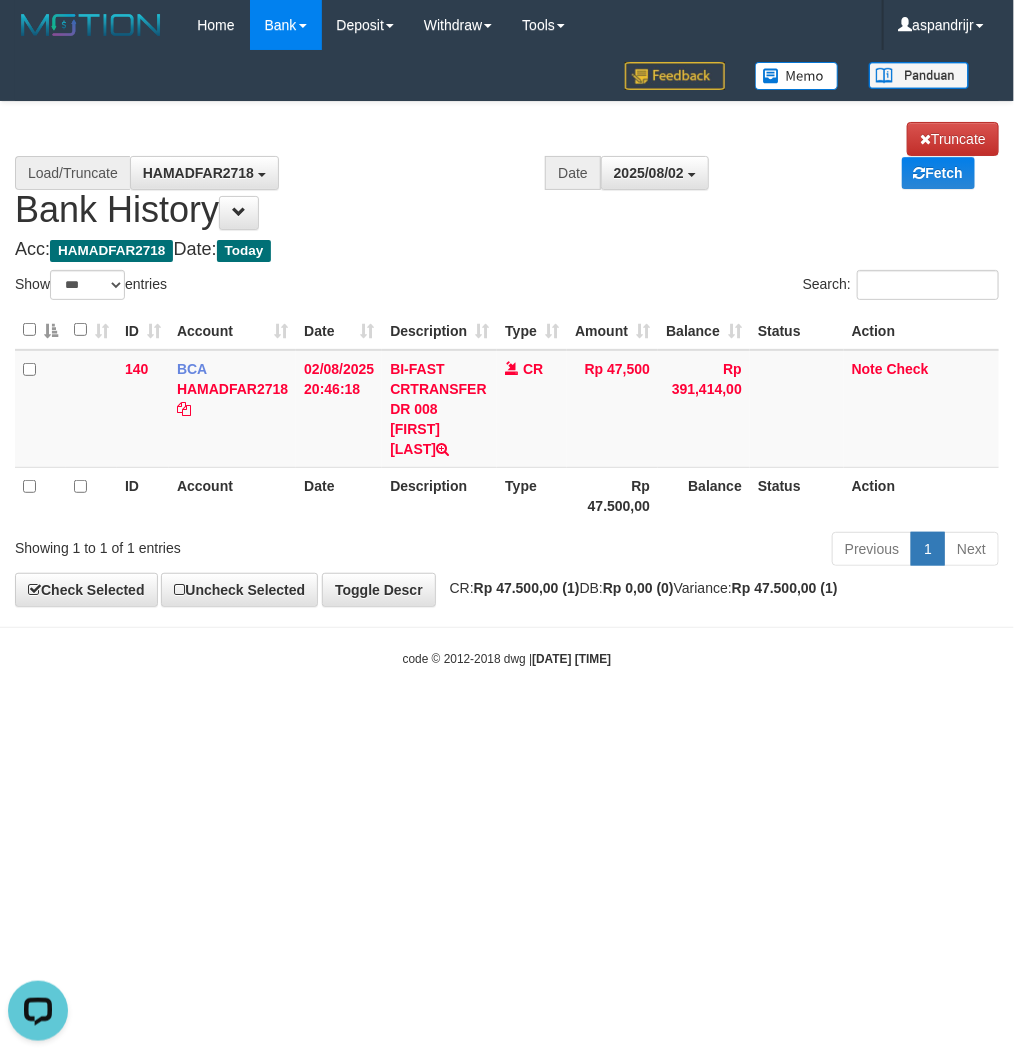 scroll, scrollTop: 0, scrollLeft: 0, axis: both 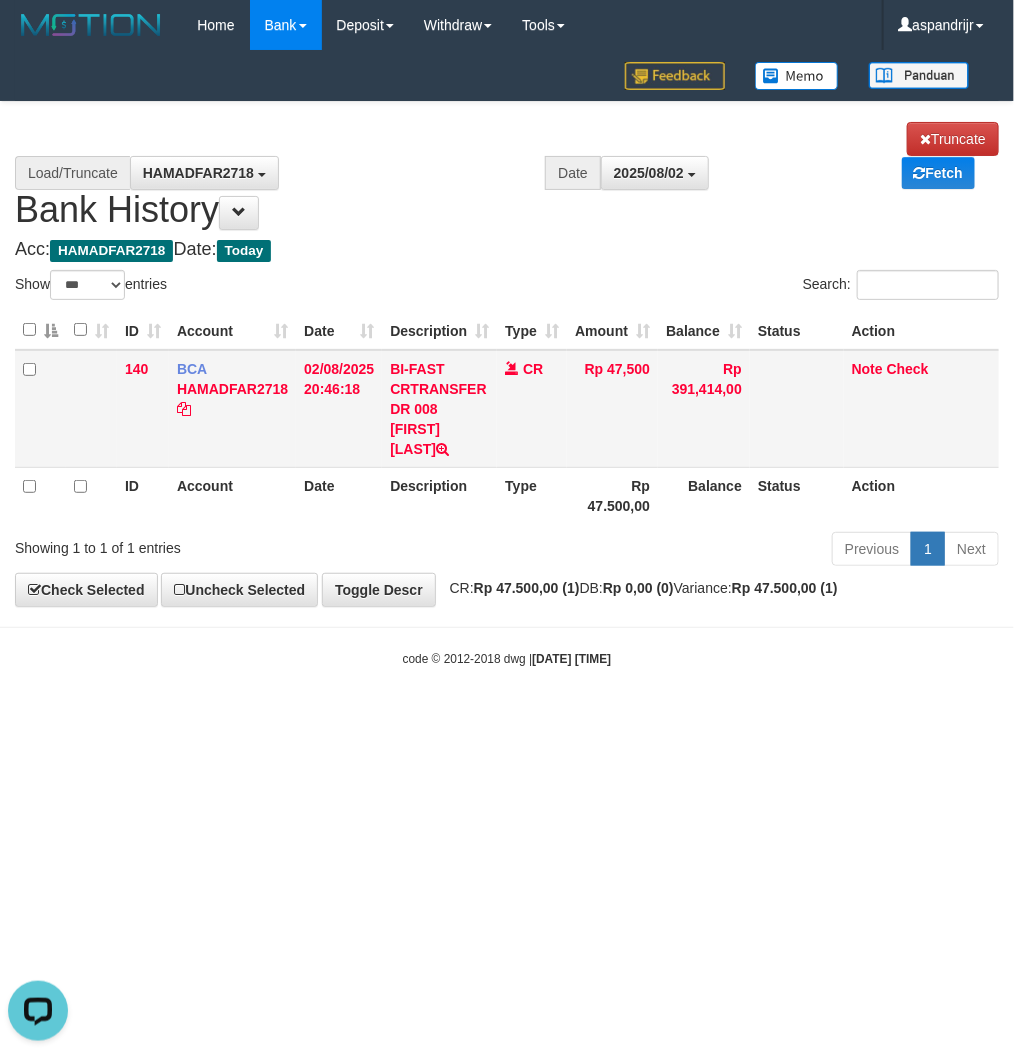 click on "BI-FAST CRTRANSFER DR 008 BUDI SUPRIYONO" at bounding box center (439, 409) 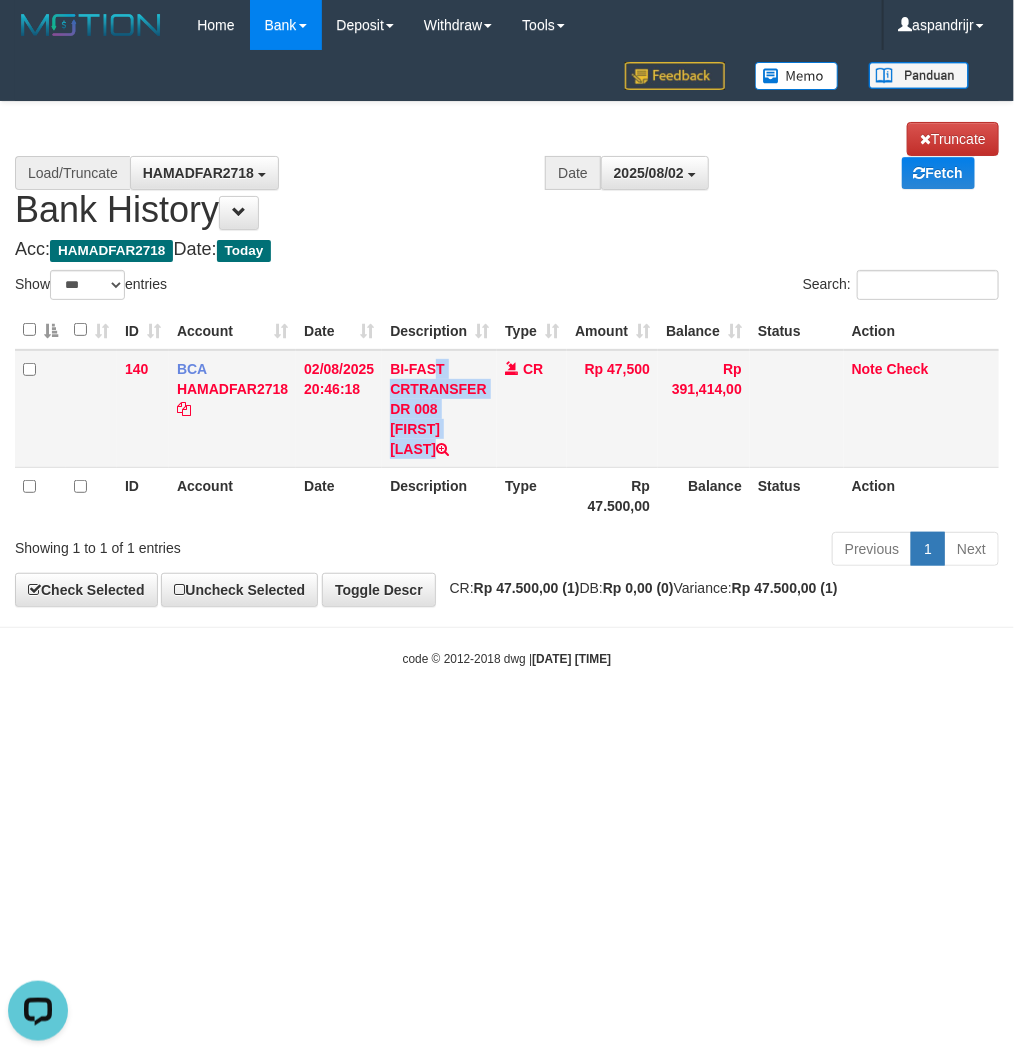 click on "BI-FAST CRTRANSFER DR 008 BUDI SUPRIYONO" at bounding box center [439, 409] 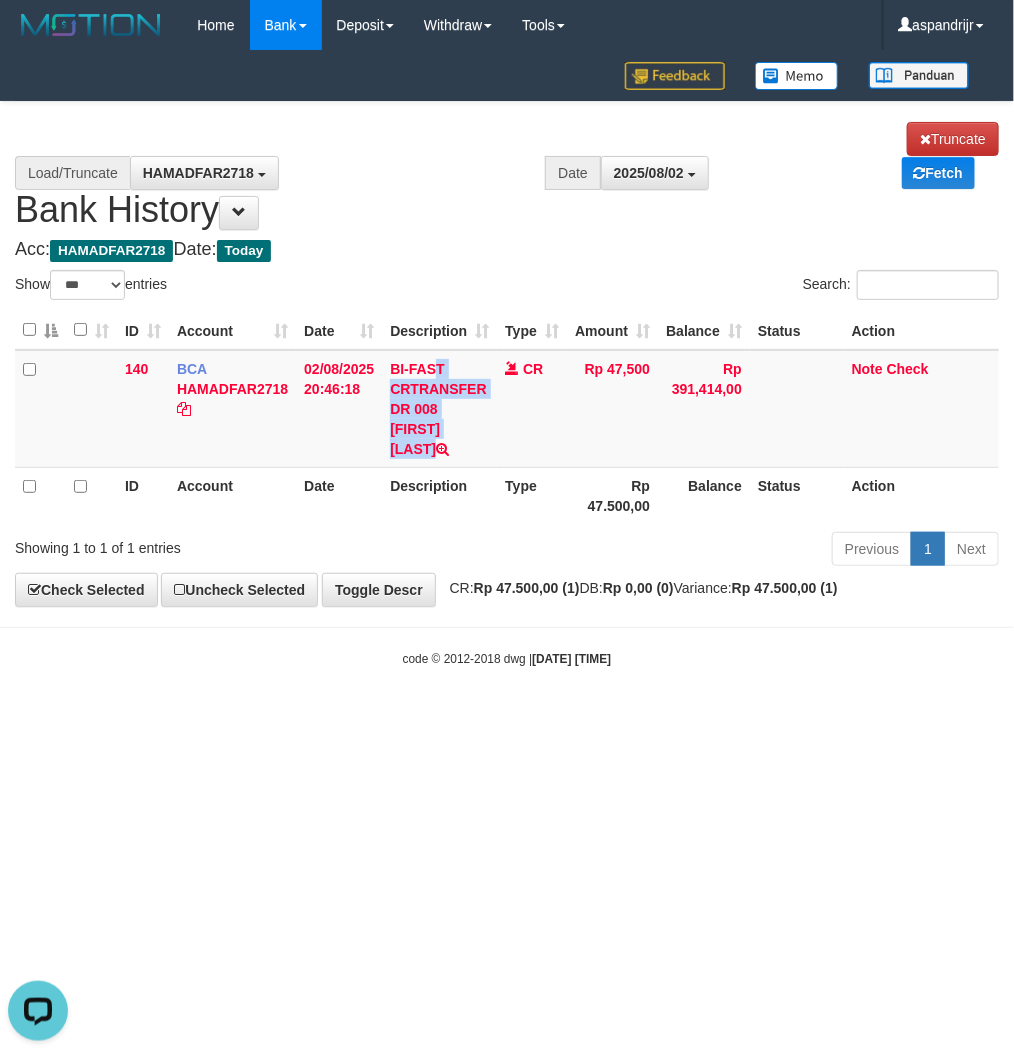 copy on "BI-FAST CRTRANSFER DR 008 BUDI SUPRIYONO" 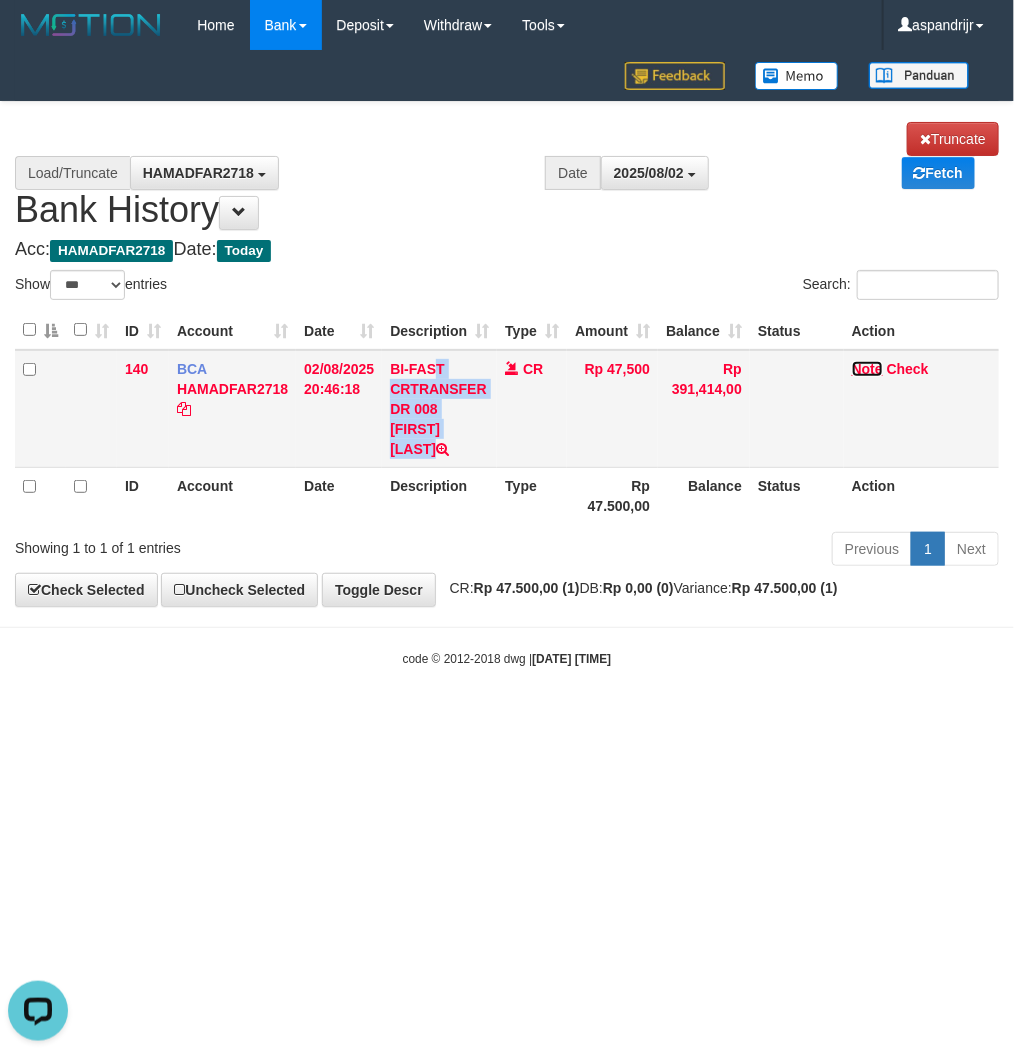 click on "Note" at bounding box center (867, 369) 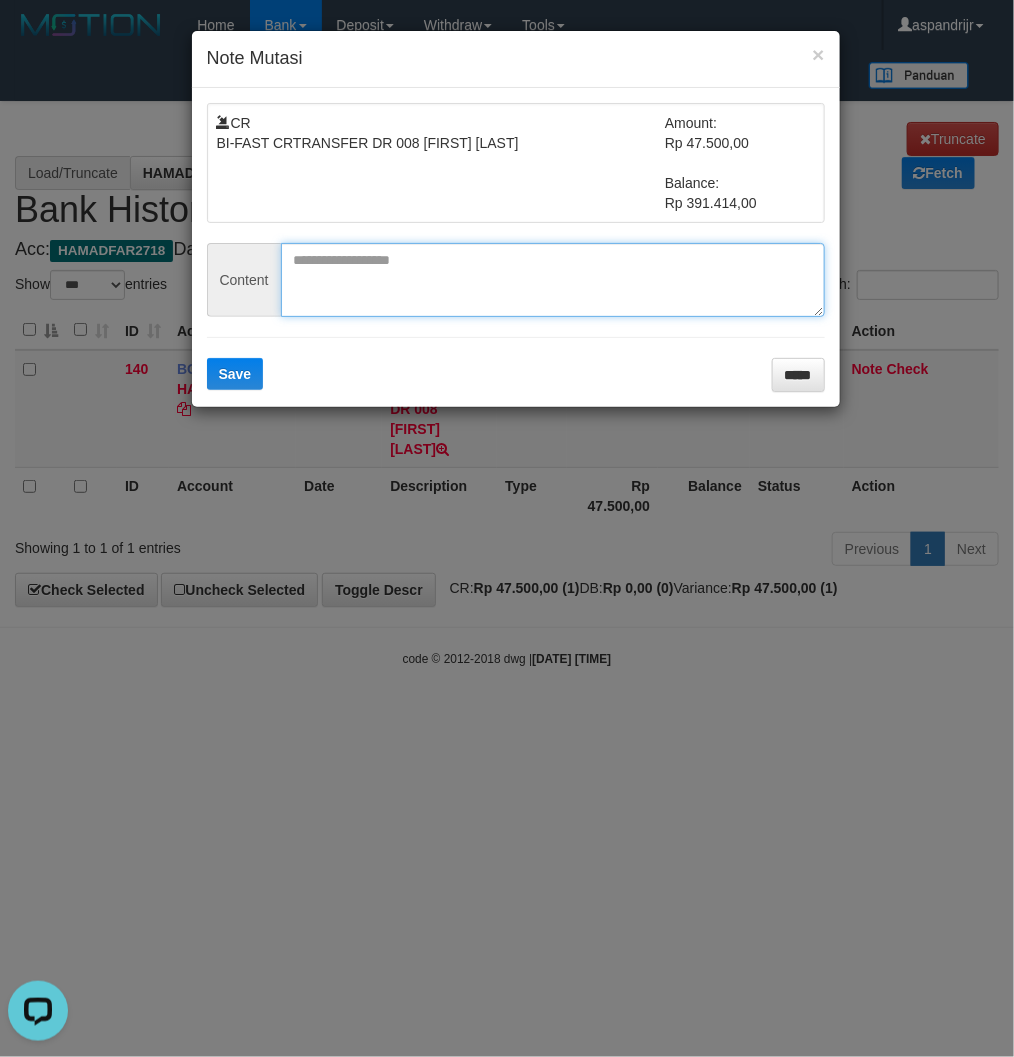 click at bounding box center (553, 280) 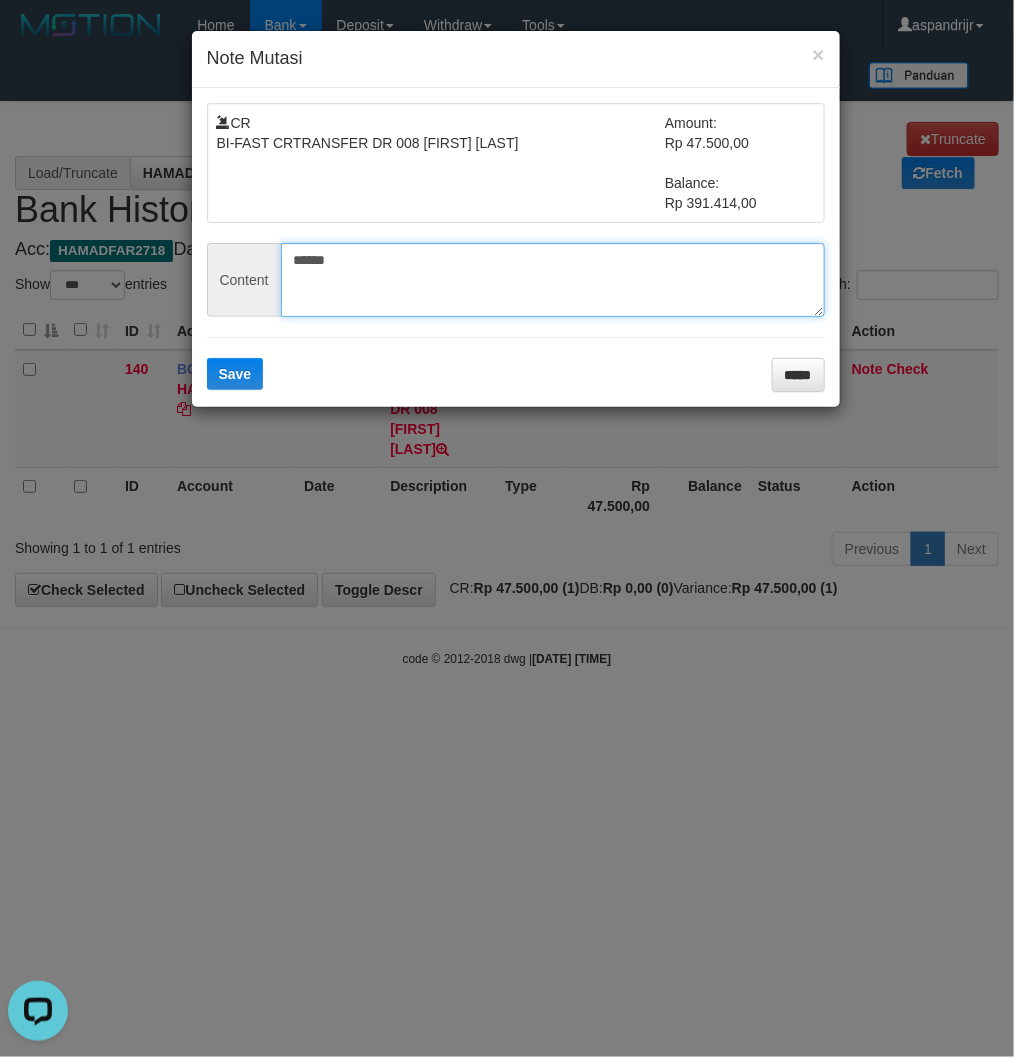 type on "******" 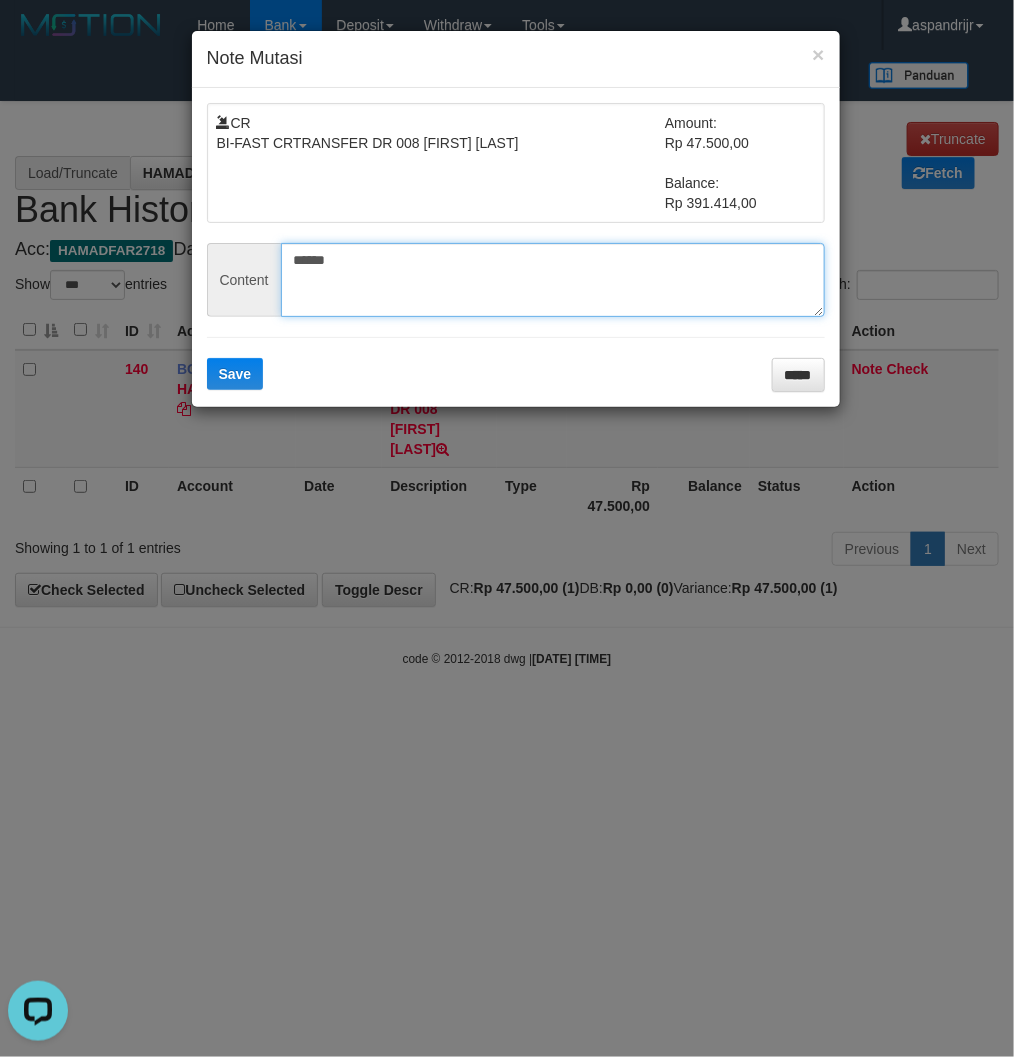 click on "******" at bounding box center [553, 280] 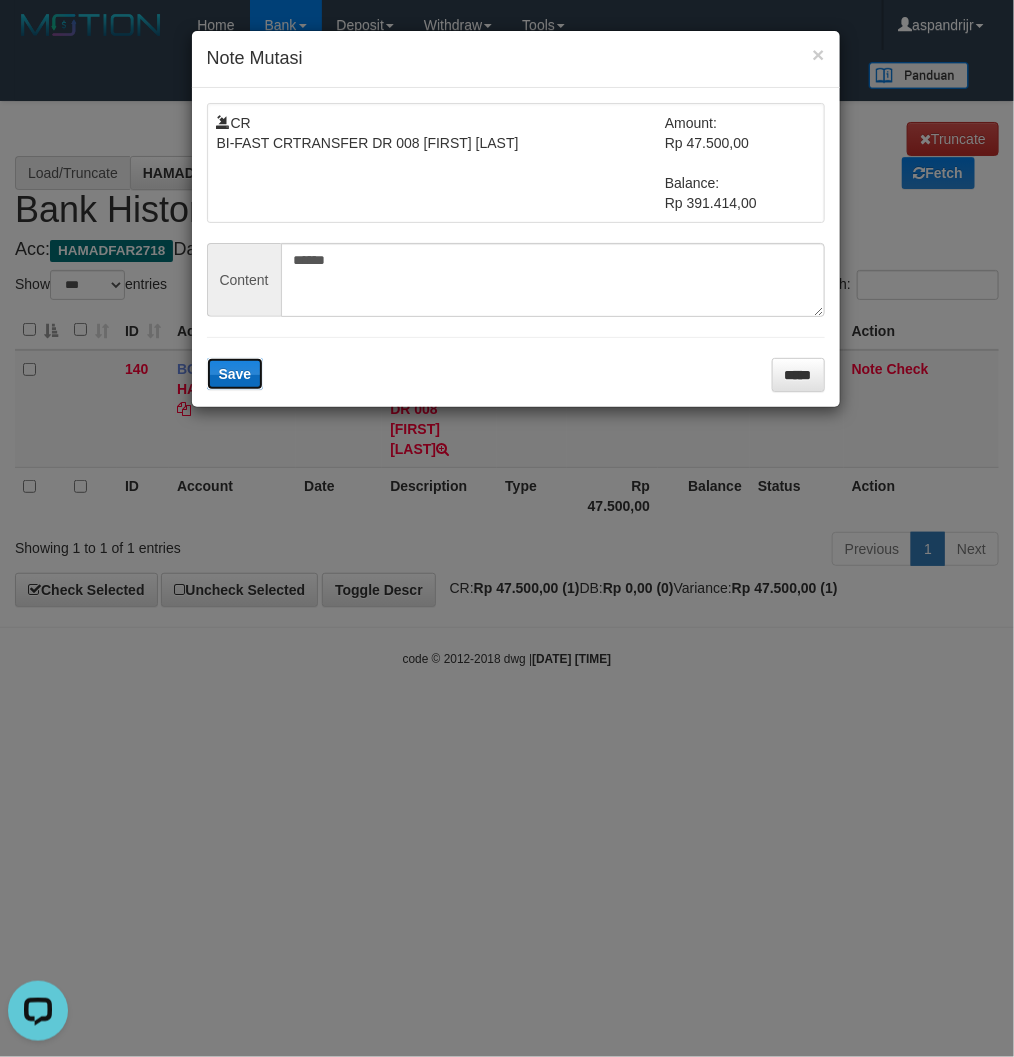 click on "Save" at bounding box center (235, 374) 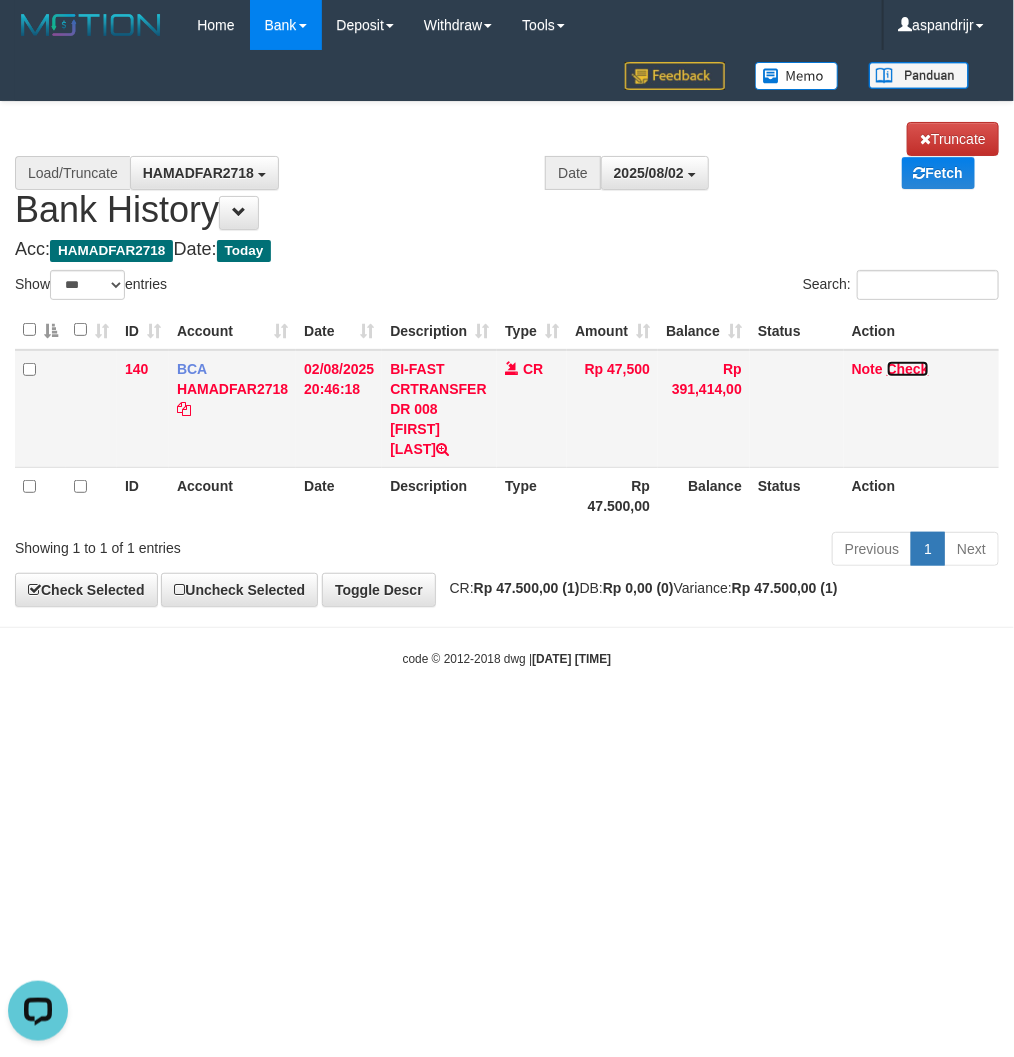 click on "Check" at bounding box center [908, 369] 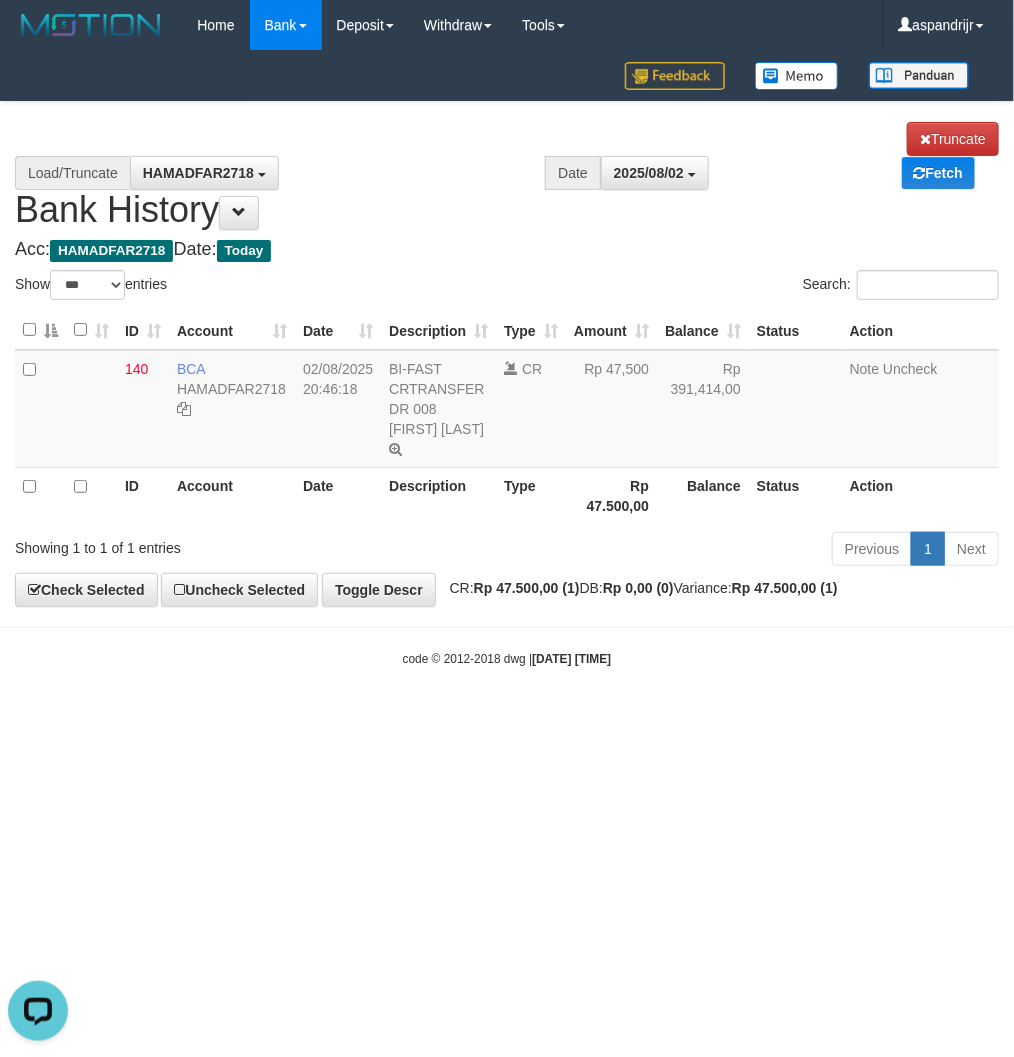 click on "Toggle navigation
Home
Bank
Account List
Load
By Website
Group
[ITOTO]													PRABUJITU
By Load Group (DPS)
Group asp-1
Mutasi Bank
Search
Sync
Note Mutasi
Deposit
DPS Fetch -" at bounding box center [507, 359] 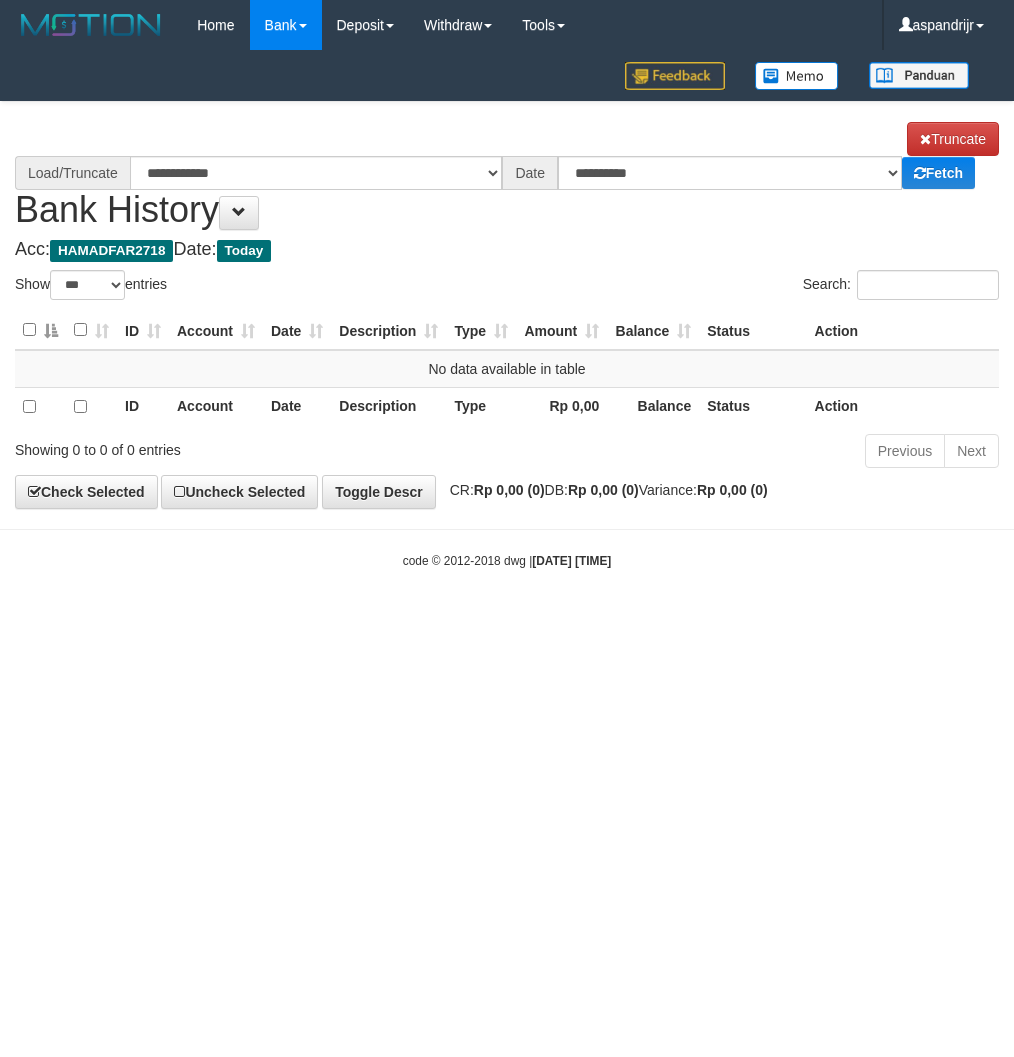 select on "***" 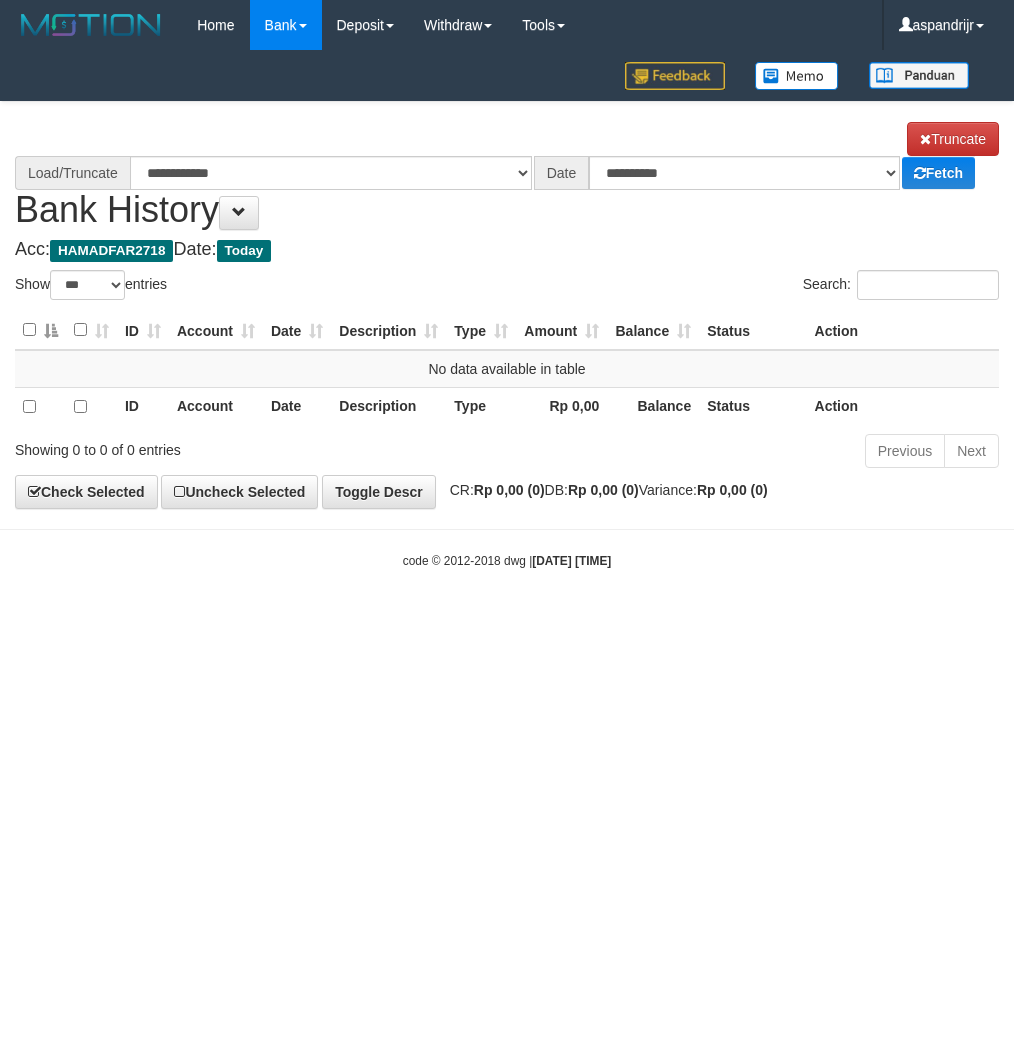 scroll, scrollTop: 0, scrollLeft: 0, axis: both 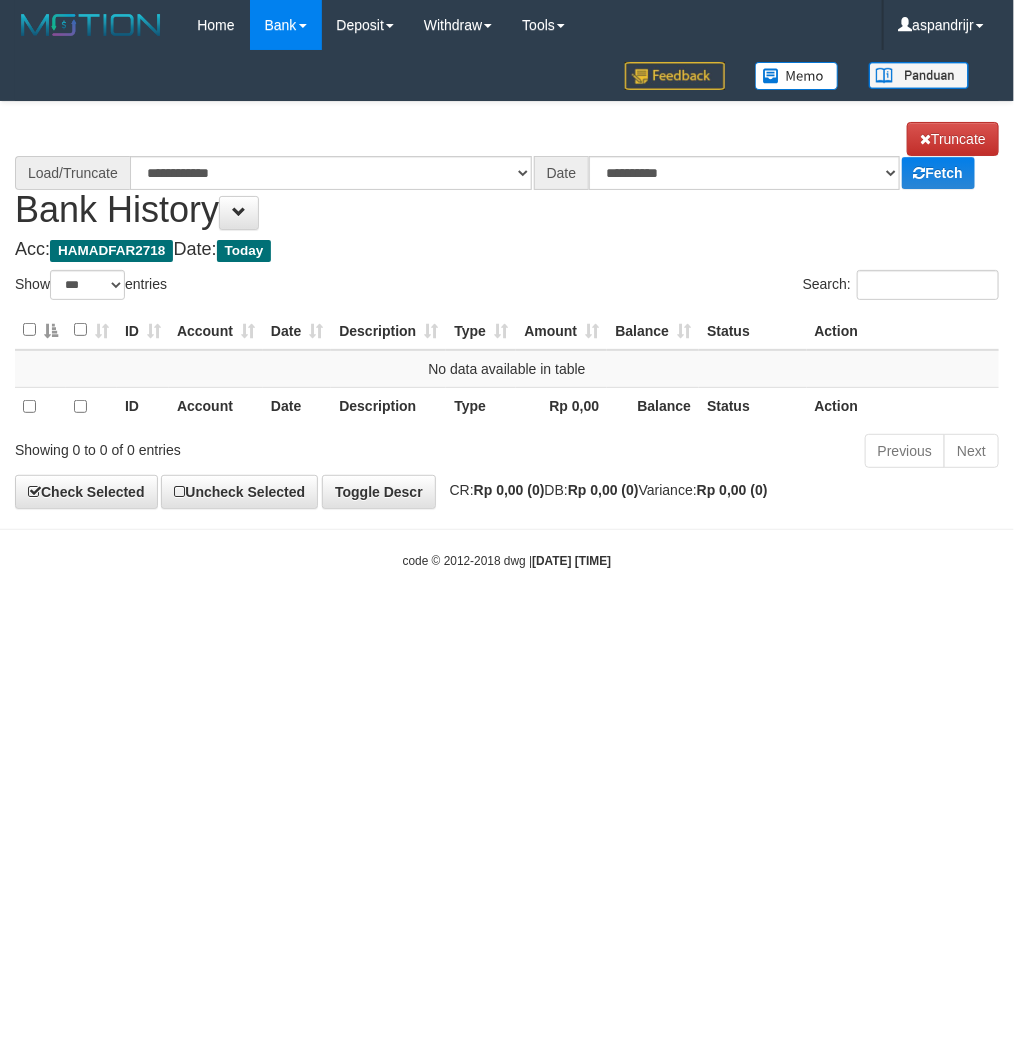 click on "Toggle navigation
Home
Bank
Account List
Load
By Website
Group
[ITOTO]													PRABUJITU
By Load Group (DPS)
Group asp-1
Mutasi Bank
Search
Sync
Note Mutasi
Deposit
DPS List" at bounding box center [507, 310] 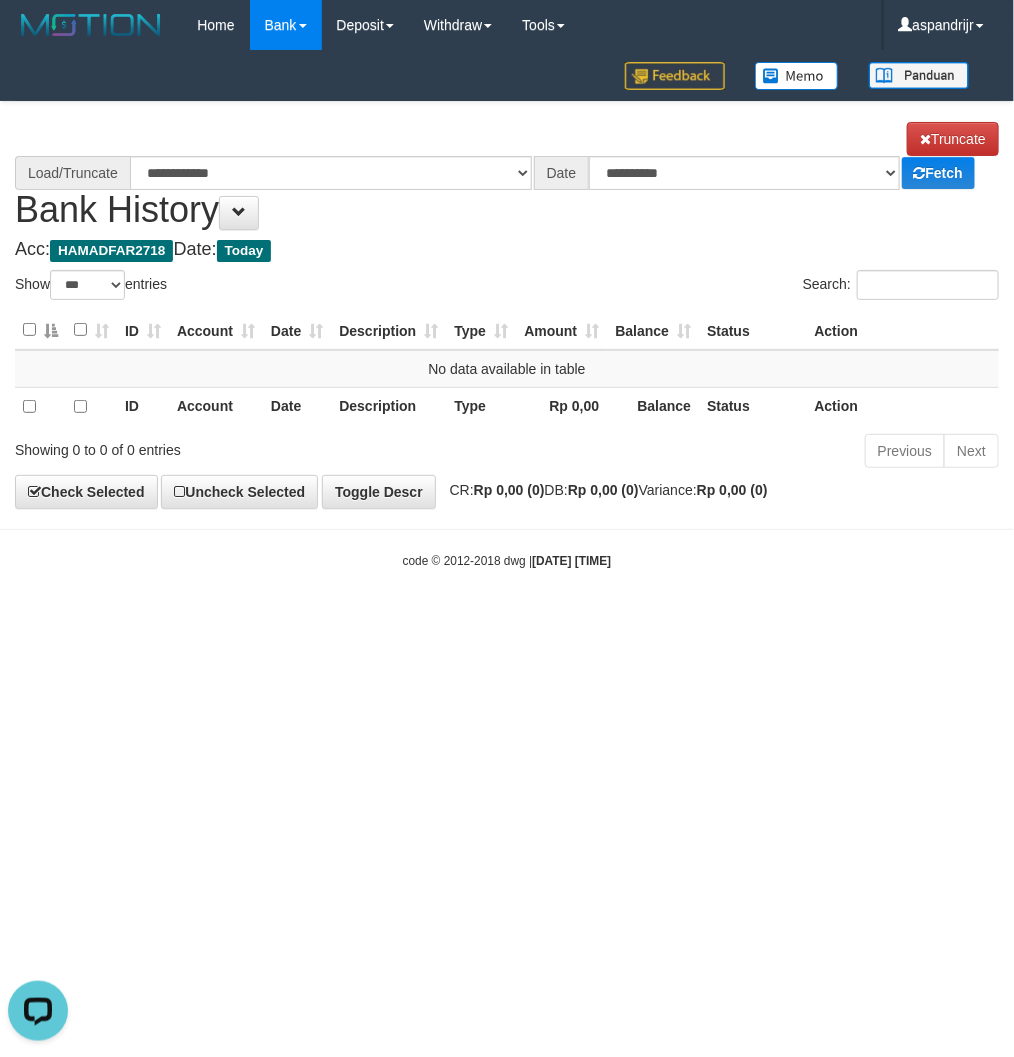 scroll, scrollTop: 0, scrollLeft: 0, axis: both 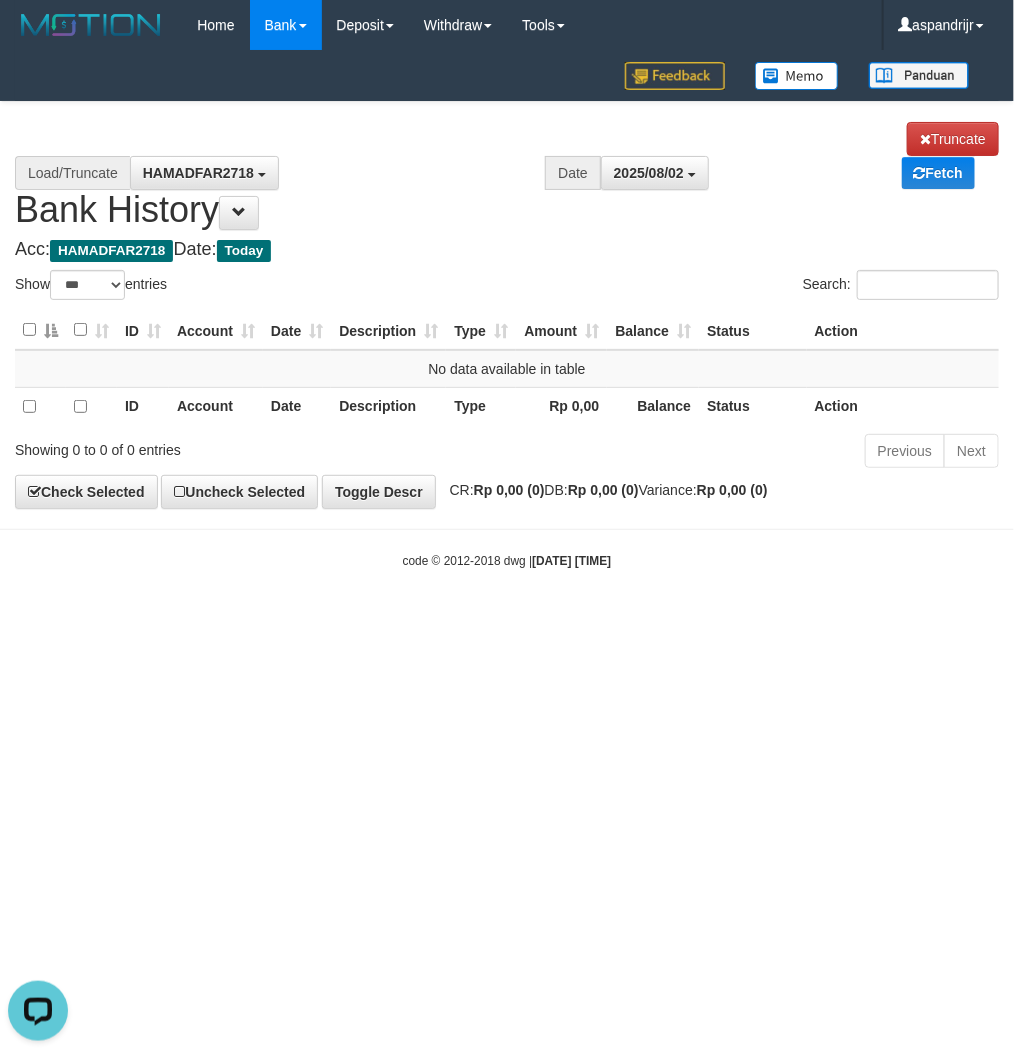 click on "Toggle navigation
Home
Bank
Account List
Load
By Website
Group
[ITOTO]													PRABUJITU
By Load Group (DPS)
Group asp-1
Mutasi Bank
Search
Sync
Note Mutasi
Deposit
DPS List" at bounding box center [507, 310] 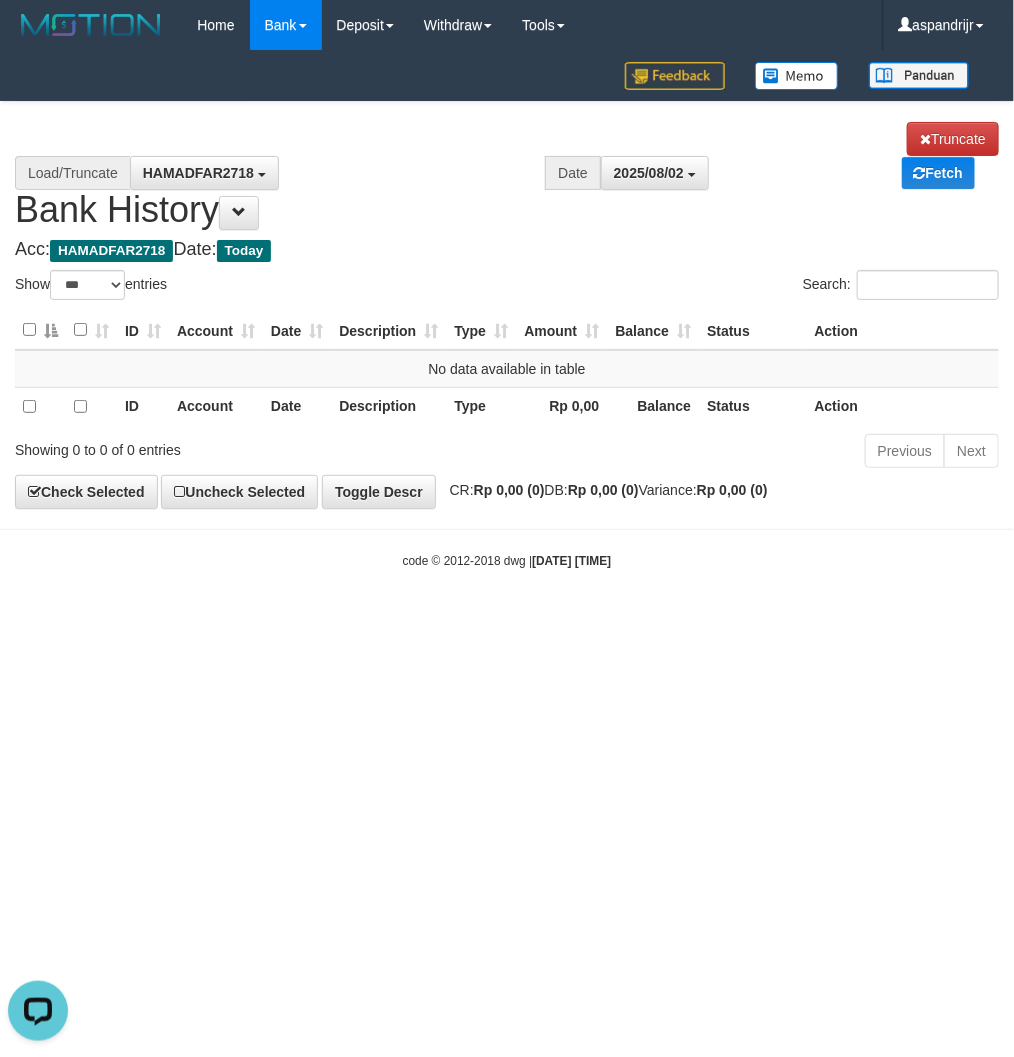 click on "**********" at bounding box center (507, 176) 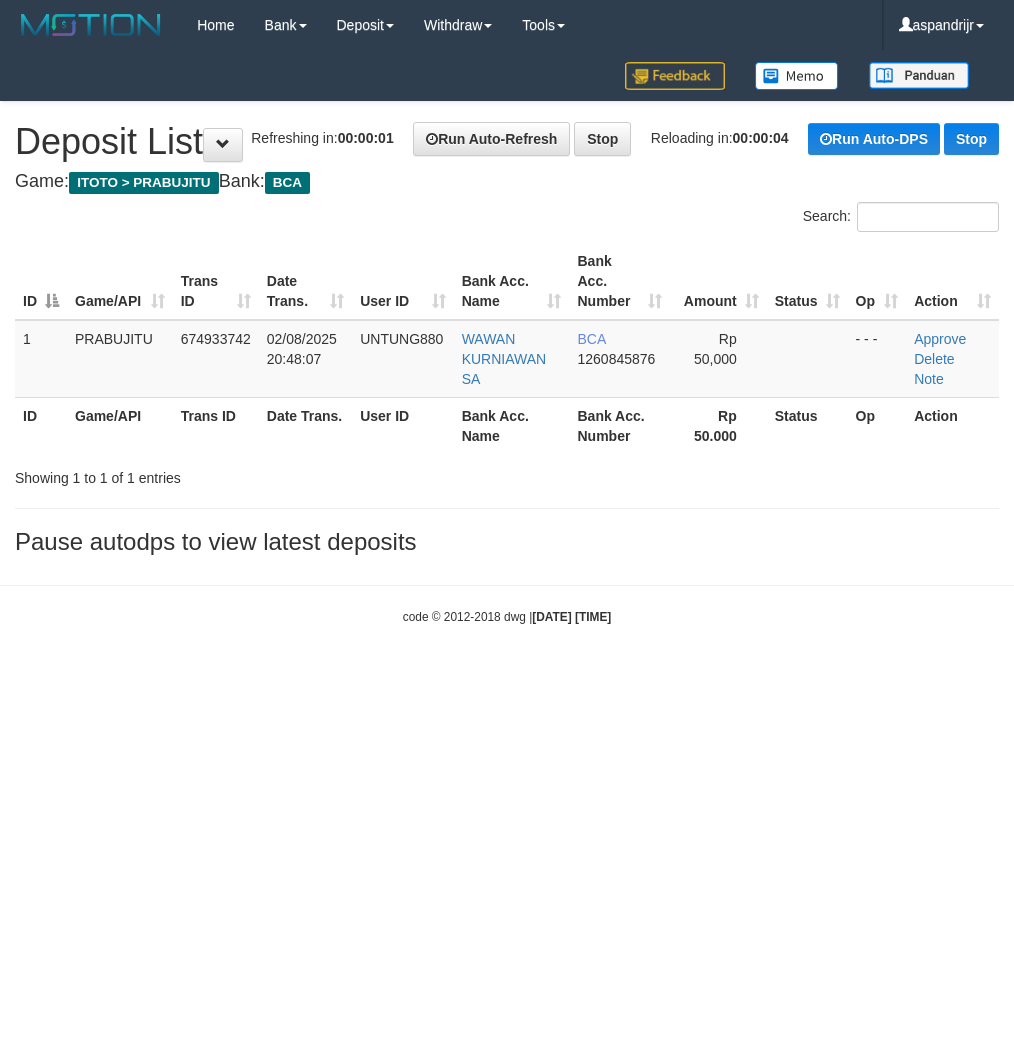 scroll, scrollTop: 0, scrollLeft: 0, axis: both 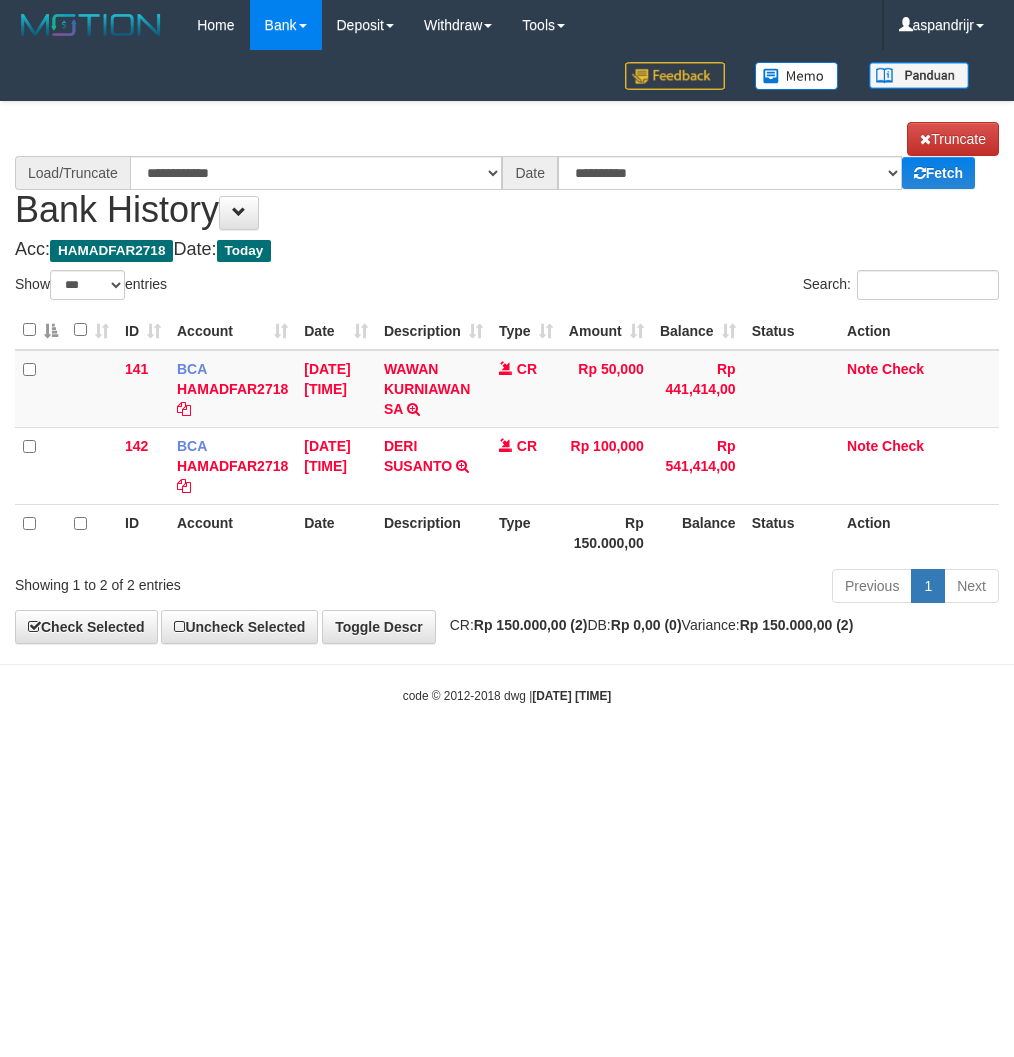 select on "***" 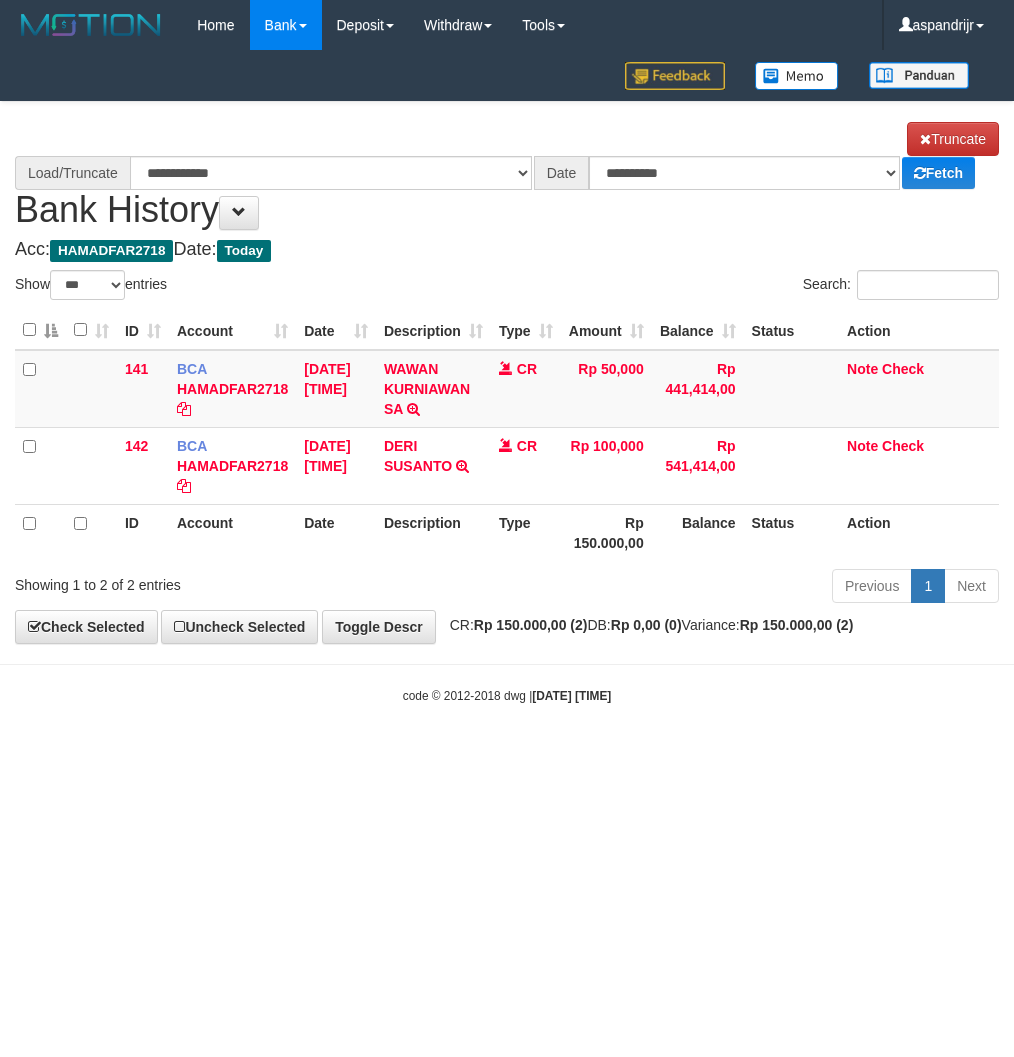 scroll, scrollTop: 0, scrollLeft: 0, axis: both 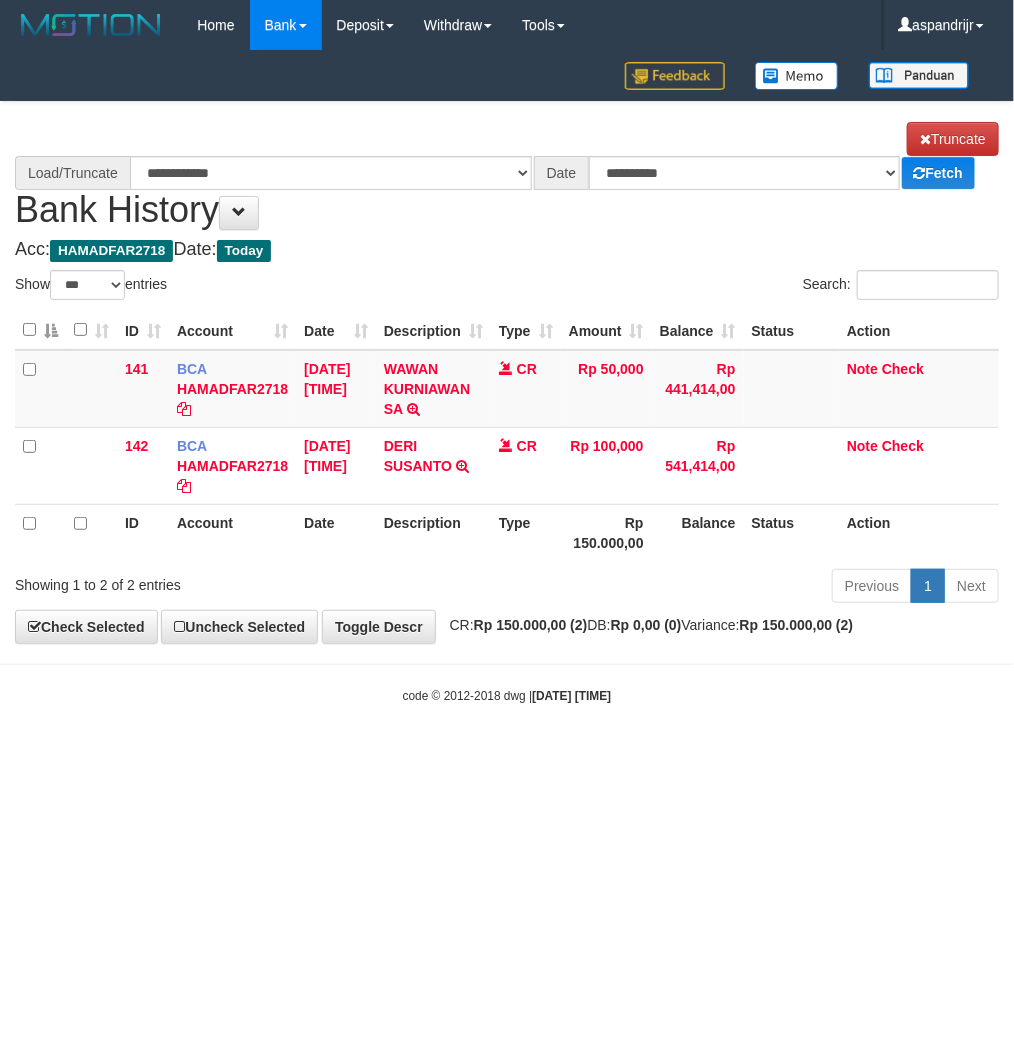 select on "****" 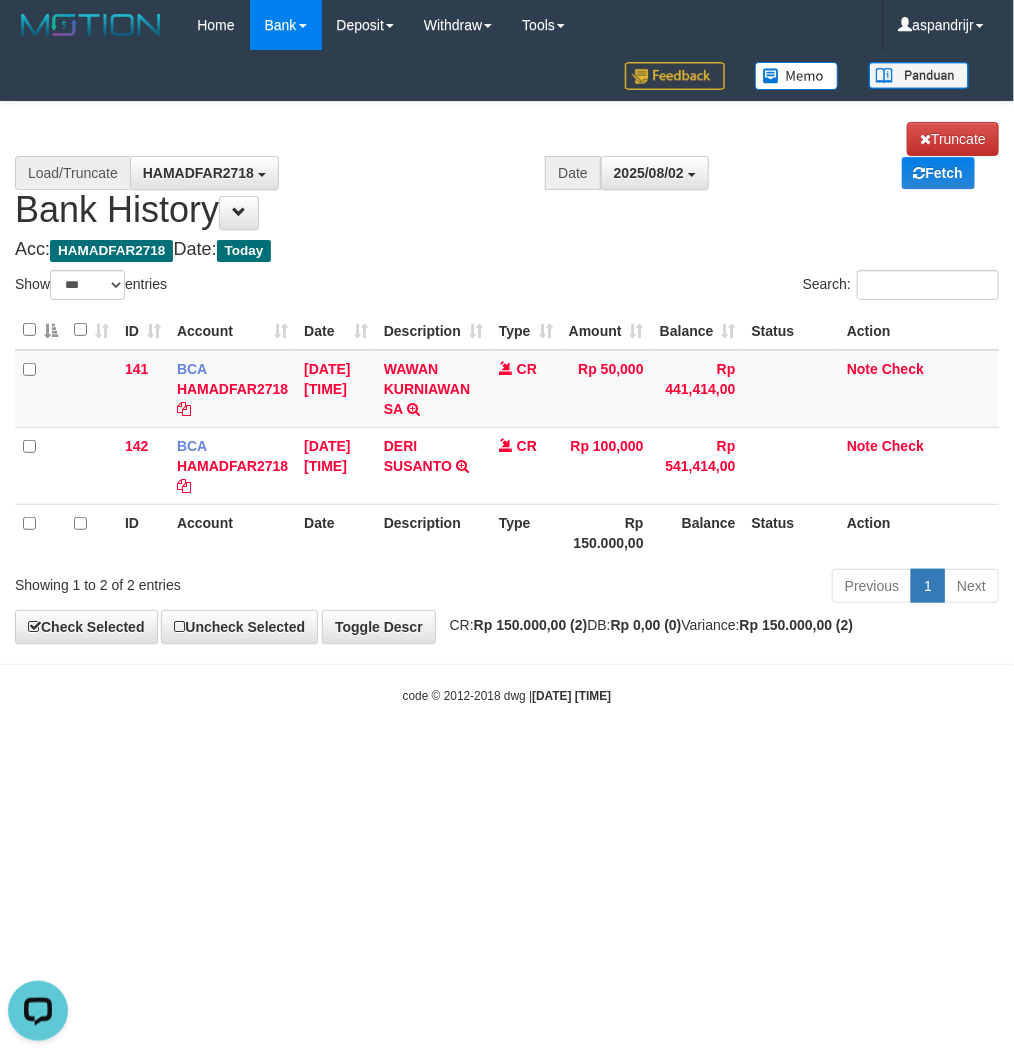 scroll, scrollTop: 0, scrollLeft: 0, axis: both 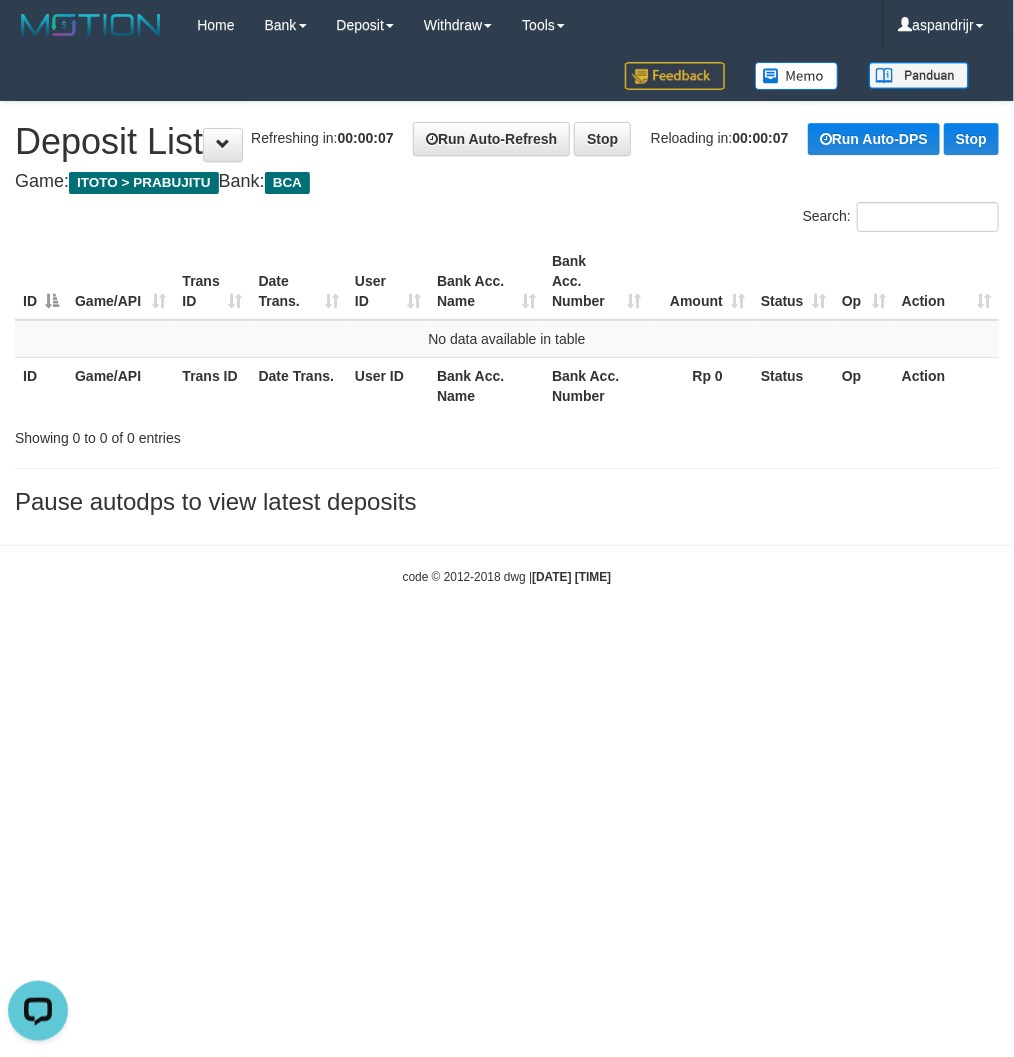 click on "Toggle navigation
Home
Bank
Account List
Load
By Website
Group
[ITOTO]													PRABUJITU
By Load Group (DPS)
Group asp-1
Mutasi Bank
Search
Sync
Note Mutasi
Deposit
DPS List" at bounding box center (507, 318) 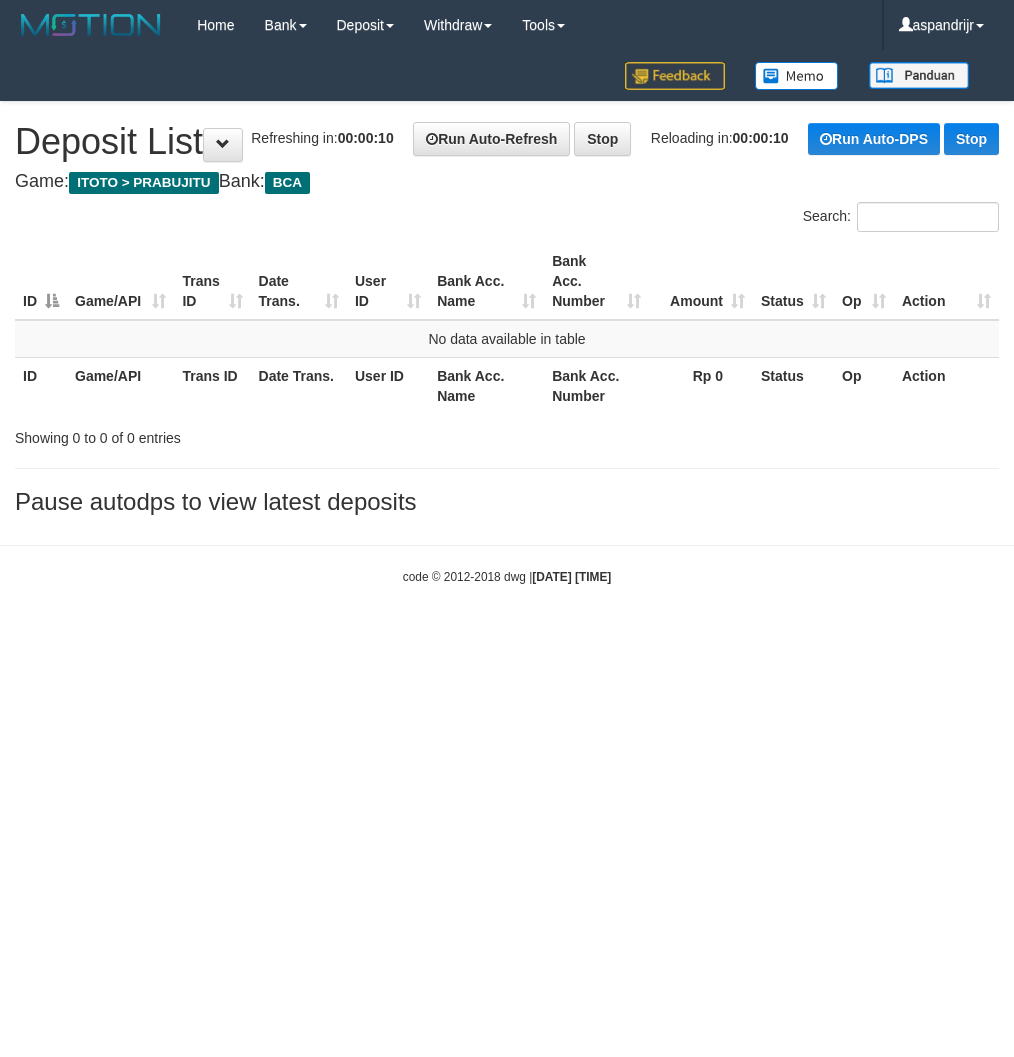 scroll, scrollTop: 0, scrollLeft: 0, axis: both 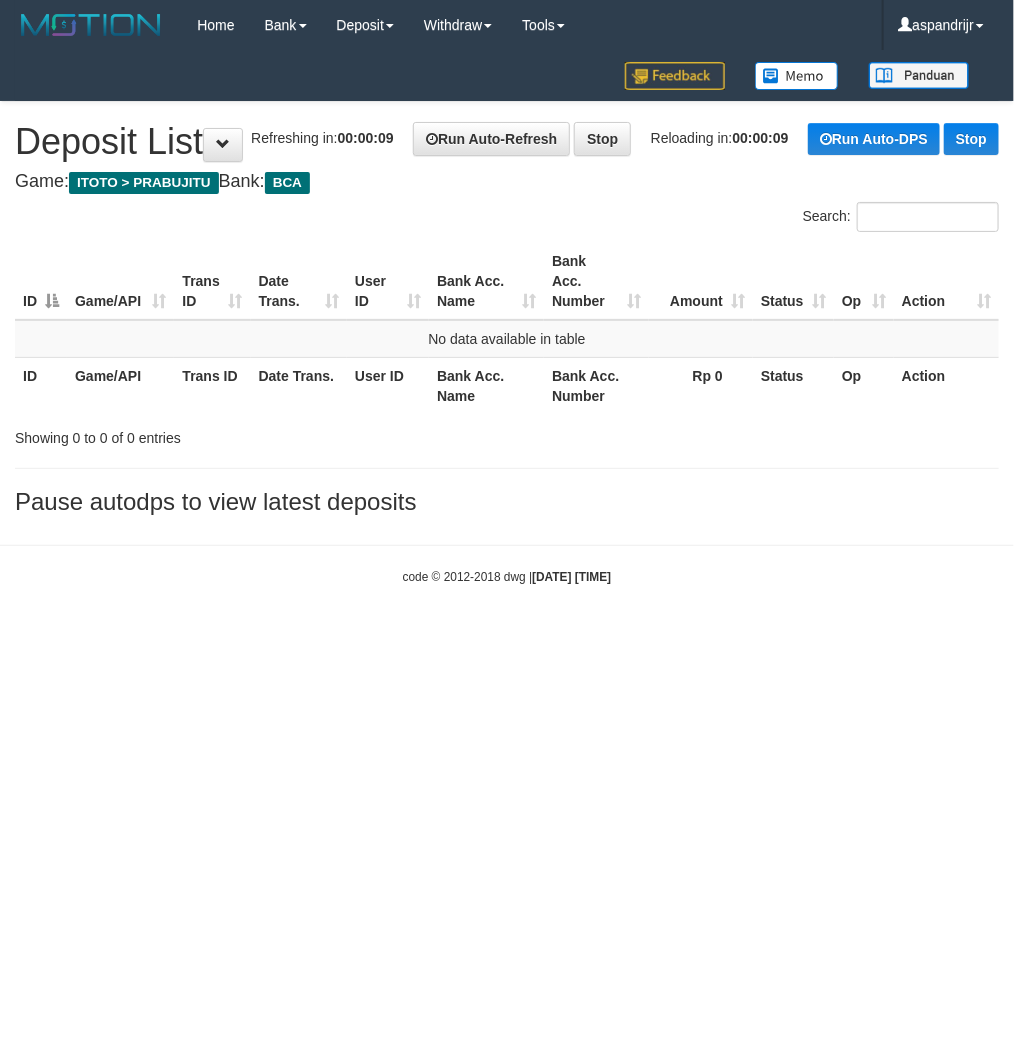 click on "Toggle navigation
Home
Bank
Account List
Load
By Website
Group
[ITOTO]													PRABUJITU
By Load Group (DPS)
Group asp-1
Mutasi Bank
Search
Sync
Note Mutasi
Deposit
DPS List" at bounding box center [507, 318] 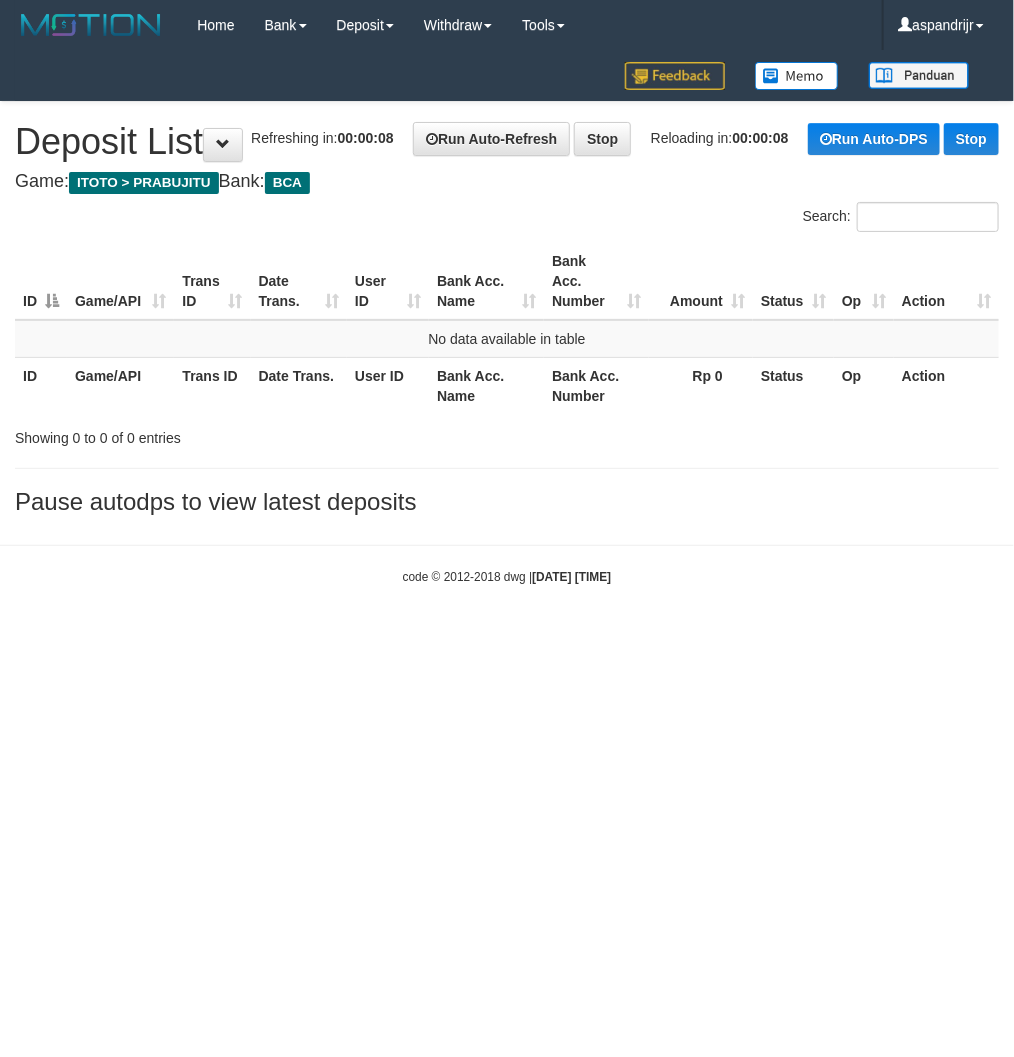 click on "Toggle navigation
Home
Bank
Account List
Load
By Website
Group
[ITOTO]													PRABUJITU
By Load Group (DPS)
Group asp-1
Mutasi Bank
Search
Sync
Note Mutasi
Deposit
DPS Fetch -" at bounding box center (507, 318) 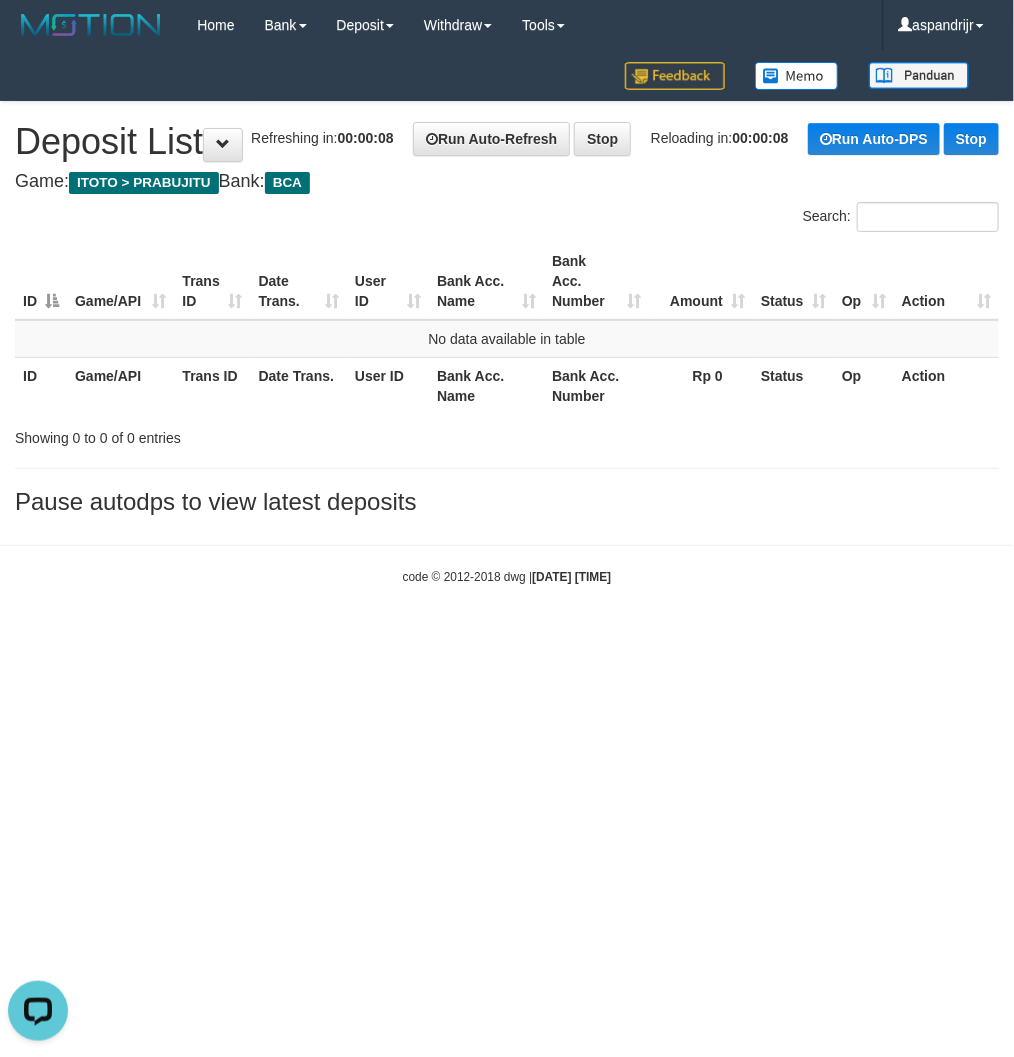 scroll, scrollTop: 0, scrollLeft: 0, axis: both 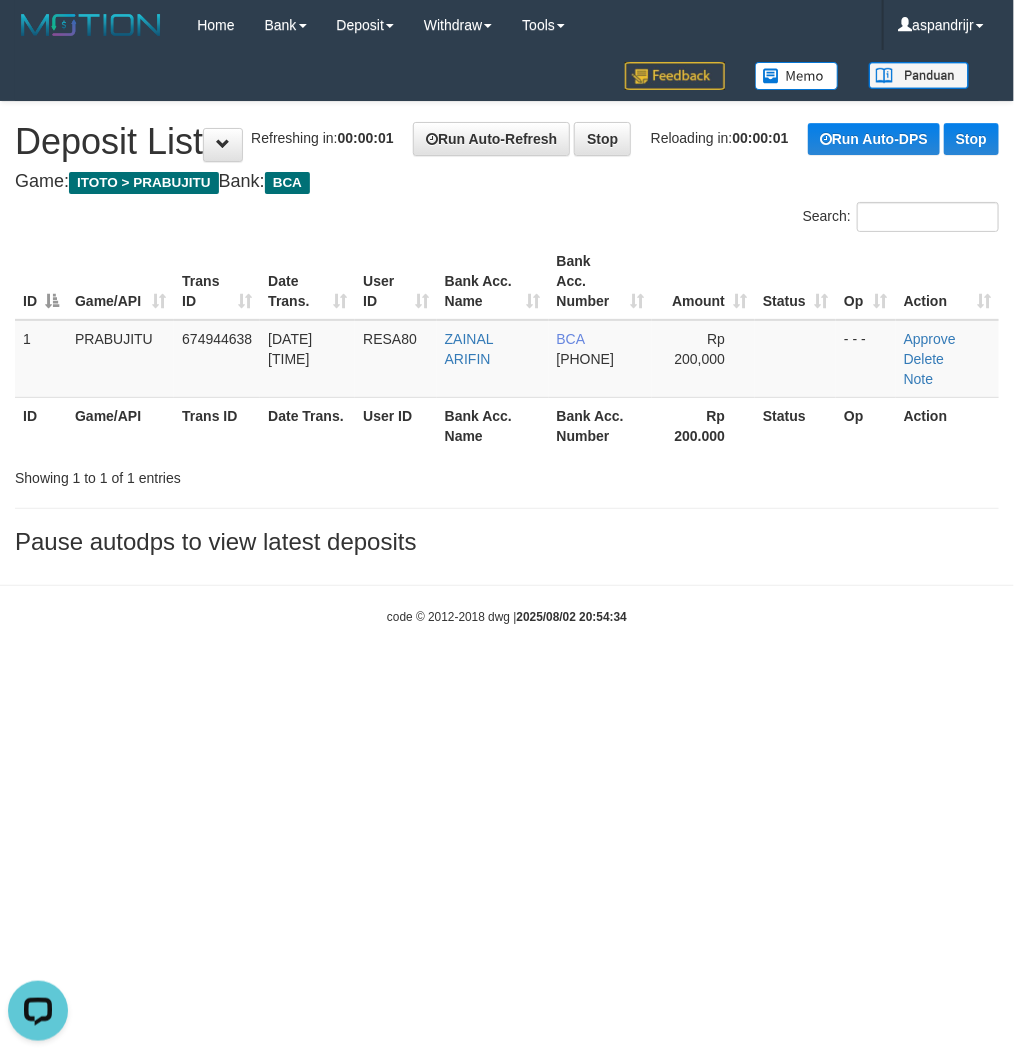 click on "Toggle navigation
Home
Bank
Account List
Load
By Website
Group
[ITOTO]													PRABUJITU
By Load Group (DPS)
Group asp-1
Mutasi Bank
Search
Sync
Note Mutasi
Deposit
DPS List" at bounding box center [507, 338] 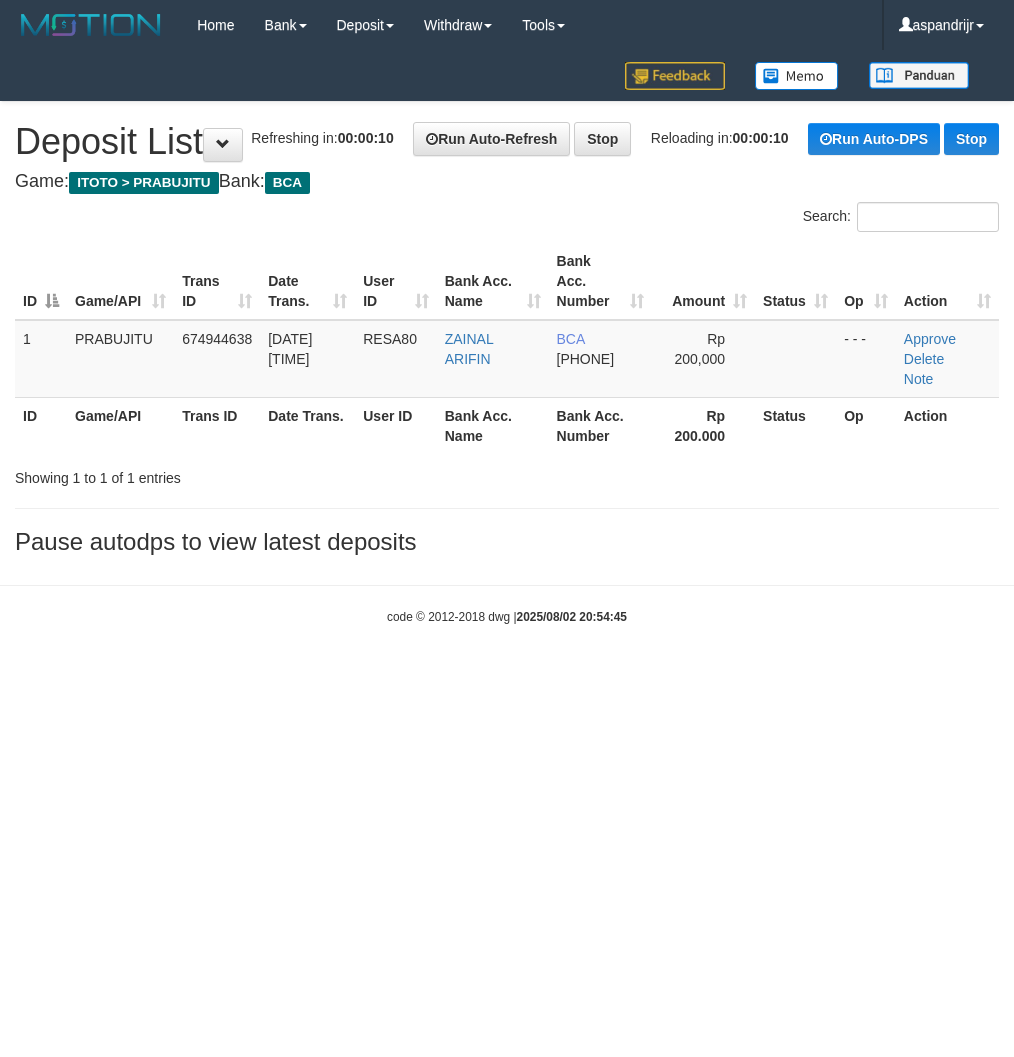 scroll, scrollTop: 0, scrollLeft: 0, axis: both 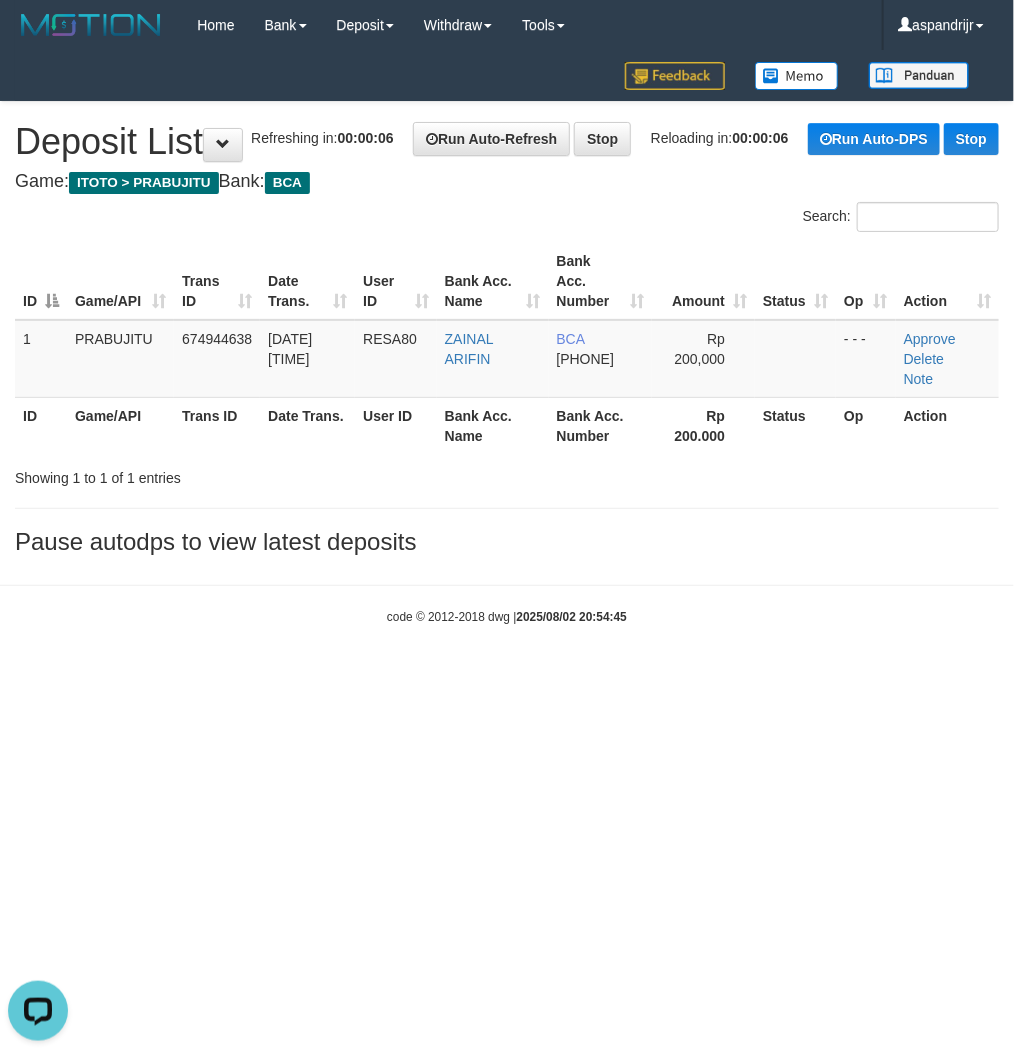 drag, startPoint x: 476, startPoint y: 758, endPoint x: 536, endPoint y: 743, distance: 61.846584 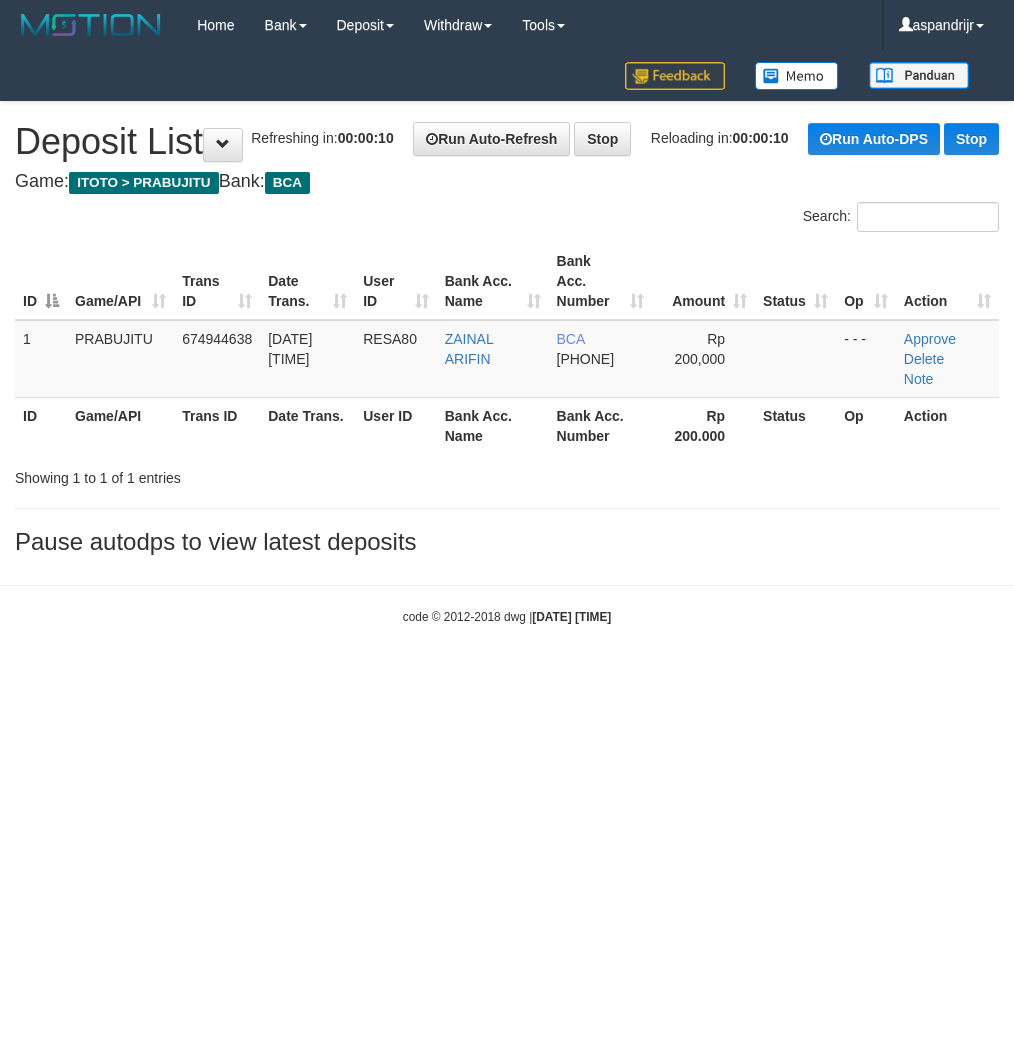 scroll, scrollTop: 0, scrollLeft: 0, axis: both 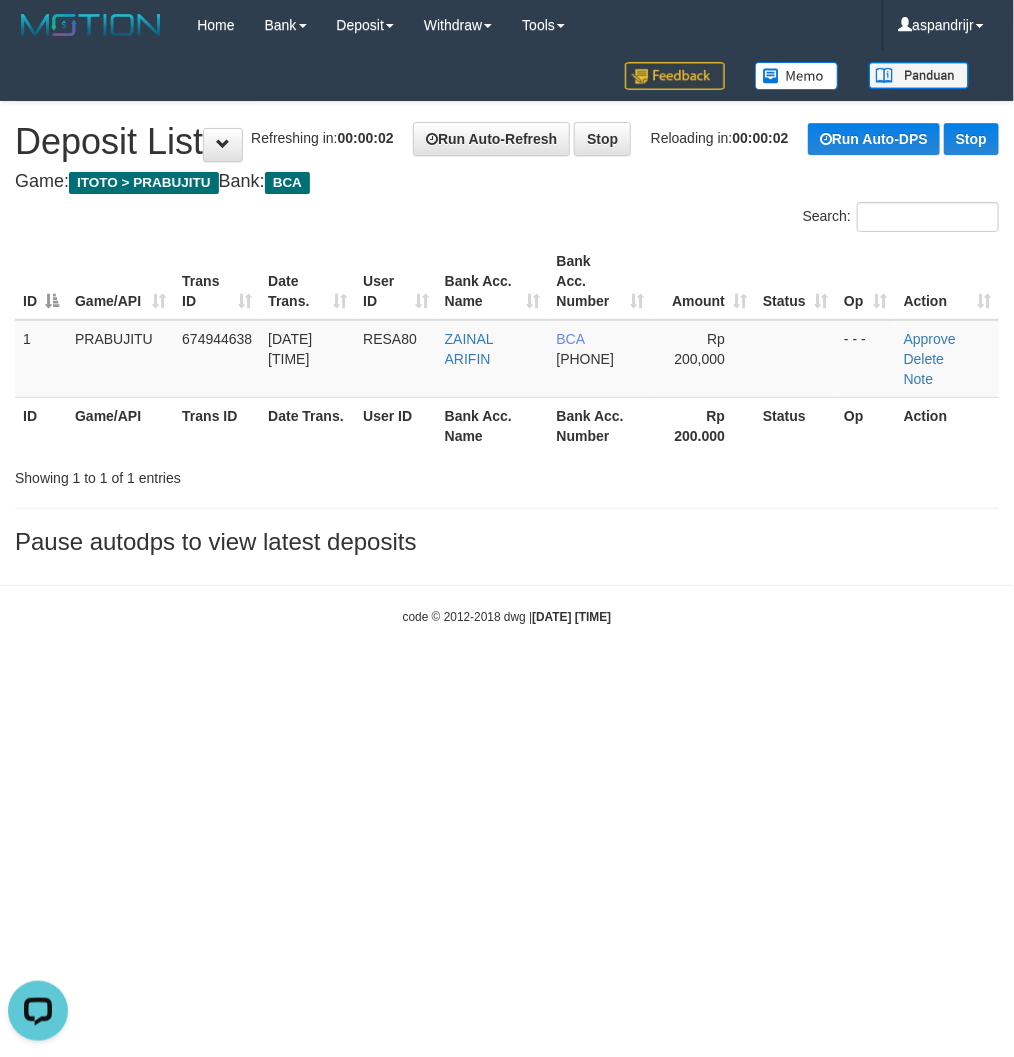 click on "Pause autodps to view latest deposits" at bounding box center [507, 542] 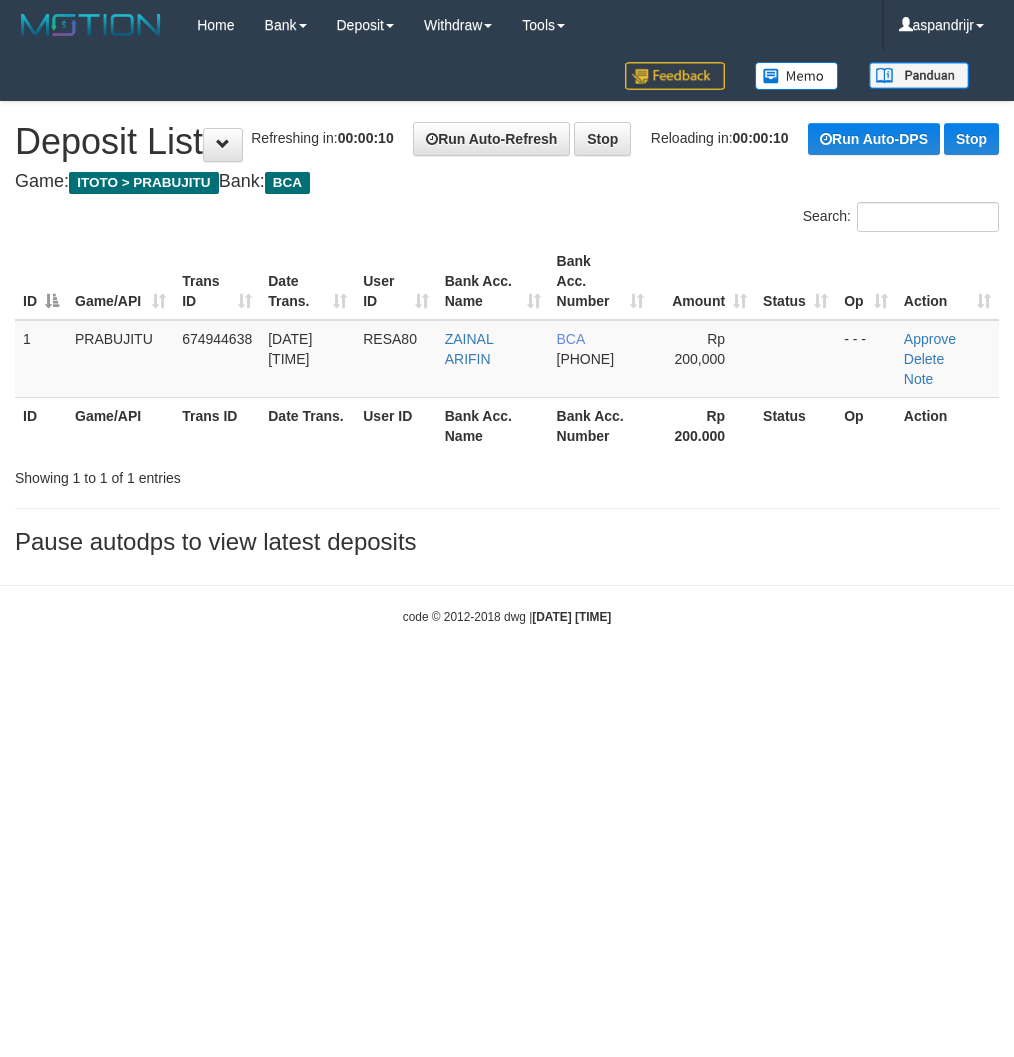 scroll, scrollTop: 0, scrollLeft: 0, axis: both 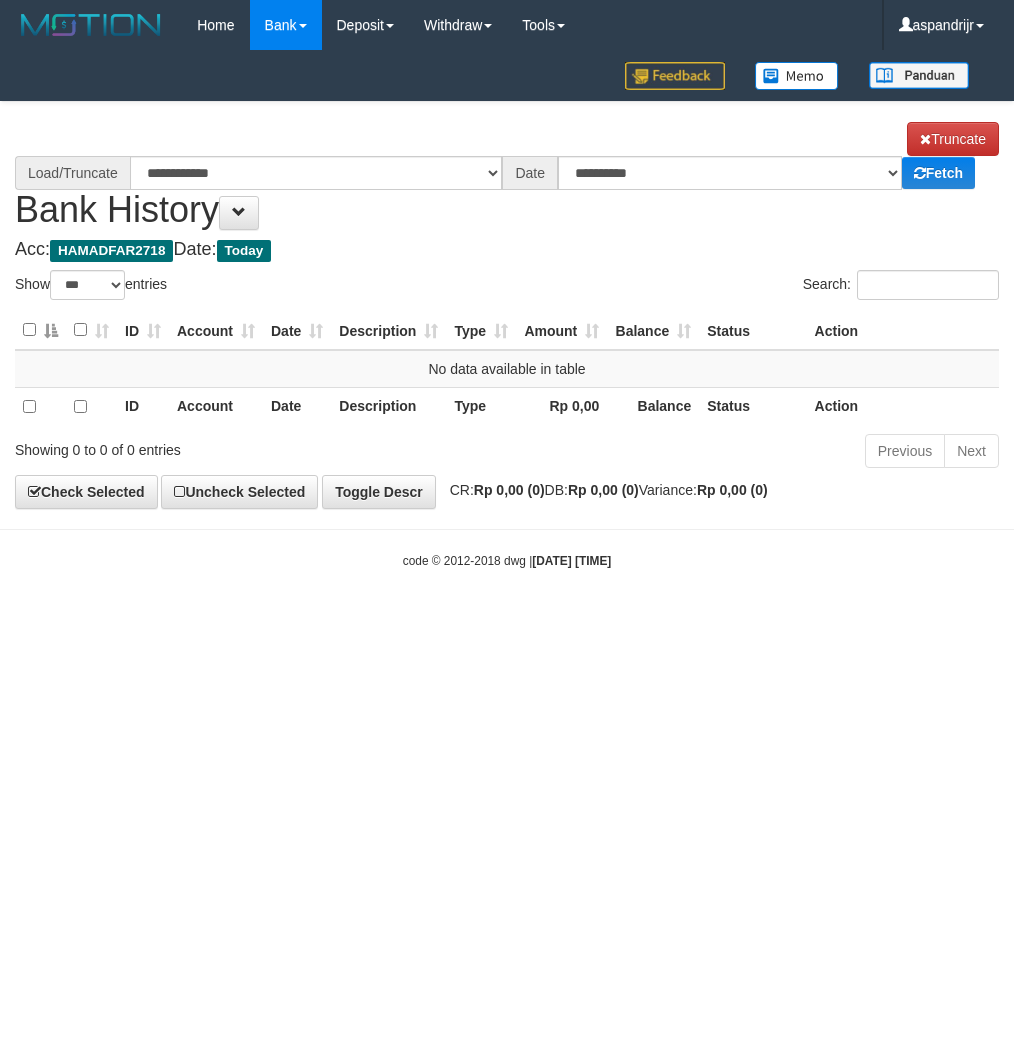 select on "***" 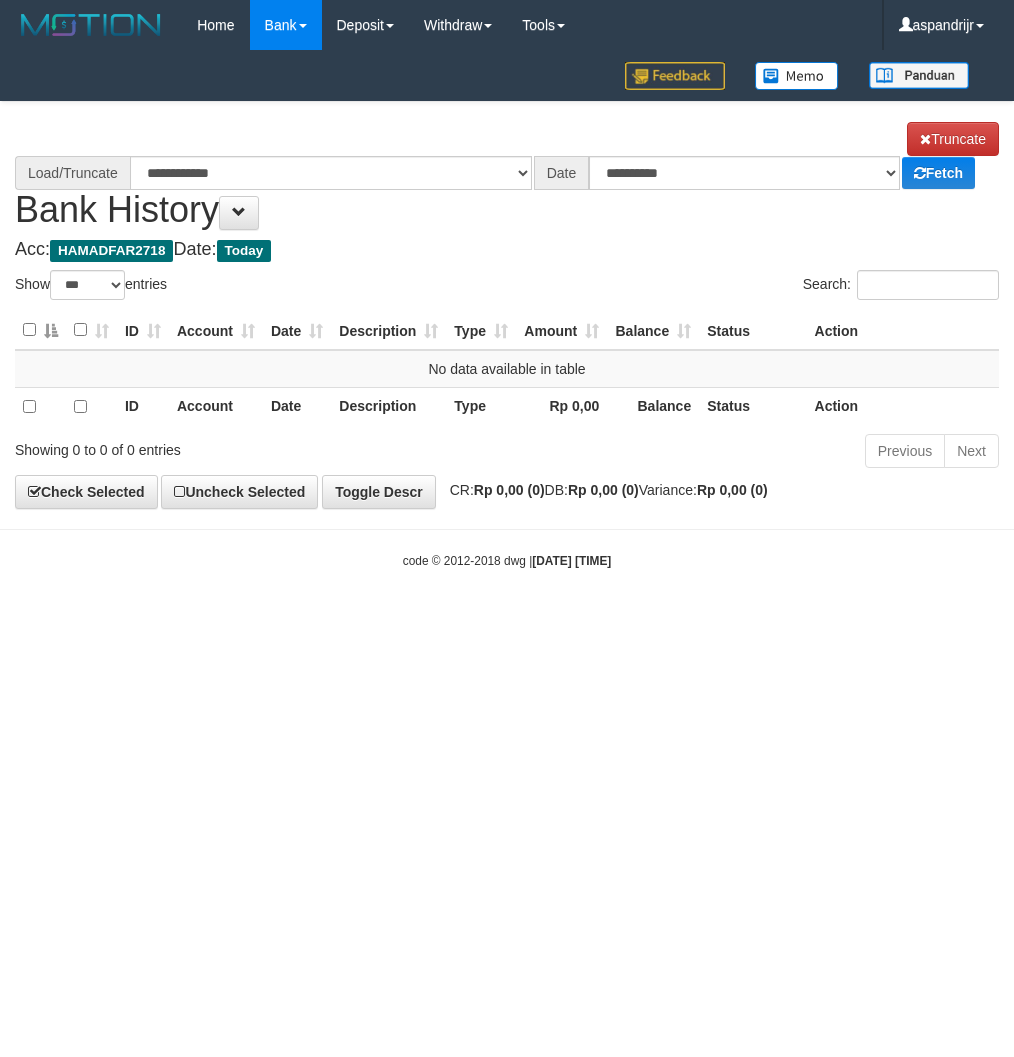 scroll, scrollTop: 0, scrollLeft: 0, axis: both 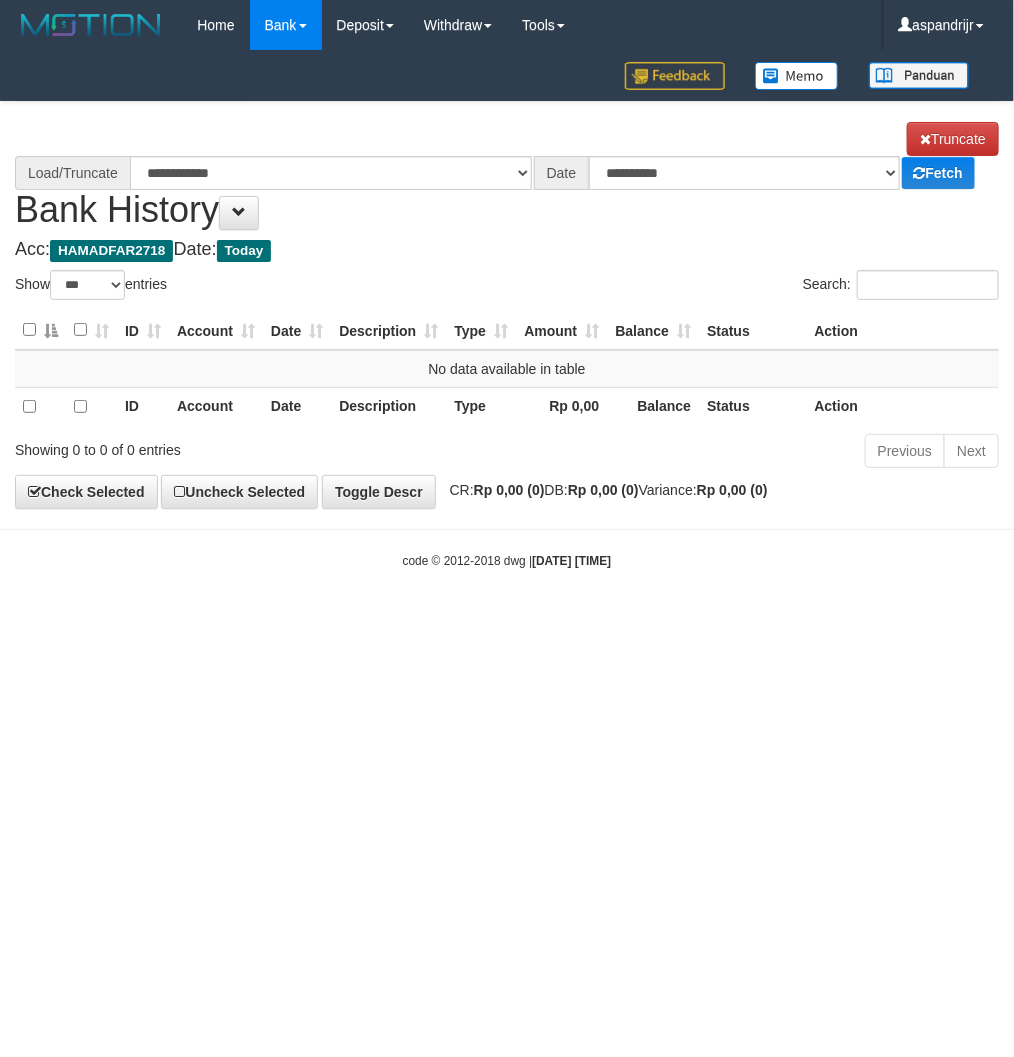 click on "Toggle navigation
Home
Bank
Account List
Load
By Website
Group
[ITOTO]													PRABUJITU
By Load Group (DPS)
Group asp-1
Mutasi Bank
Search
Sync
Note Mutasi
Deposit
DPS List" at bounding box center (507, 310) 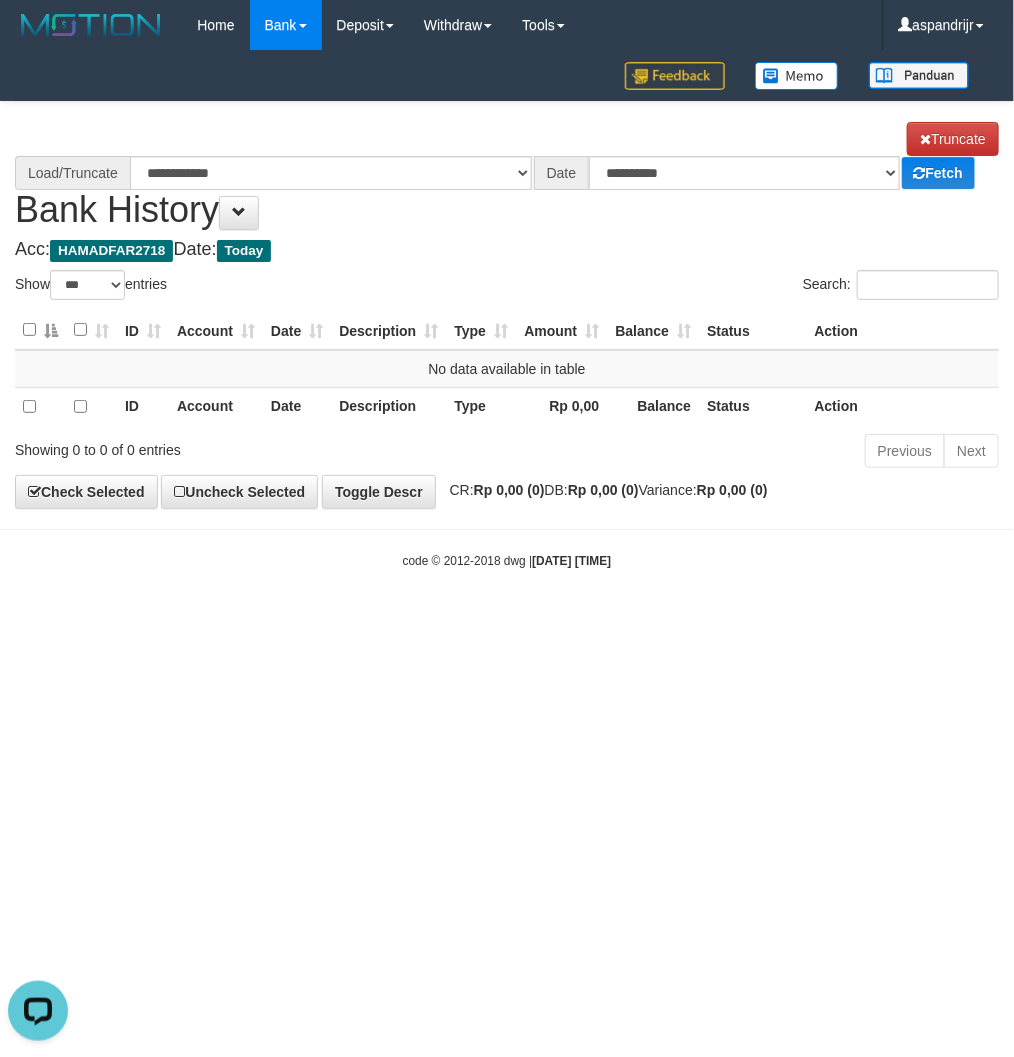 scroll, scrollTop: 0, scrollLeft: 0, axis: both 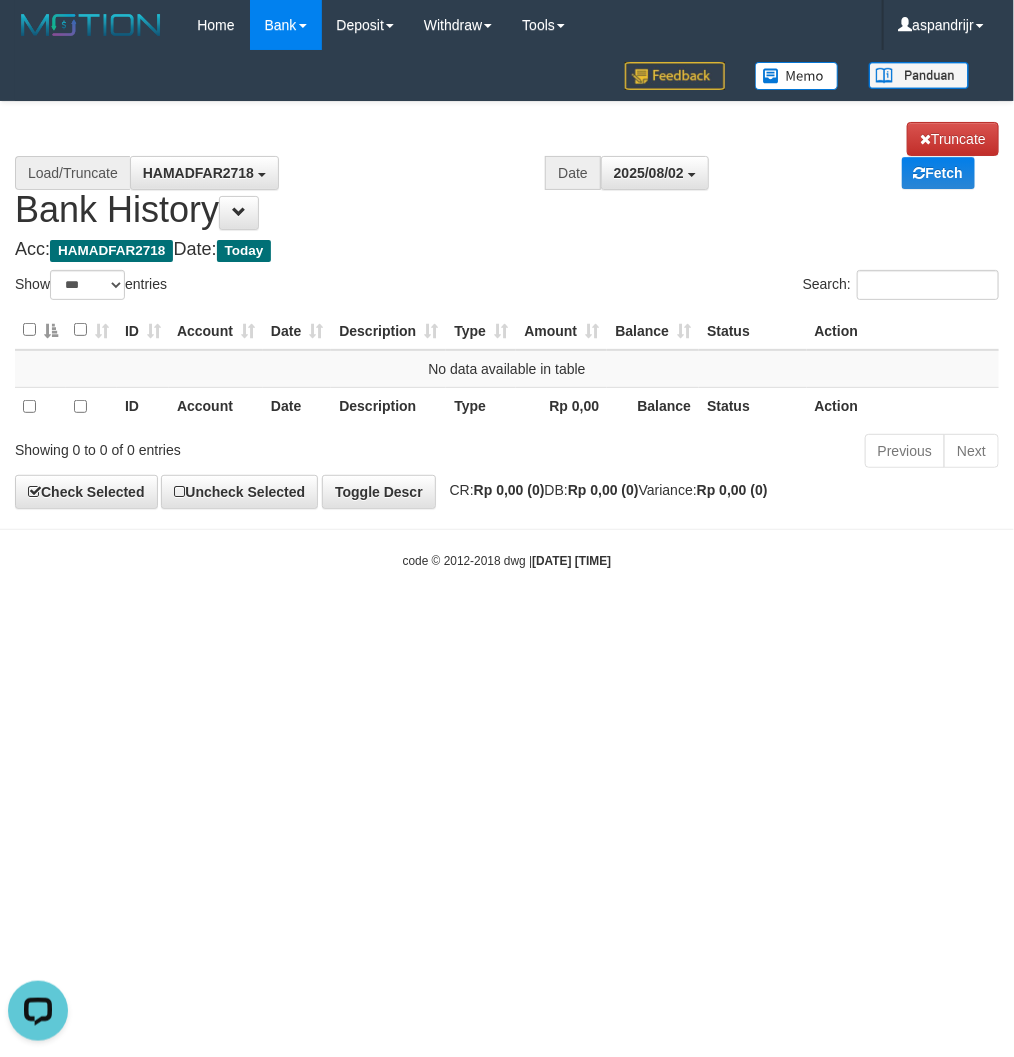 click on "Toggle navigation
Home
Bank
Account List
Load
By Website
Group
[ITOTO]													PRABUJITU
By Load Group (DPS)
Group asp-1
Mutasi Bank
Search
Sync
Note Mutasi
Deposit
DPS List" at bounding box center [507, 310] 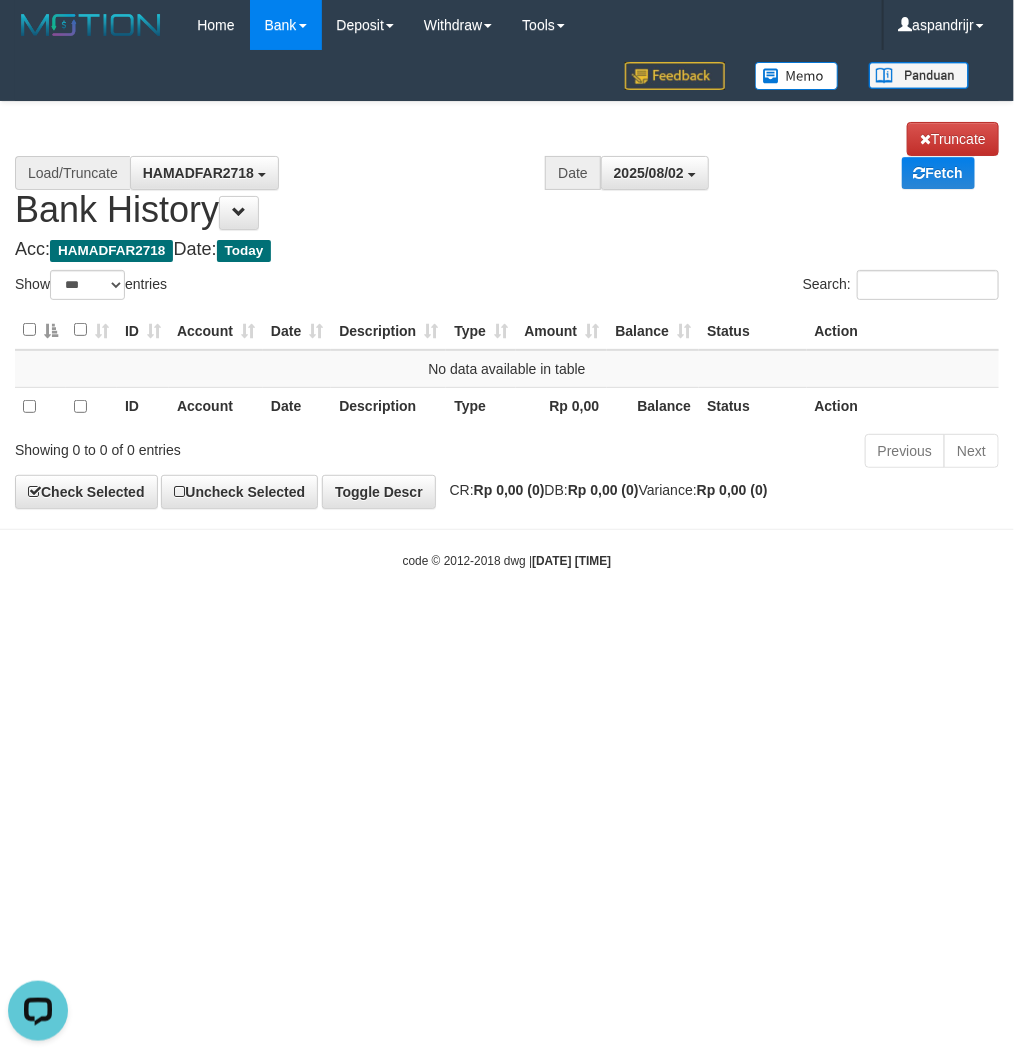 click on "Toggle navigation
Home
Bank
Account List
Load
By Website
Group
[ITOTO]													PRABUJITU
By Load Group (DPS)
Group asp-1
Mutasi Bank
Search
Sync
Note Mutasi
Deposit
DPS List" at bounding box center [507, 310] 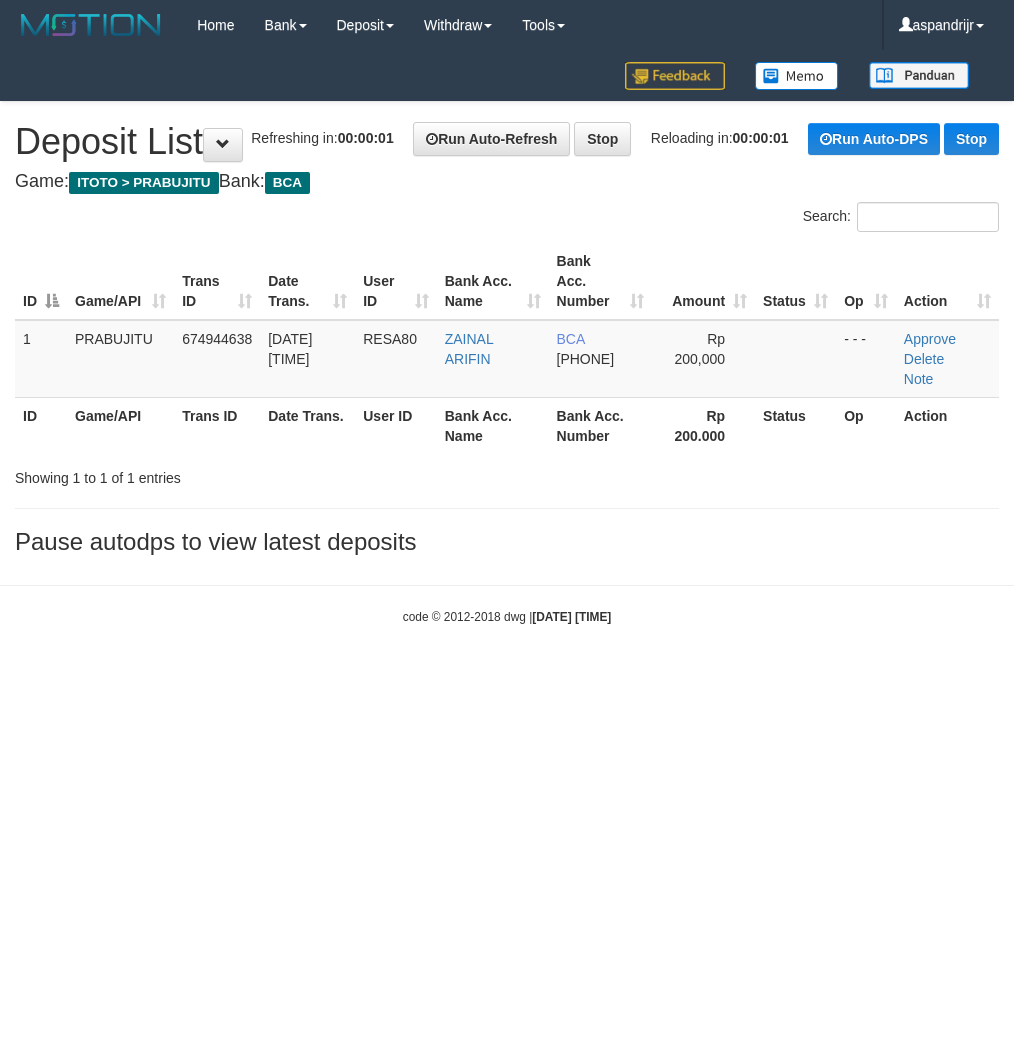 scroll, scrollTop: 0, scrollLeft: 0, axis: both 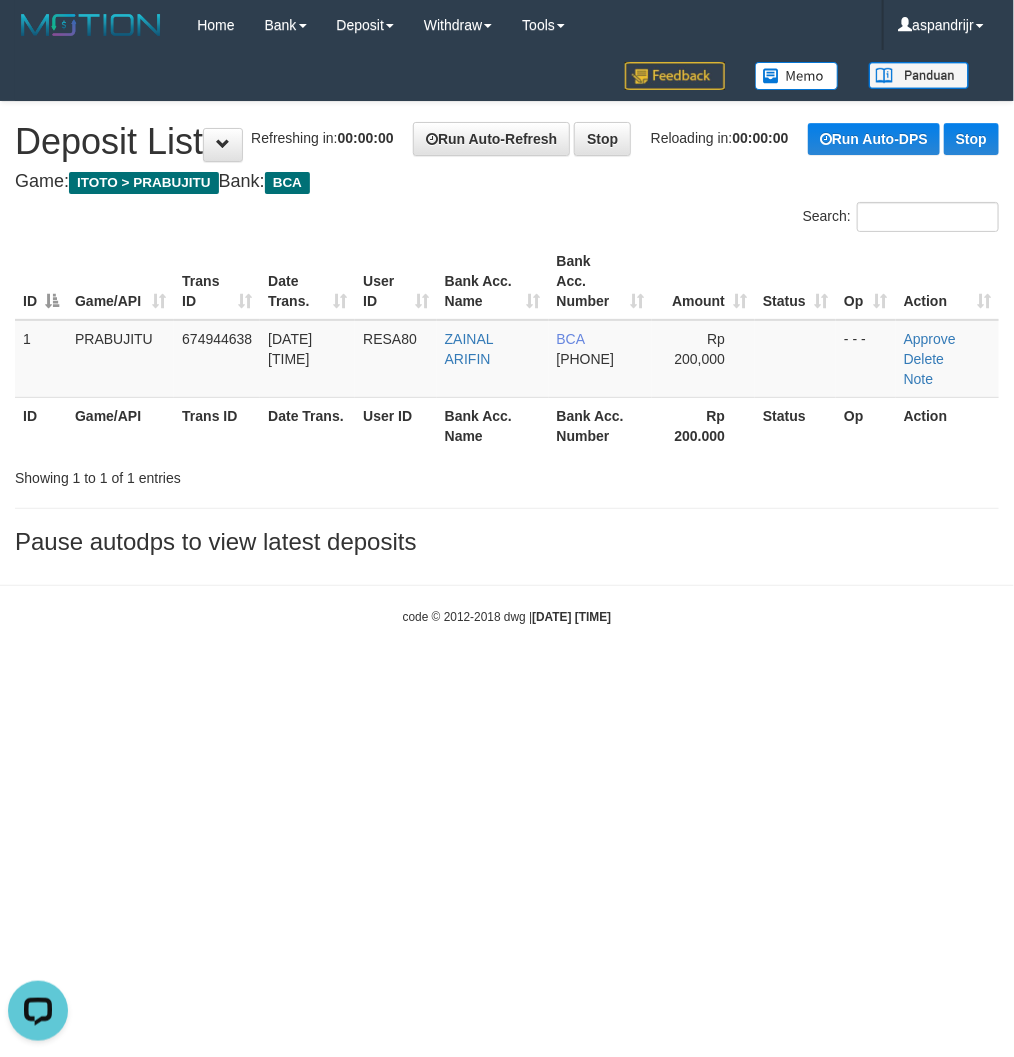 click on "Toggle navigation
Home
Bank
Account List
Load
By Website
Group
[ITOTO]													PRABUJITU
By Load Group (DPS)
Group asp-1
Mutasi Bank
Search
Sync
Note Mutasi
Deposit
DPS List" at bounding box center [507, 338] 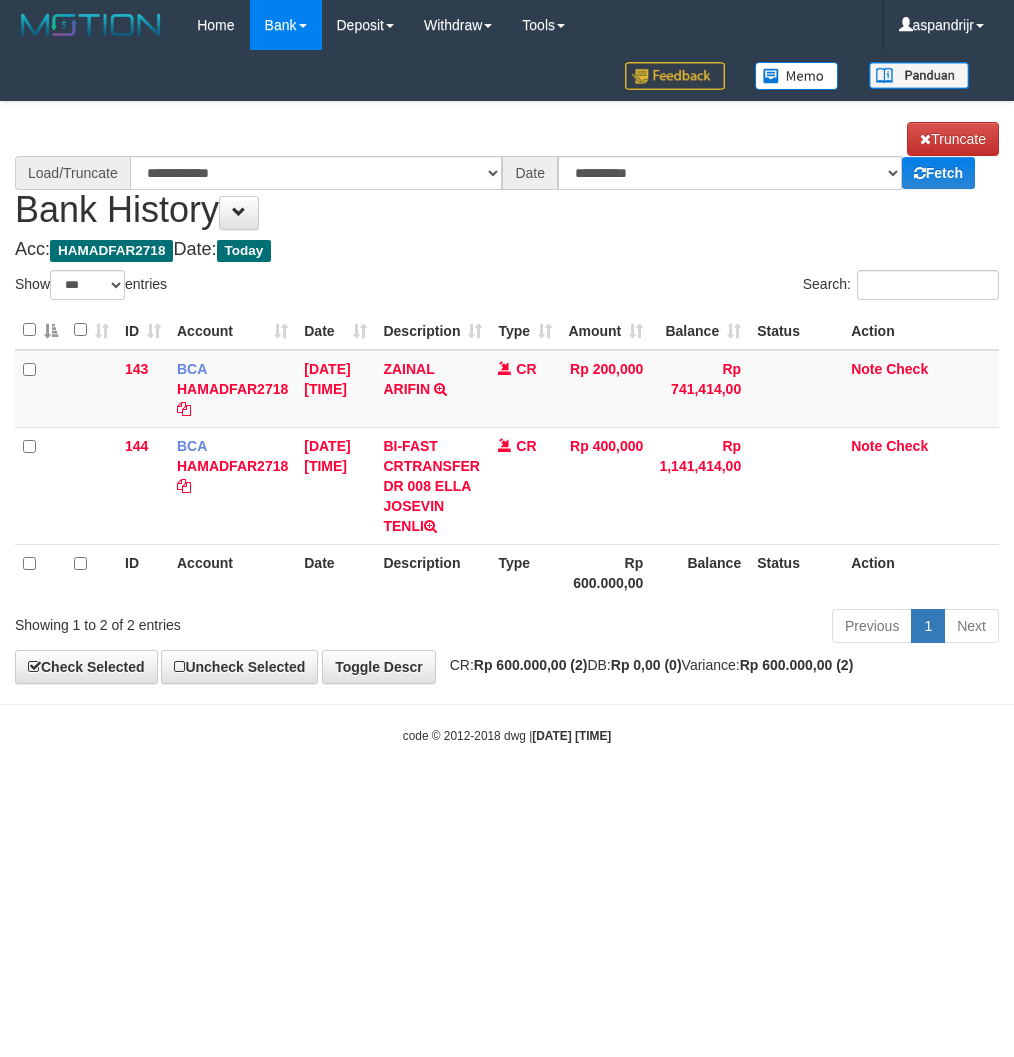 select on "***" 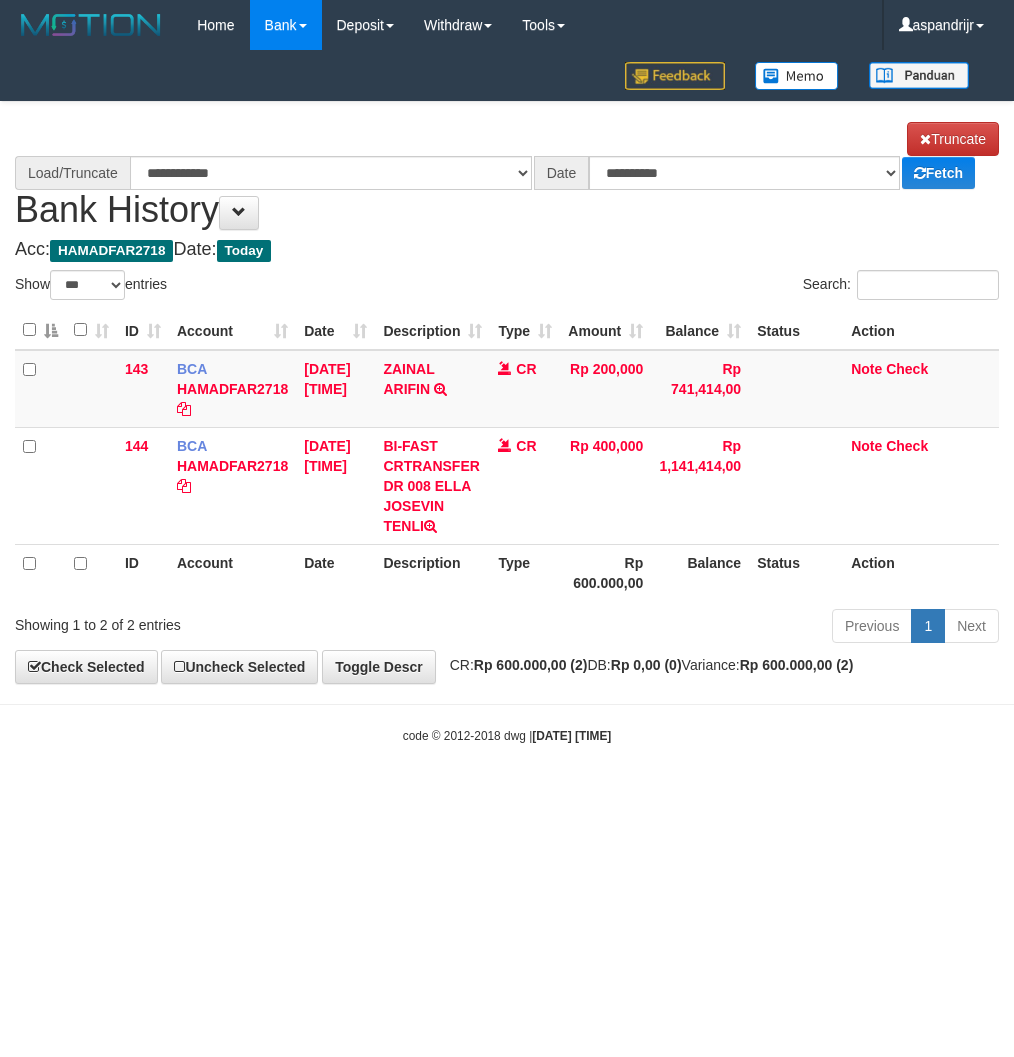 scroll, scrollTop: 0, scrollLeft: 0, axis: both 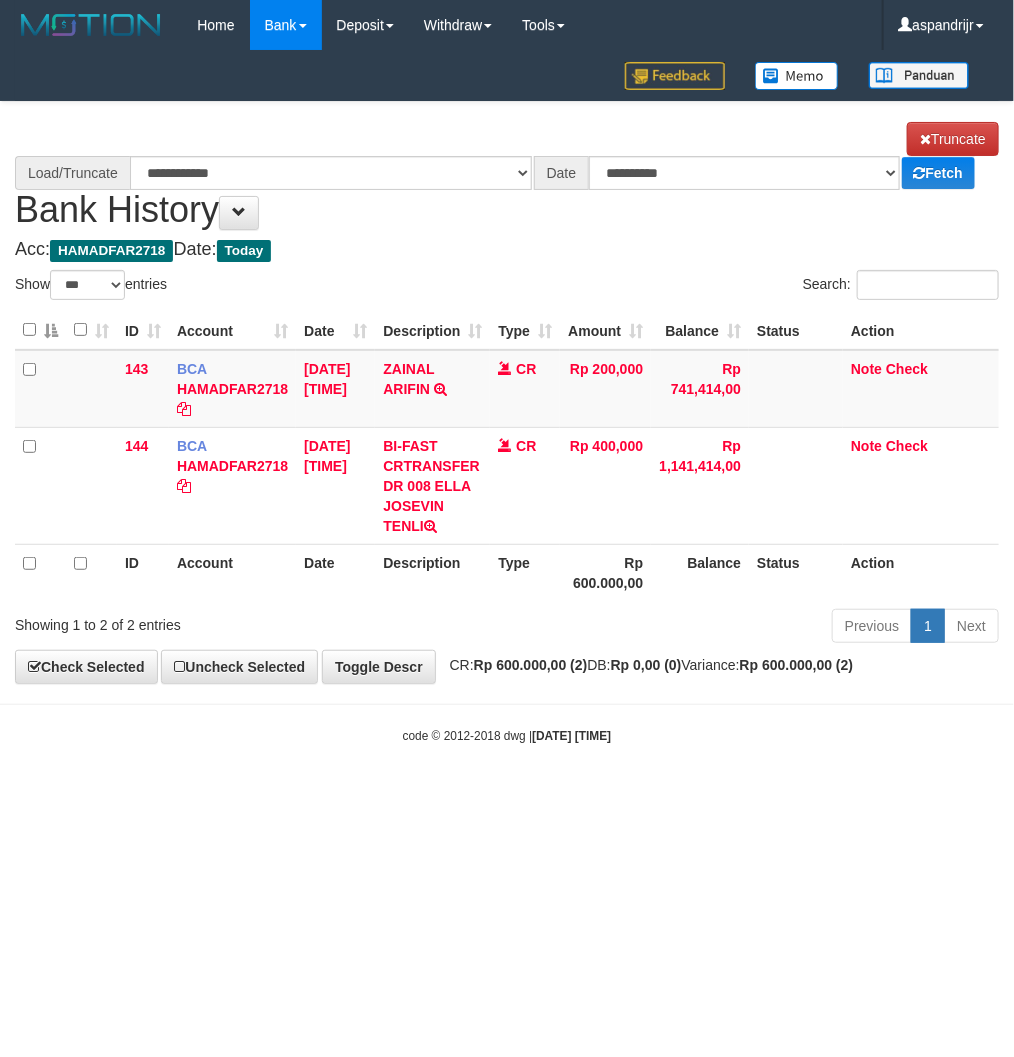 click on "Toggle navigation
Home
Bank
Account List
Load
By Website
Group
[ITOTO]													PRABUJITU
By Load Group (DPS)
Group asp-1
Mutasi Bank
Search
Sync
Note Mutasi
Deposit
DPS List" at bounding box center [507, 397] 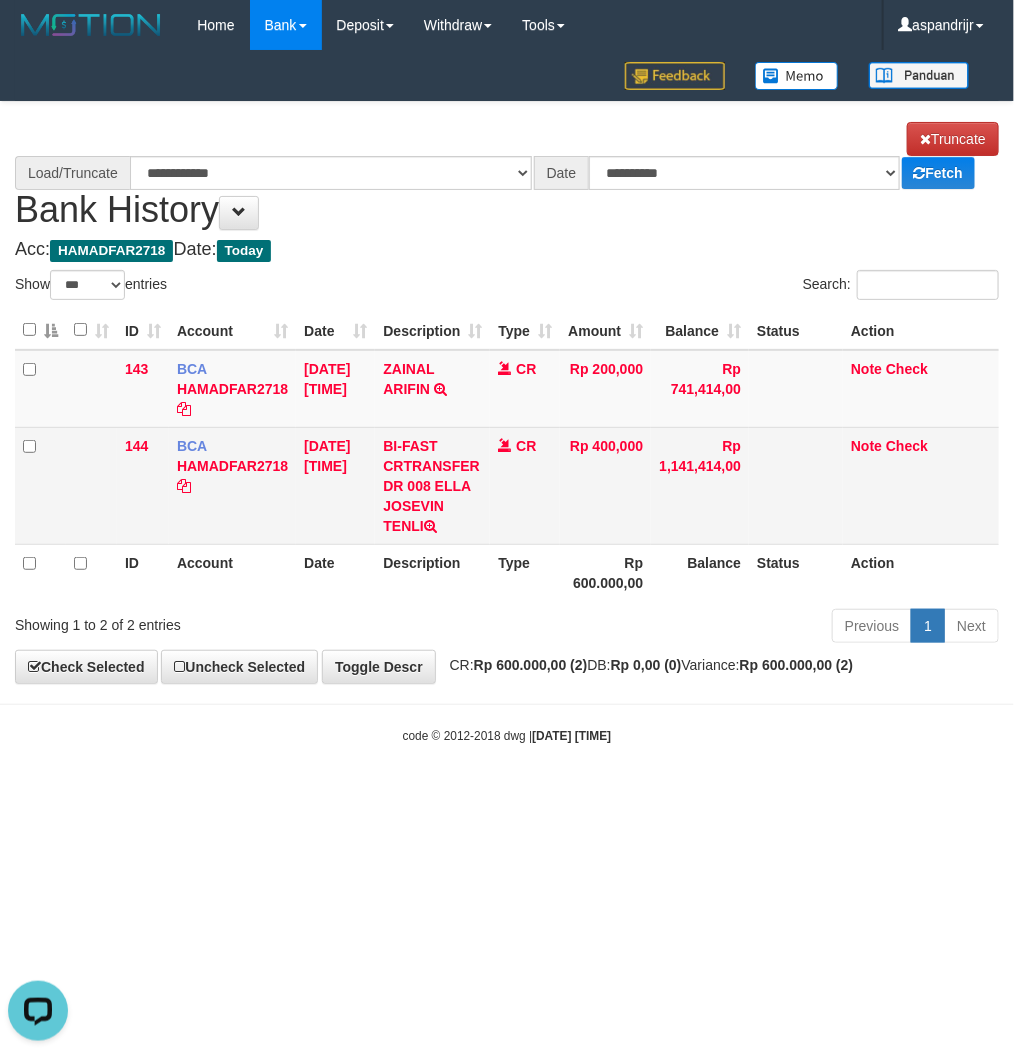 scroll, scrollTop: 0, scrollLeft: 0, axis: both 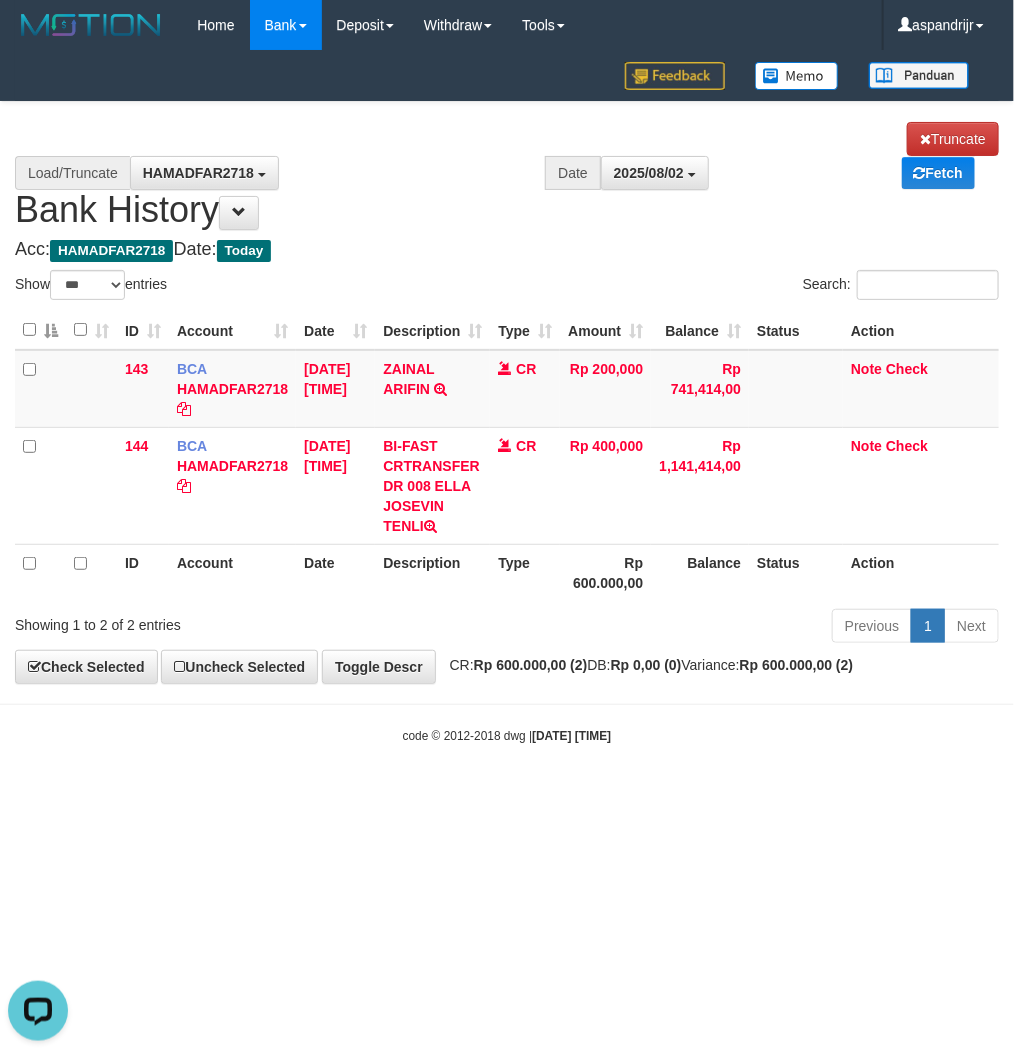 click on "Toggle navigation
Home
Bank
Account List
Load
By Website
Group
[ITOTO]													PRABUJITU
By Load Group (DPS)
Group asp-1
Mutasi Bank
Search
Sync
Note Mutasi
Deposit
DPS Fetch -" at bounding box center (507, 397) 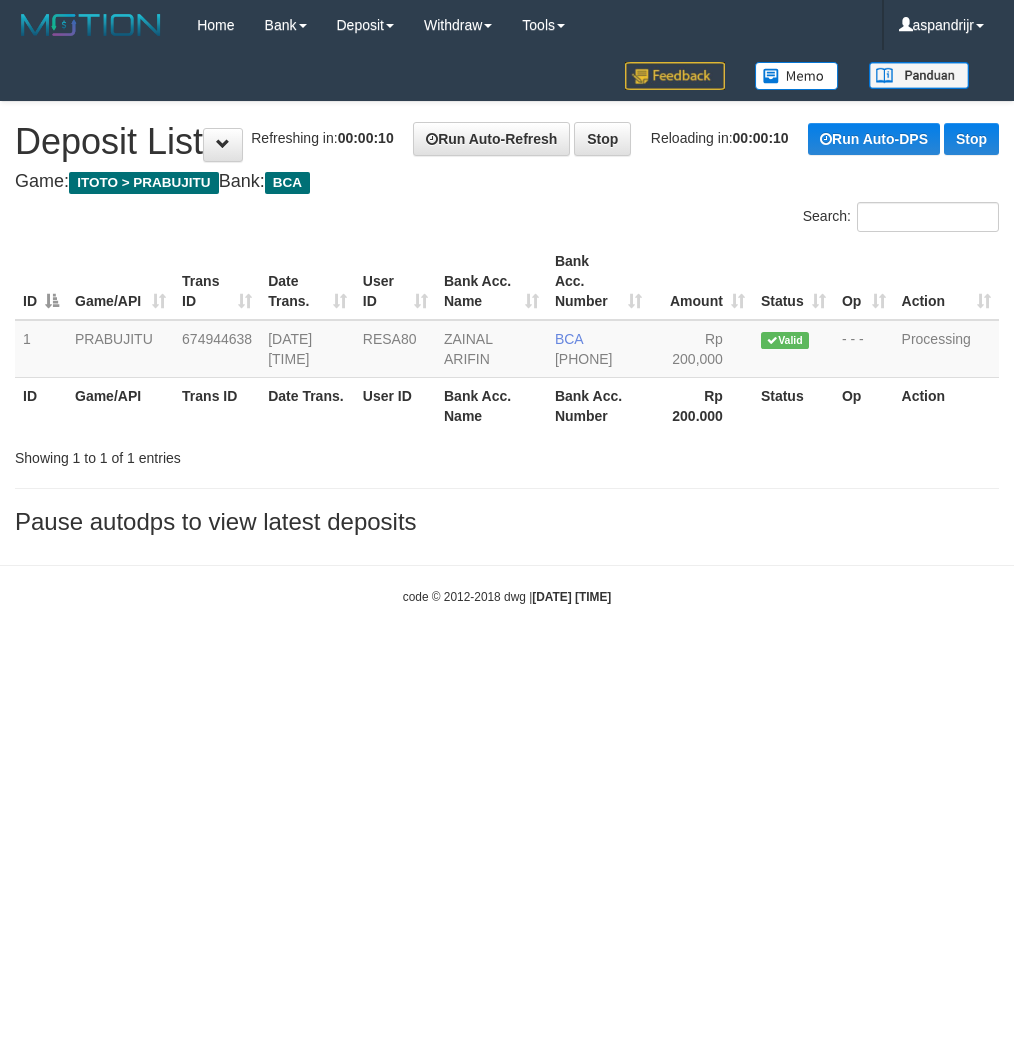 scroll, scrollTop: 0, scrollLeft: 0, axis: both 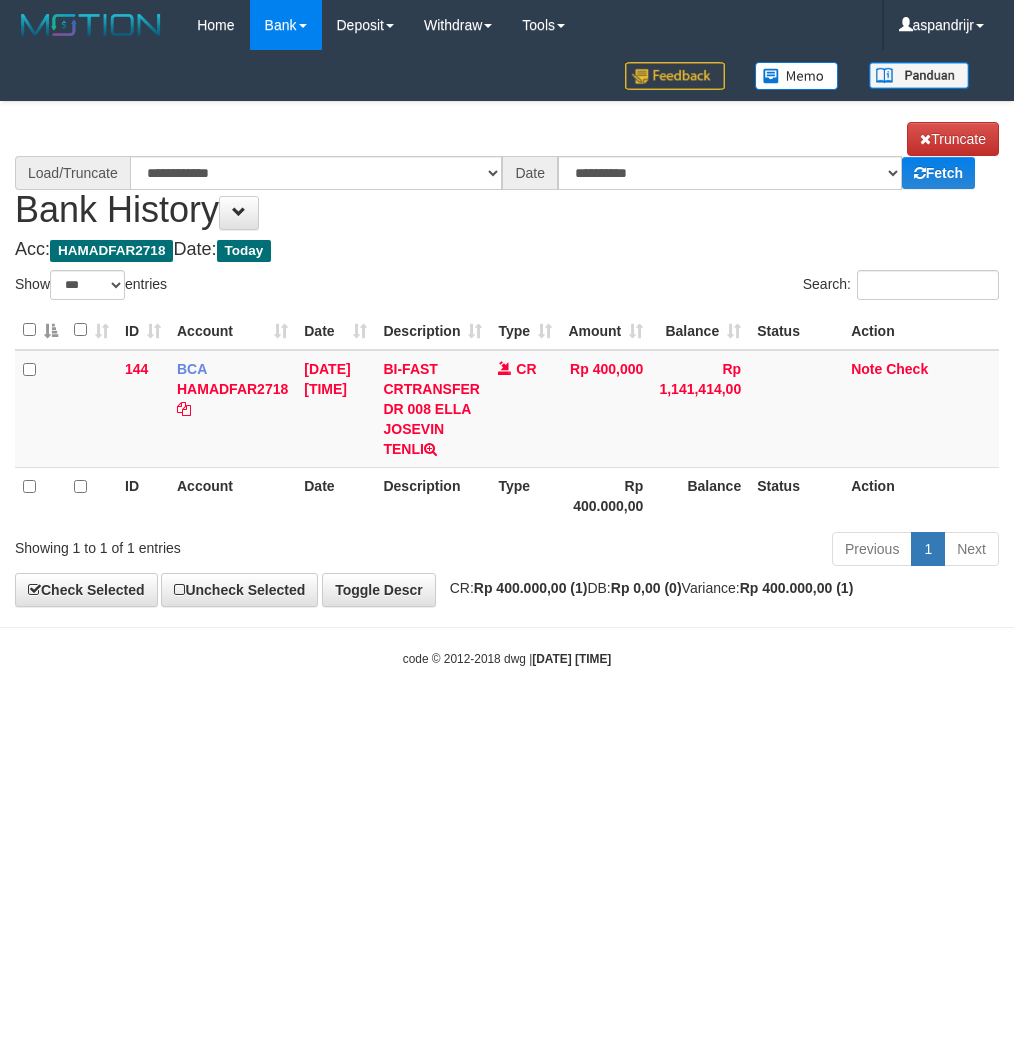 select on "***" 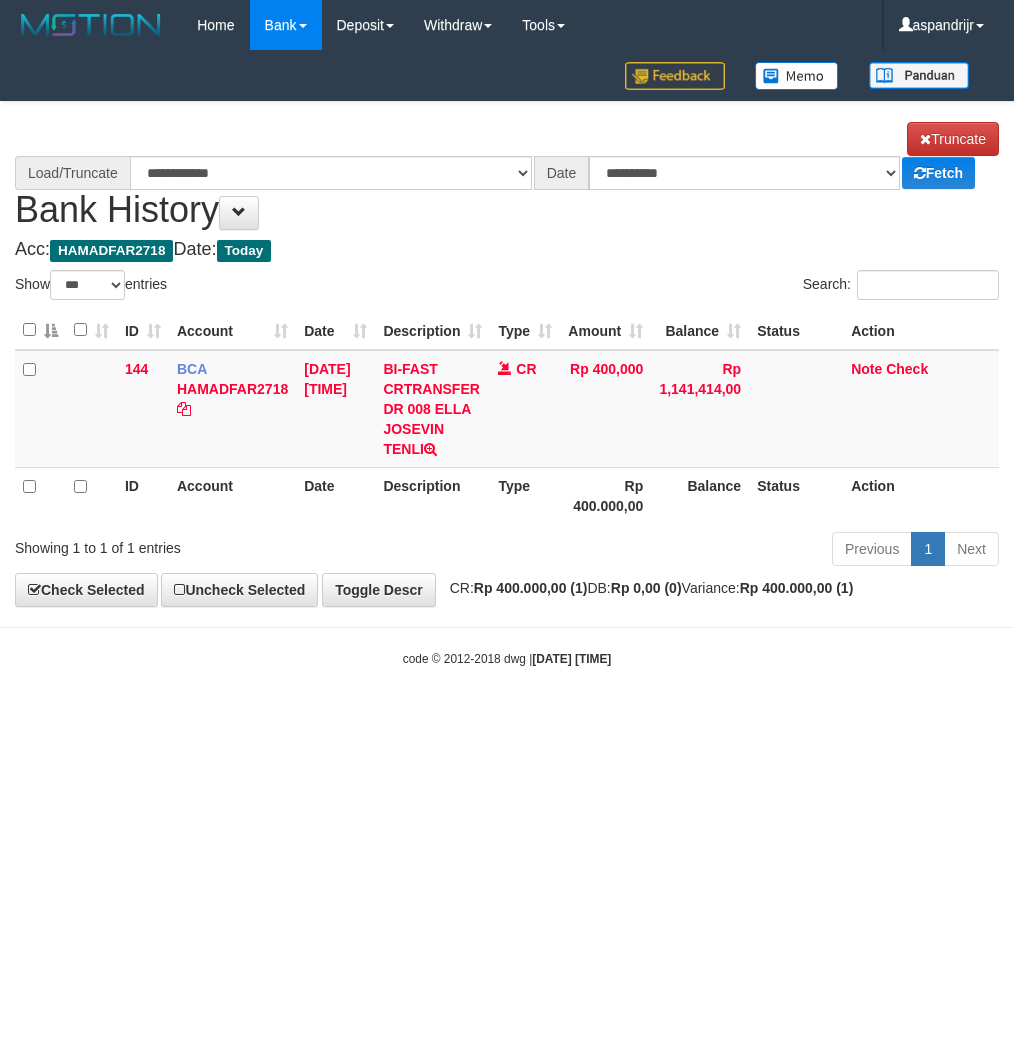scroll, scrollTop: 0, scrollLeft: 0, axis: both 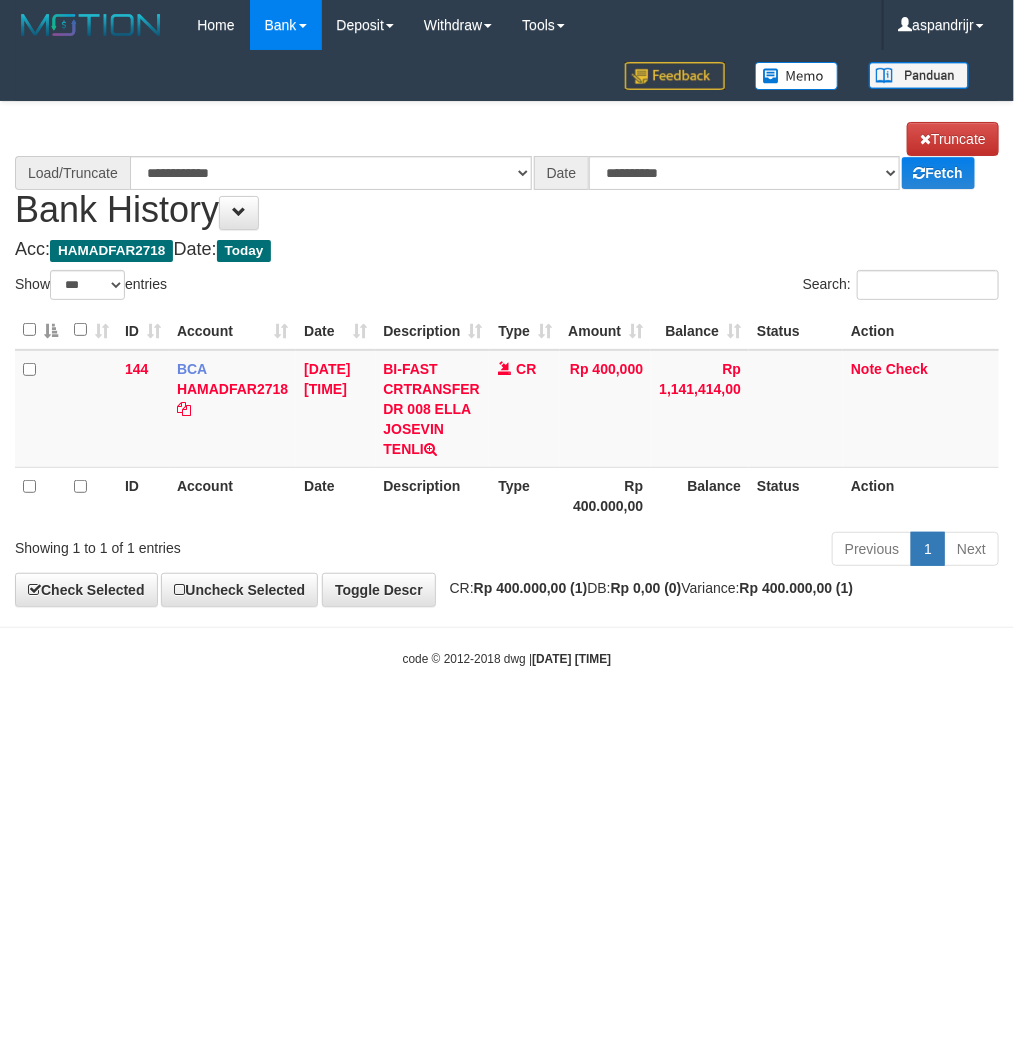 select on "****" 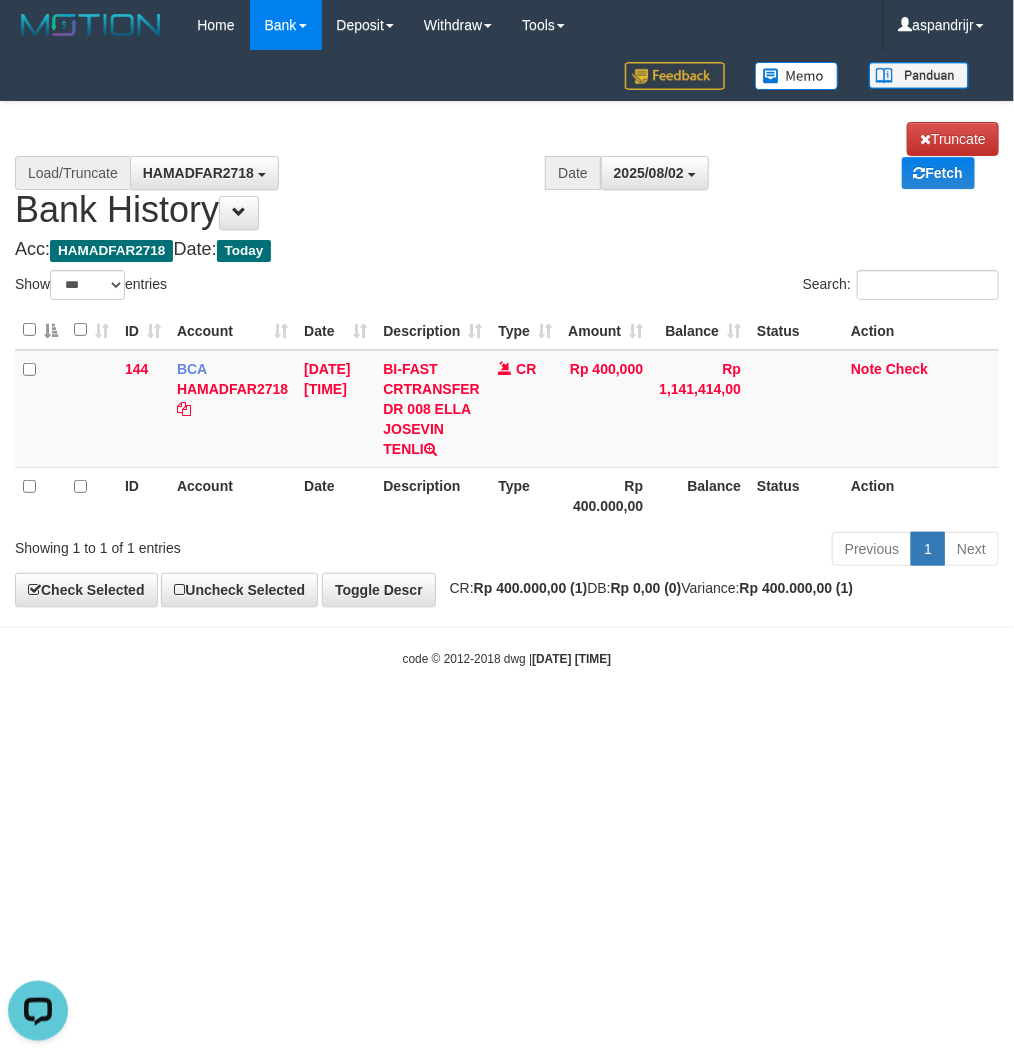 scroll, scrollTop: 0, scrollLeft: 0, axis: both 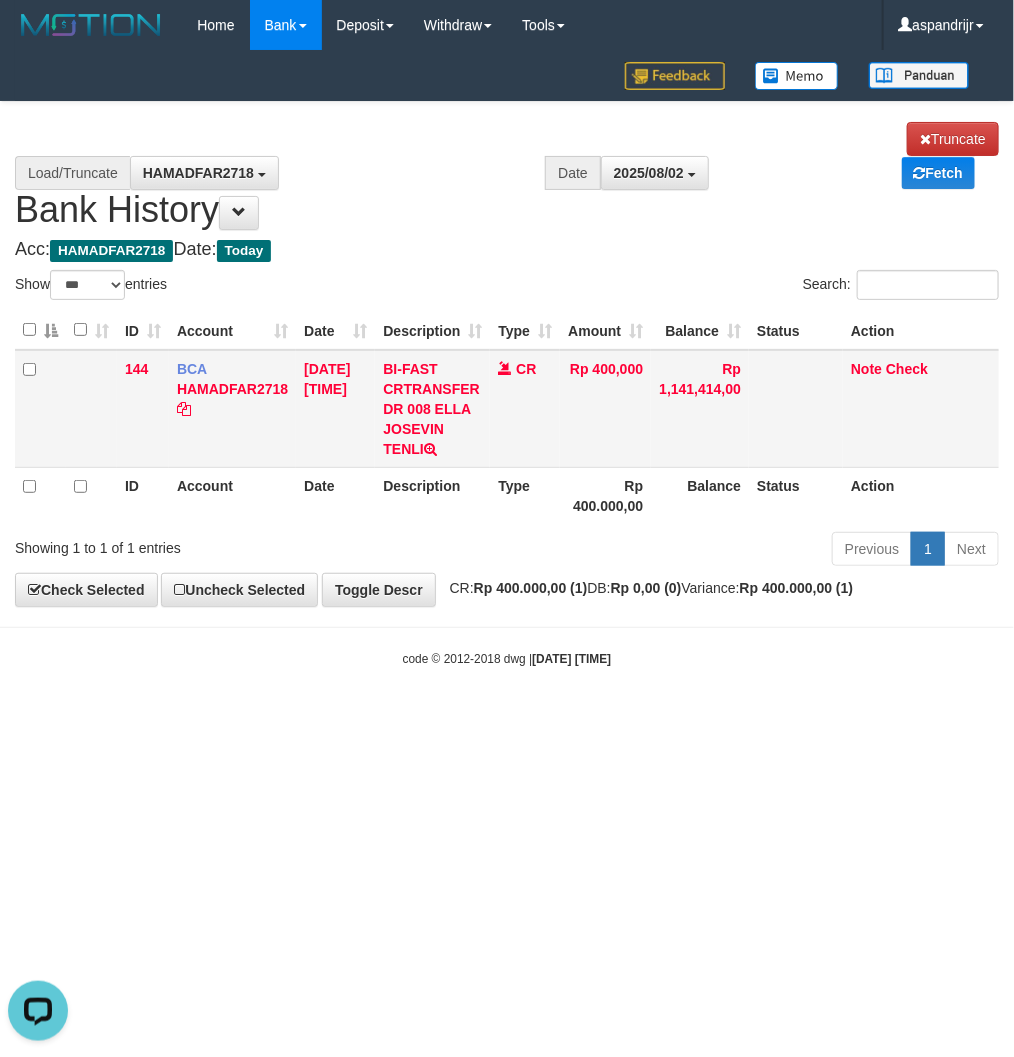 click on "BI-FAST CRTRANSFER DR 008 ELLA JOSEVIN TENLI" at bounding box center [432, 409] 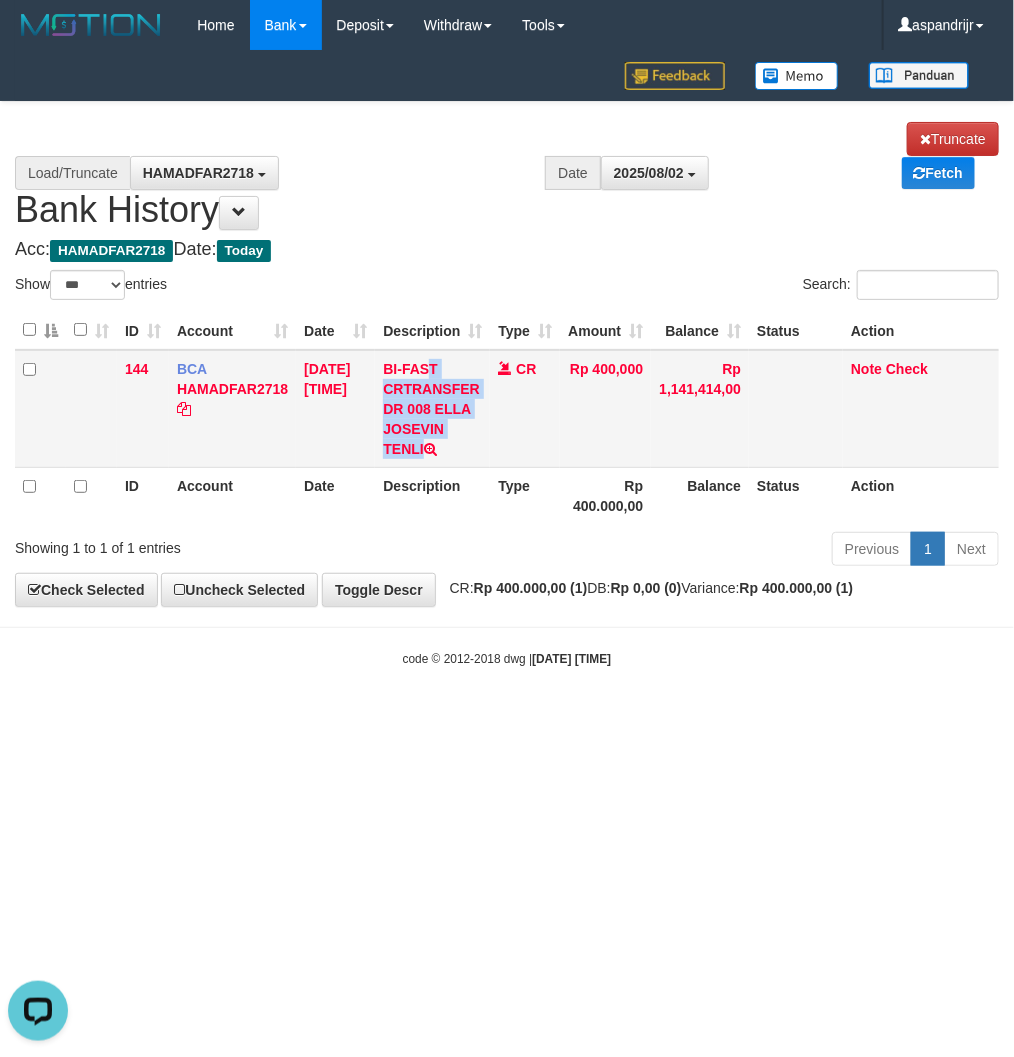 click on "BI-FAST CRTRANSFER DR 008 ELLA JOSEVIN TENLI" at bounding box center (432, 409) 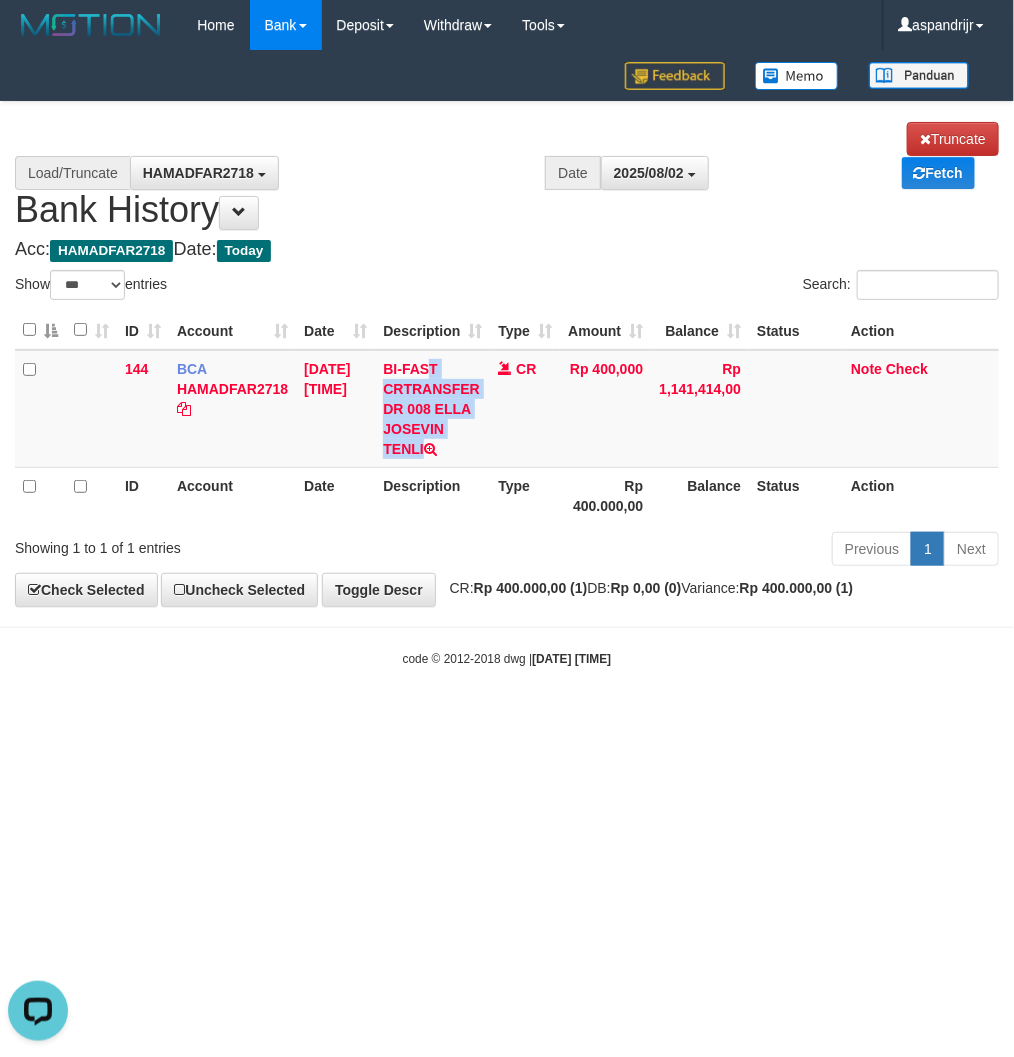 copy on "BI-FAST CRTRANSFER DR 008 ELLA JOSEVIN TENLI" 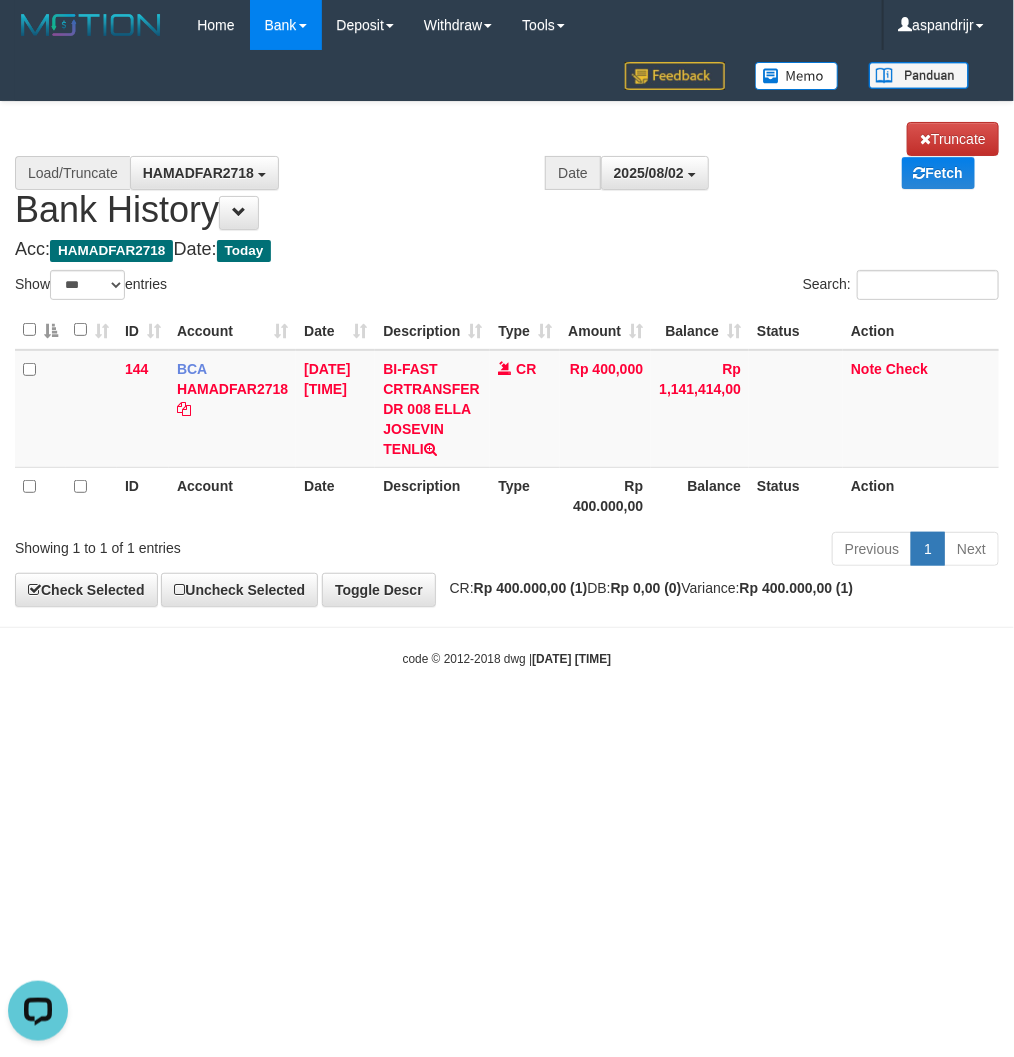 drag, startPoint x: 393, startPoint y: 768, endPoint x: 385, endPoint y: 761, distance: 10.630146 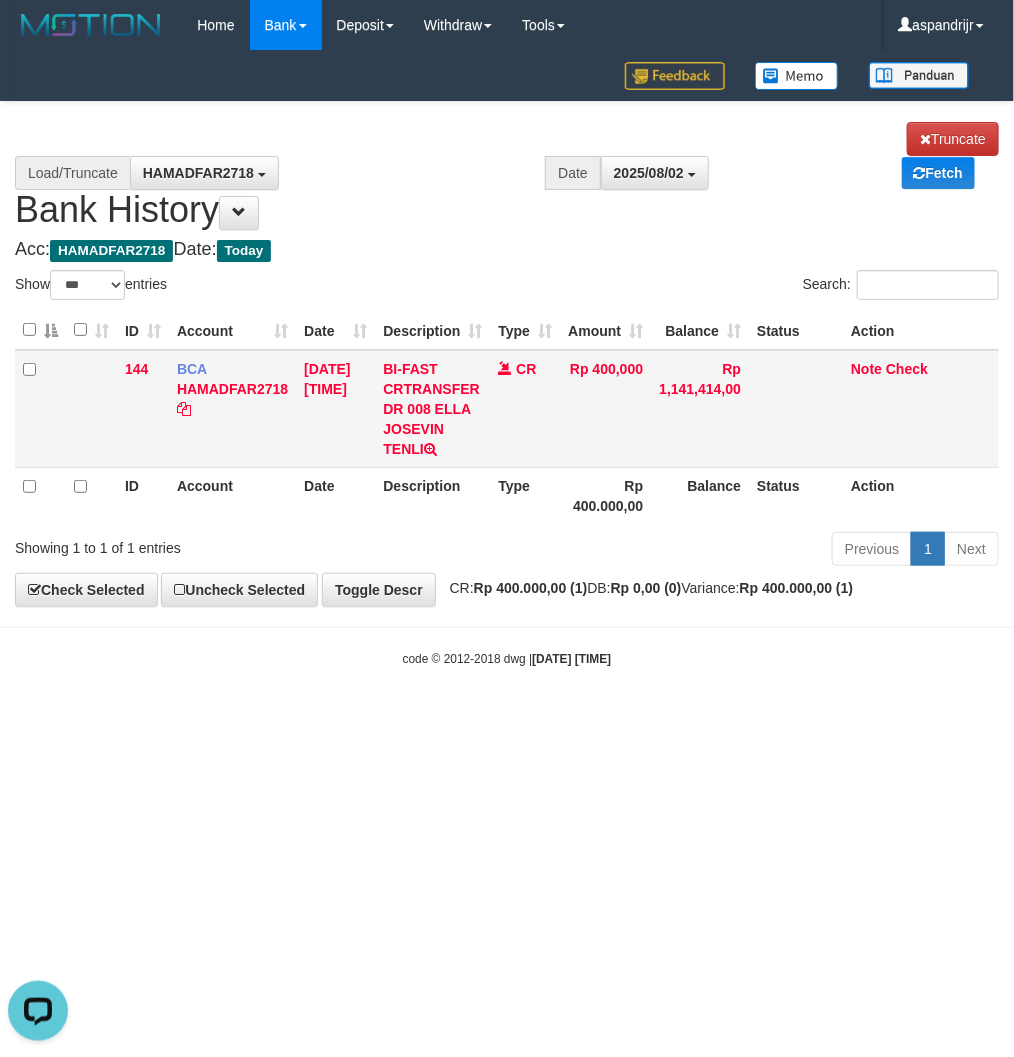 click on "Note
Check" at bounding box center (921, 409) 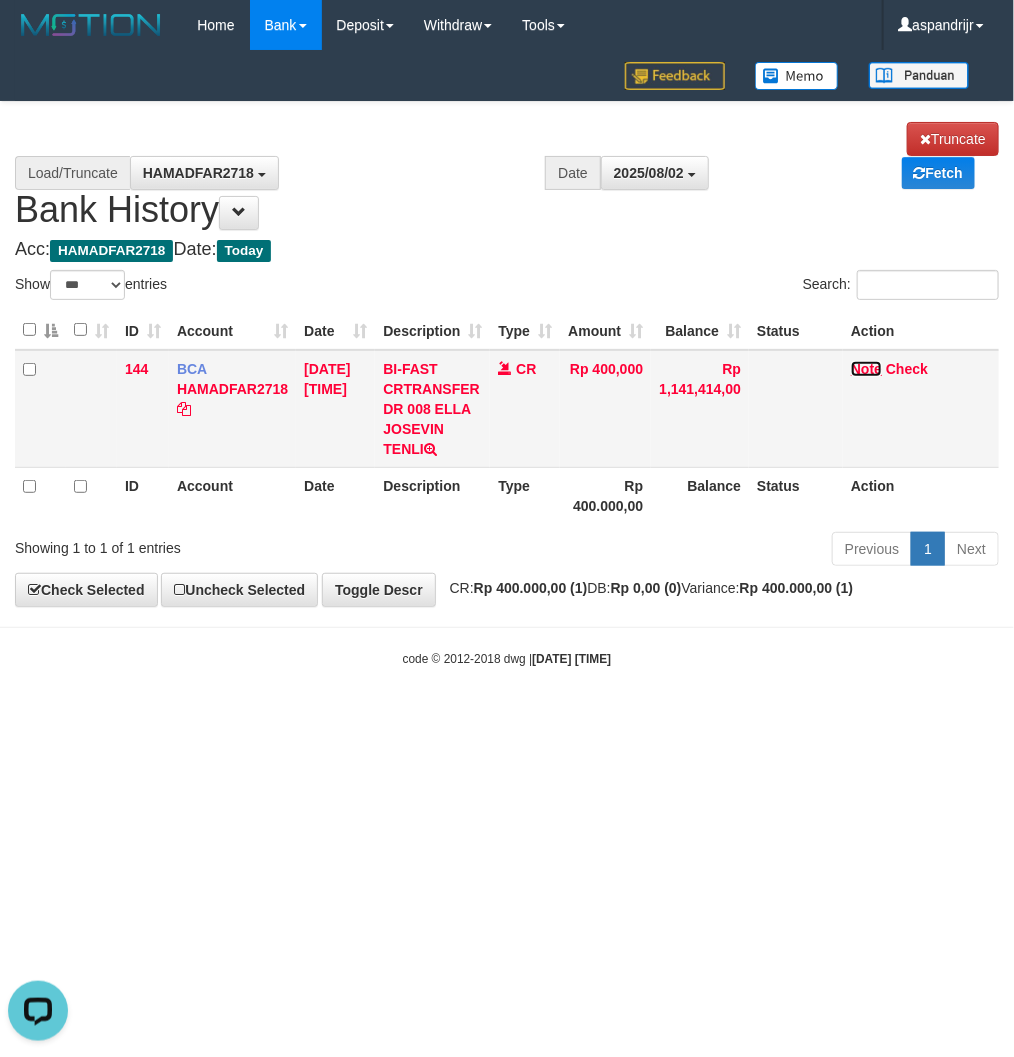 click on "Note" at bounding box center (866, 369) 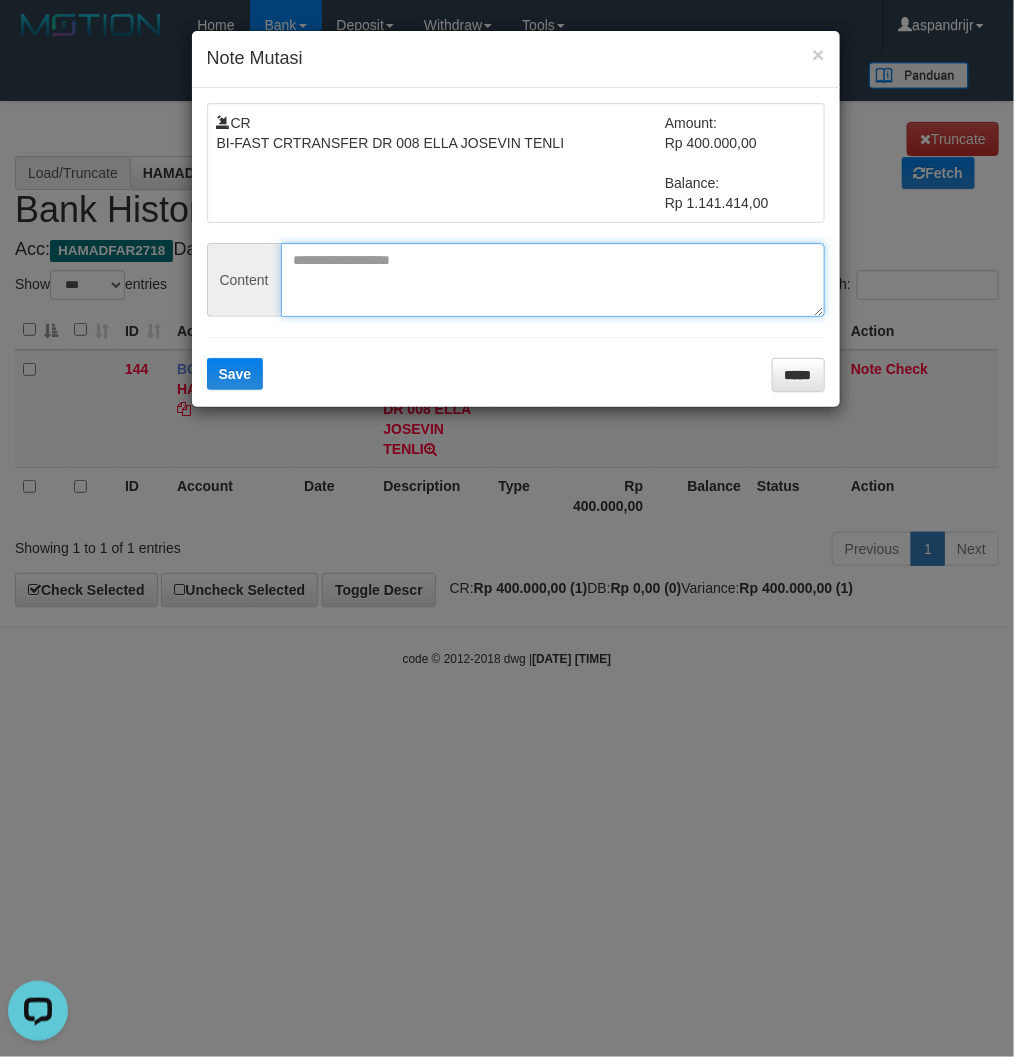 click at bounding box center (553, 280) 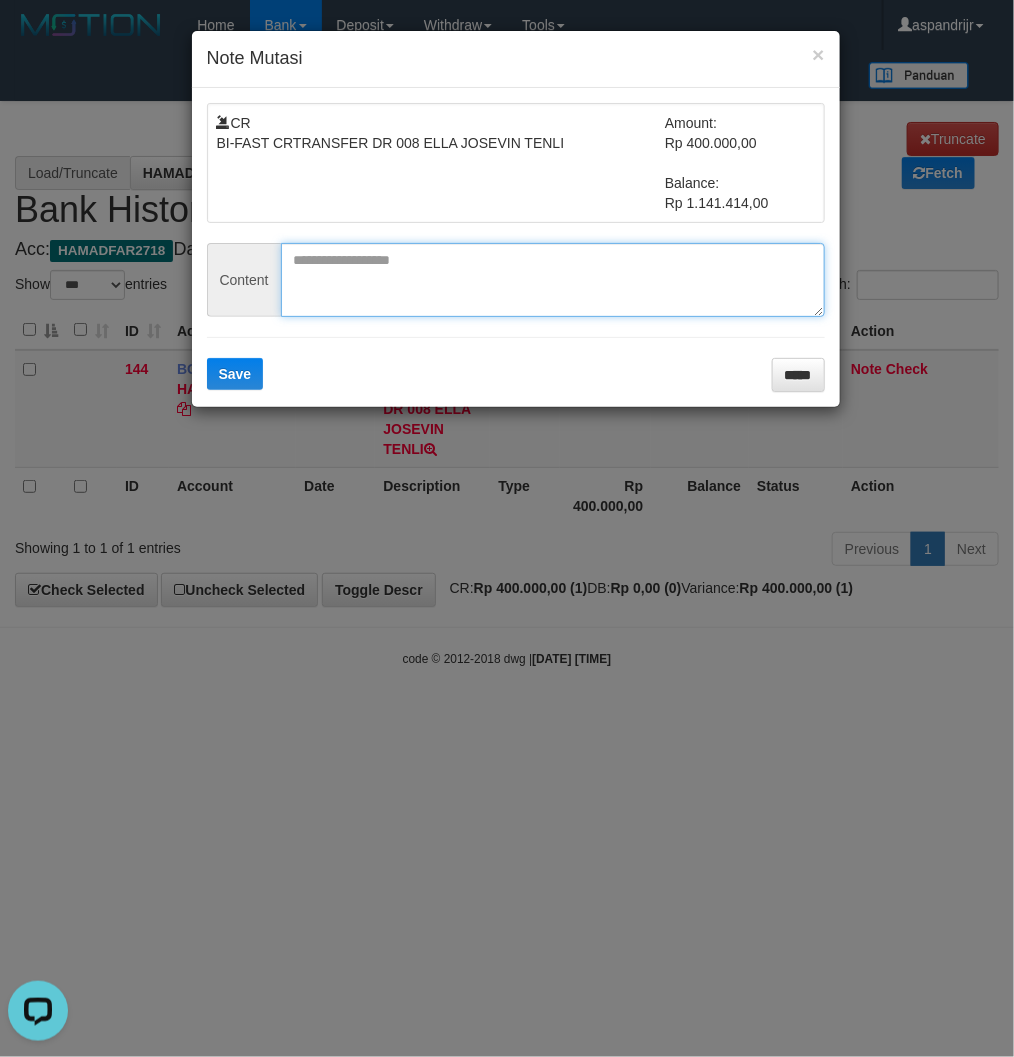 paste on "*********" 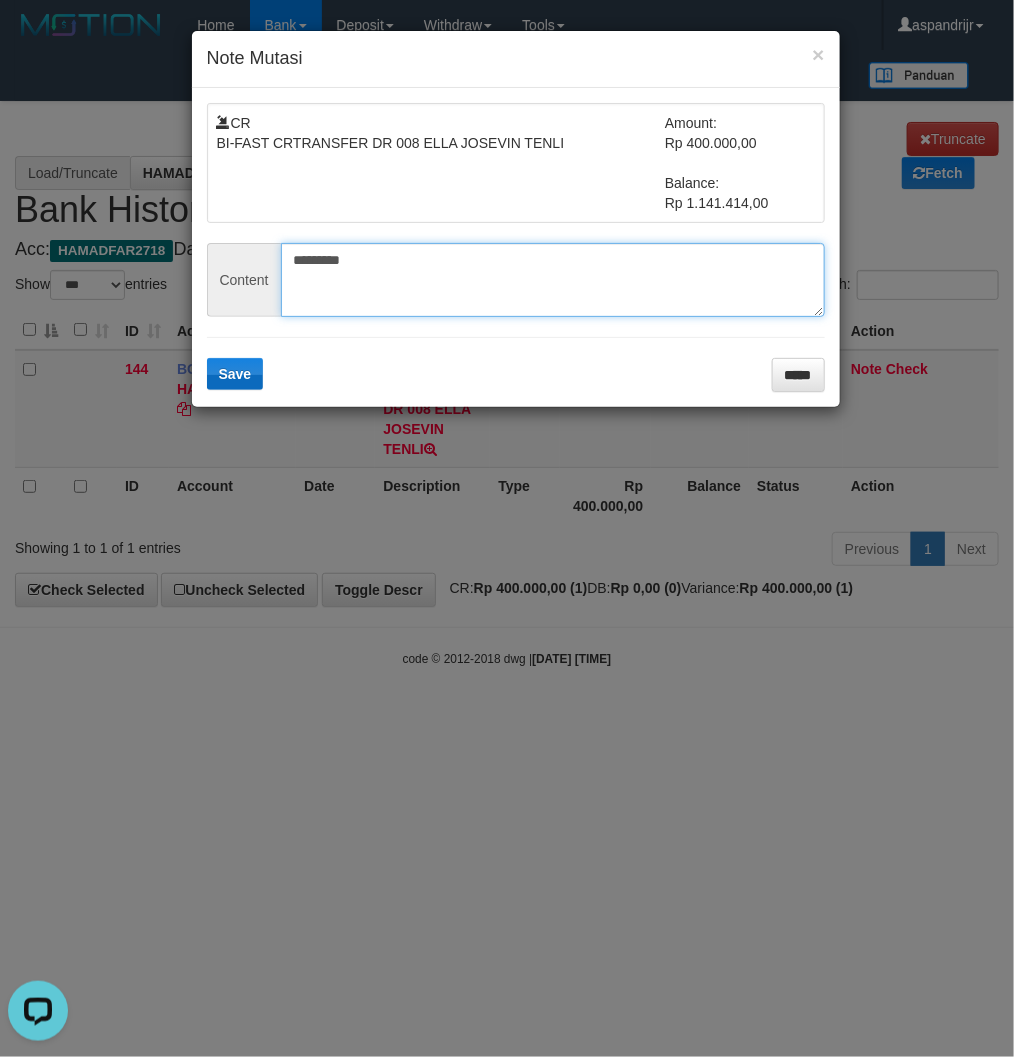 type on "*********" 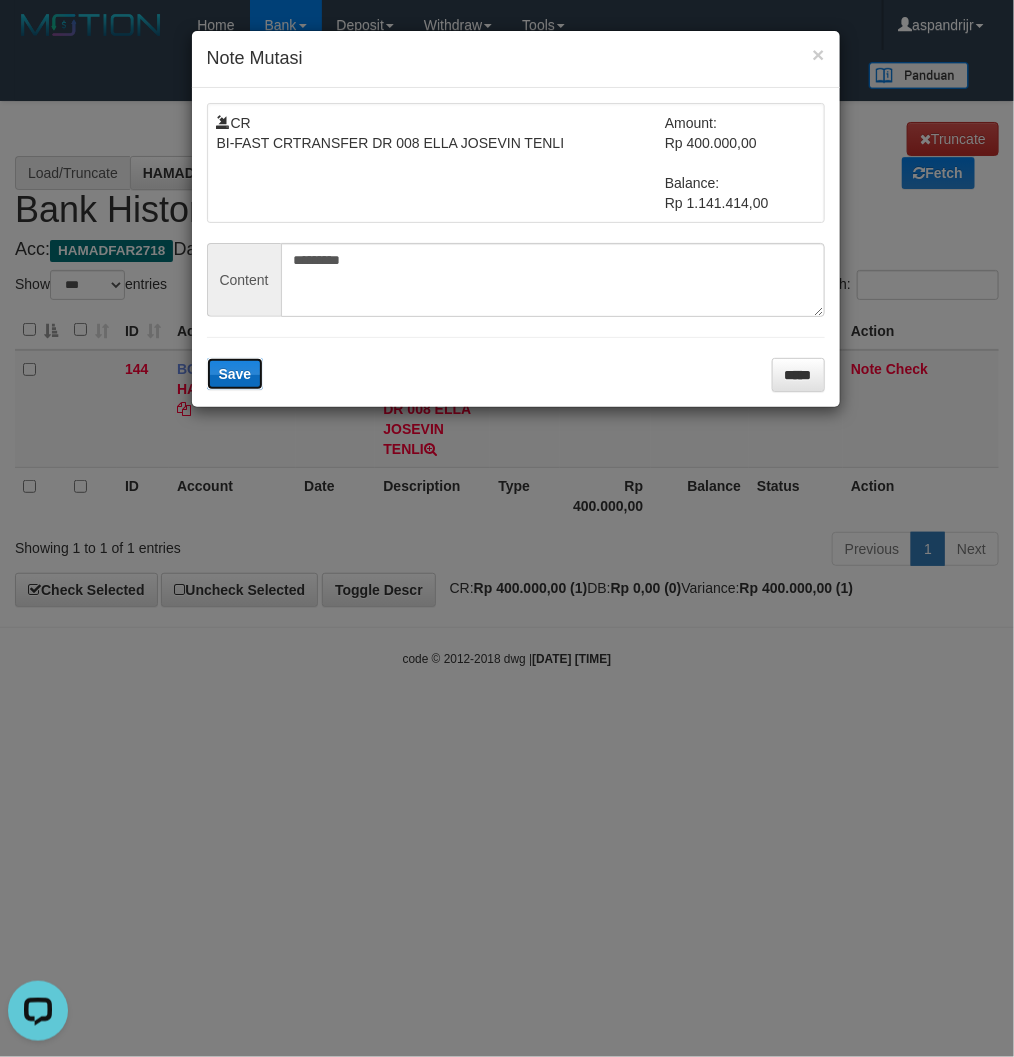 click on "Save" at bounding box center [235, 374] 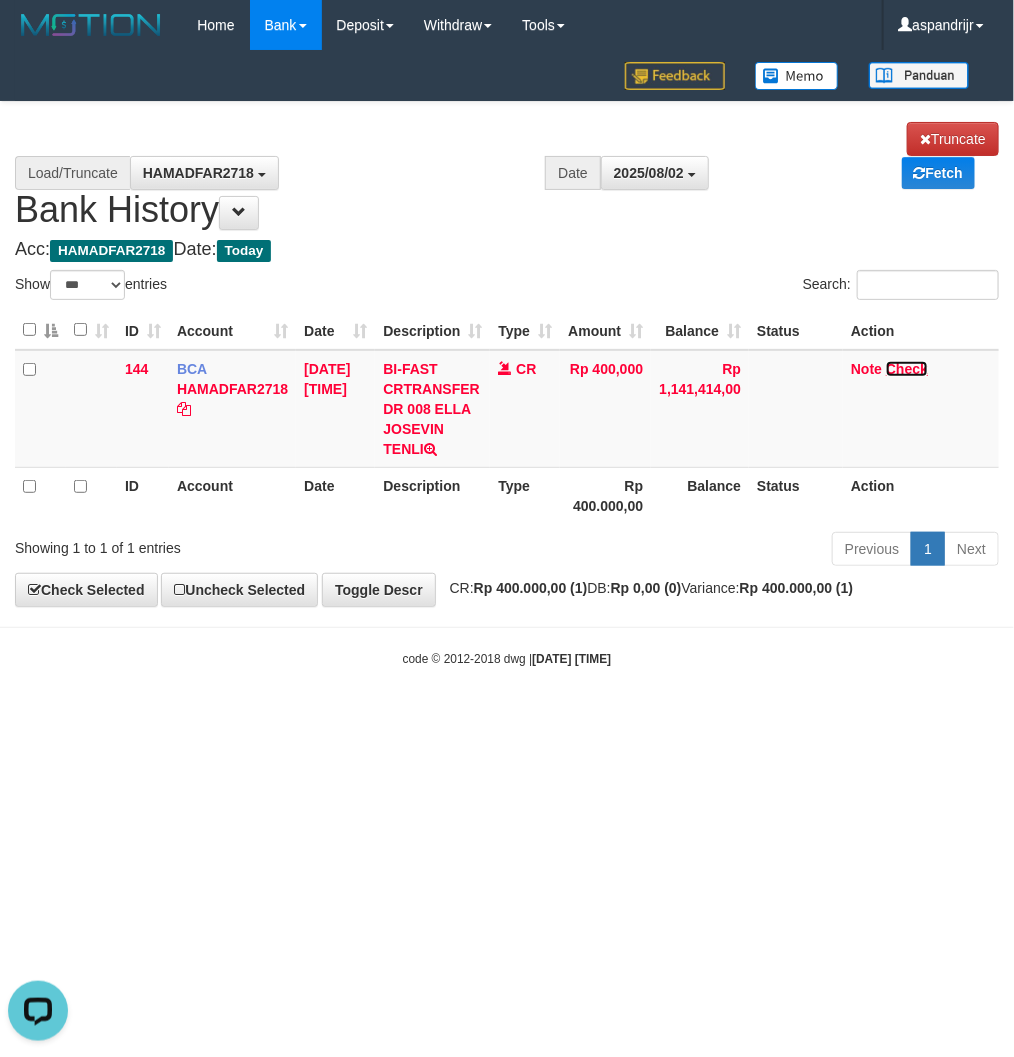 click on "Check" at bounding box center [907, 369] 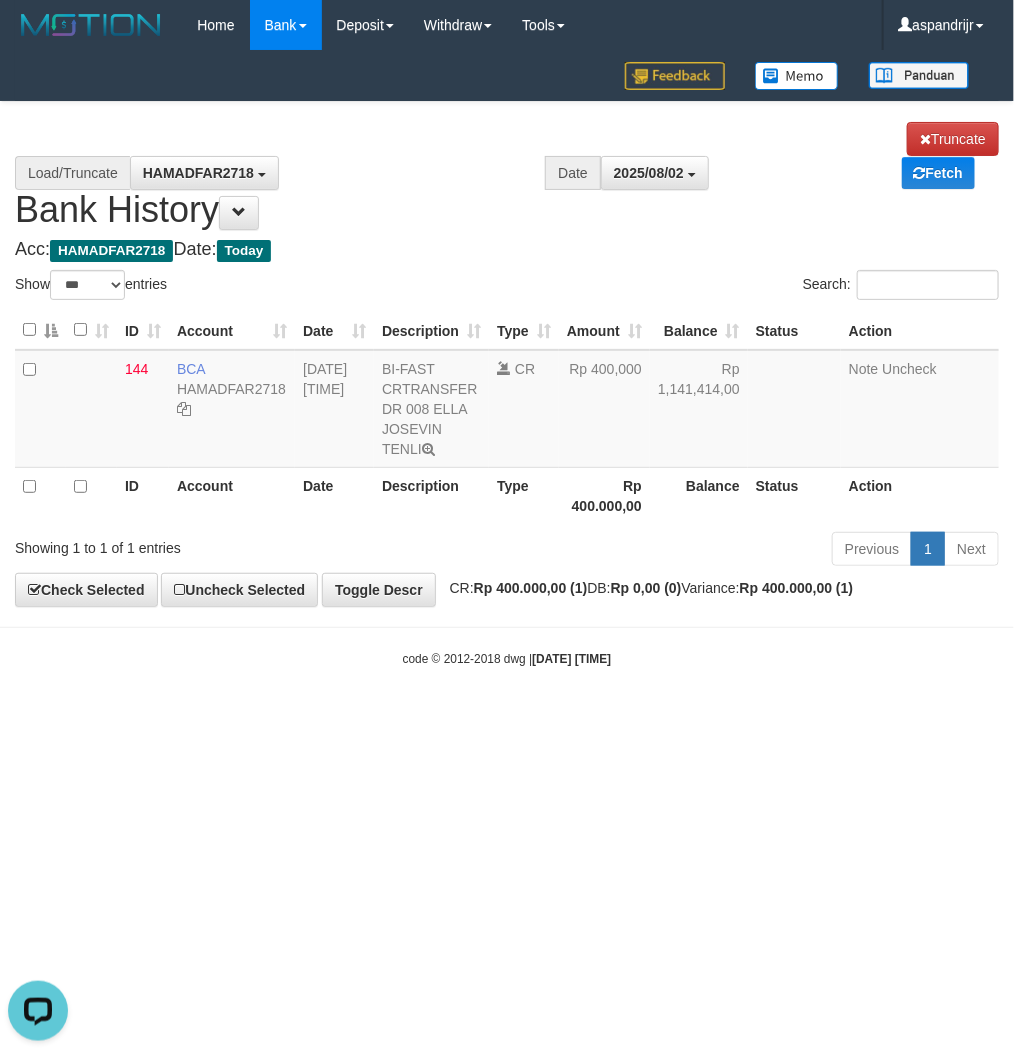 click on "Toggle navigation
Home
Bank
Account List
Load
By Website
Group
[ITOTO]													PRABUJITU
By Load Group (DPS)
Group asp-1
Mutasi Bank
Search
Sync
Note Mutasi
Deposit
DPS Fetch -" at bounding box center (507, 359) 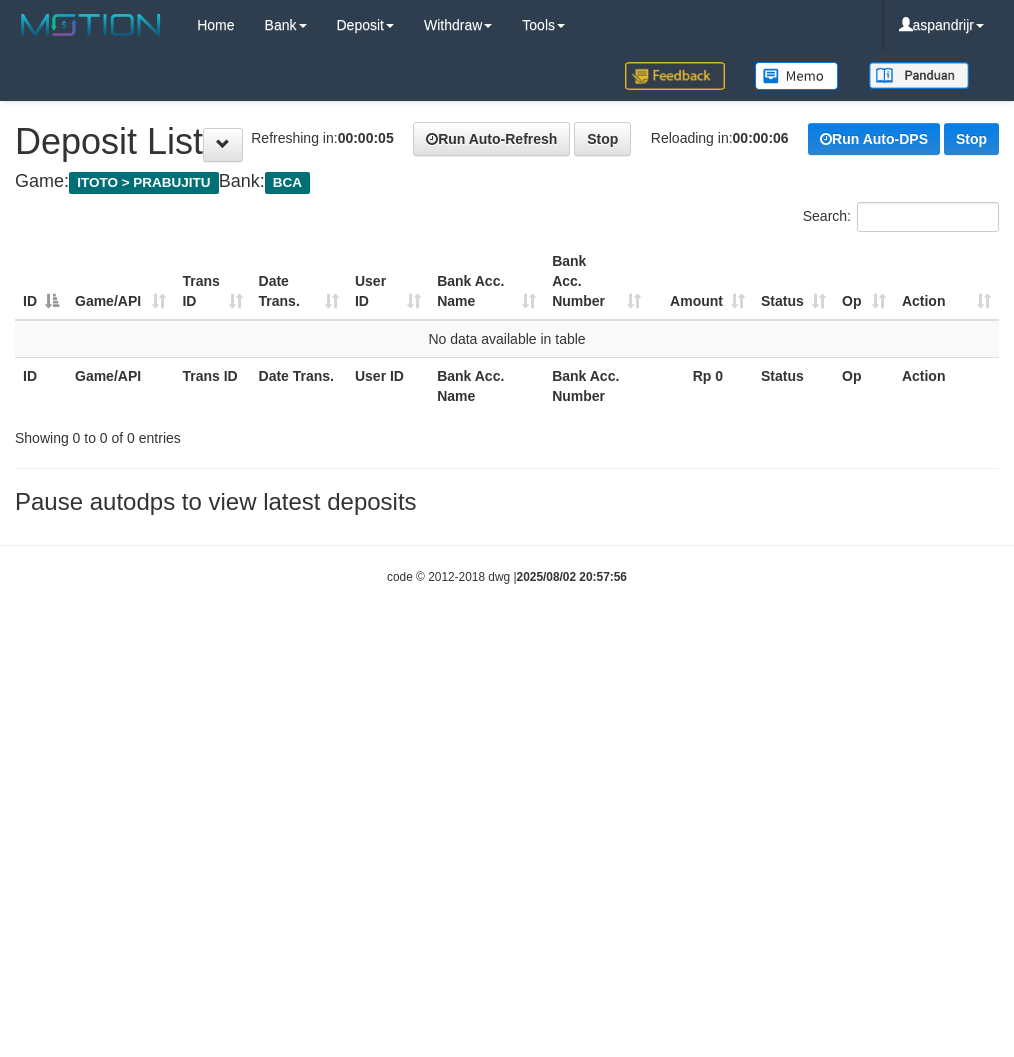 scroll, scrollTop: 0, scrollLeft: 0, axis: both 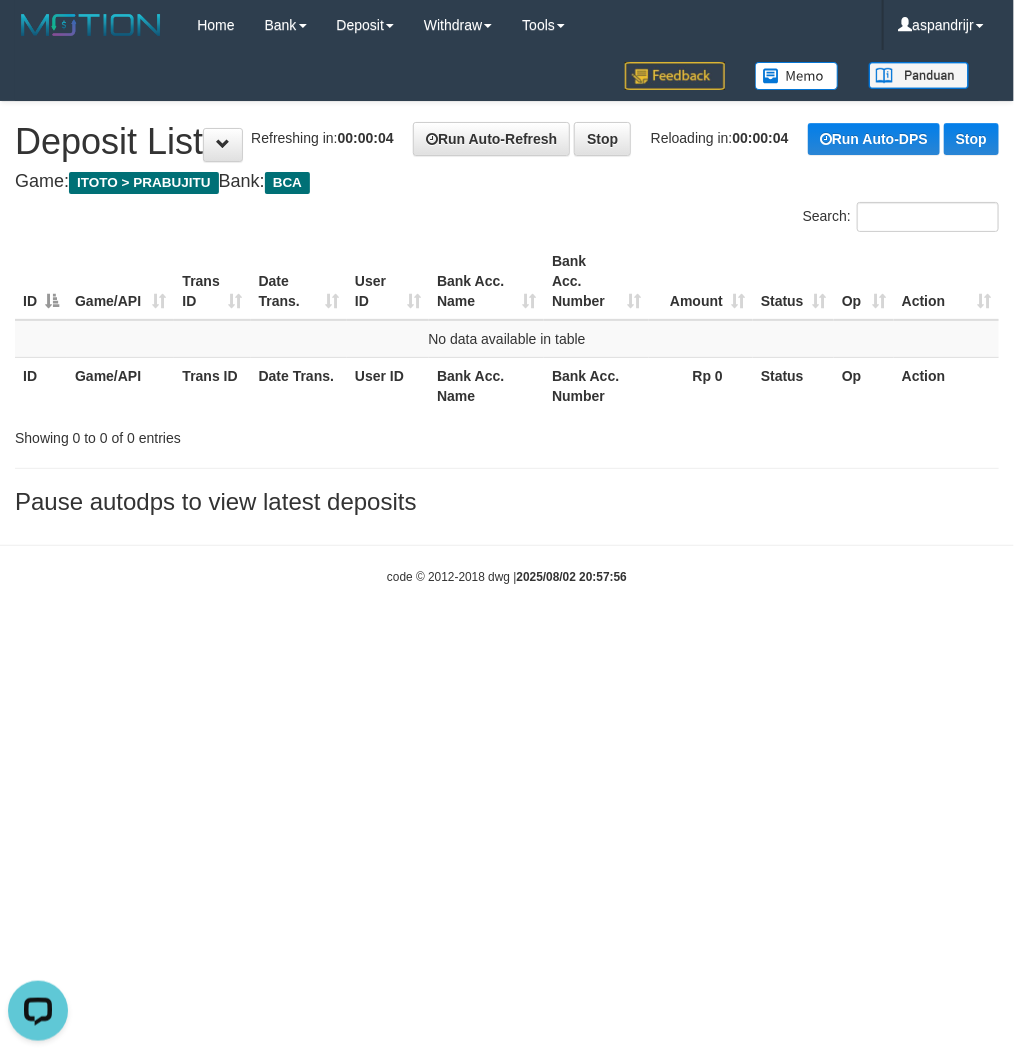 click on "code © 2012-2018 dwg |  2025/08/02 20:57:56" at bounding box center (507, 576) 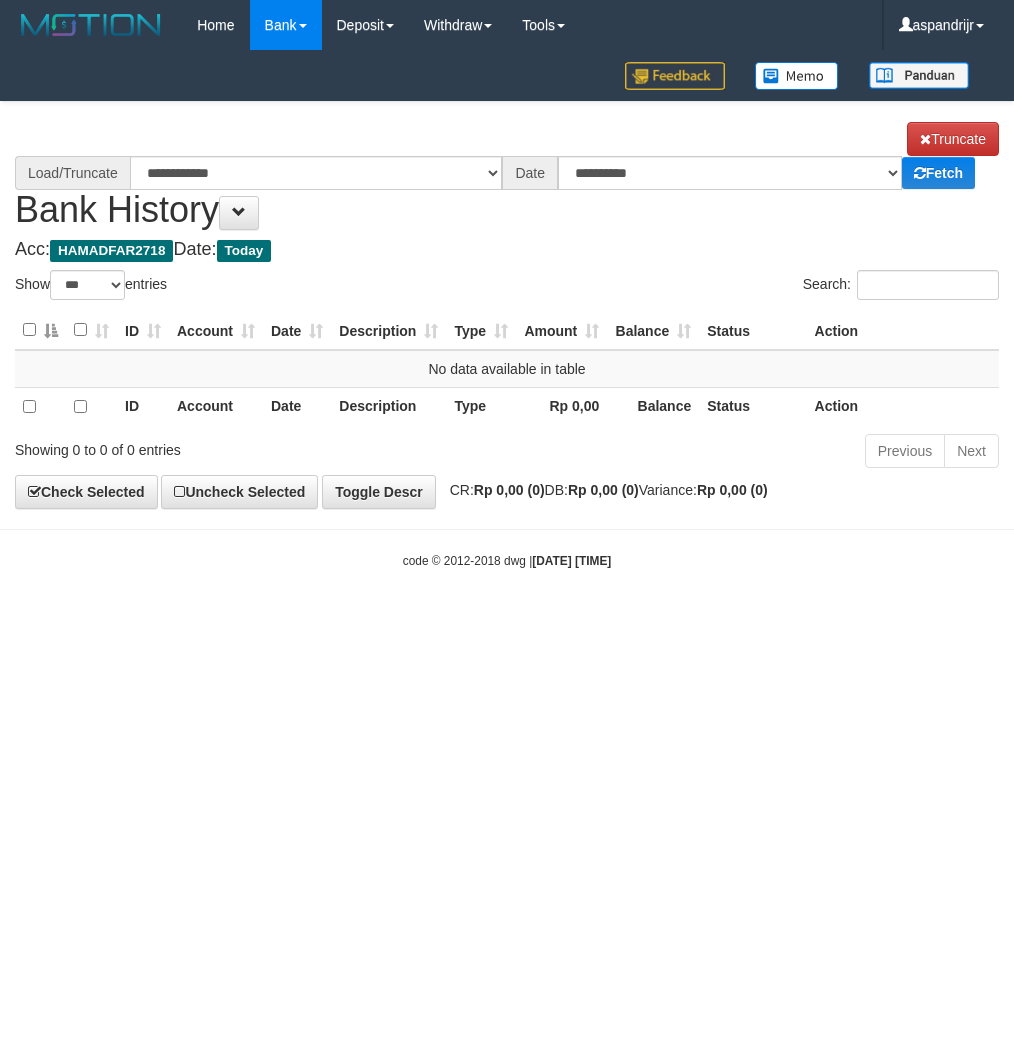 select on "***" 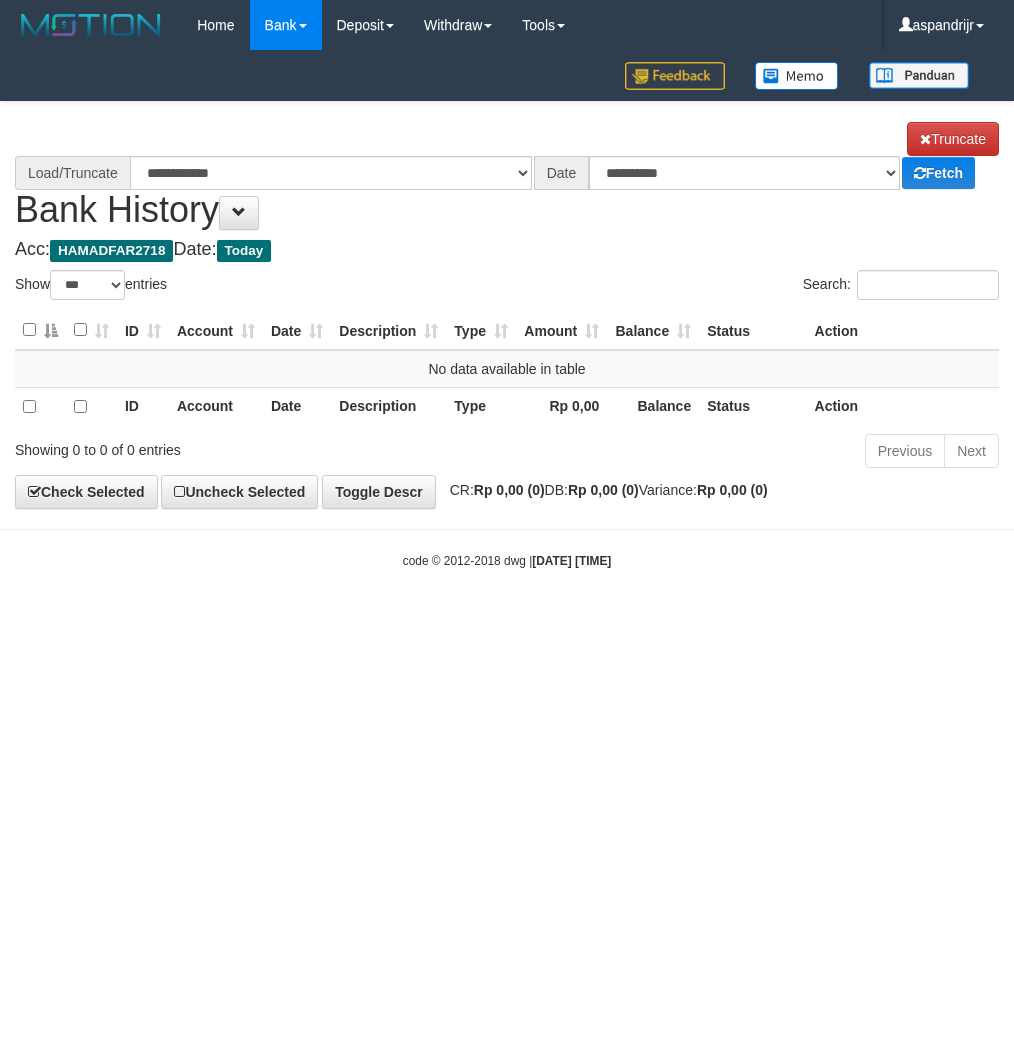scroll, scrollTop: 0, scrollLeft: 0, axis: both 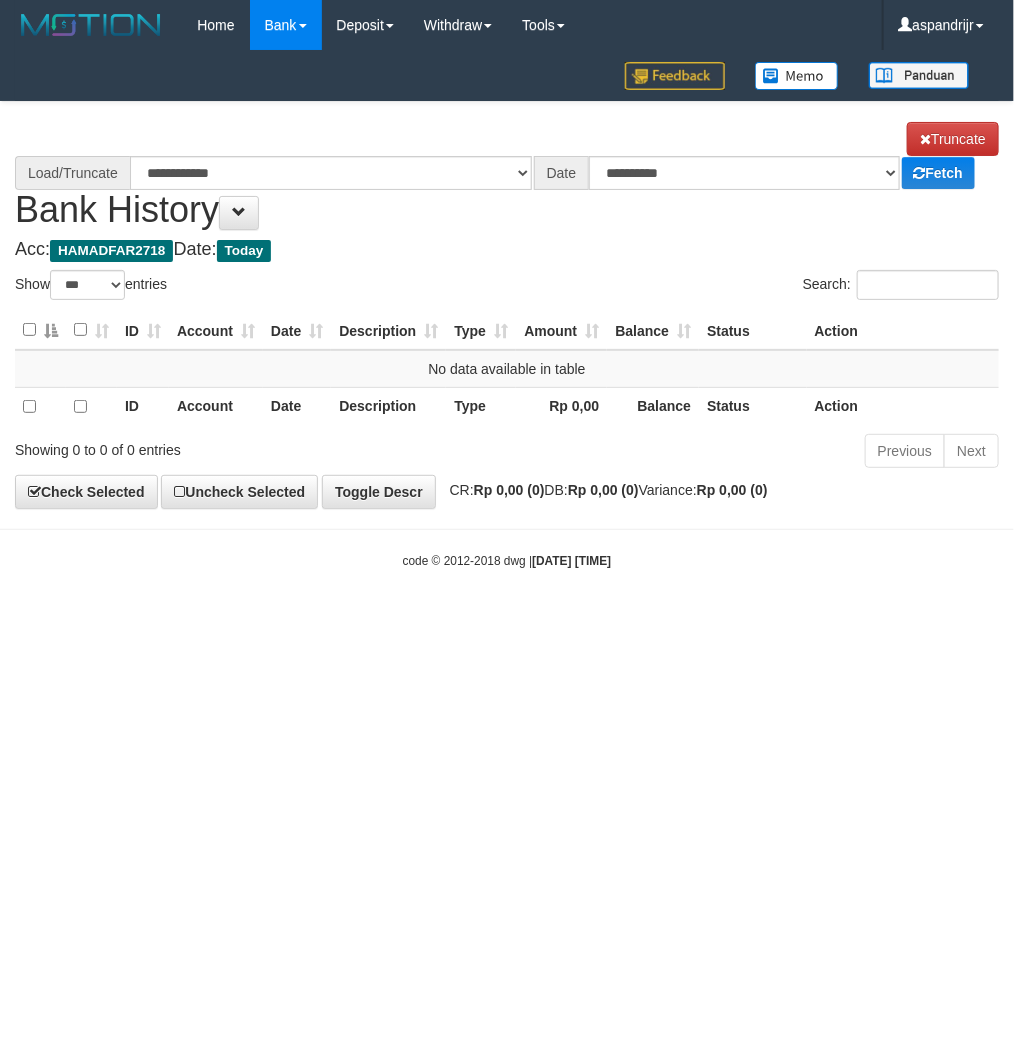 click on "Toggle navigation
Home
Bank
Account List
Load
By Website
Group
[ITOTO]													PRABUJITU
By Load Group (DPS)
Group asp-1
Mutasi Bank
Search
Sync
Note Mutasi
Deposit
DPS List" at bounding box center (507, 310) 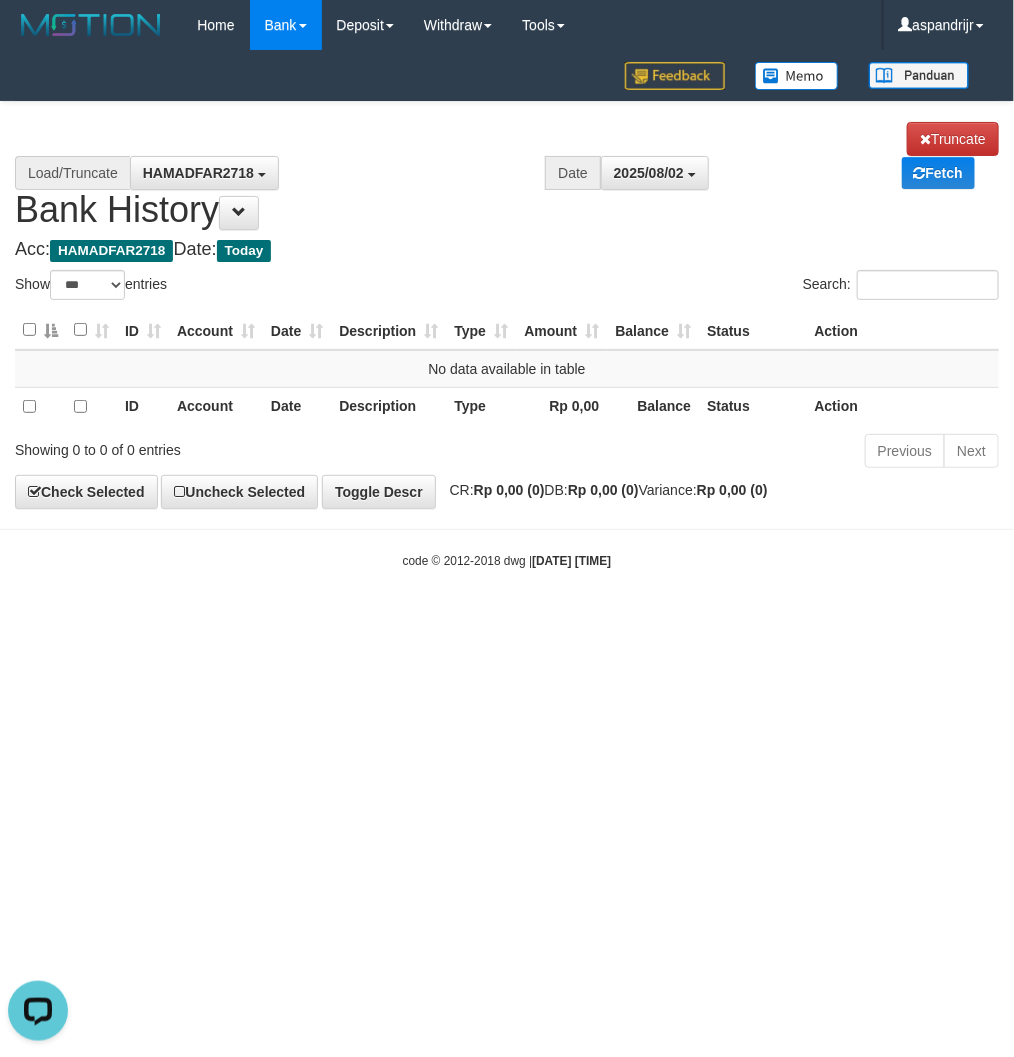 scroll, scrollTop: 0, scrollLeft: 0, axis: both 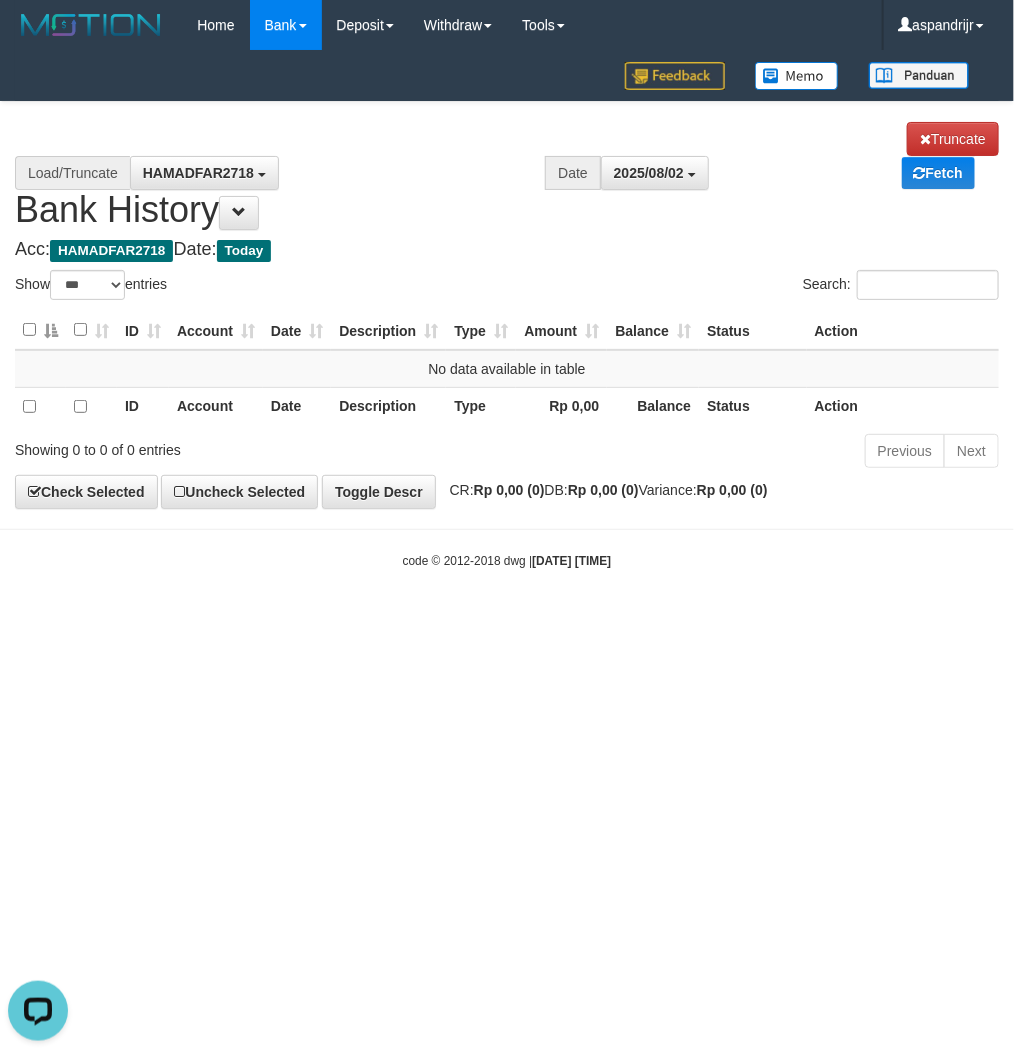 click on "Toggle navigation
Home
Bank
Account List
Load
By Website
Group
[ITOTO]													PRABUJITU
By Load Group (DPS)
Group asp-1
Mutasi Bank
Search
Sync
Note Mutasi
Deposit
DPS List" at bounding box center (507, 310) 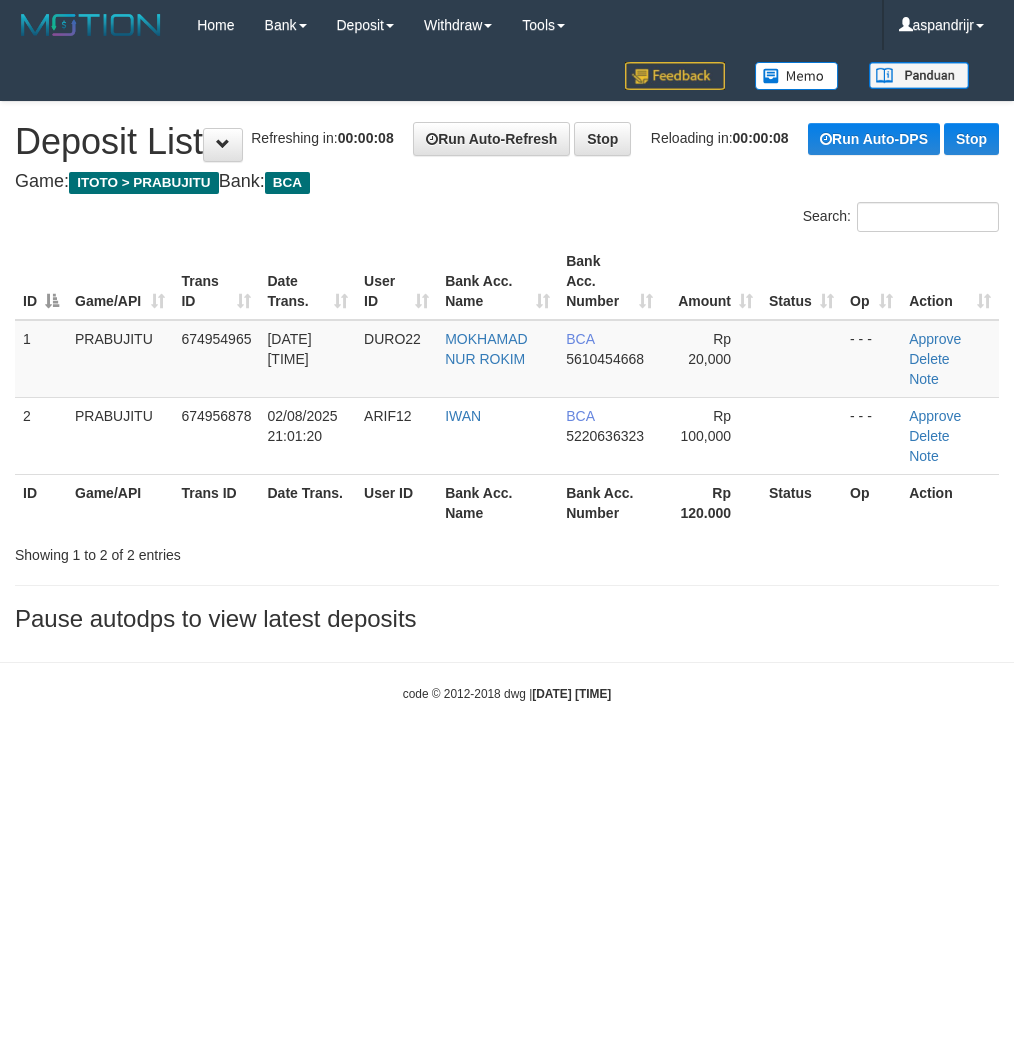 scroll, scrollTop: 0, scrollLeft: 0, axis: both 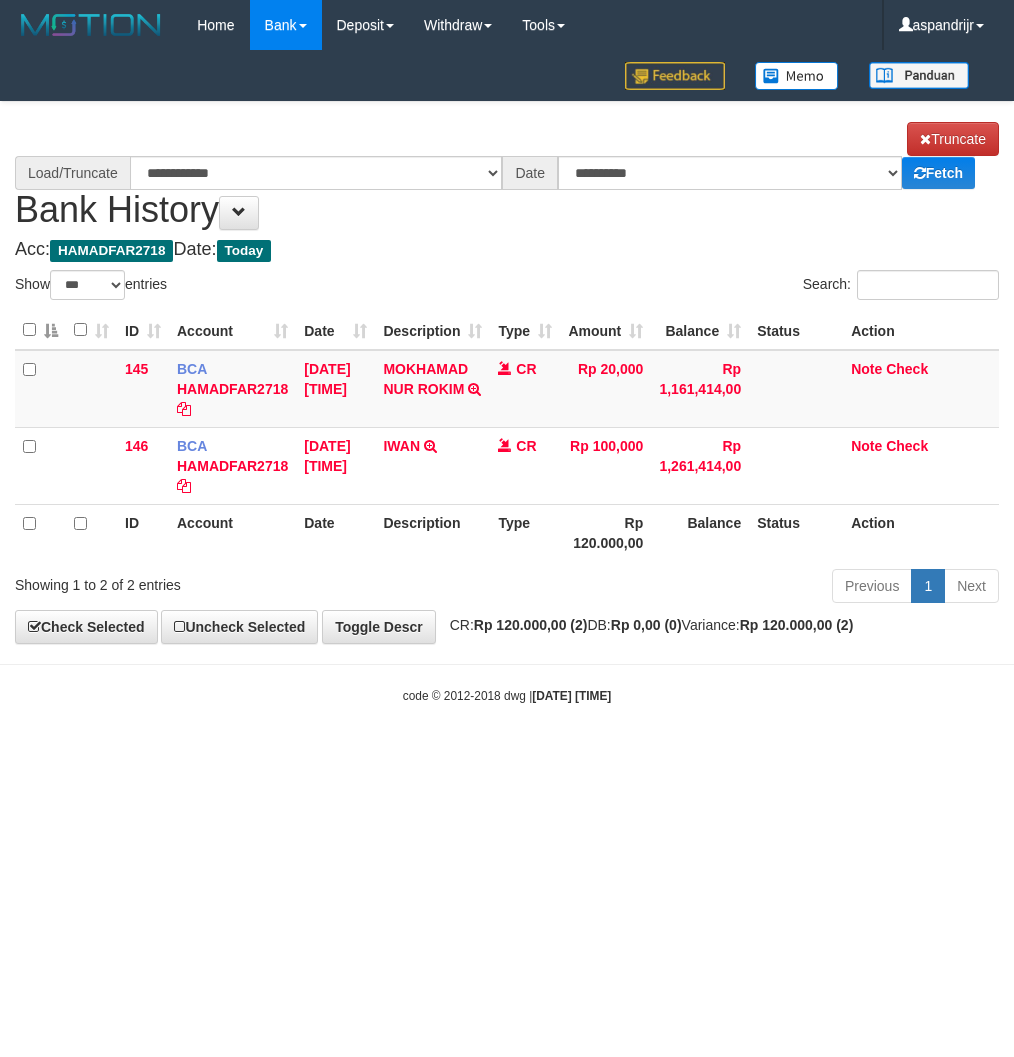 select on "***" 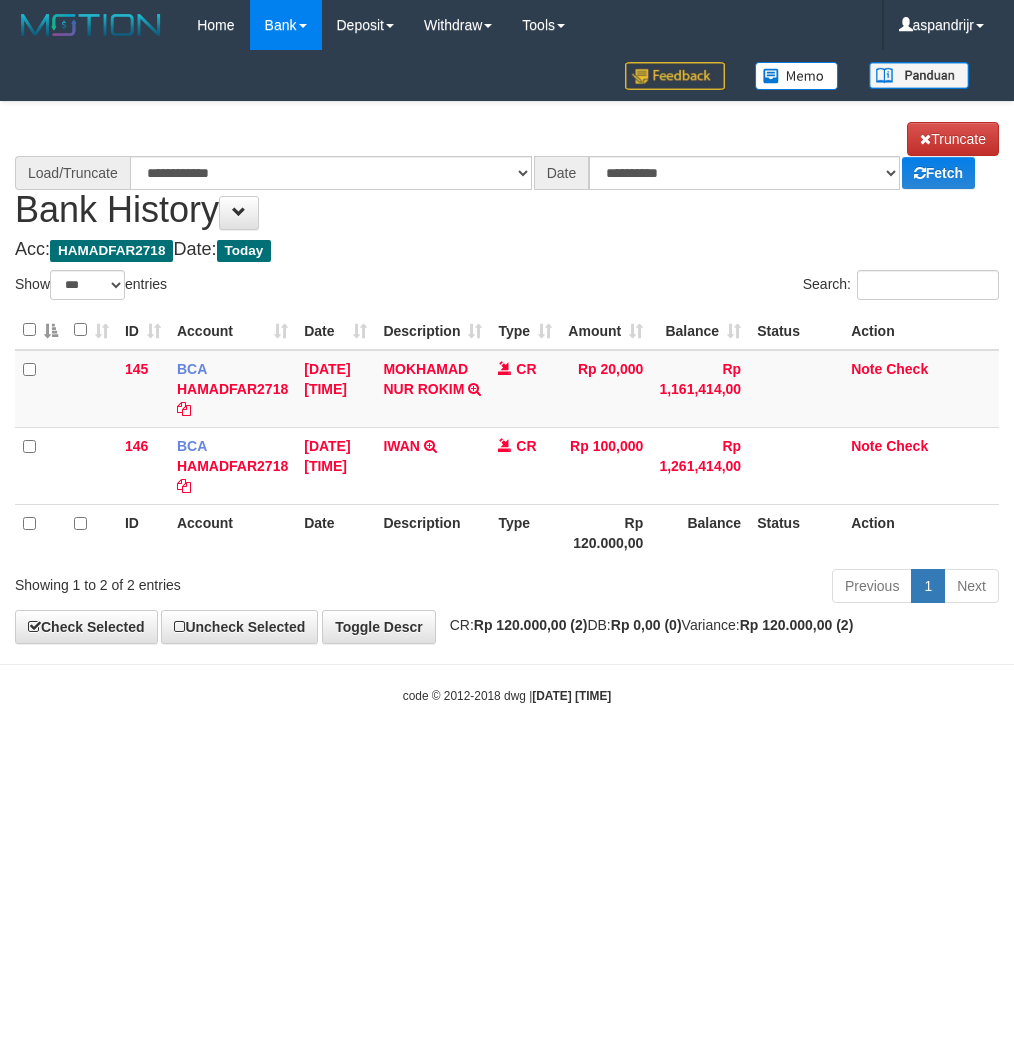 scroll, scrollTop: 0, scrollLeft: 0, axis: both 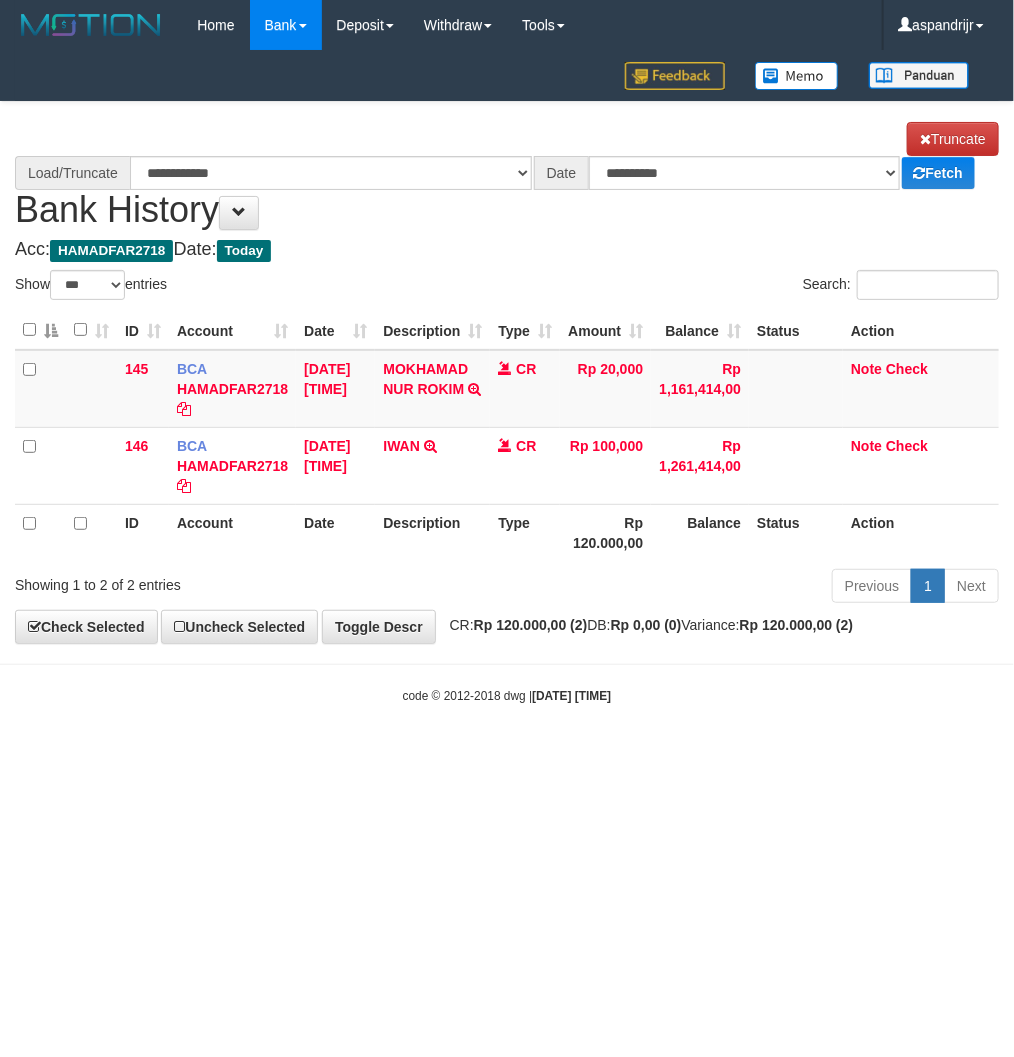 click on "code © 2012-2018 dwg |  2025/08/02 21:02:42" at bounding box center [507, 695] 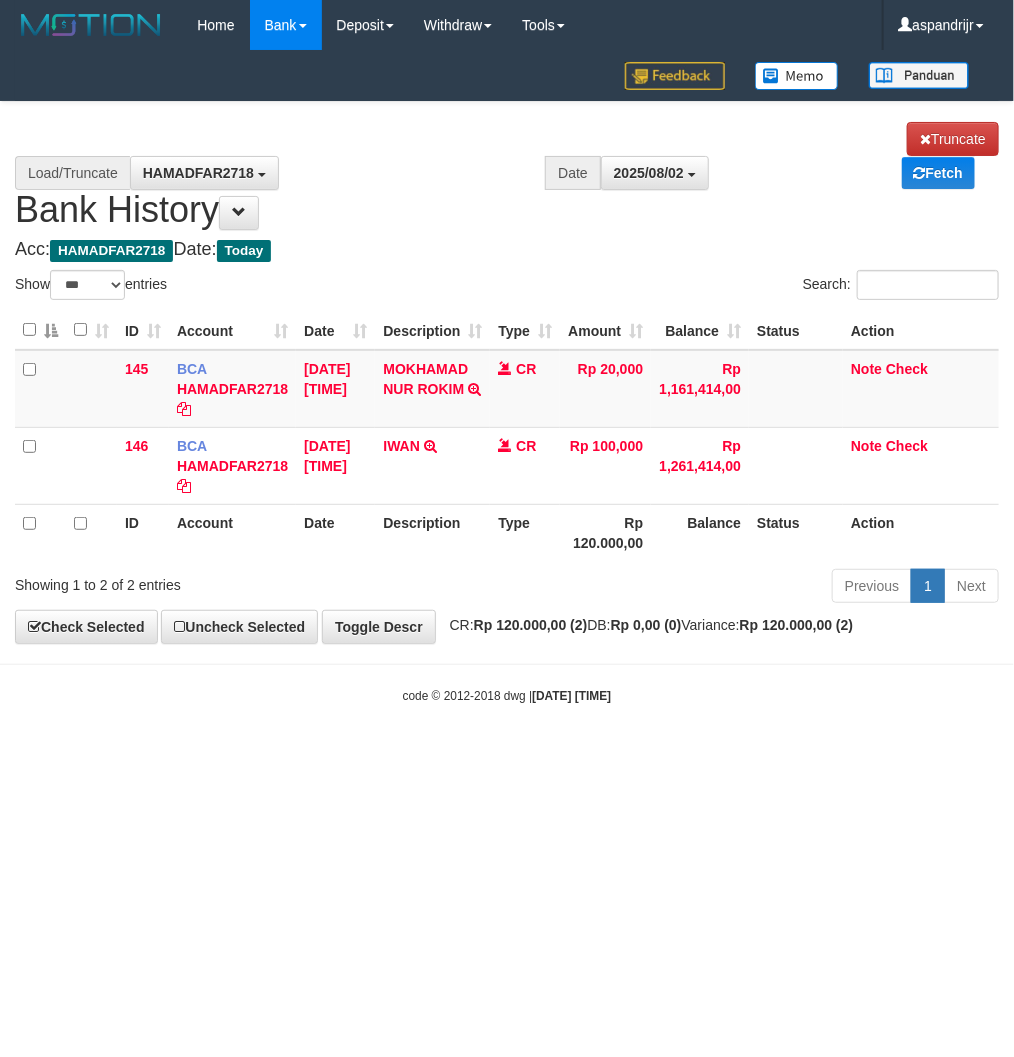 drag, startPoint x: 313, startPoint y: 680, endPoint x: 298, endPoint y: 674, distance: 16.155495 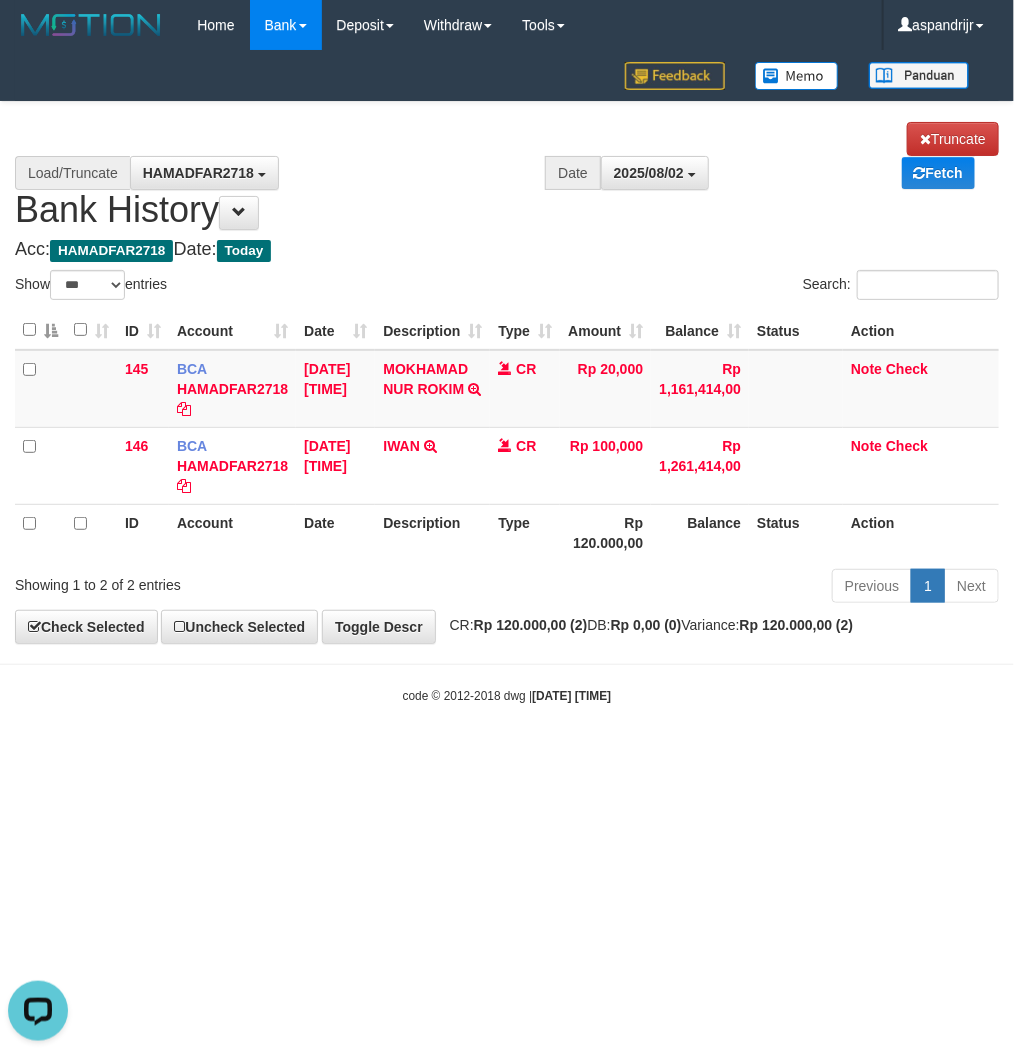 scroll, scrollTop: 0, scrollLeft: 0, axis: both 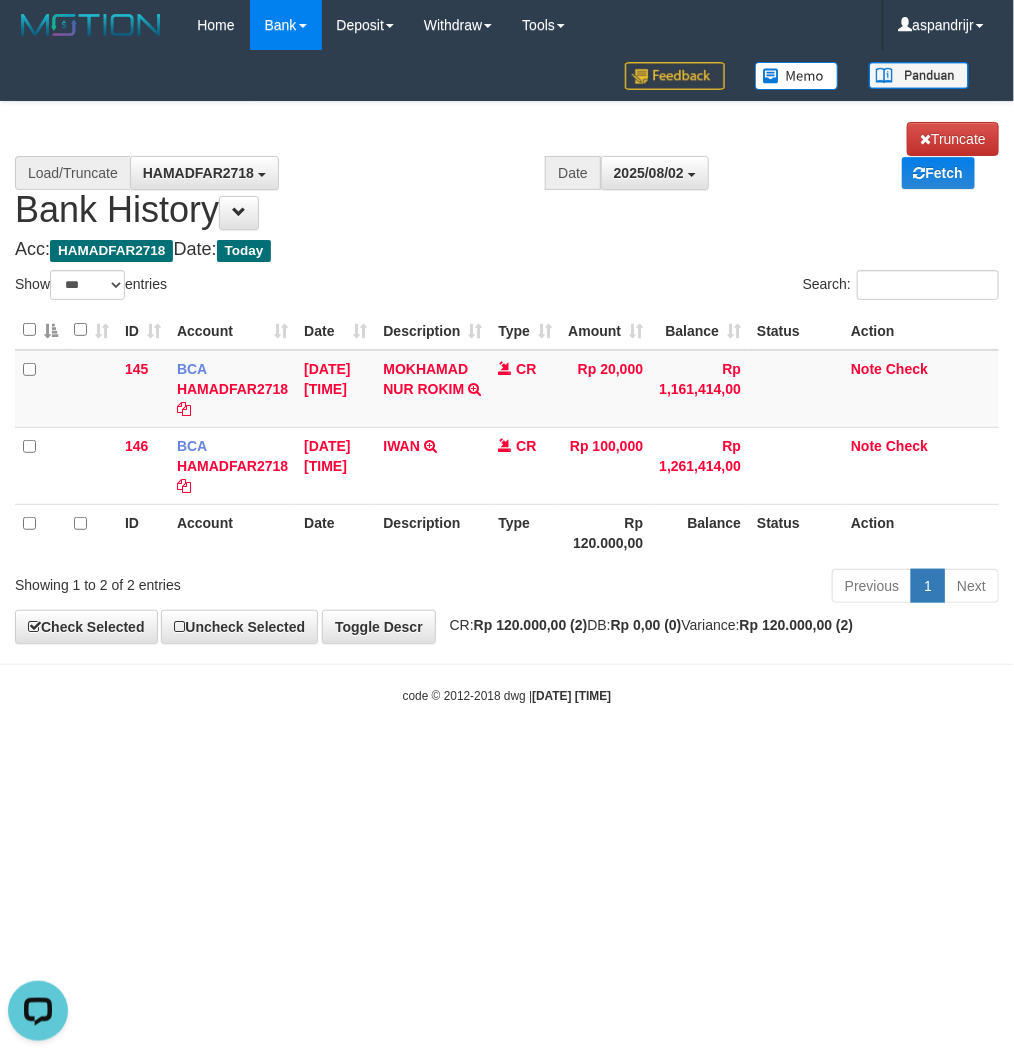 click on "Toggle navigation
Home
Bank
Account List
Load
By Website
Group
[ITOTO]													PRABUJITU
By Load Group (DPS)
Group asp-1
Mutasi Bank
Search
Sync
Note Mutasi
Deposit
DPS Fetch -" at bounding box center [507, 377] 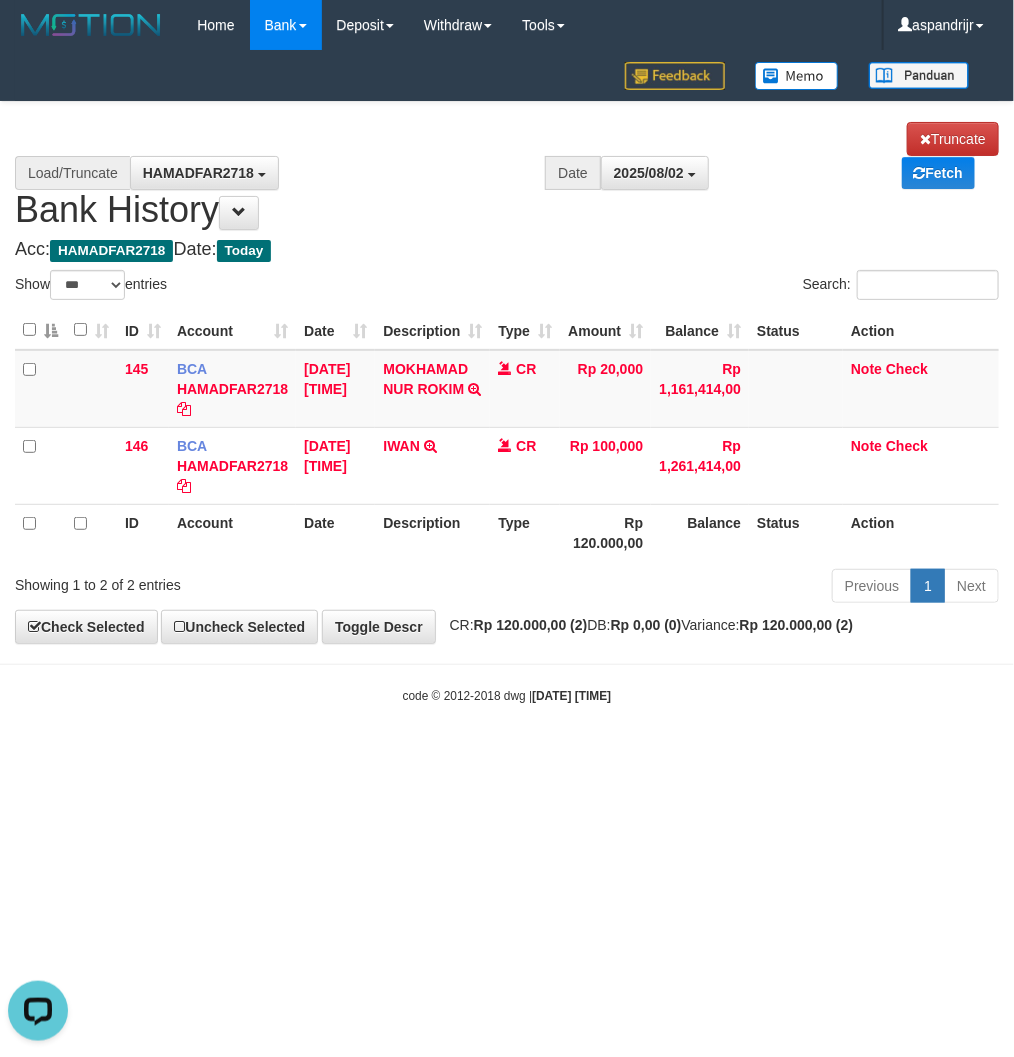 click on "code © 2012-2018 dwg |  2025/08/02 21:02:42" at bounding box center [507, 695] 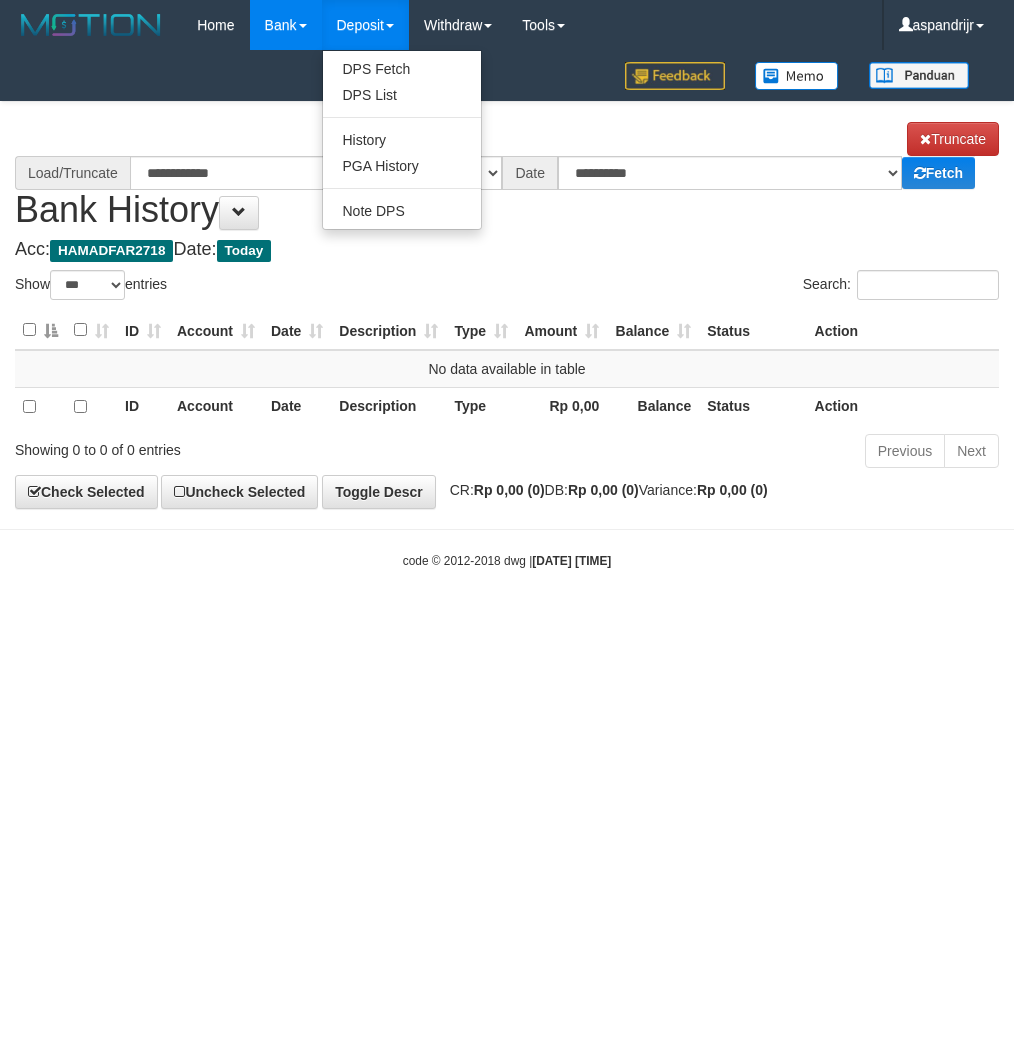 select on "***" 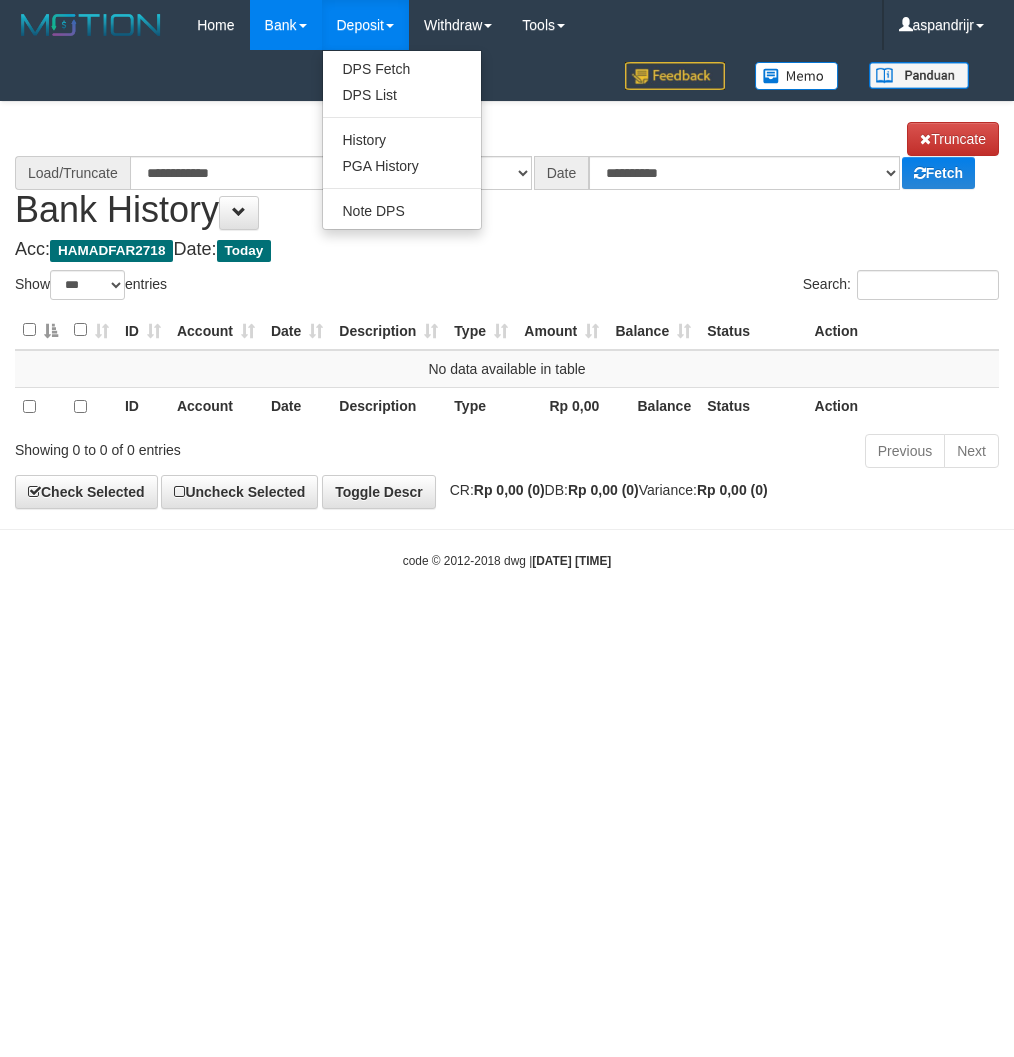 scroll, scrollTop: 0, scrollLeft: 0, axis: both 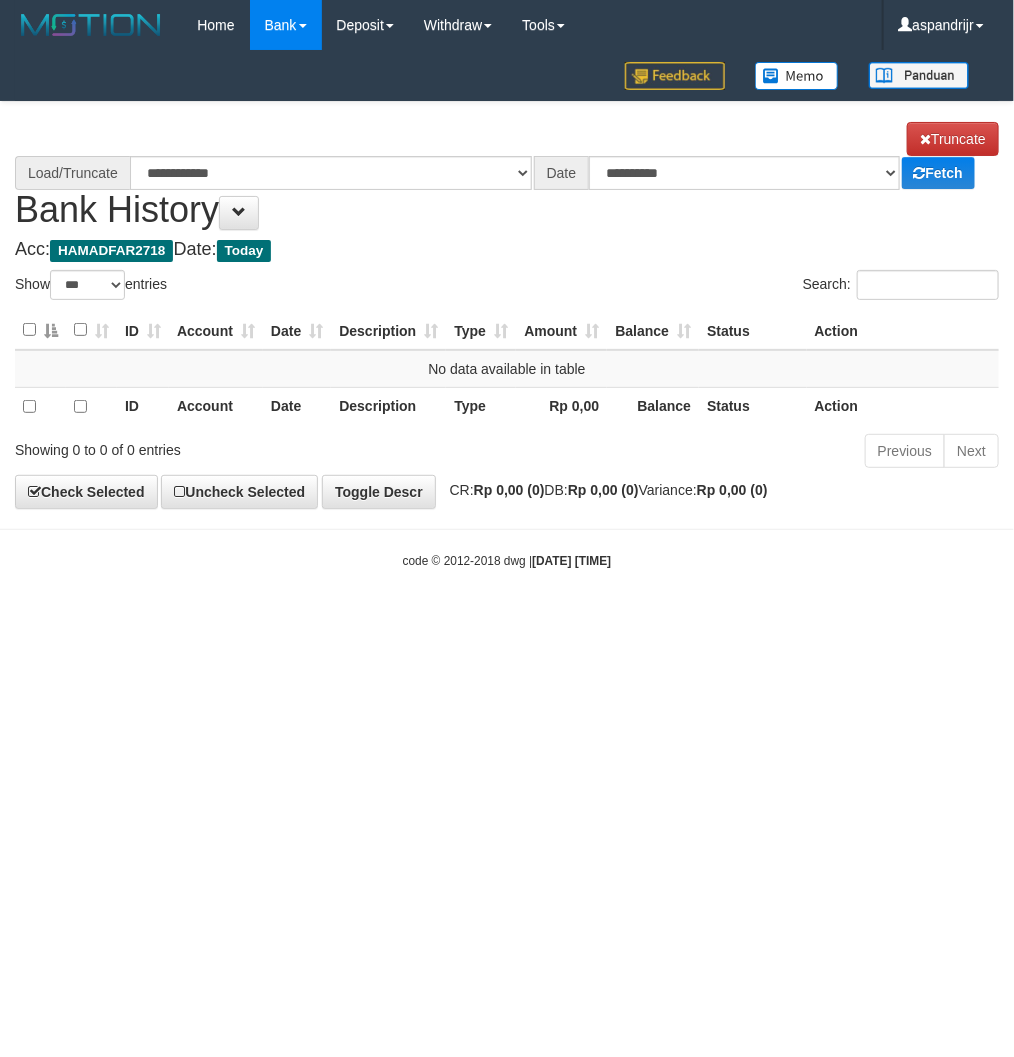 select on "****" 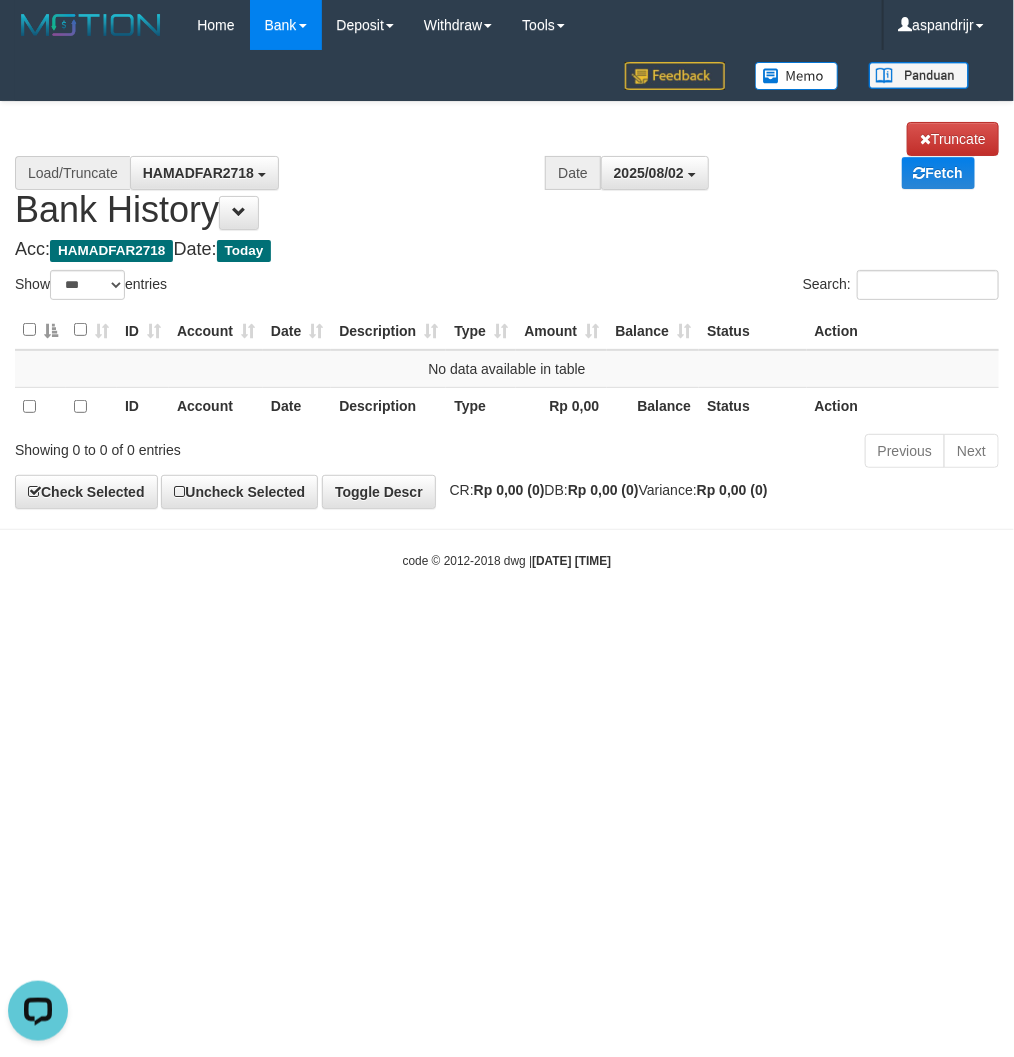 scroll, scrollTop: 0, scrollLeft: 0, axis: both 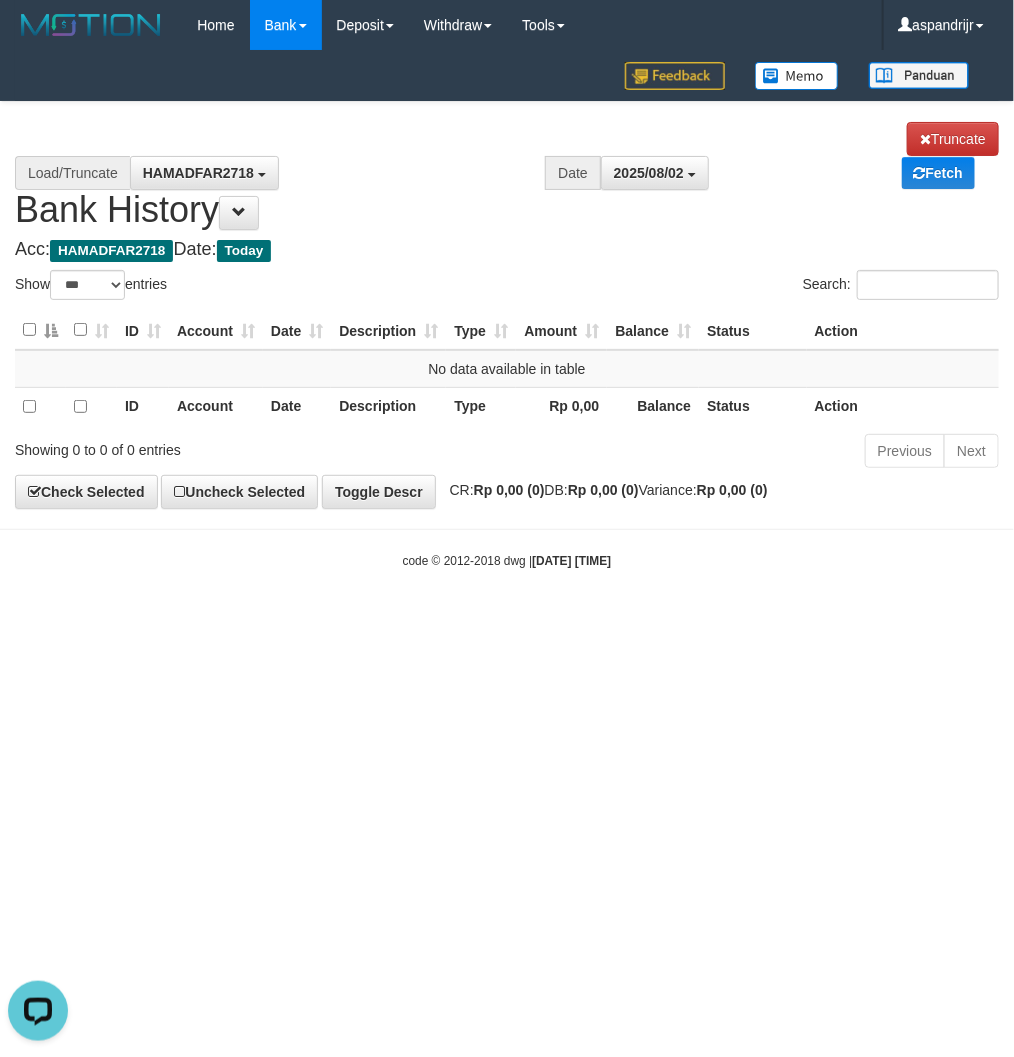 click on "Toggle navigation
Home
Bank
Account List
Load
By Website
Group
[ITOTO]													PRABUJITU
By Load Group (DPS)
Group asp-1
Mutasi Bank
Search
Sync
Note Mutasi
Deposit
DPS List" at bounding box center [507, 310] 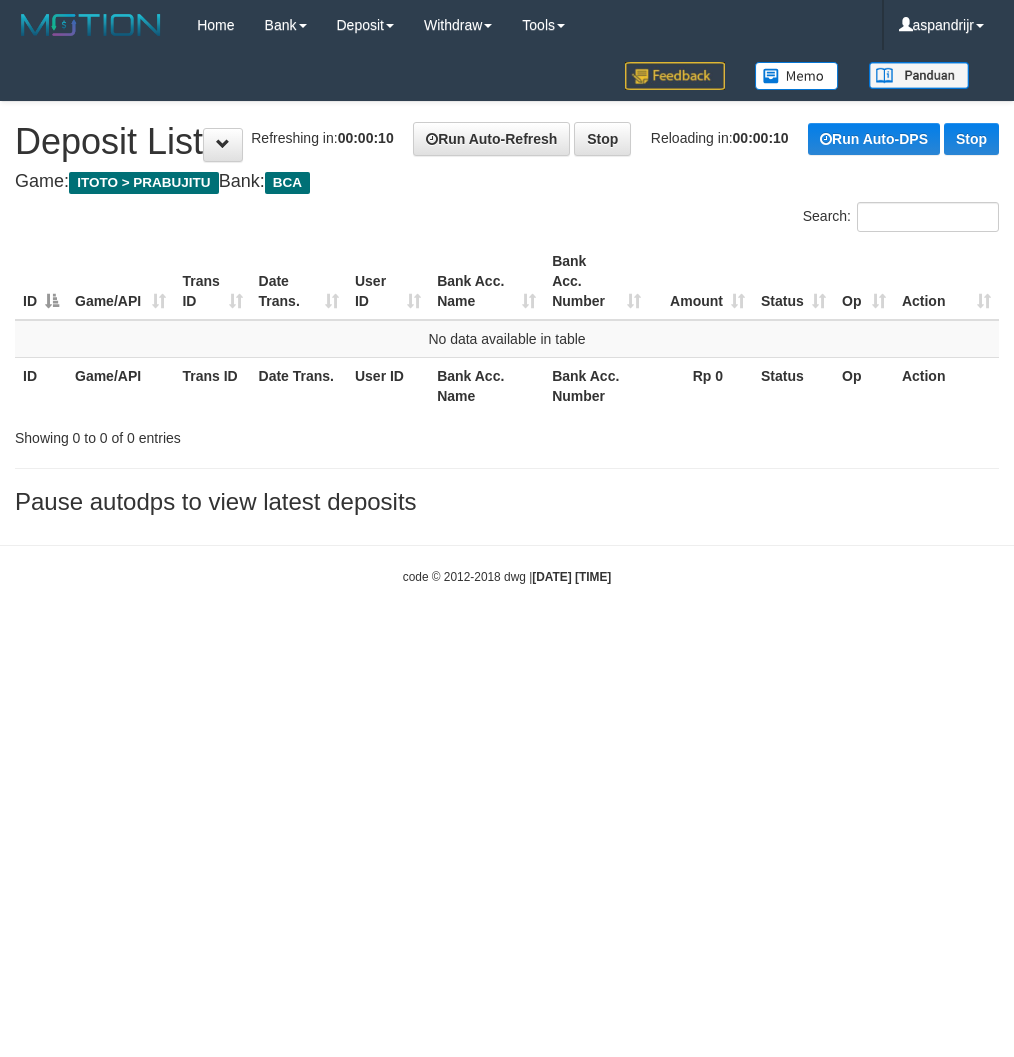 scroll, scrollTop: 0, scrollLeft: 0, axis: both 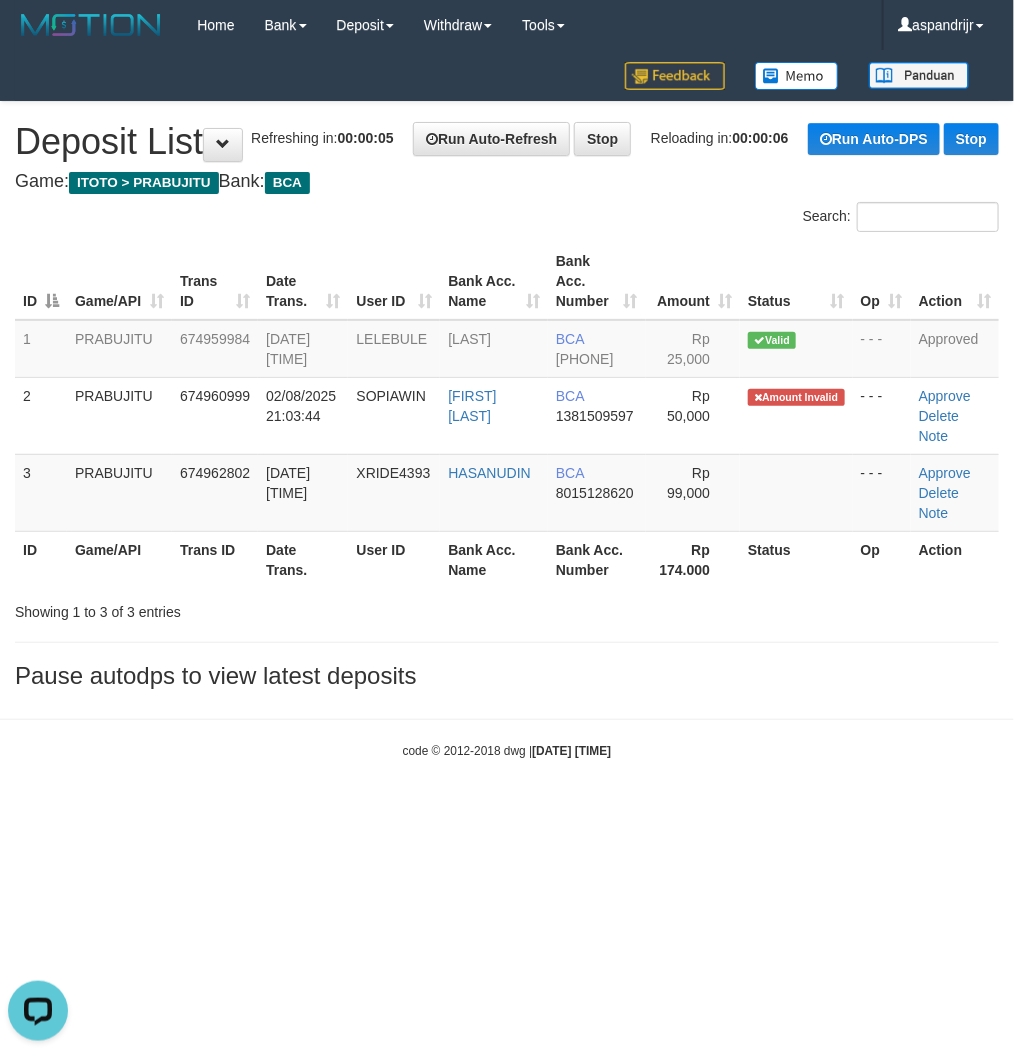click on "Toggle navigation
Home
Bank
Account List
Load
By Website
Group
[ITOTO]													PRABUJITU
By Load Group (DPS)
Group asp-1
Mutasi Bank
Search
Sync
Note Mutasi
Deposit
DPS Fetch -" at bounding box center [507, 405] 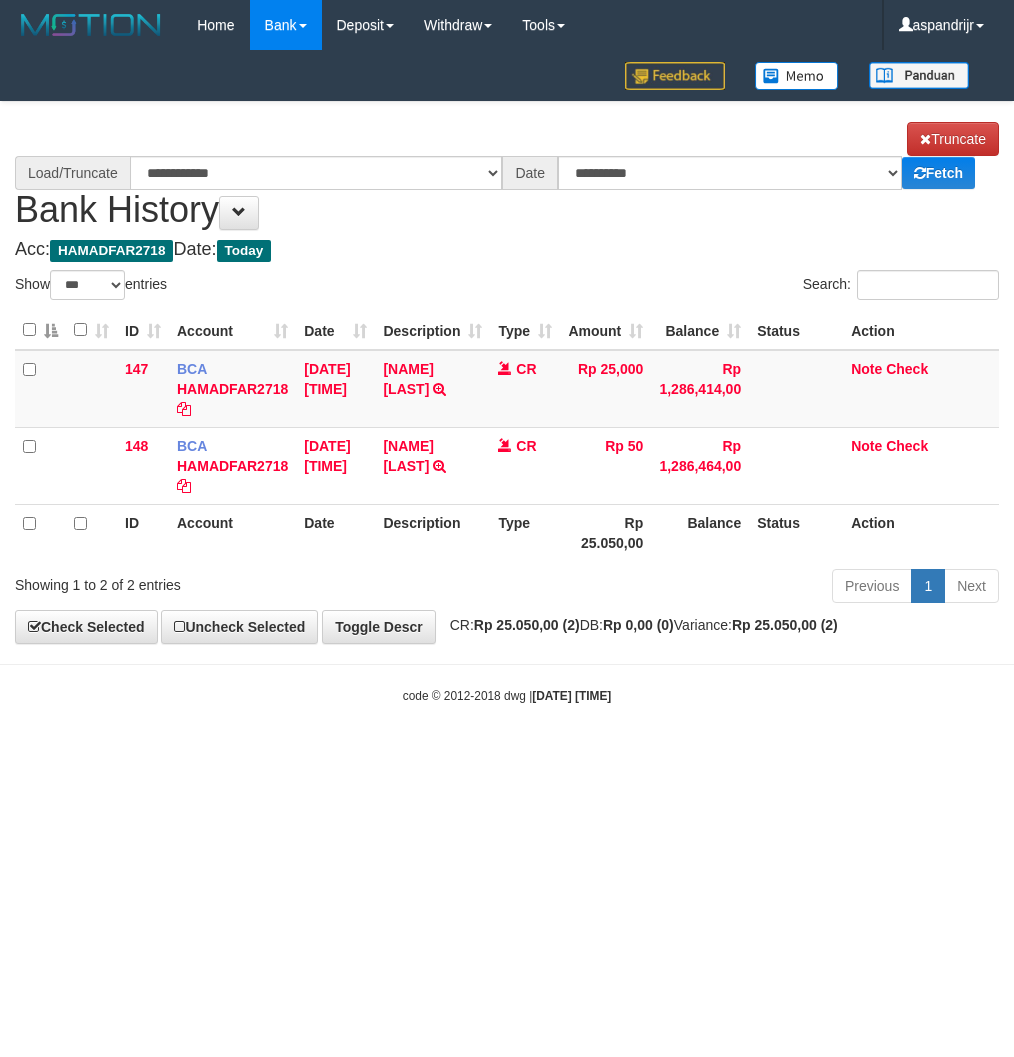 select on "***" 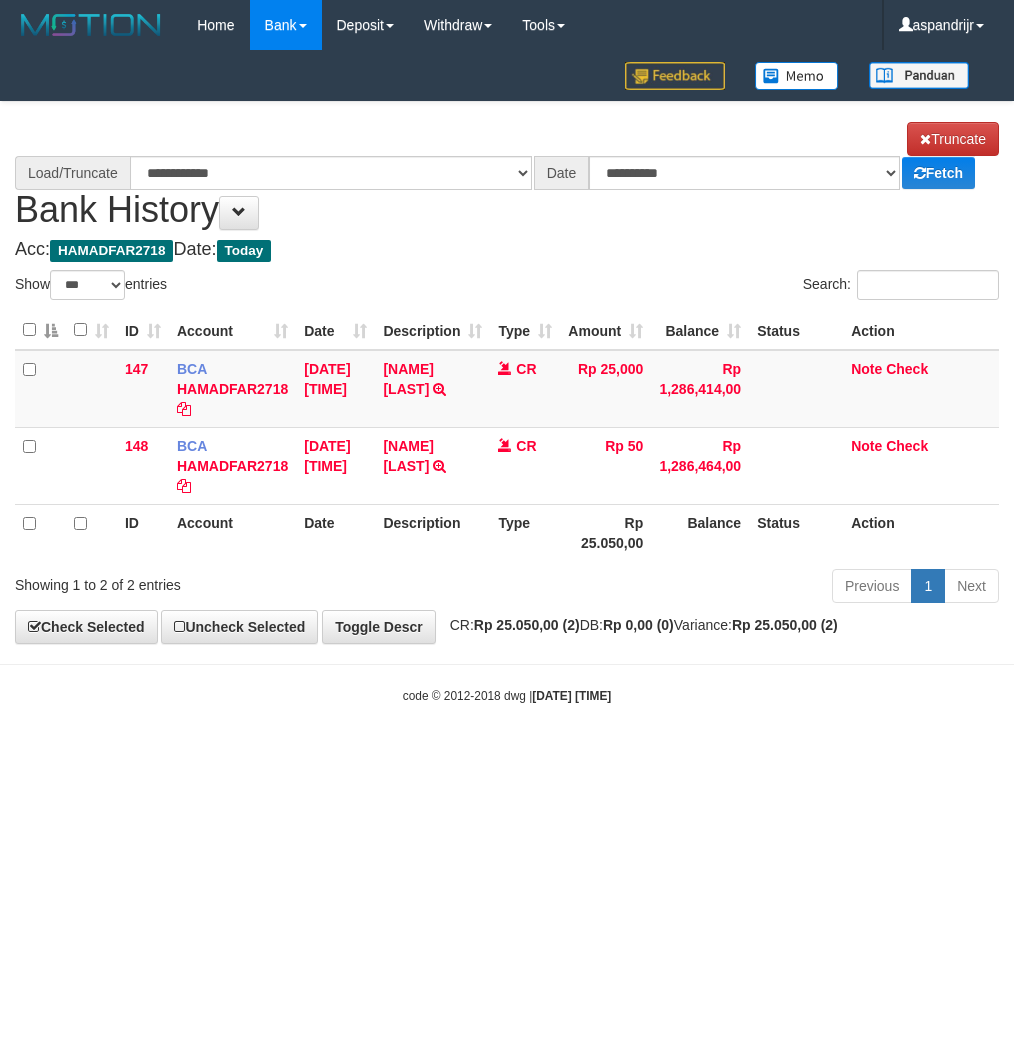 scroll, scrollTop: 0, scrollLeft: 0, axis: both 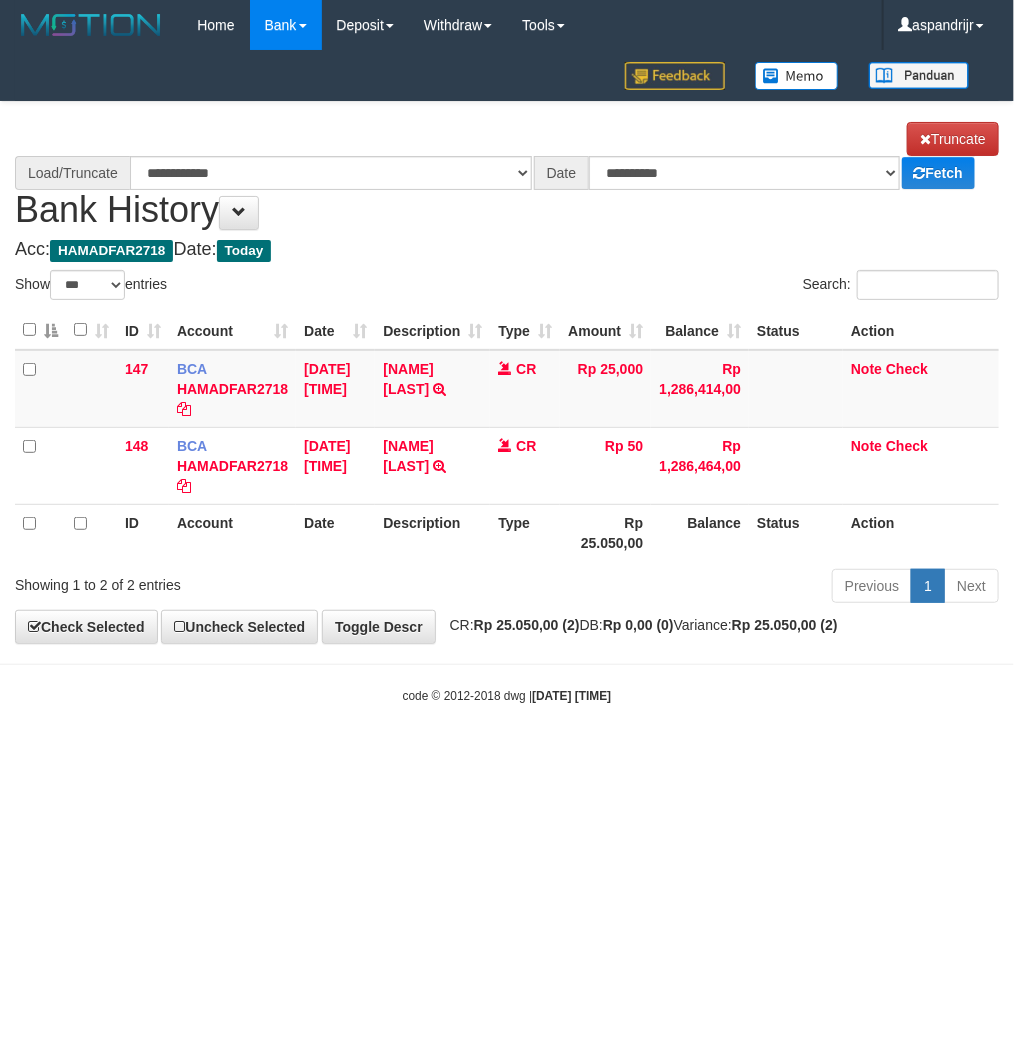 click on "Toggle navigation
Home
Bank
Account List
Load
By Website
Group
[ITOTO]													PRABUJITU
By Load Group (DPS)
Group asp-1
Mutasi Bank
Search
Sync
Note Mutasi
Deposit
DPS Fetch -" at bounding box center [507, 377] 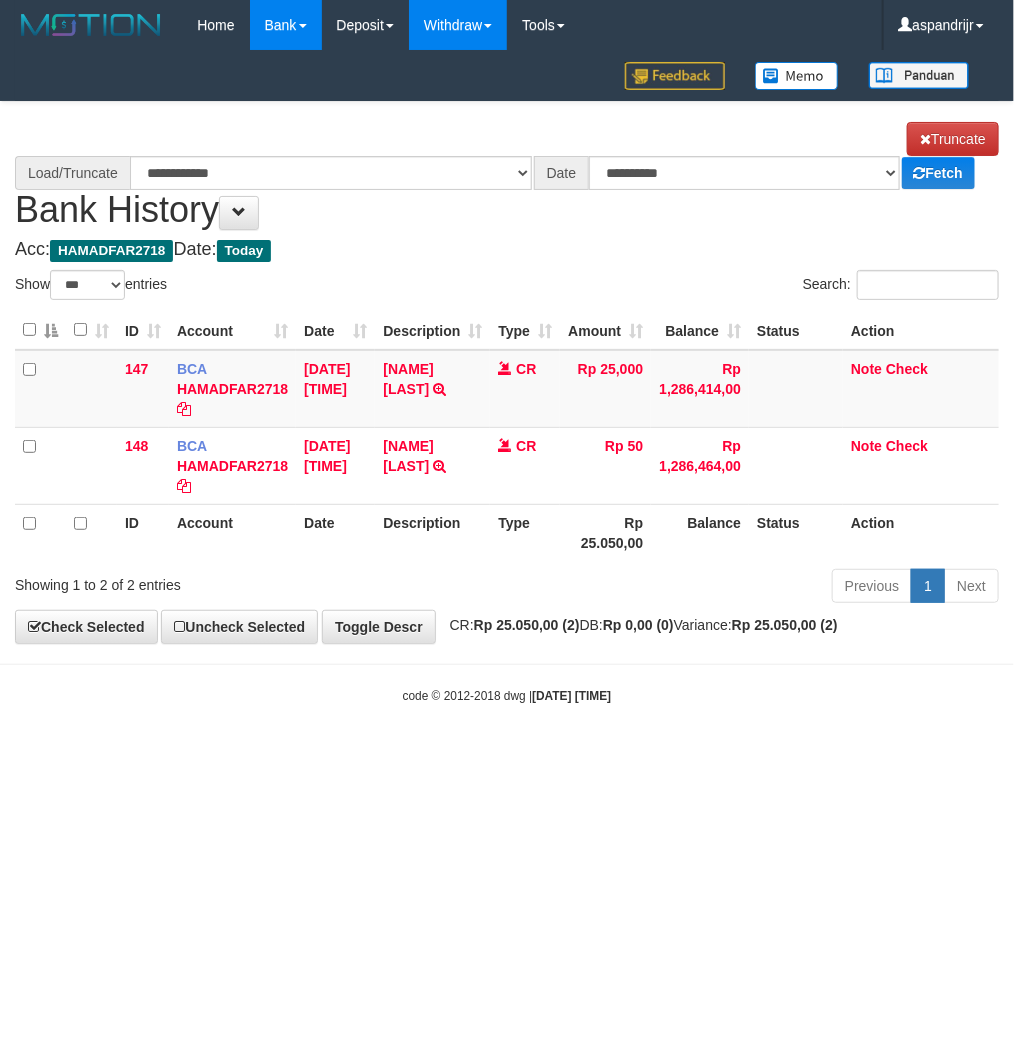 select on "****" 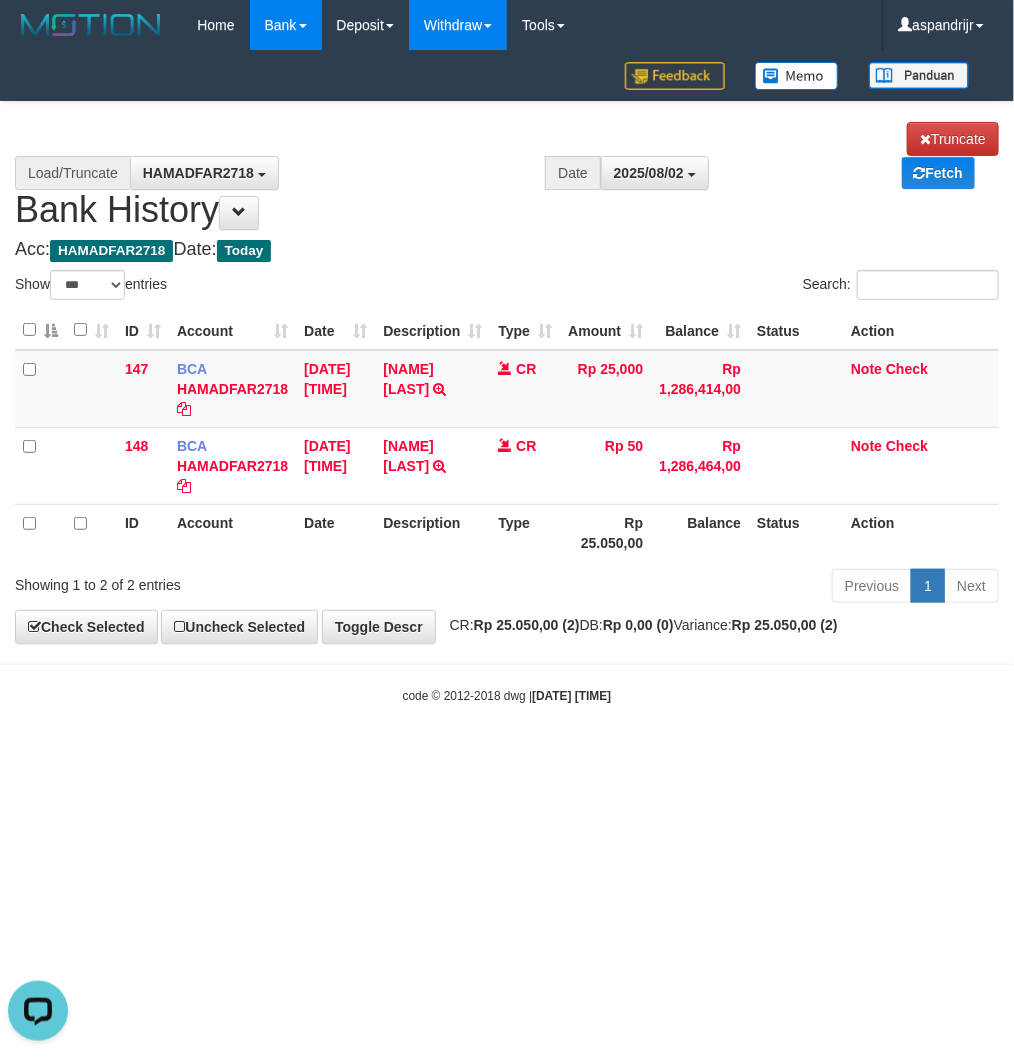 scroll, scrollTop: 0, scrollLeft: 0, axis: both 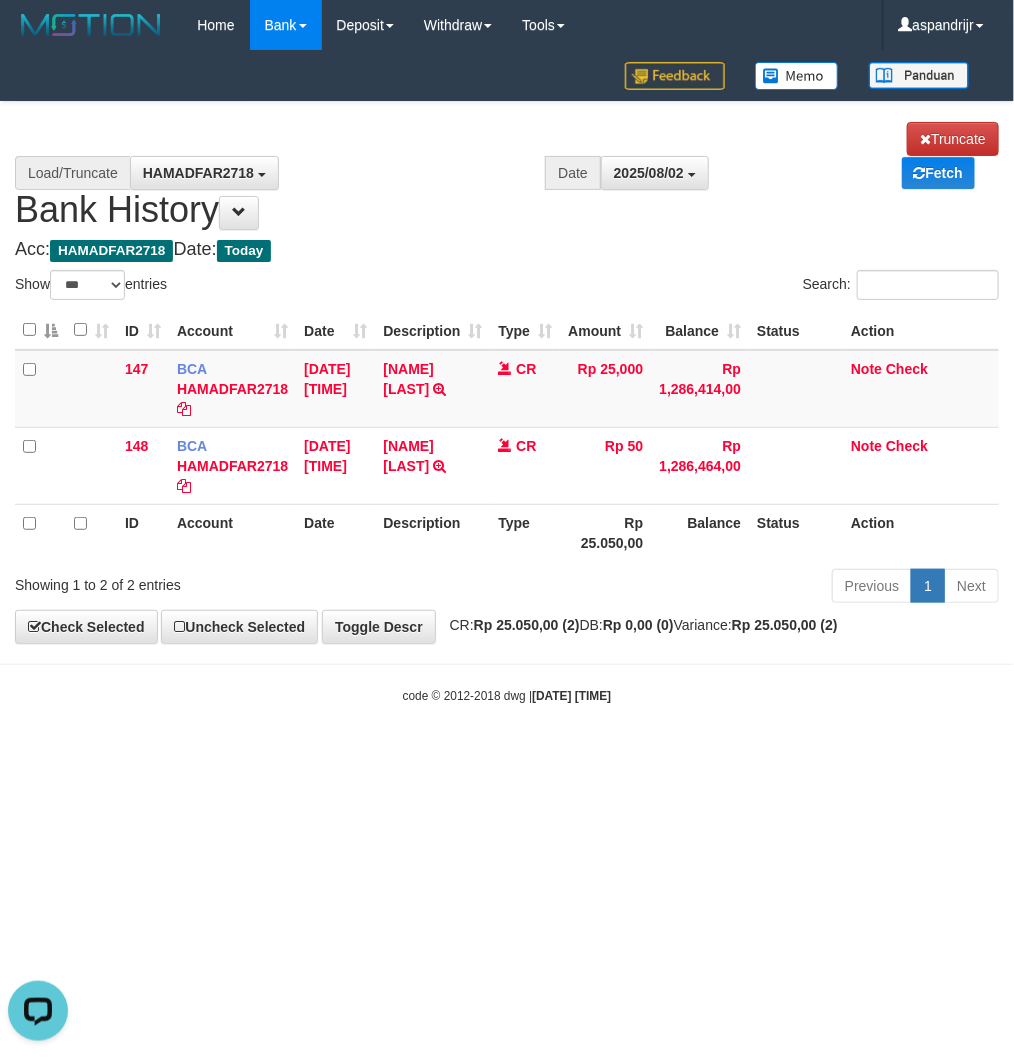 click on "code © 2012-2018 dwg |  [DATE] [TIME]" at bounding box center [507, 695] 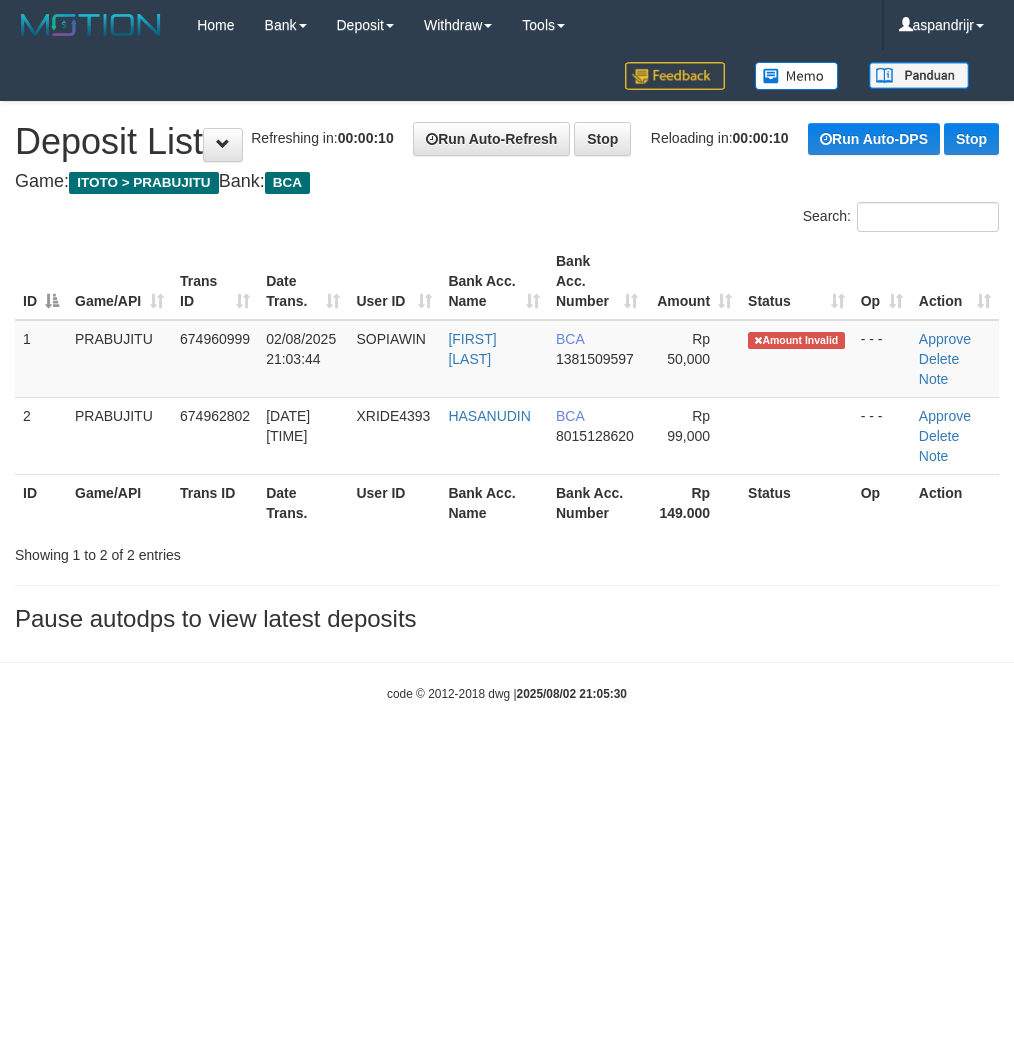 scroll, scrollTop: 0, scrollLeft: 0, axis: both 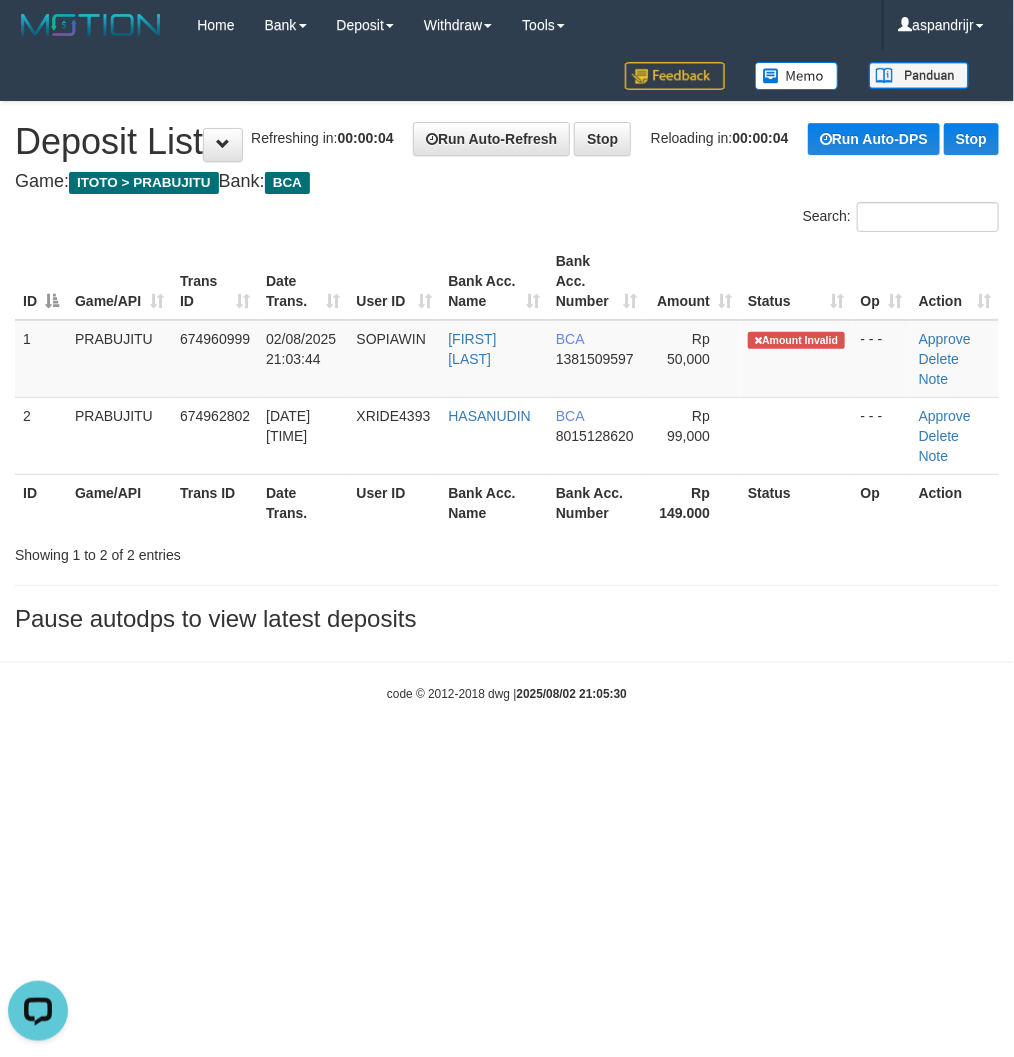 click on "code © 2012-2018 dwg |  [DATE] [TIME]" at bounding box center (507, 693) 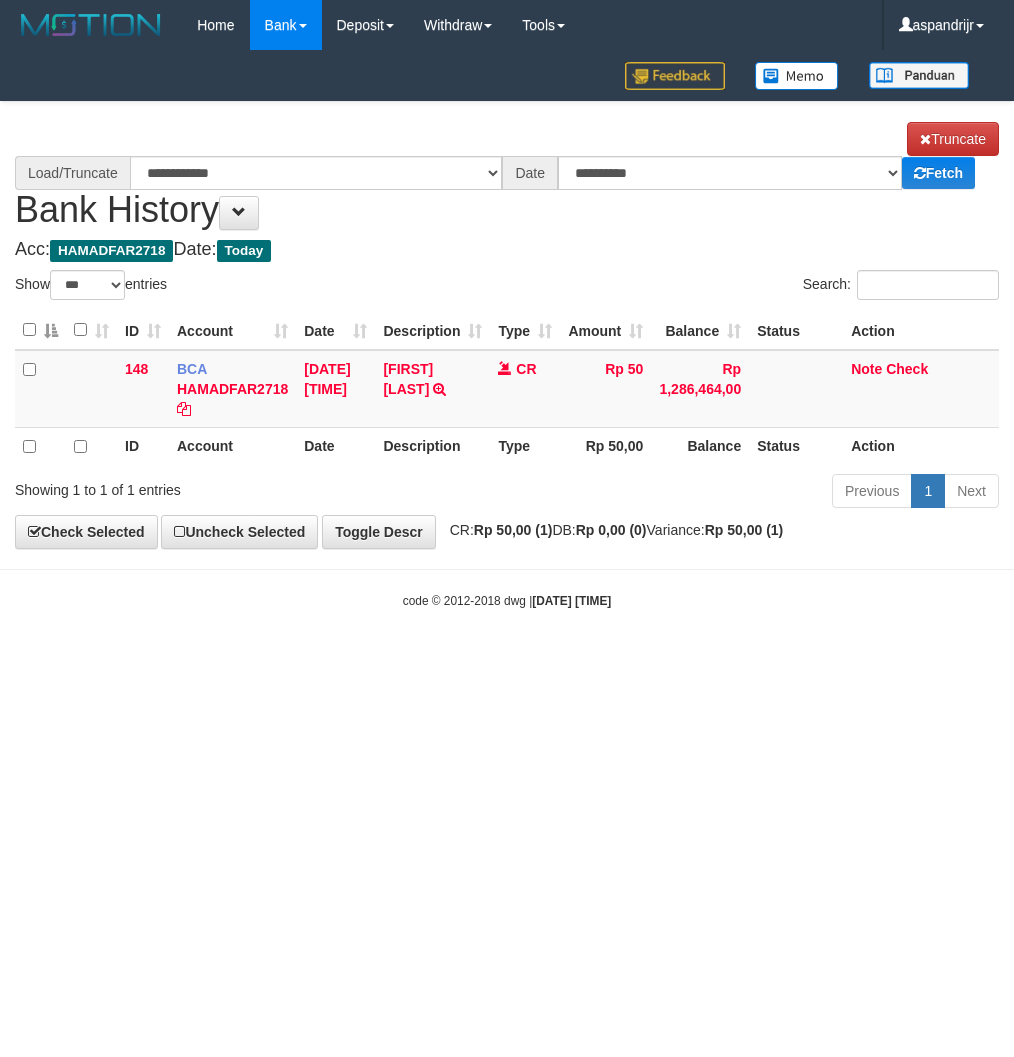 select on "***" 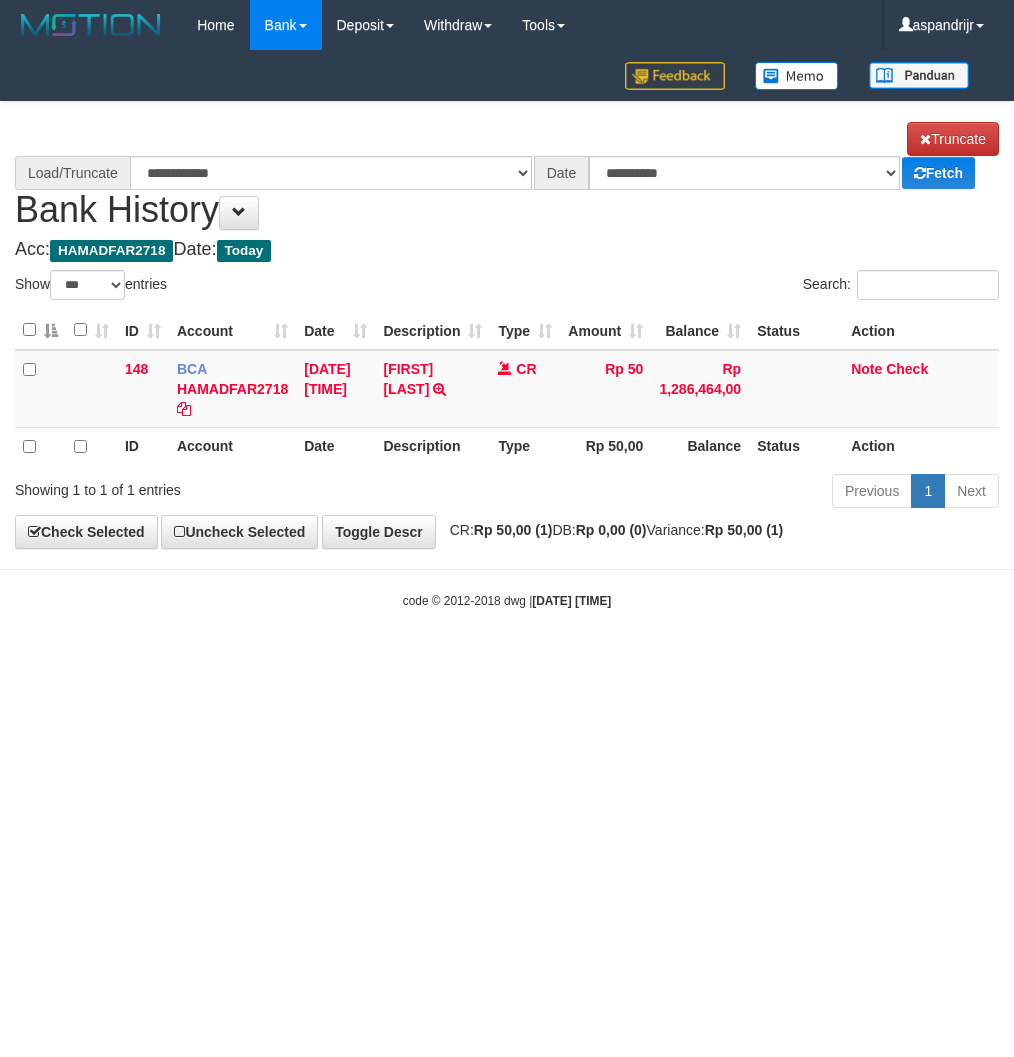 scroll, scrollTop: 0, scrollLeft: 0, axis: both 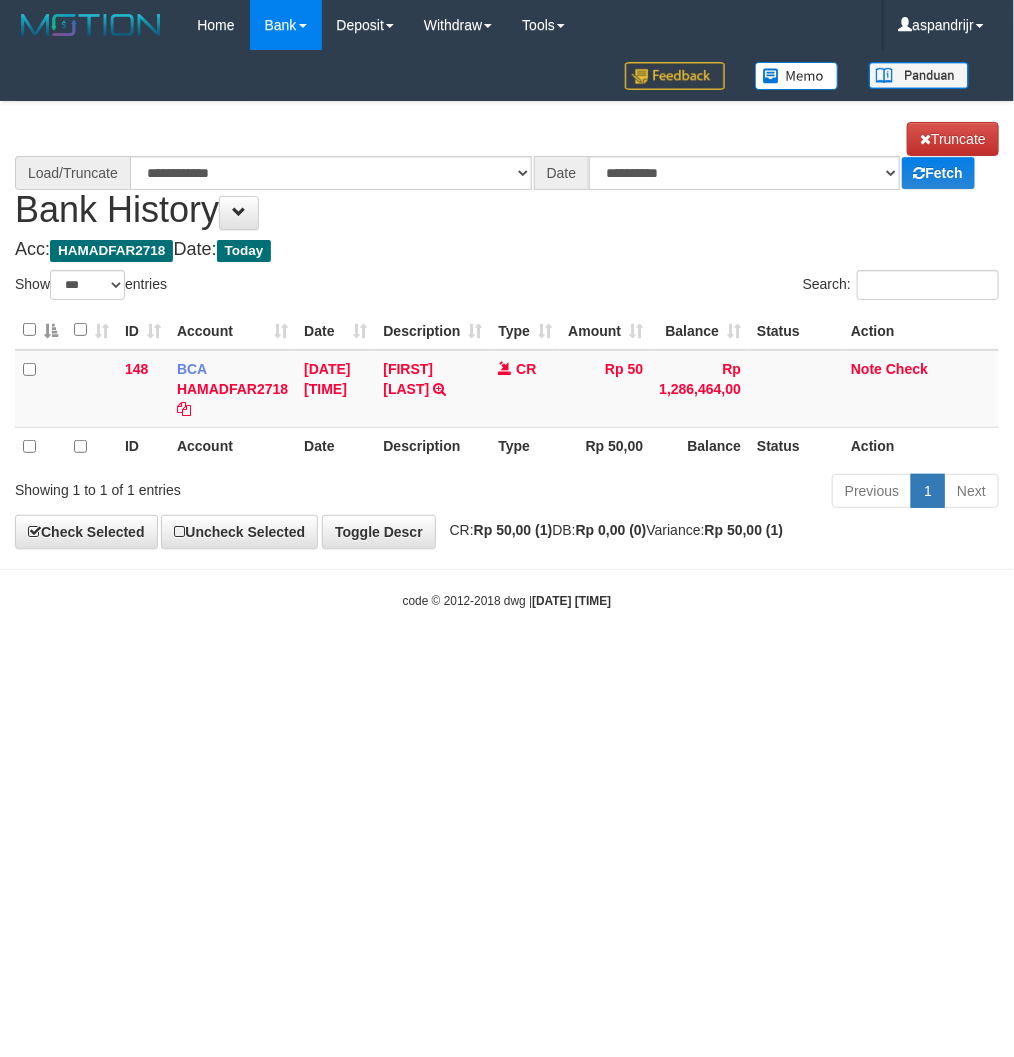 select on "****" 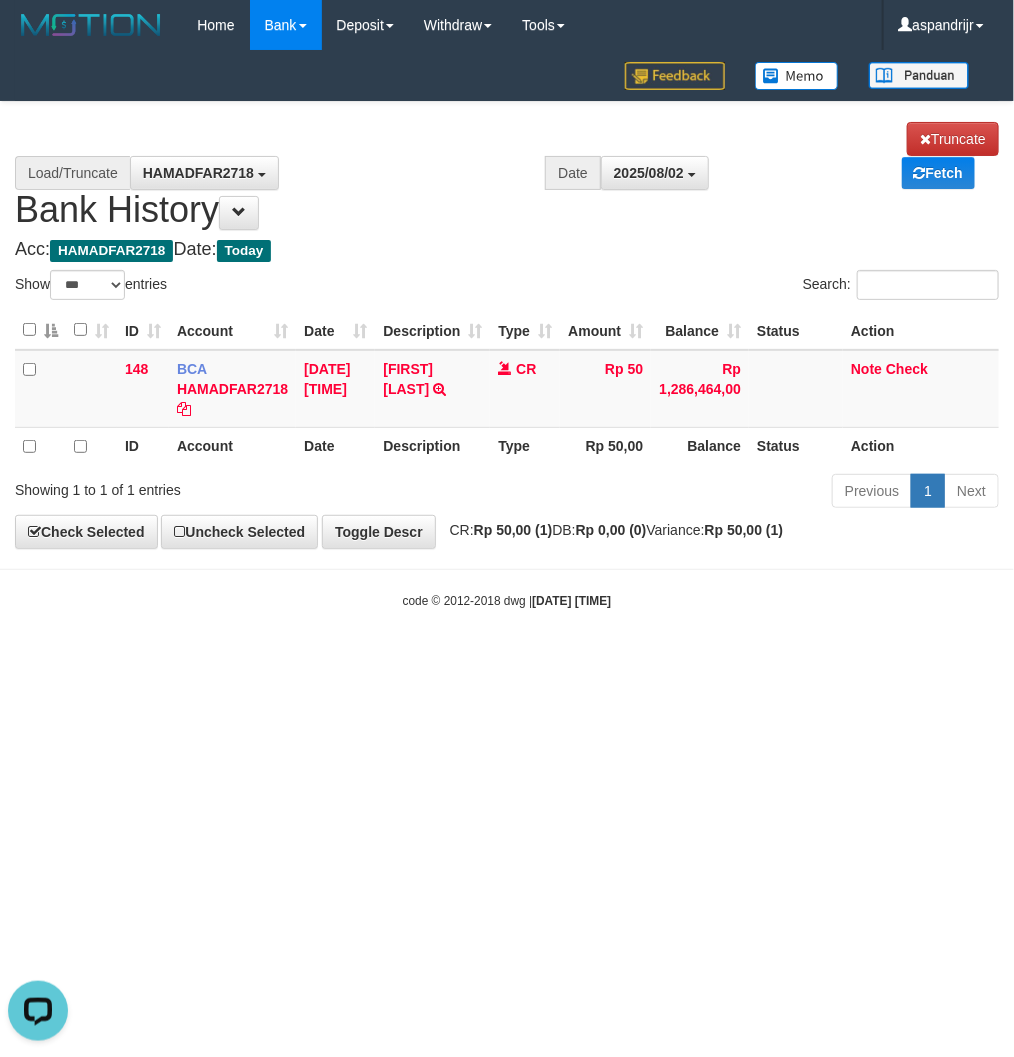 scroll, scrollTop: 0, scrollLeft: 0, axis: both 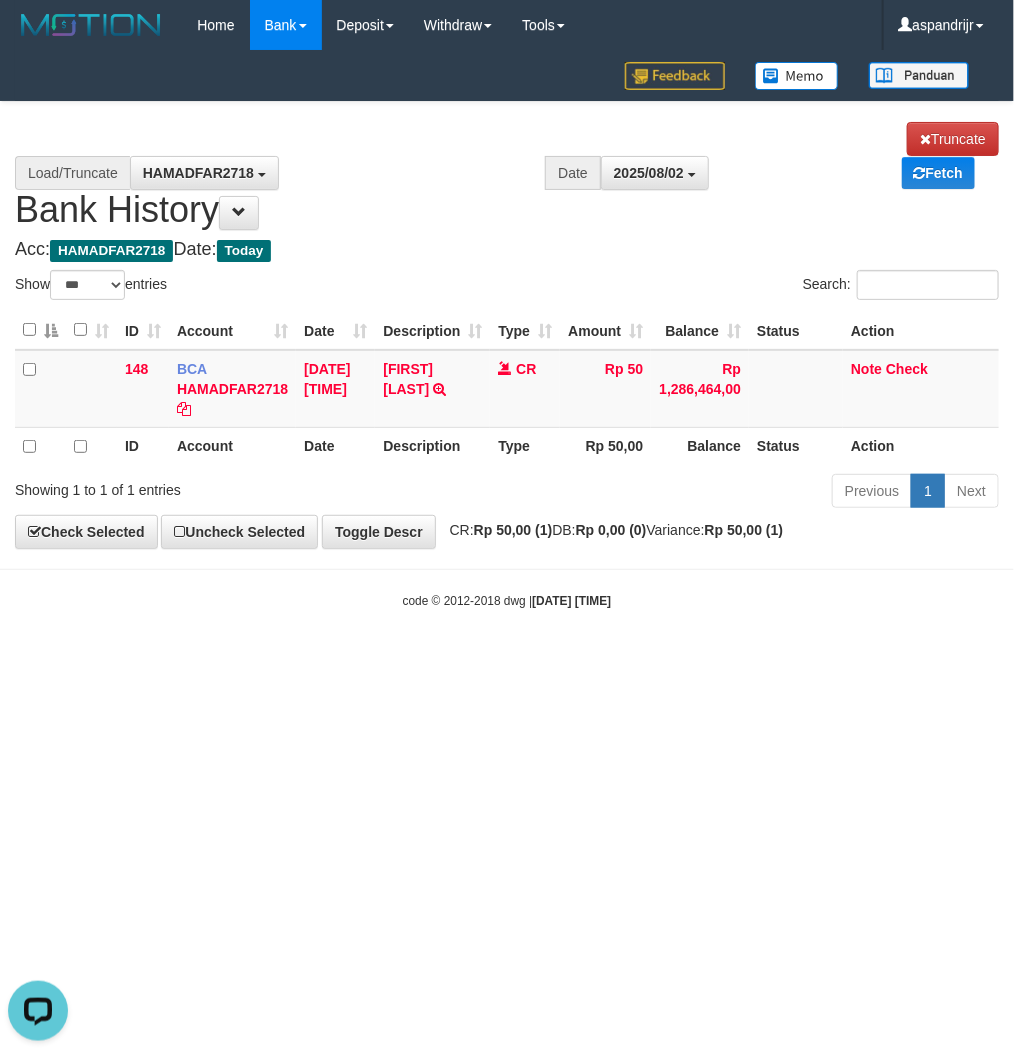 click on "code © 2012-2018 dwg |  2025/08/02 21:05:39" at bounding box center [507, 600] 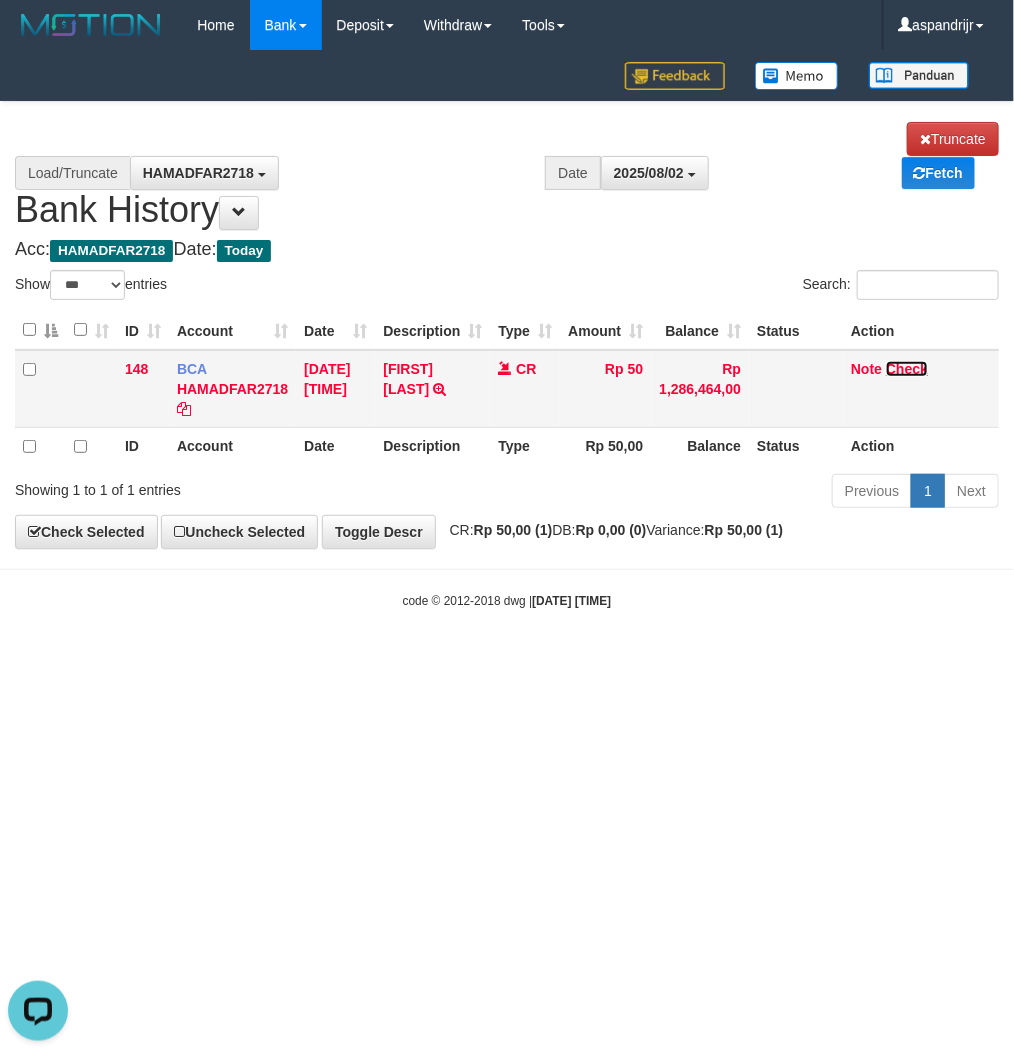 click on "Check" at bounding box center [907, 369] 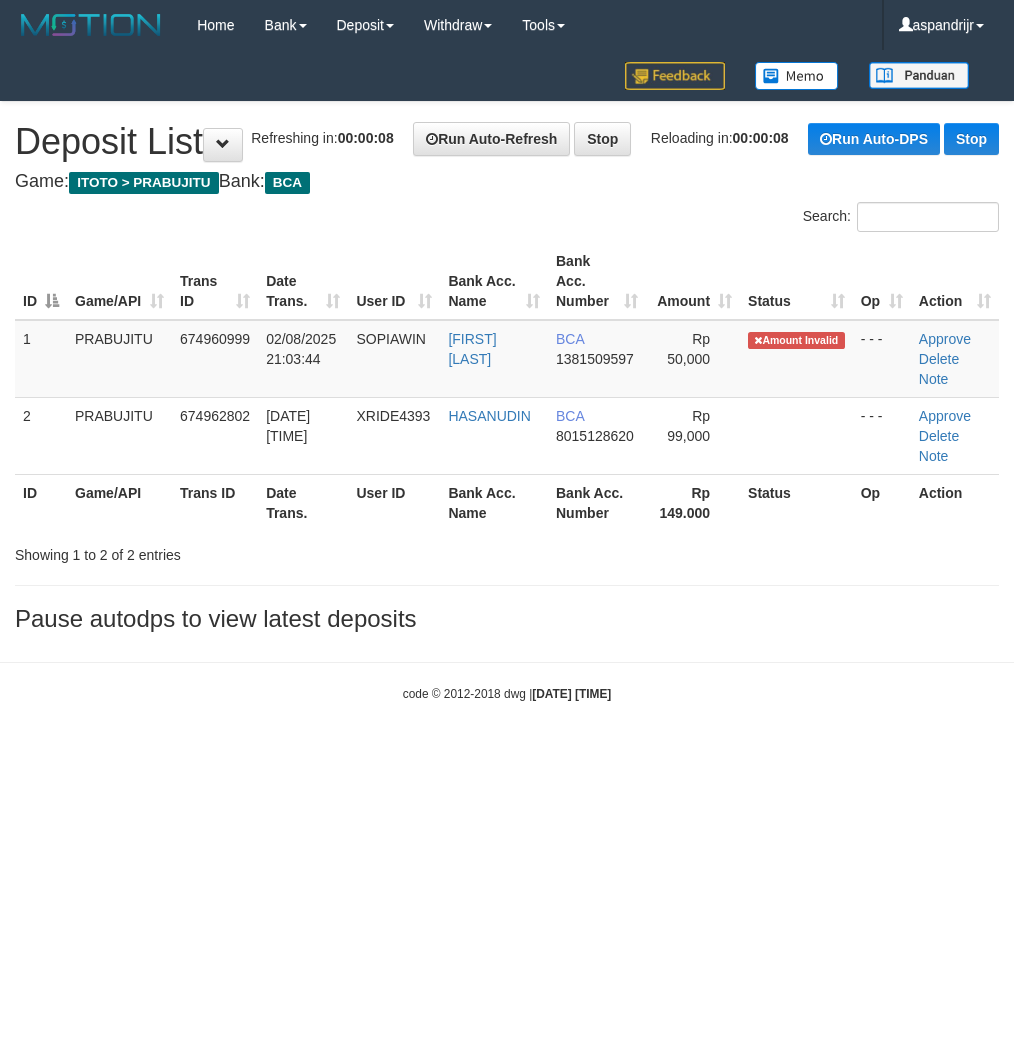 scroll, scrollTop: 0, scrollLeft: 0, axis: both 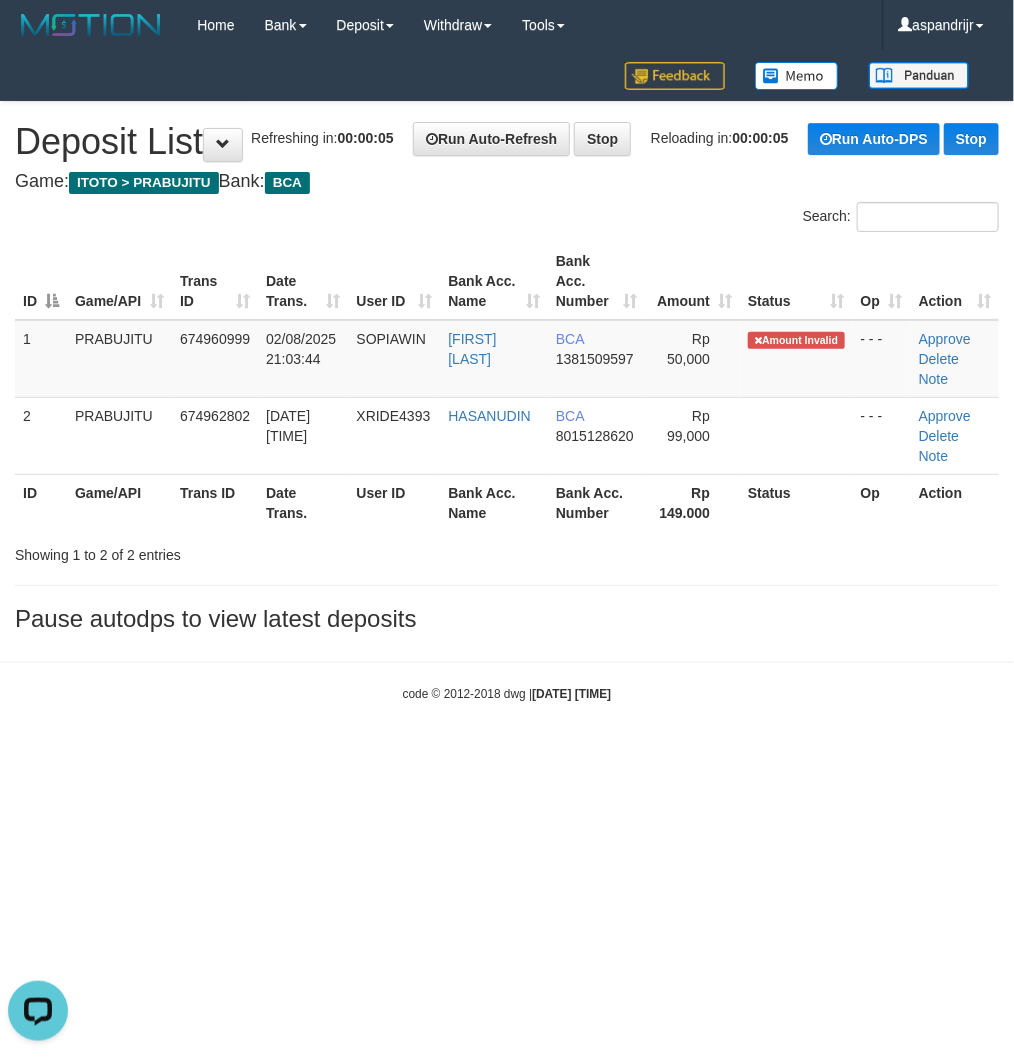 click on "Toggle navigation
Home
Bank
Account List
Load
By Website
Group
[ITOTO]													PRABUJITU
By Load Group (DPS)
Group asp-1
Mutasi Bank
Search
Sync
Note Mutasi
Deposit
DPS Fetch -" at bounding box center (507, 376) 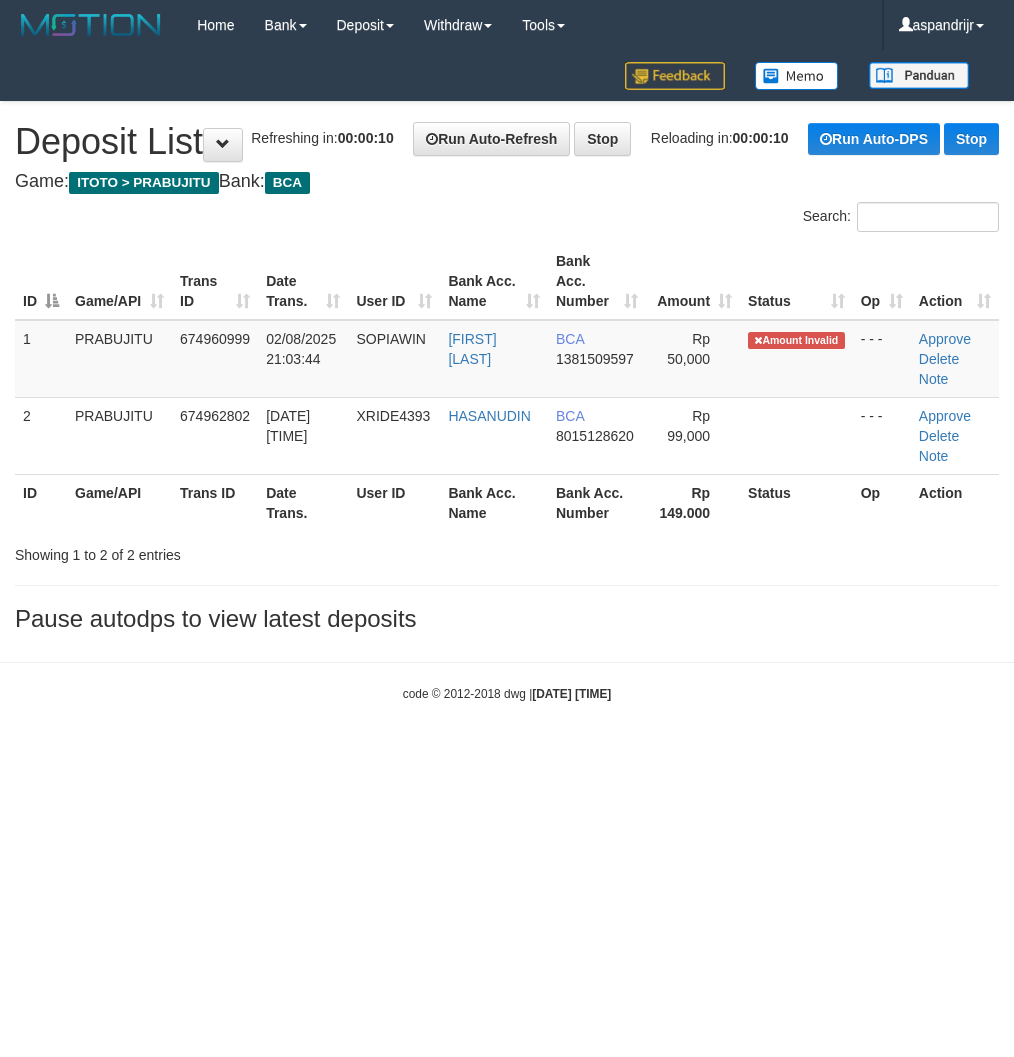 scroll, scrollTop: 0, scrollLeft: 0, axis: both 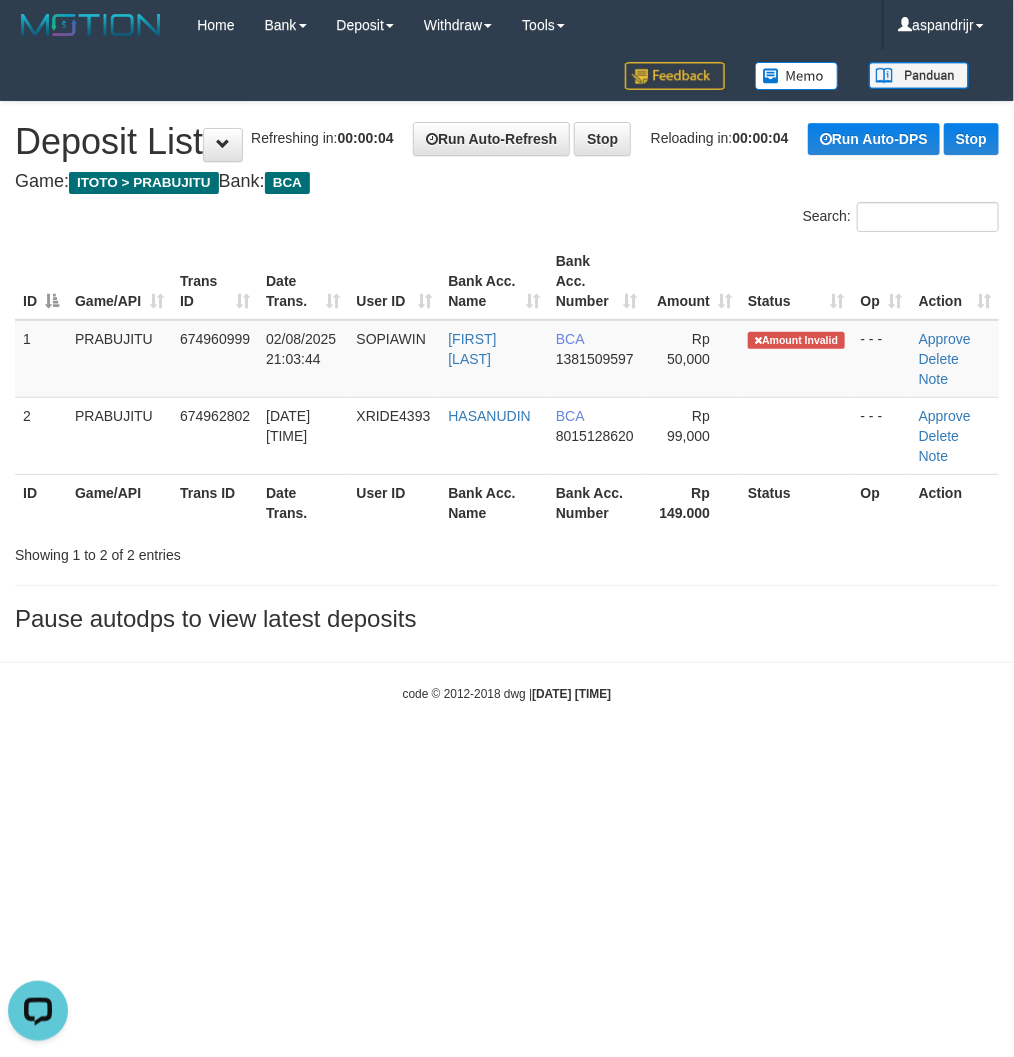click on "**********" at bounding box center (507, 372) 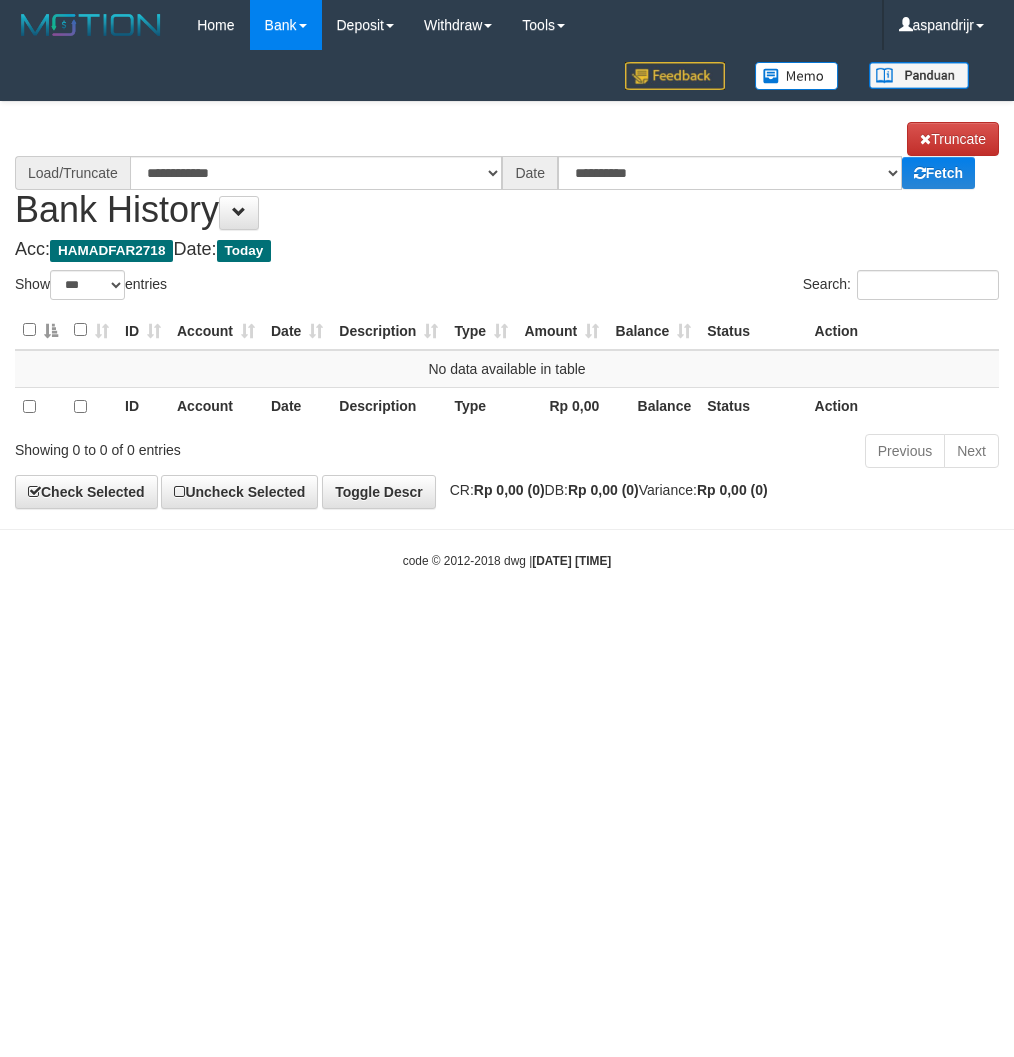 select on "***" 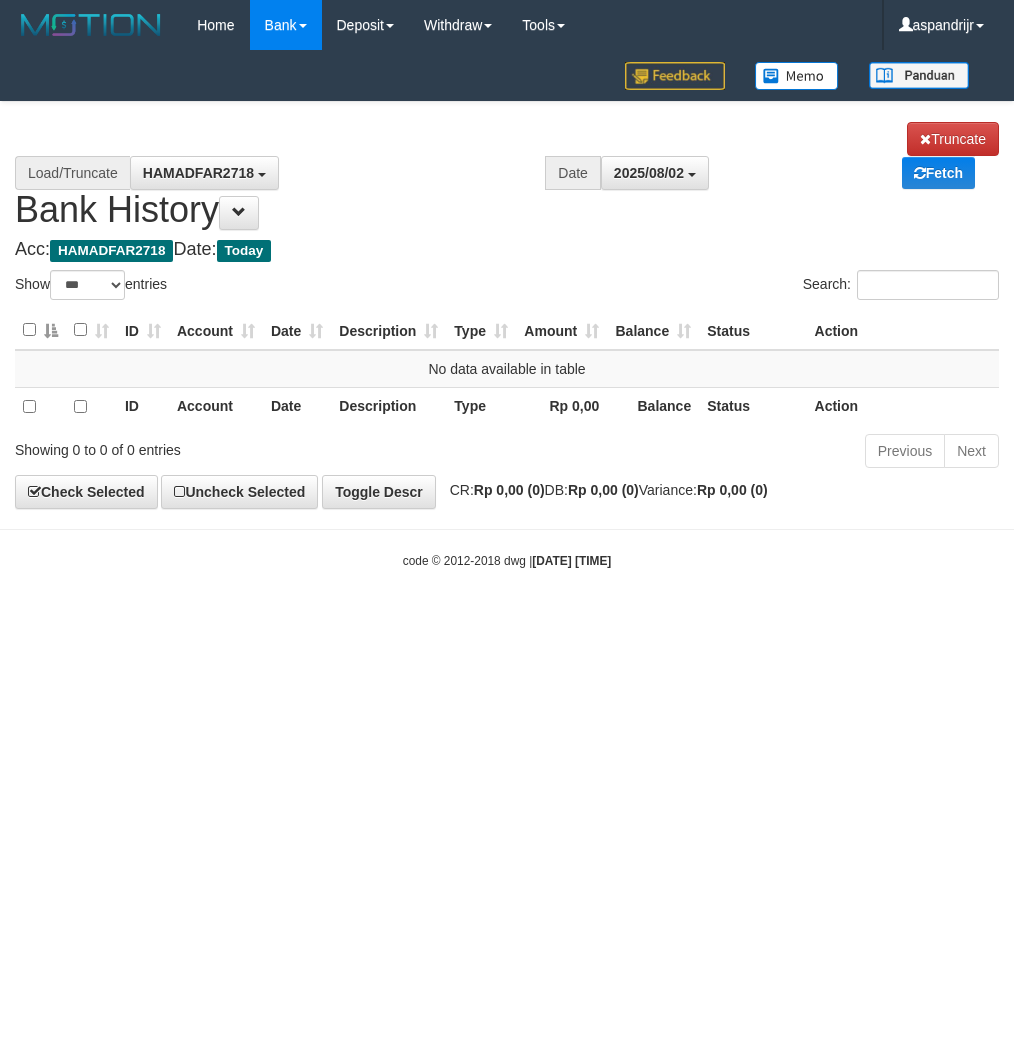 scroll, scrollTop: 0, scrollLeft: 0, axis: both 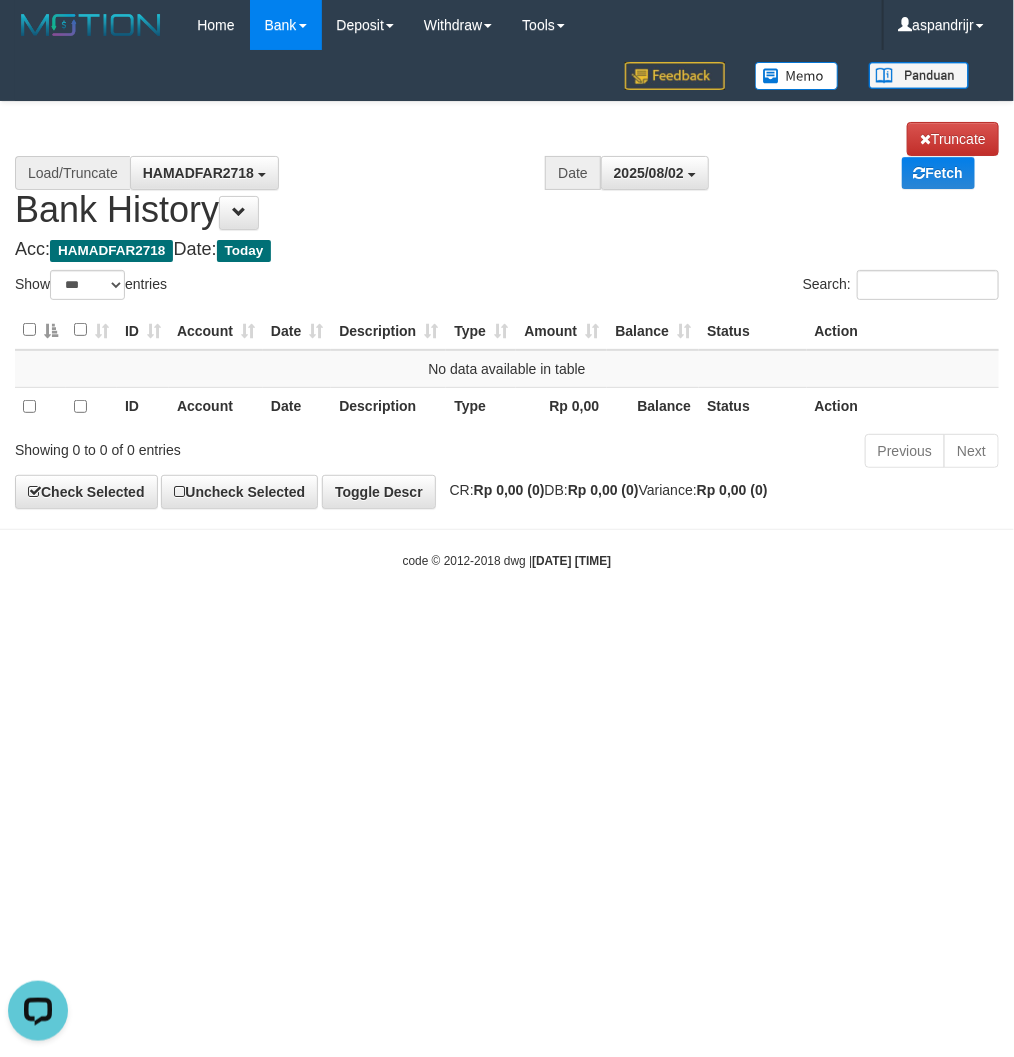 drag, startPoint x: 707, startPoint y: 734, endPoint x: 712, endPoint y: 724, distance: 11.18034 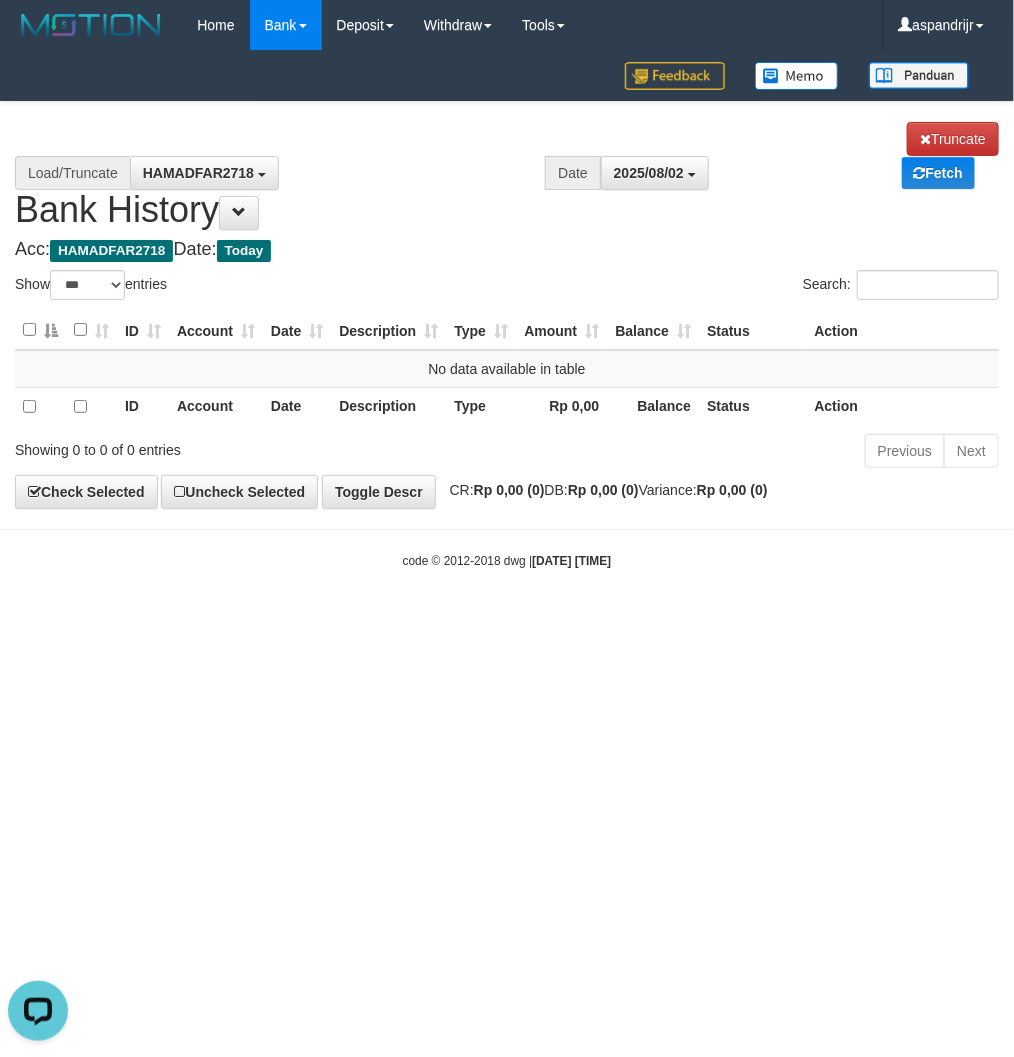 click on "Toggle navigation
Home
Bank
Account List
Load
By Website
Group
[ITOTO]													PRABUJITU
By Load Group (DPS)
Group asp-1
Mutasi Bank
Search
Sync
Note Mutasi
Deposit
DPS List" at bounding box center [507, 310] 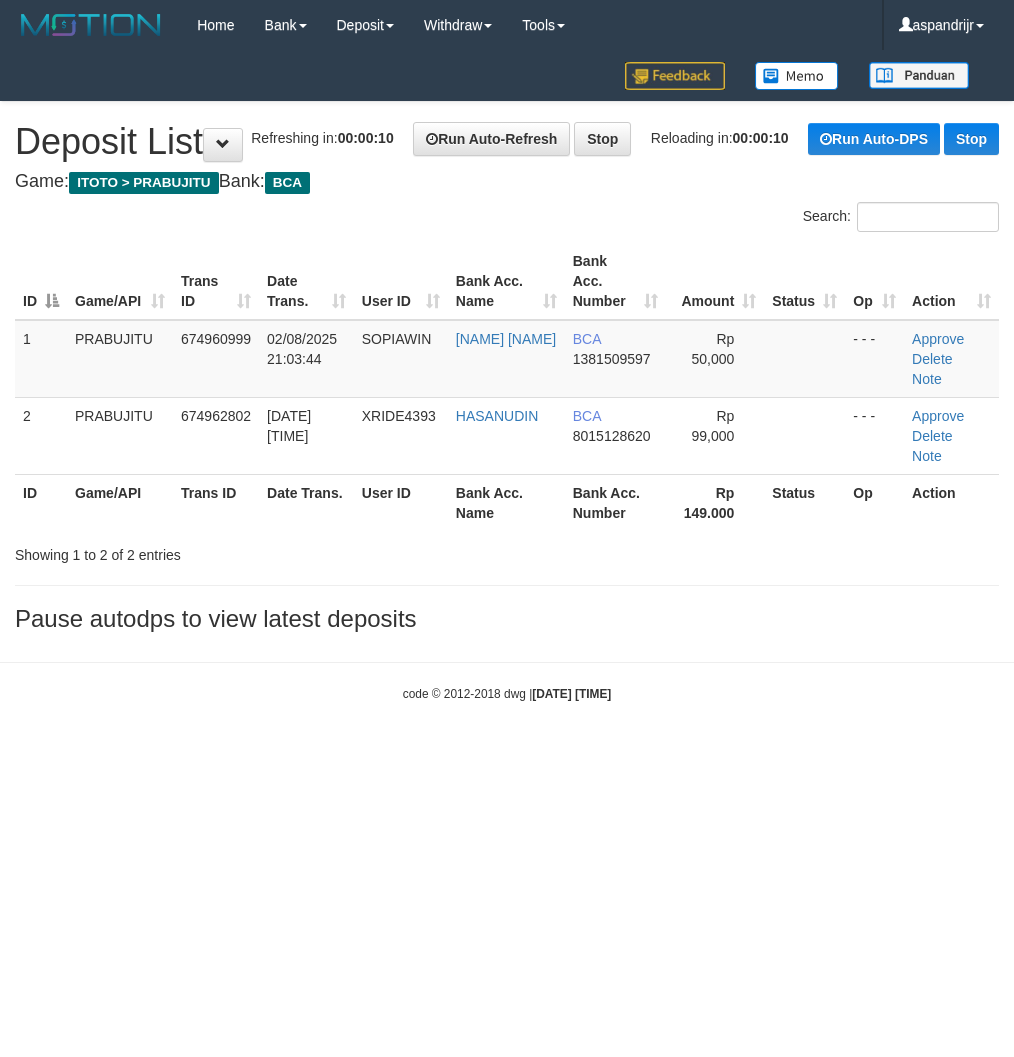 scroll, scrollTop: 0, scrollLeft: 0, axis: both 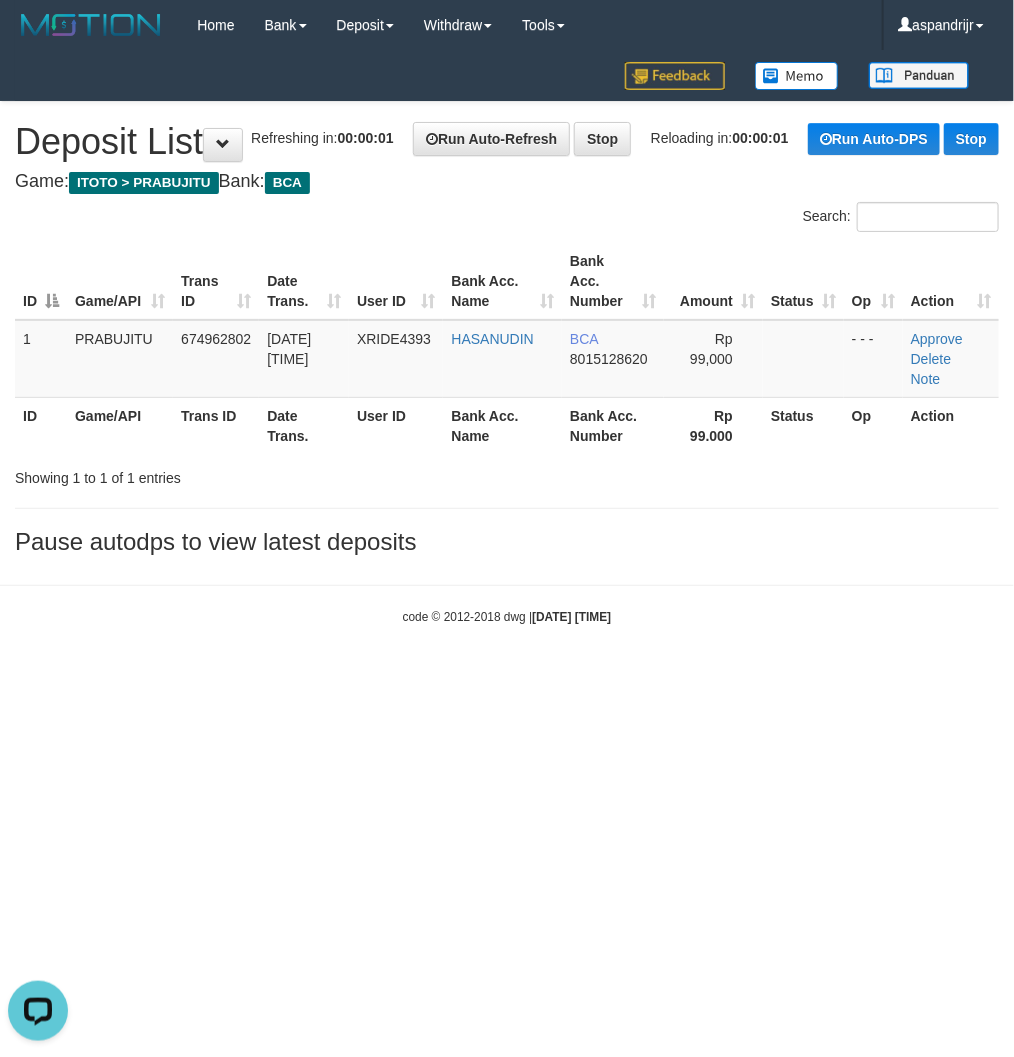click on "Toggle navigation
Home
Bank
Account List
Load
By Website
Group
[ITOTO]													PRABUJITU
By Load Group (DPS)
Group asp-1
Mutasi Bank
Search
Sync
Note Mutasi
Deposit
DPS Fetch -" at bounding box center [507, 338] 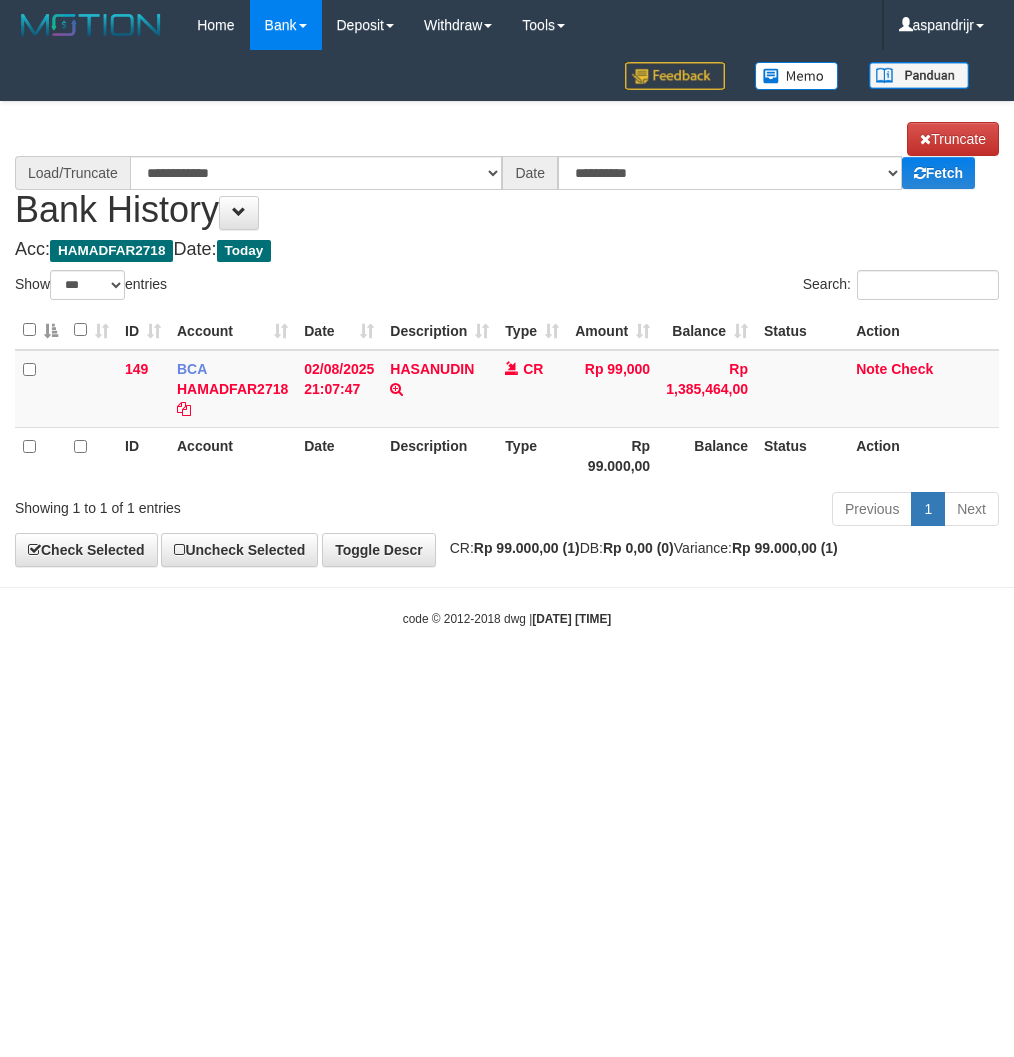 select on "***" 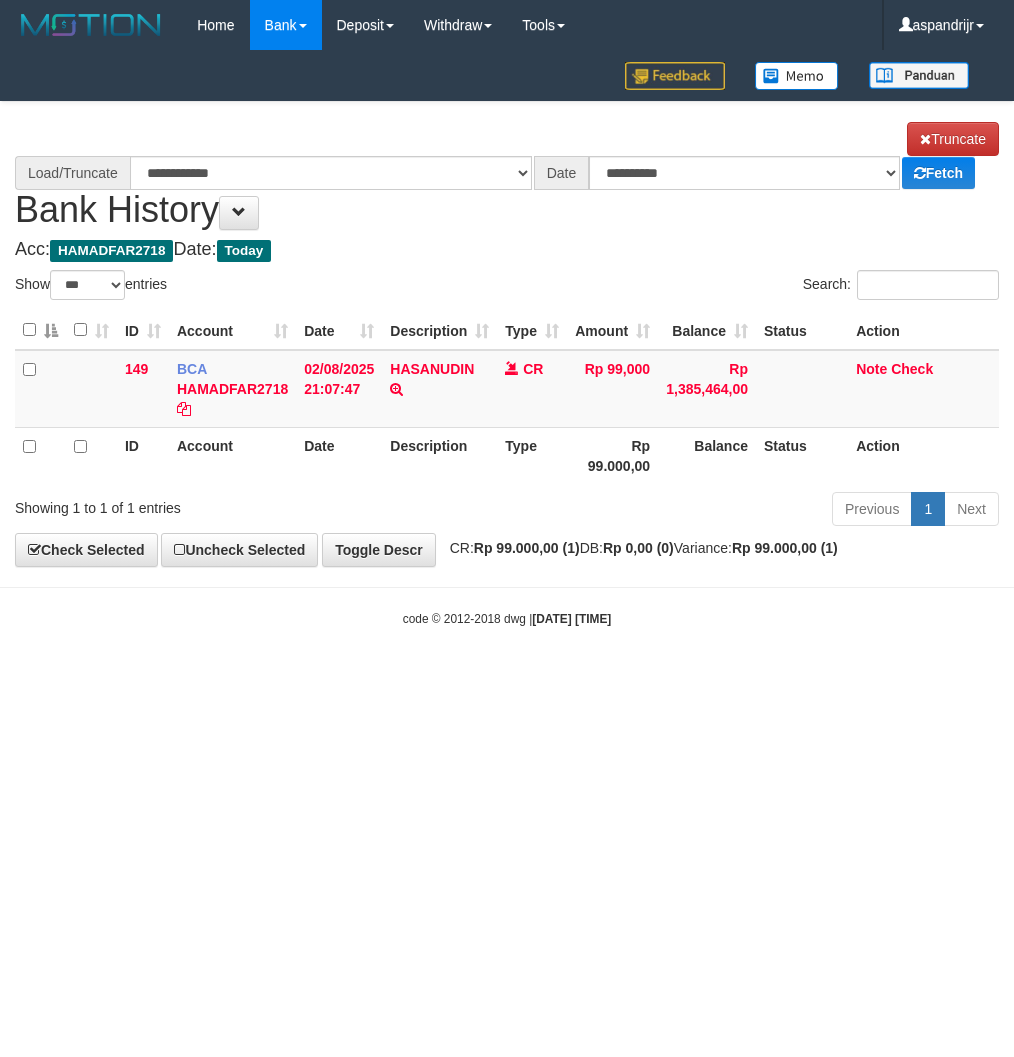 scroll, scrollTop: 0, scrollLeft: 0, axis: both 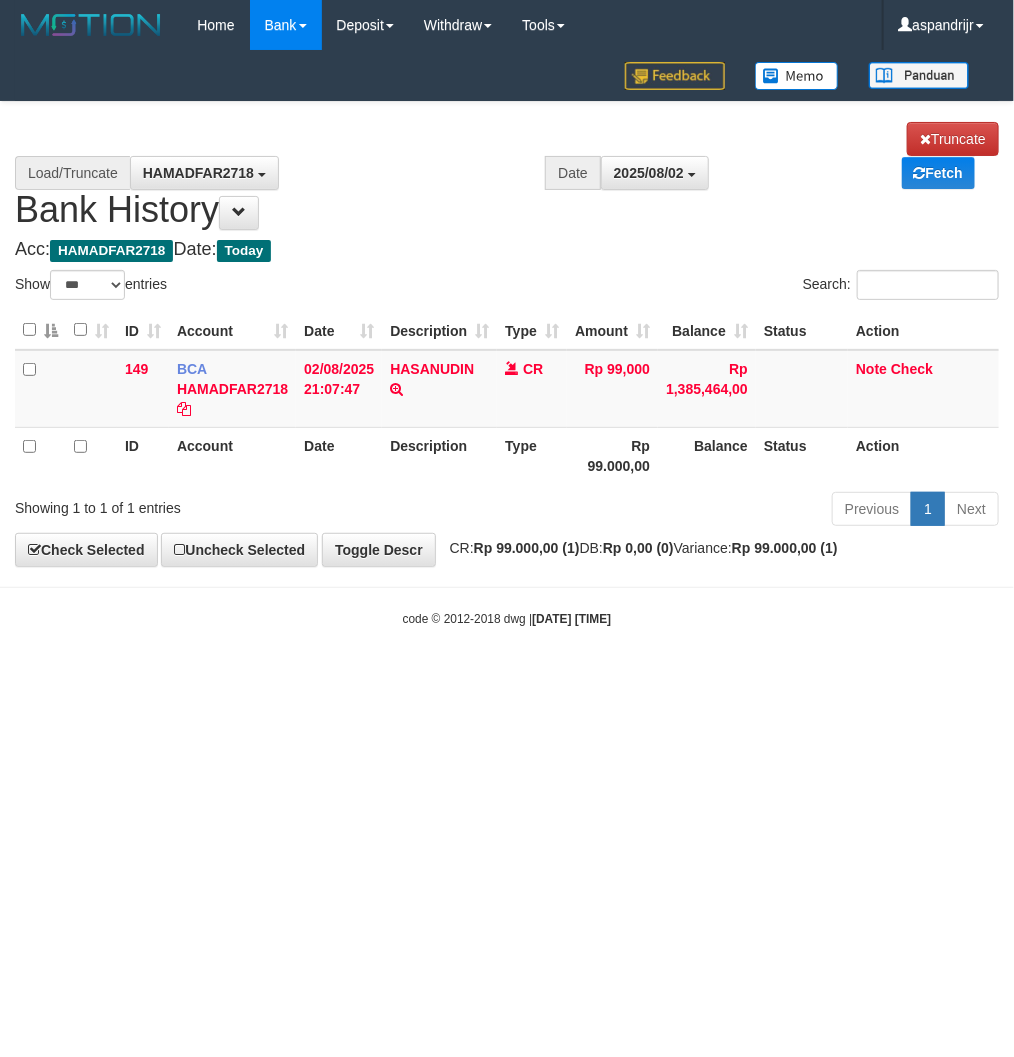 select on "****" 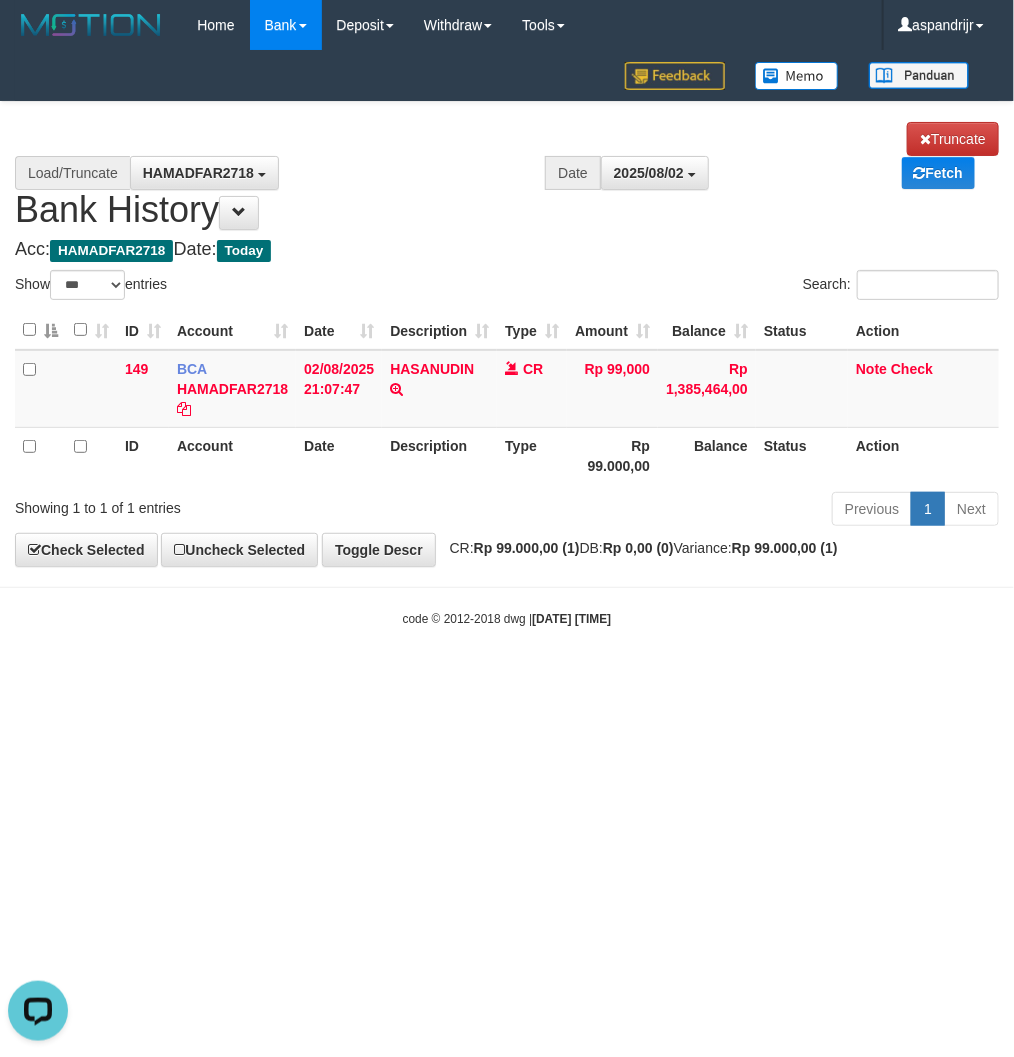 scroll, scrollTop: 0, scrollLeft: 0, axis: both 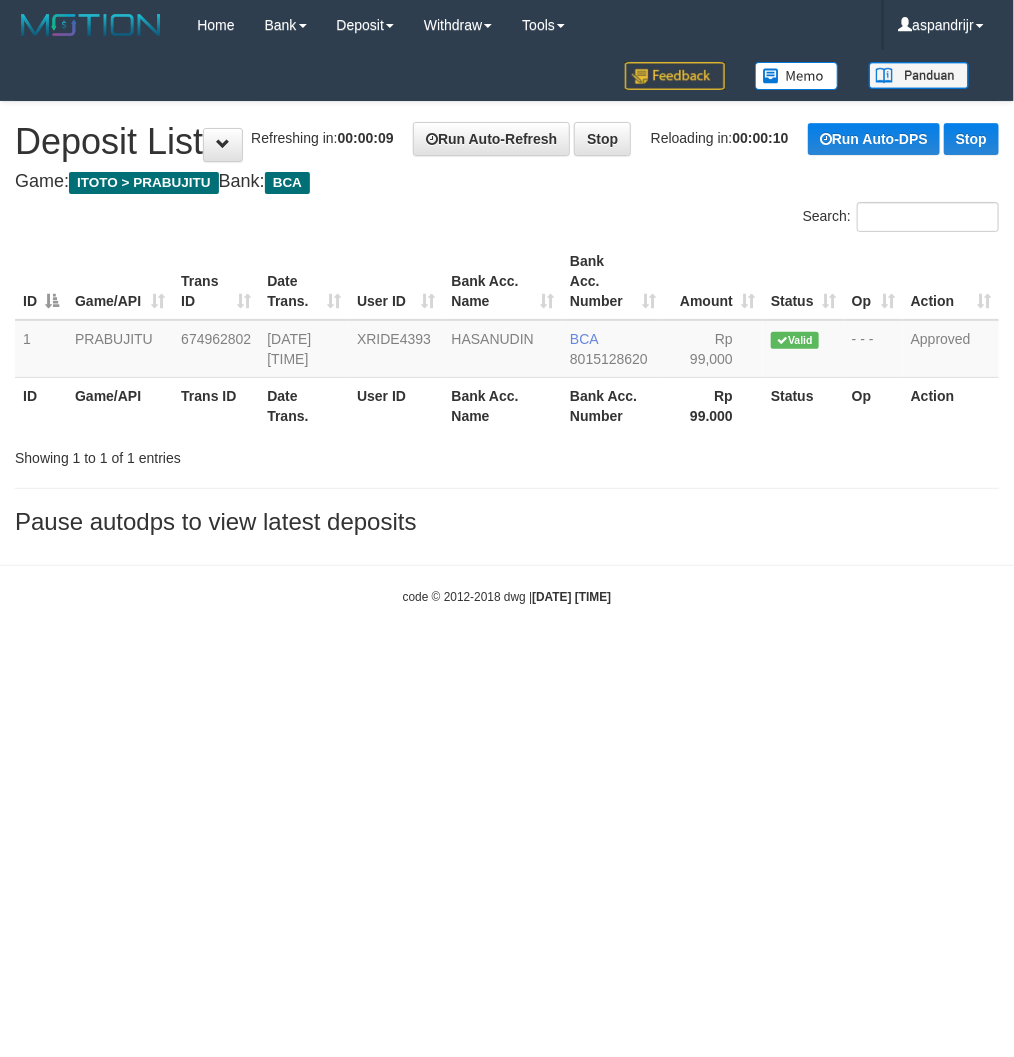 click on "Toggle navigation
Home
Bank
Account List
Load
By Website
Group
[ITOTO]													PRABUJITU
By Load Group (DPS)
Group asp-1
Mutasi Bank
Search
Sync
Note Mutasi
Deposit
DPS Fetch -" at bounding box center [507, 328] 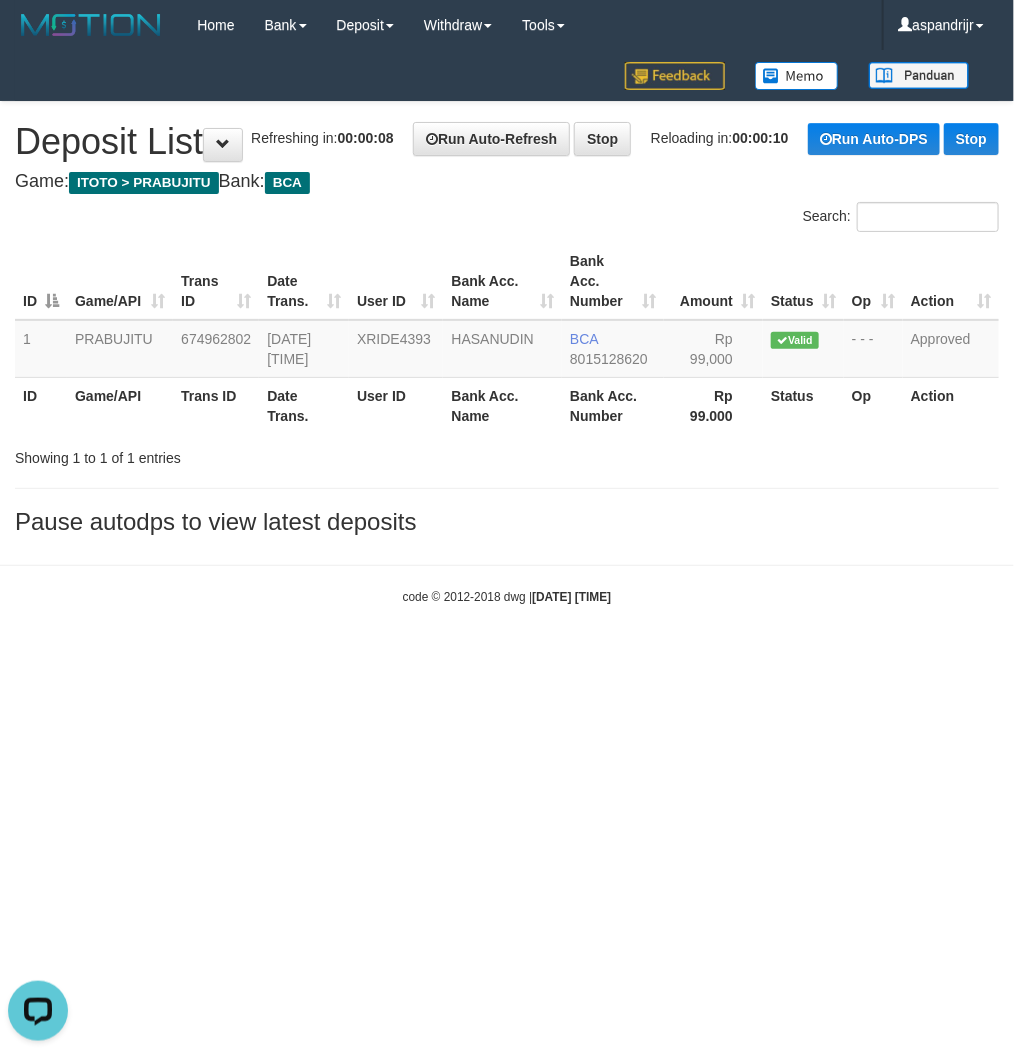 scroll, scrollTop: 0, scrollLeft: 0, axis: both 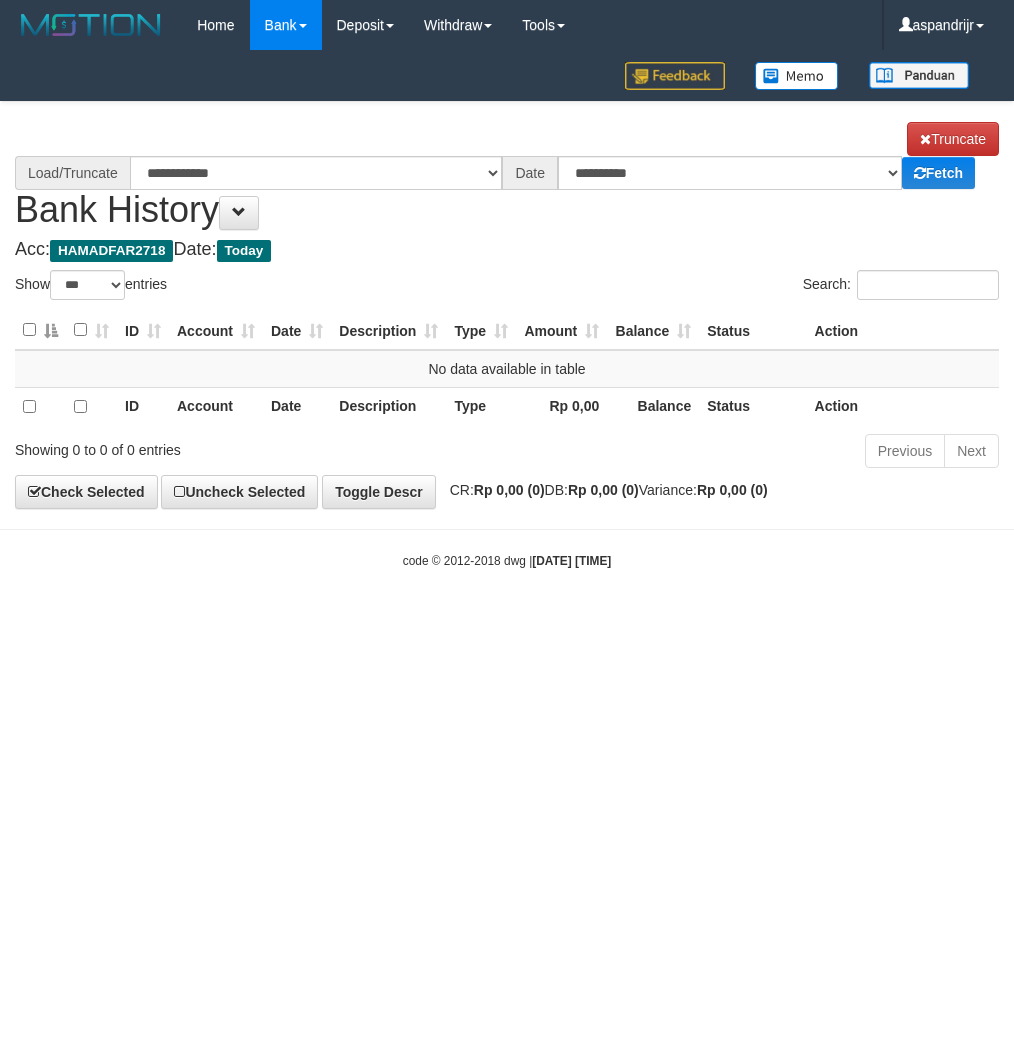 select on "***" 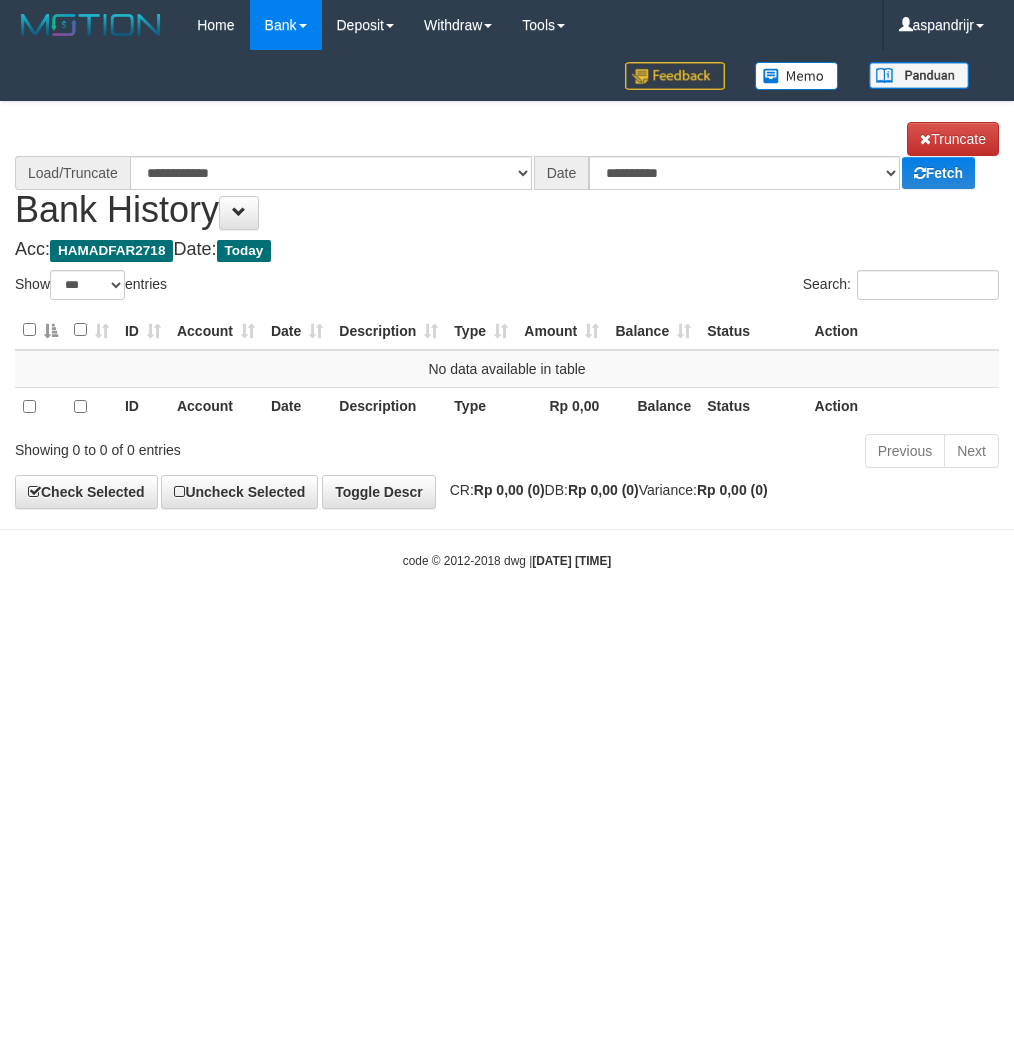 scroll, scrollTop: 0, scrollLeft: 0, axis: both 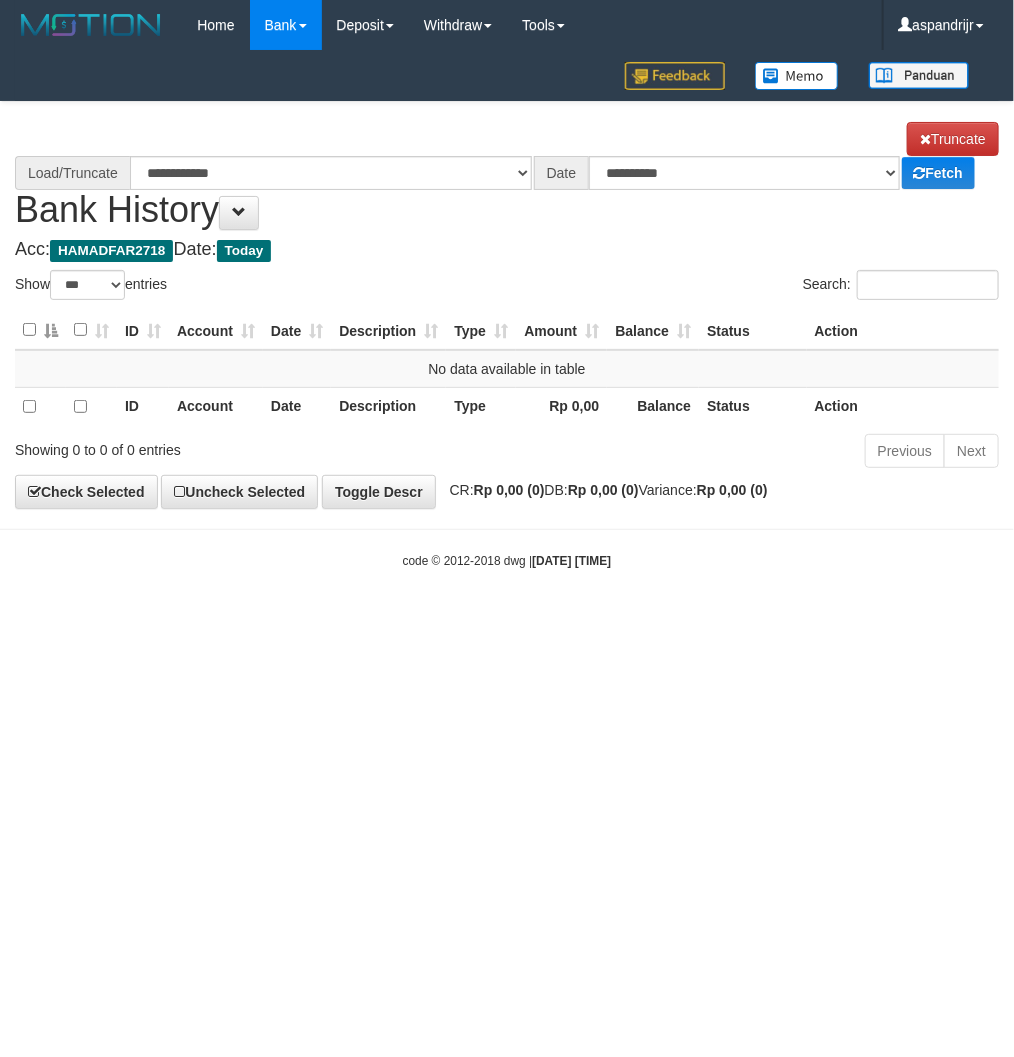 click on "Toggle navigation
Home
Bank
Account List
Load
By Website
Group
[ITOTO]													PRABUJITU
By Load Group (DPS)
Group asp-1
Mutasi Bank
Search
Sync
Note Mutasi
Deposit
DPS List" at bounding box center (507, 310) 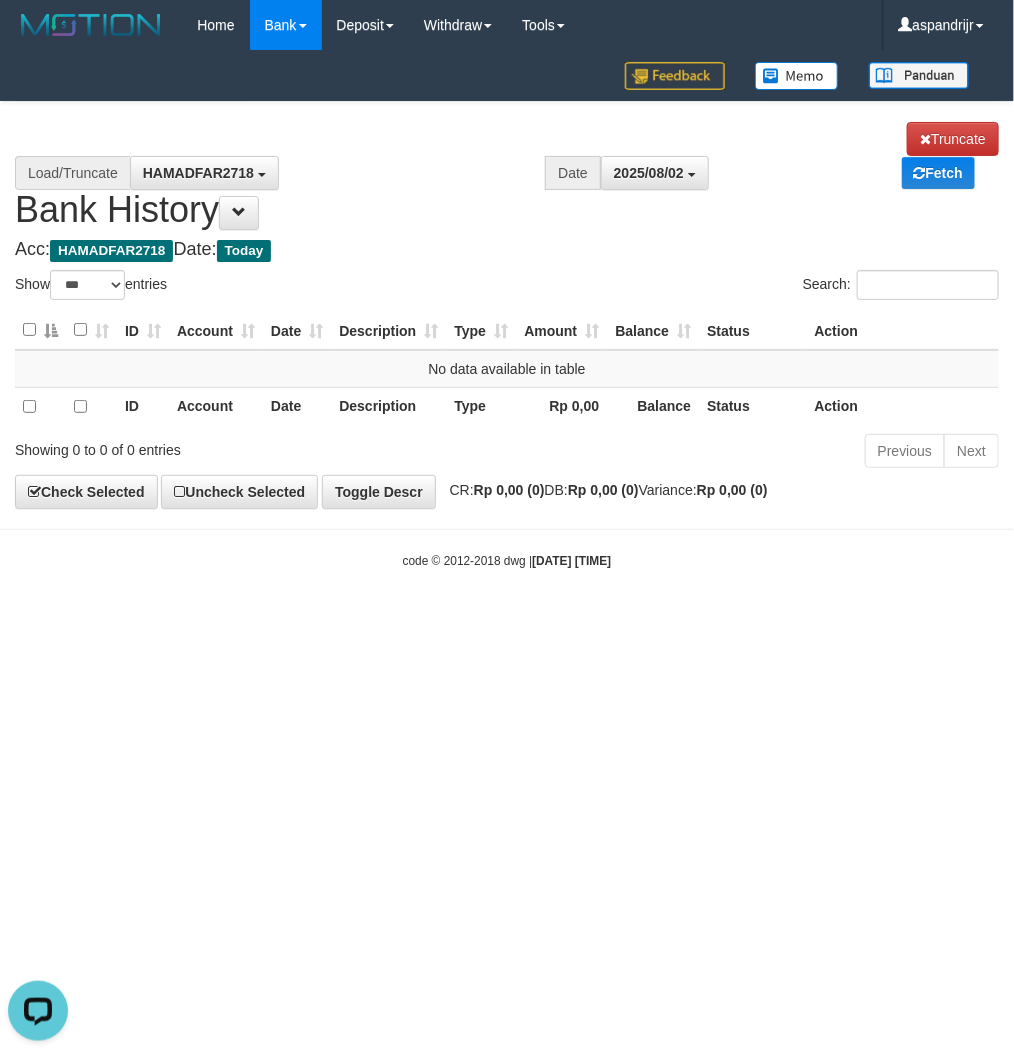 scroll, scrollTop: 0, scrollLeft: 0, axis: both 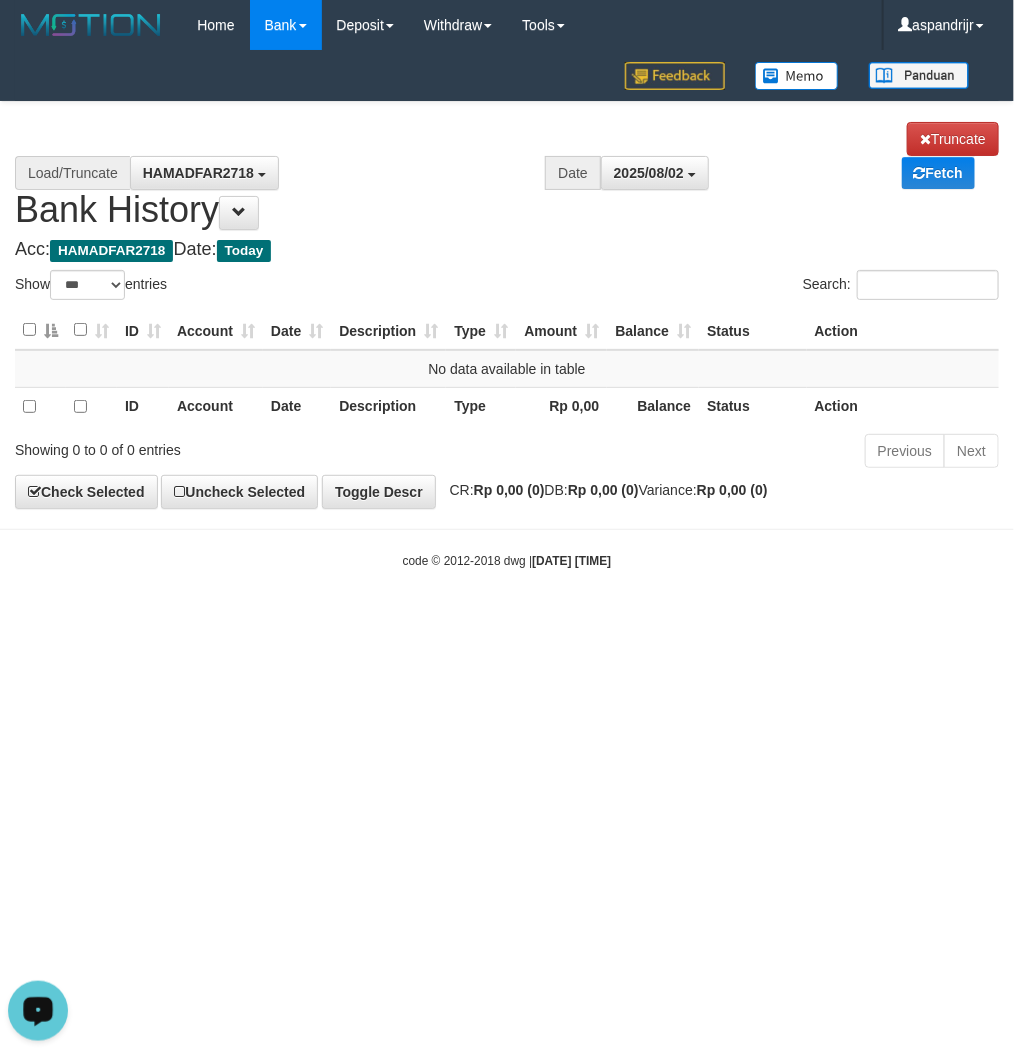 click on "Toggle navigation
Home
Bank
Account List
Load
By Website
Group
[ITOTO]													PRABUJITU
By Load Group (DPS)
Group asp-1
Mutasi Bank
Search
Sync
Note Mutasi
Deposit
DPS List" at bounding box center [507, 310] 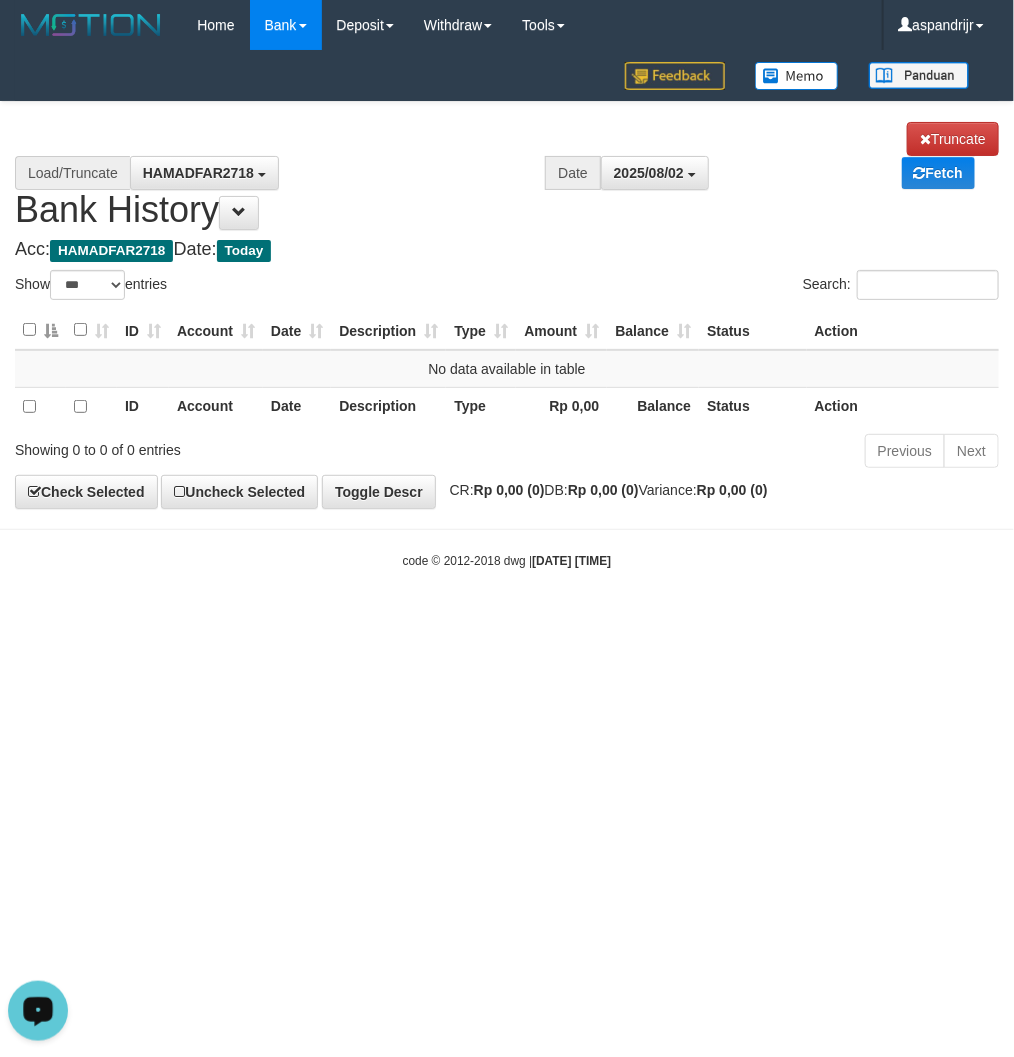 click on "Toggle navigation
Home
Bank
Account List
Load
By Website
Group
[ITOTO]													PRABUJITU
By Load Group (DPS)
Group asp-1
Mutasi Bank
Search
Sync
Note Mutasi
Deposit
DPS List" at bounding box center [507, 310] 